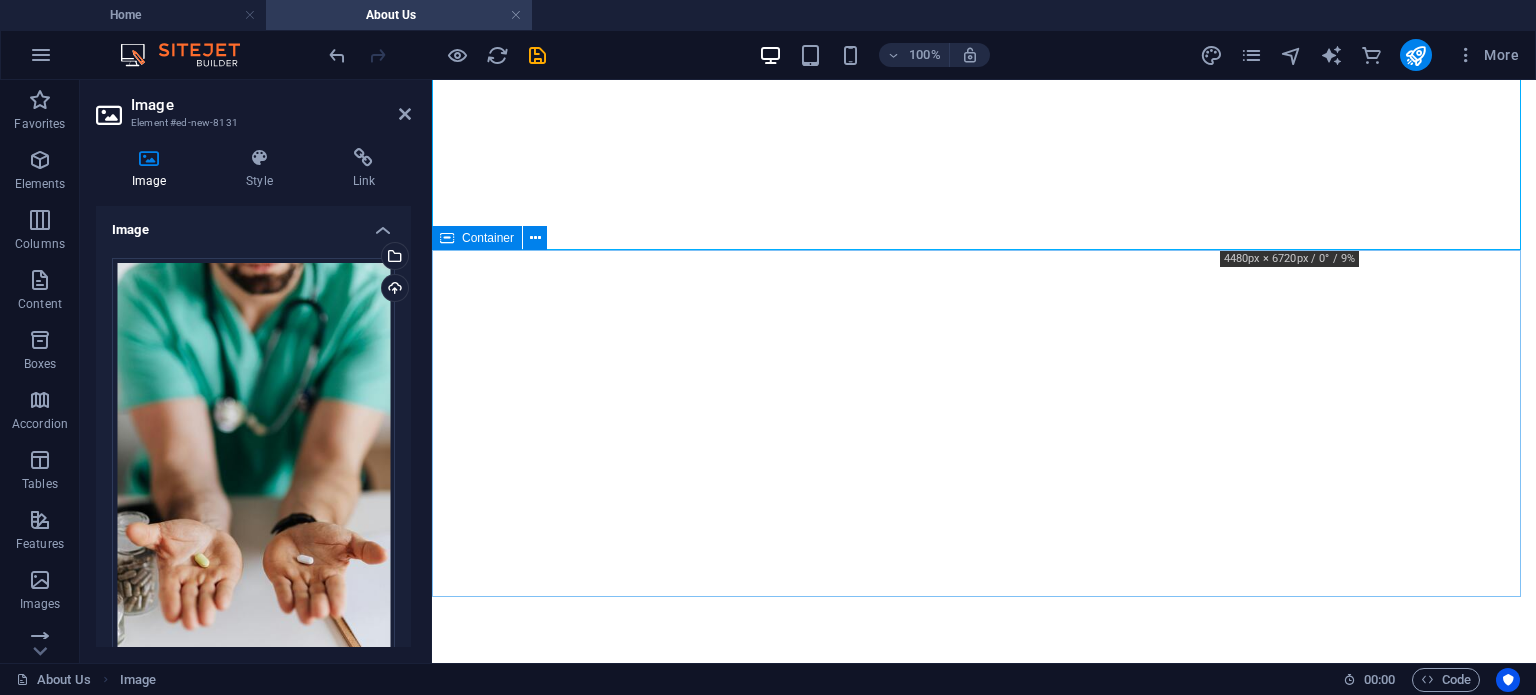 select on "px" 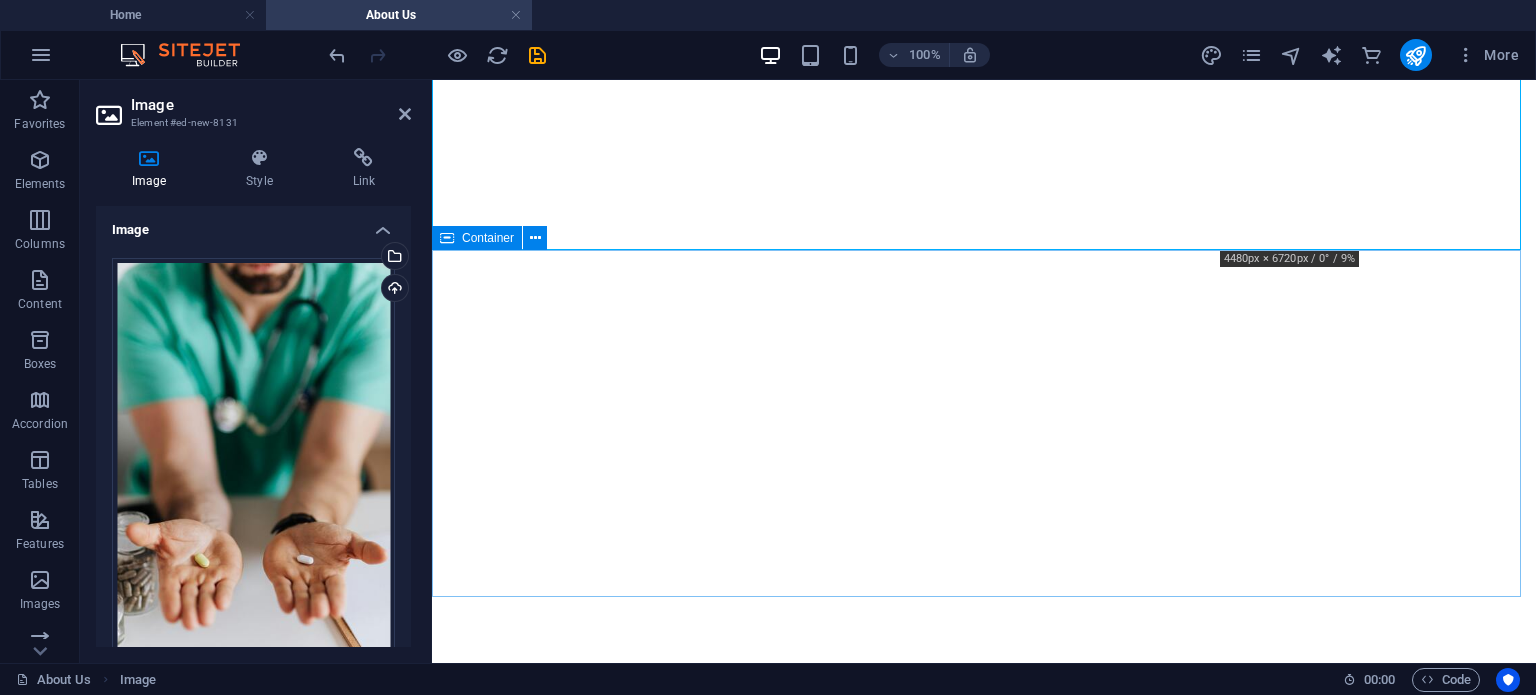 scroll, scrollTop: 0, scrollLeft: 0, axis: both 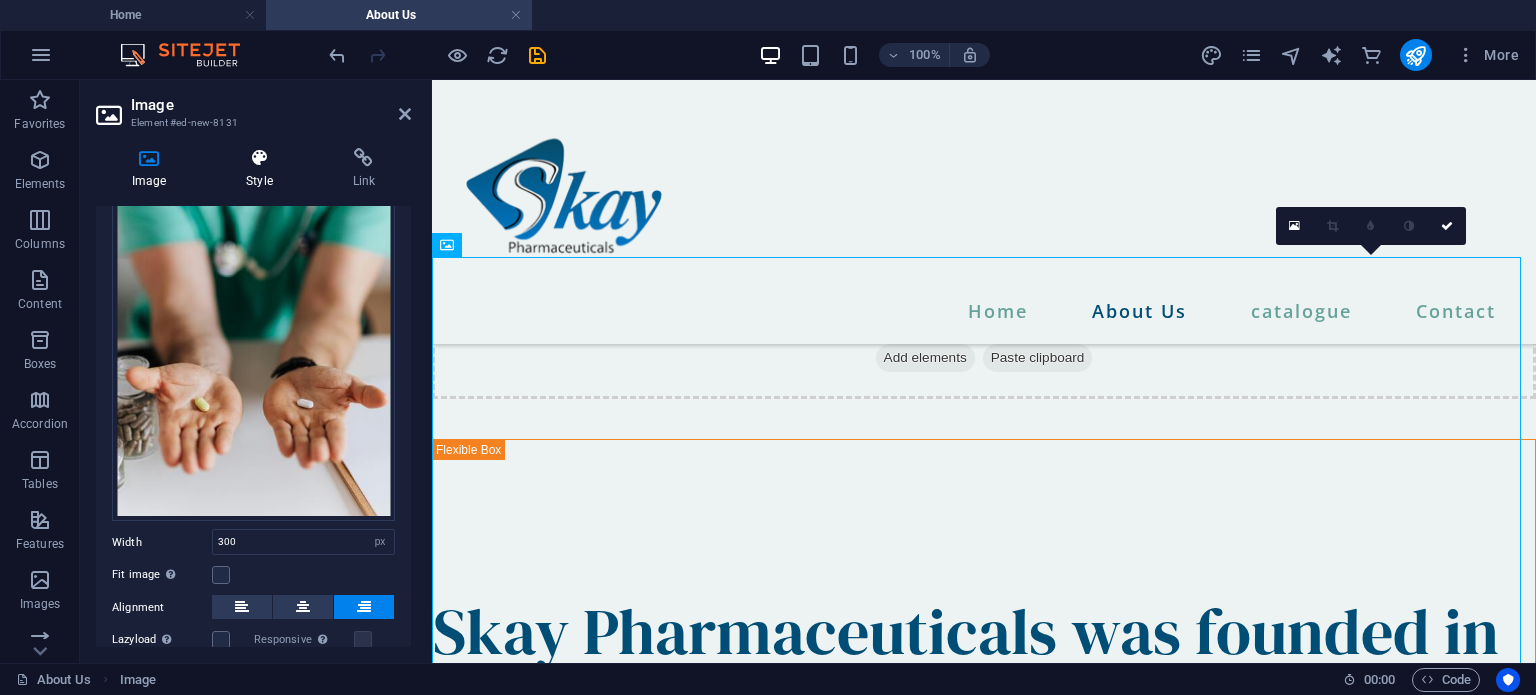 click on "Style" at bounding box center [263, 169] 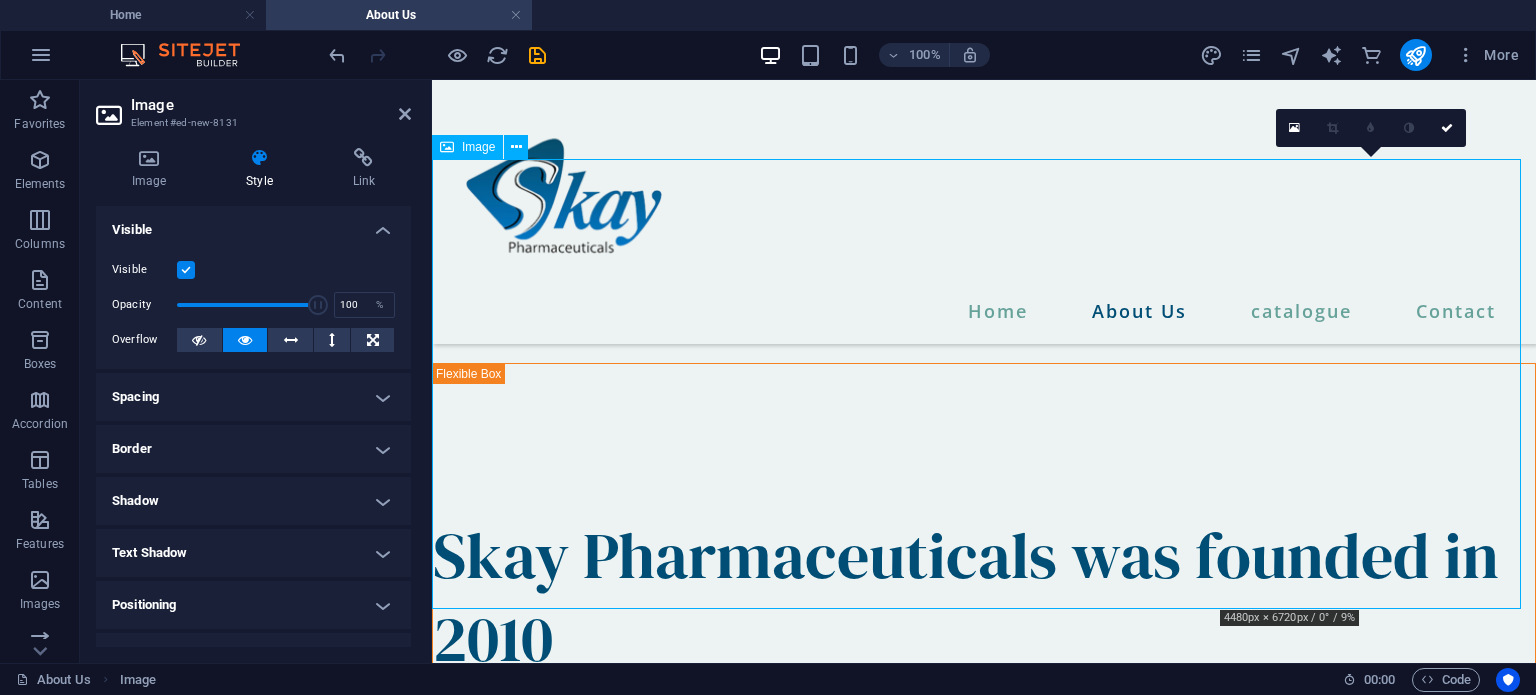 scroll, scrollTop: 1250, scrollLeft: 0, axis: vertical 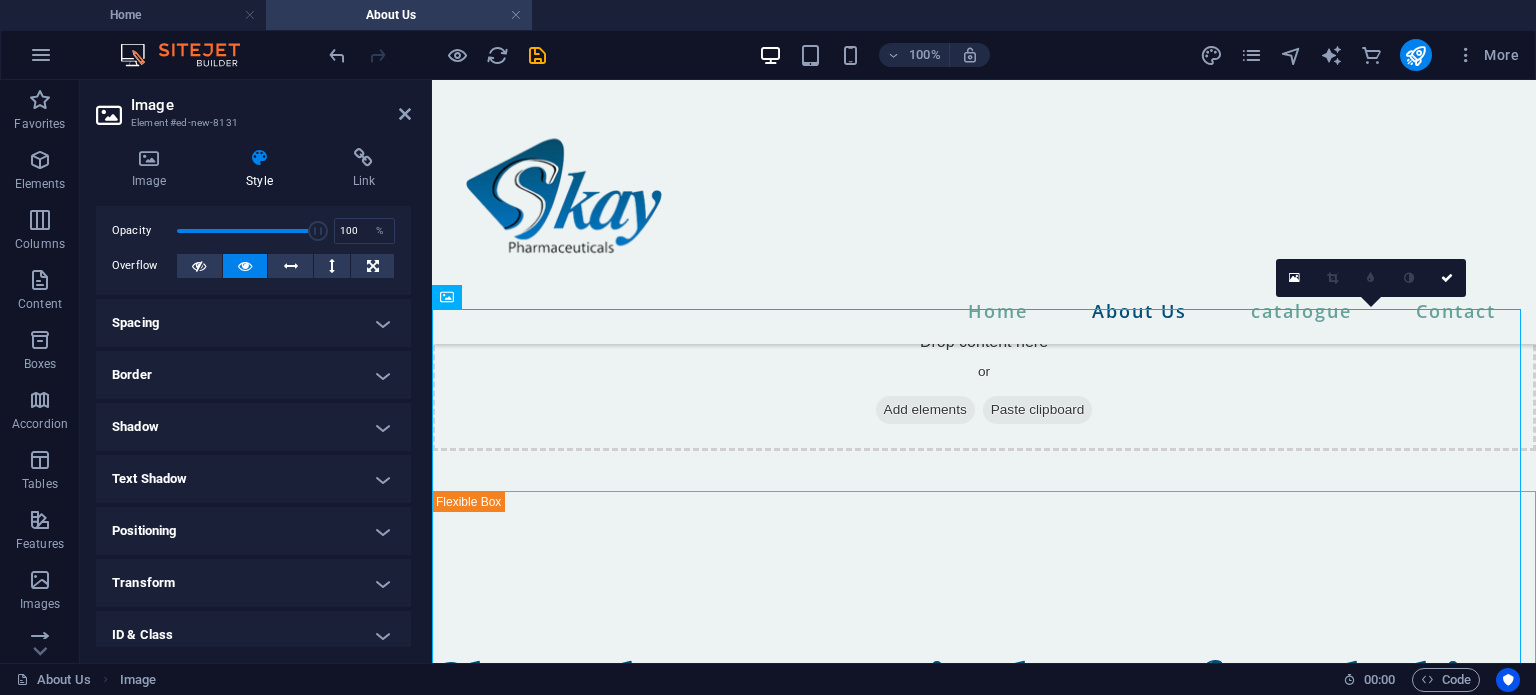 click on "Positioning" at bounding box center (253, 531) 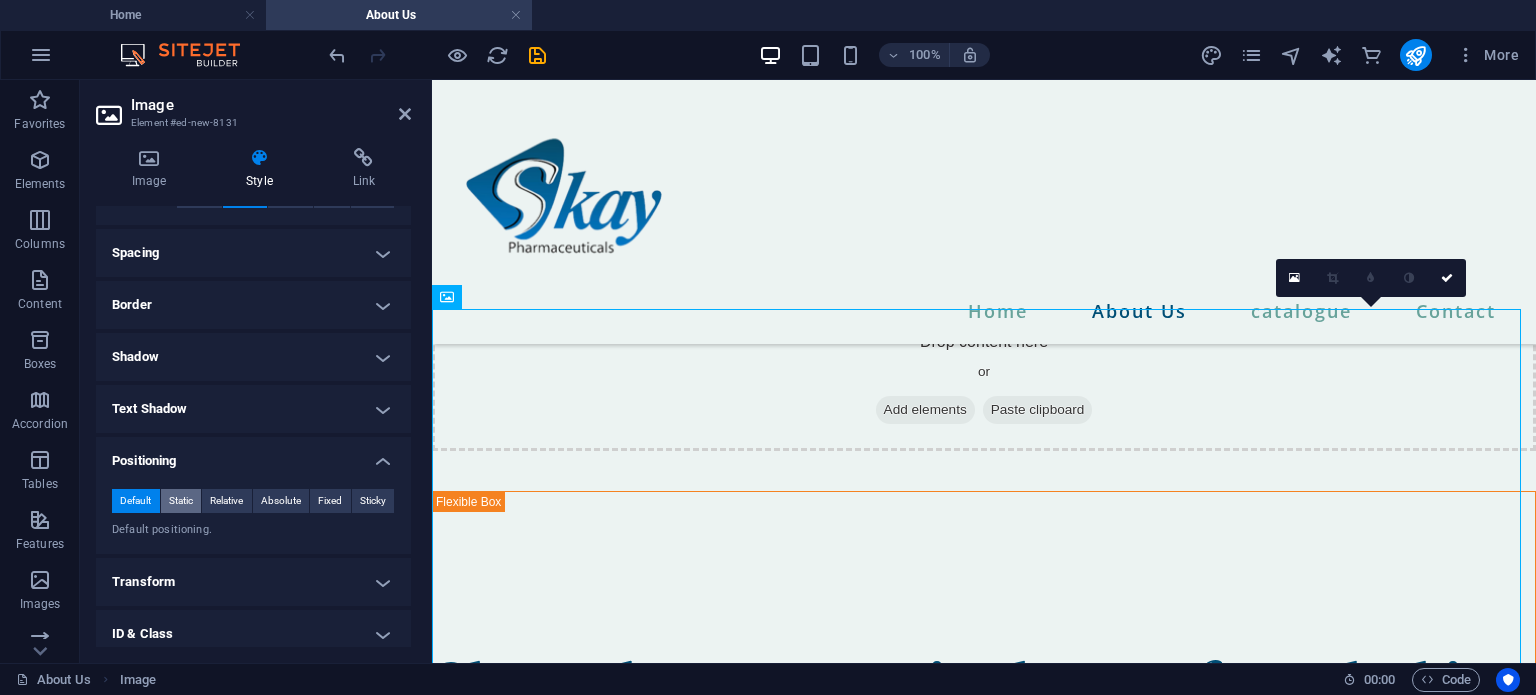 scroll, scrollTop: 164, scrollLeft: 0, axis: vertical 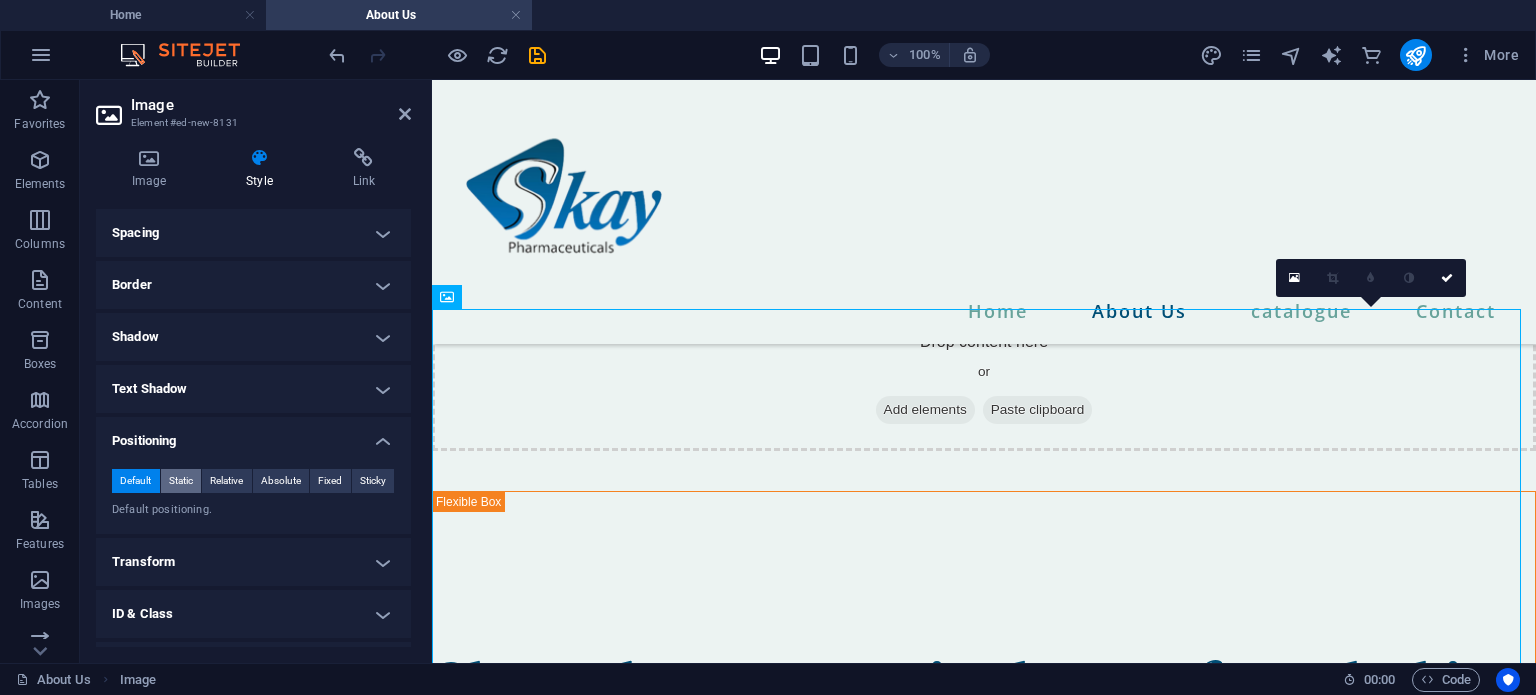 click on "Static" at bounding box center (181, 481) 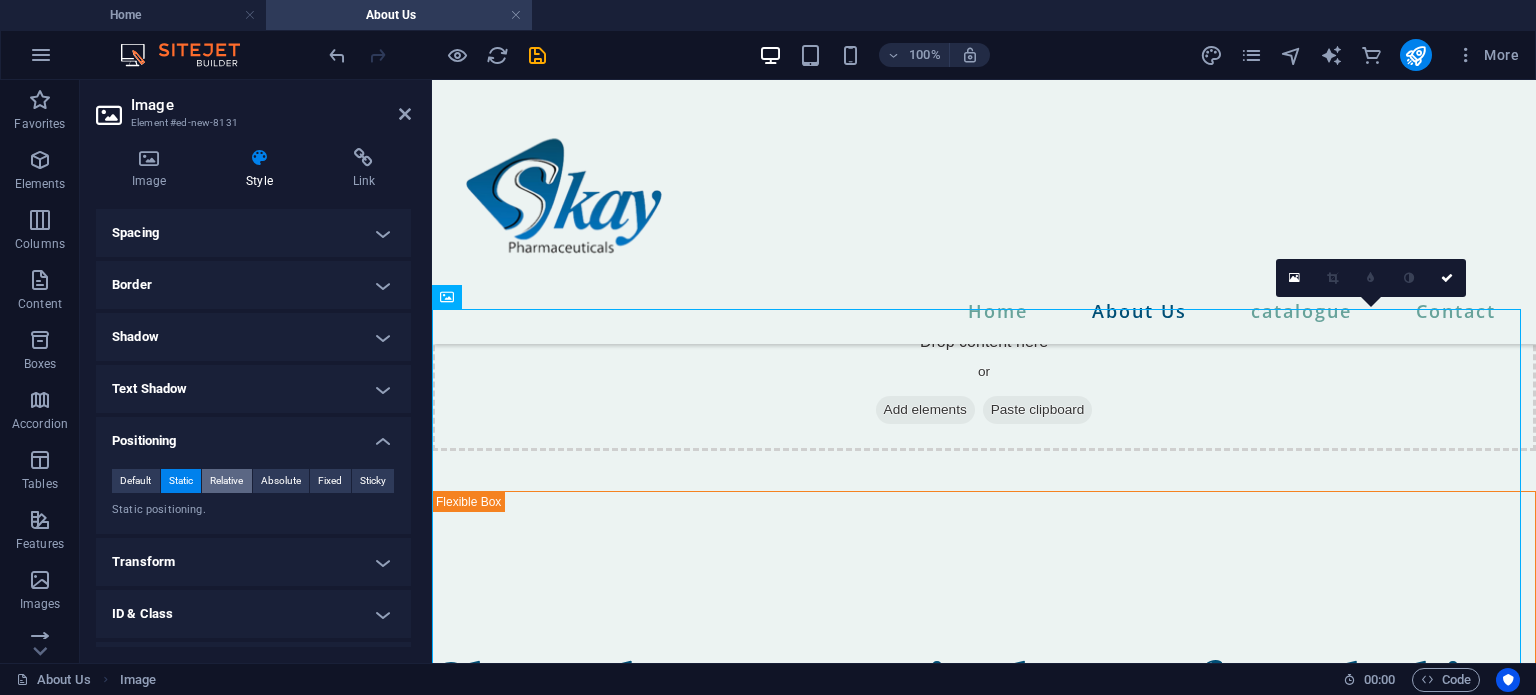 click on "Relative" at bounding box center (226, 481) 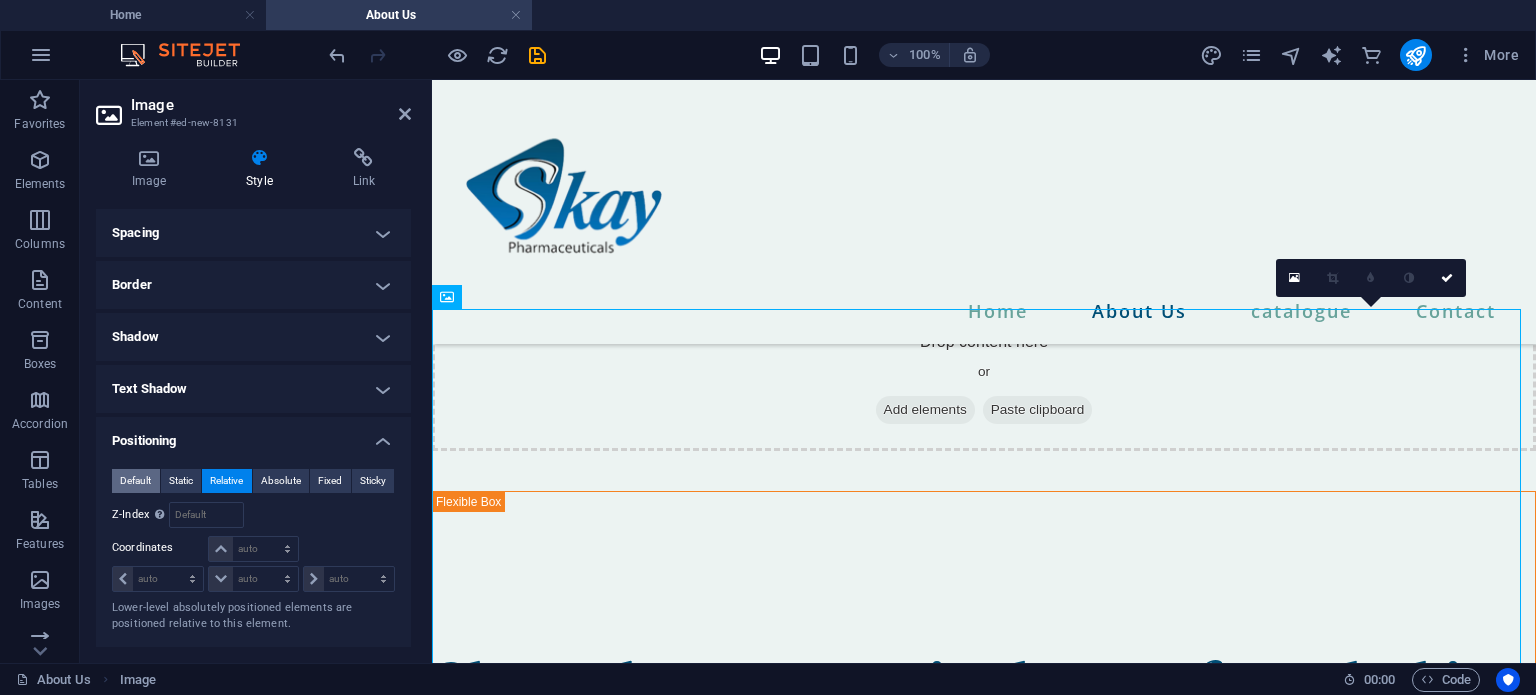 click on "Default" at bounding box center (135, 481) 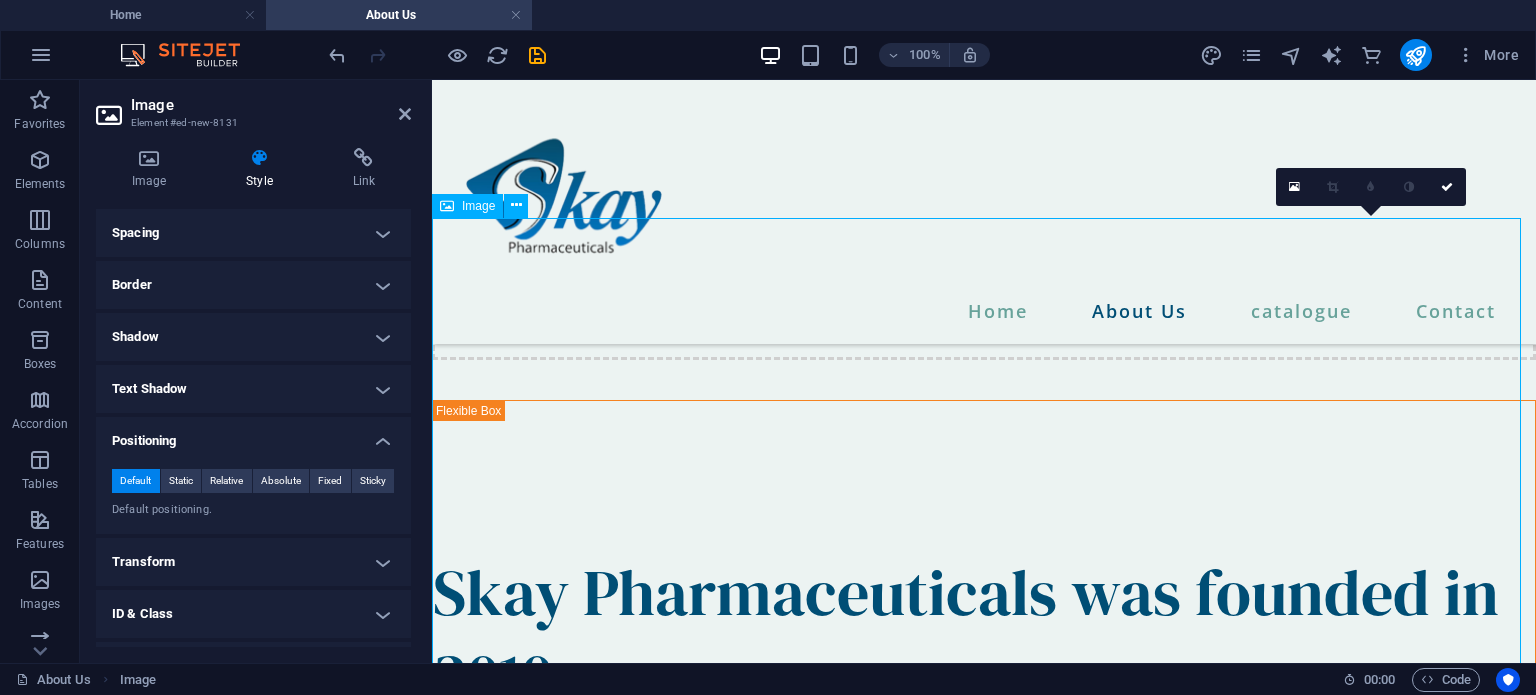scroll, scrollTop: 1218, scrollLeft: 0, axis: vertical 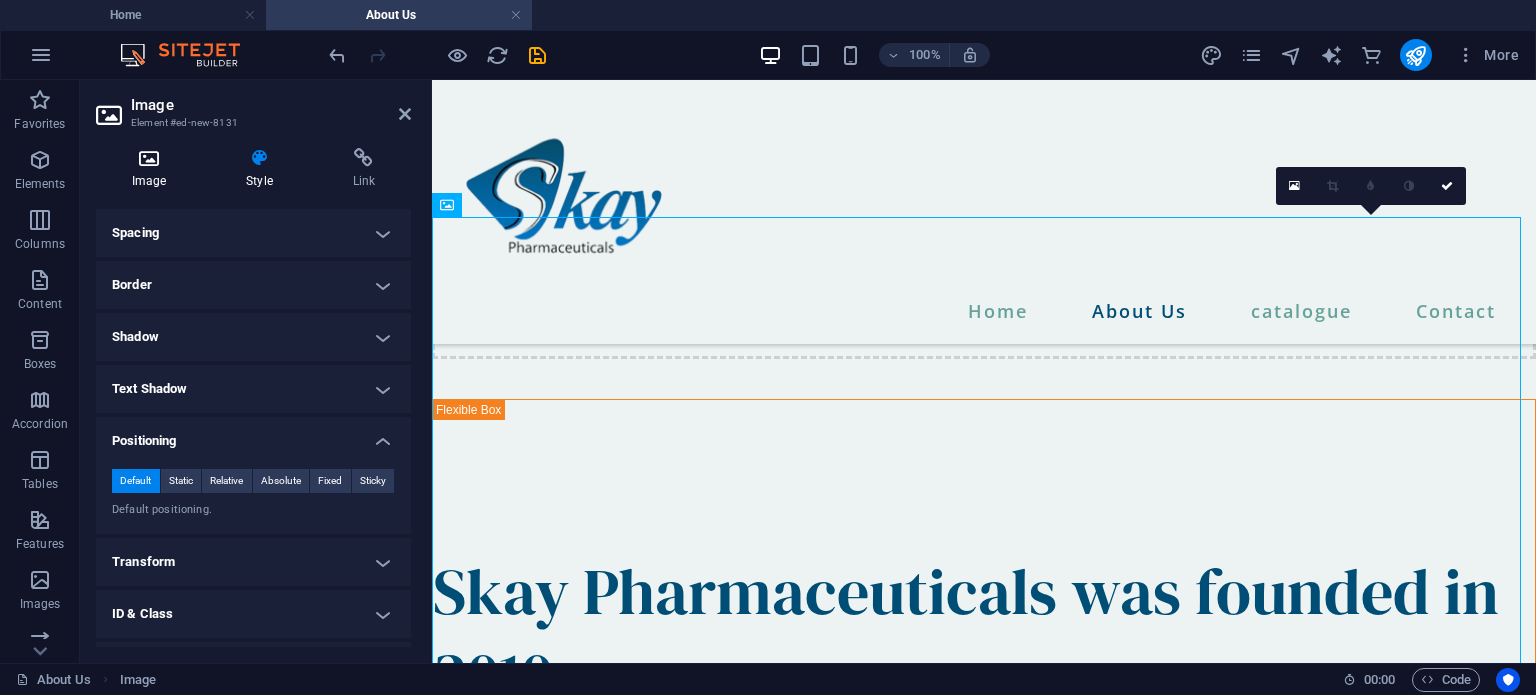 click on "Image" at bounding box center (153, 169) 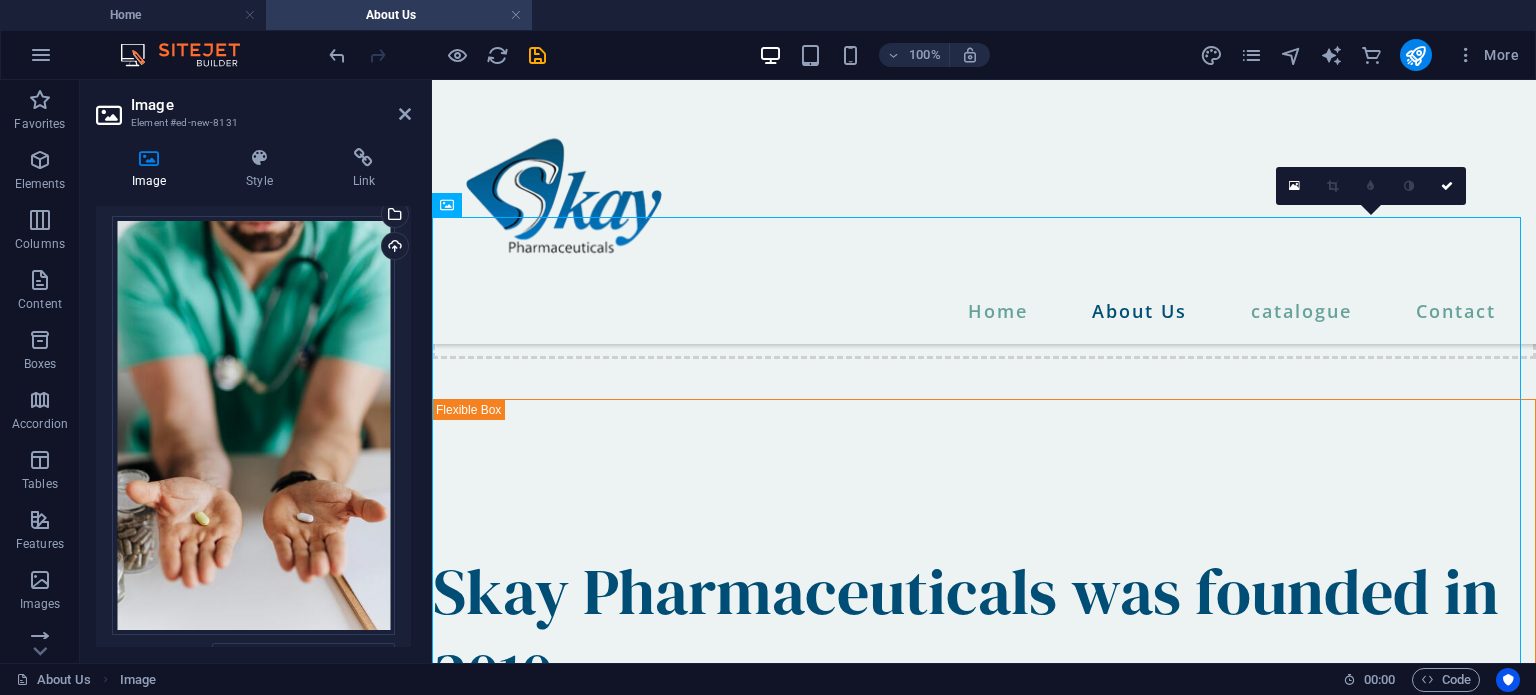 scroll, scrollTop: 0, scrollLeft: 0, axis: both 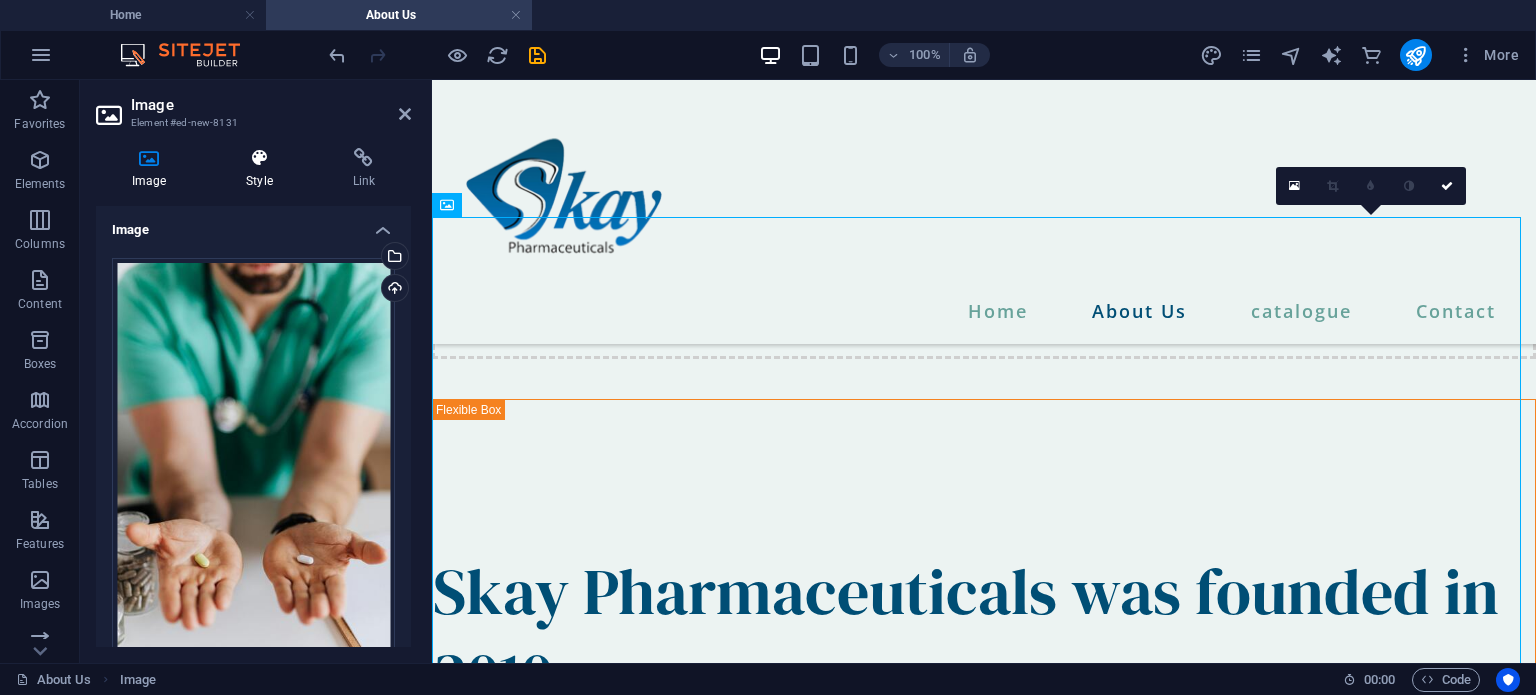 click on "Style" at bounding box center (263, 169) 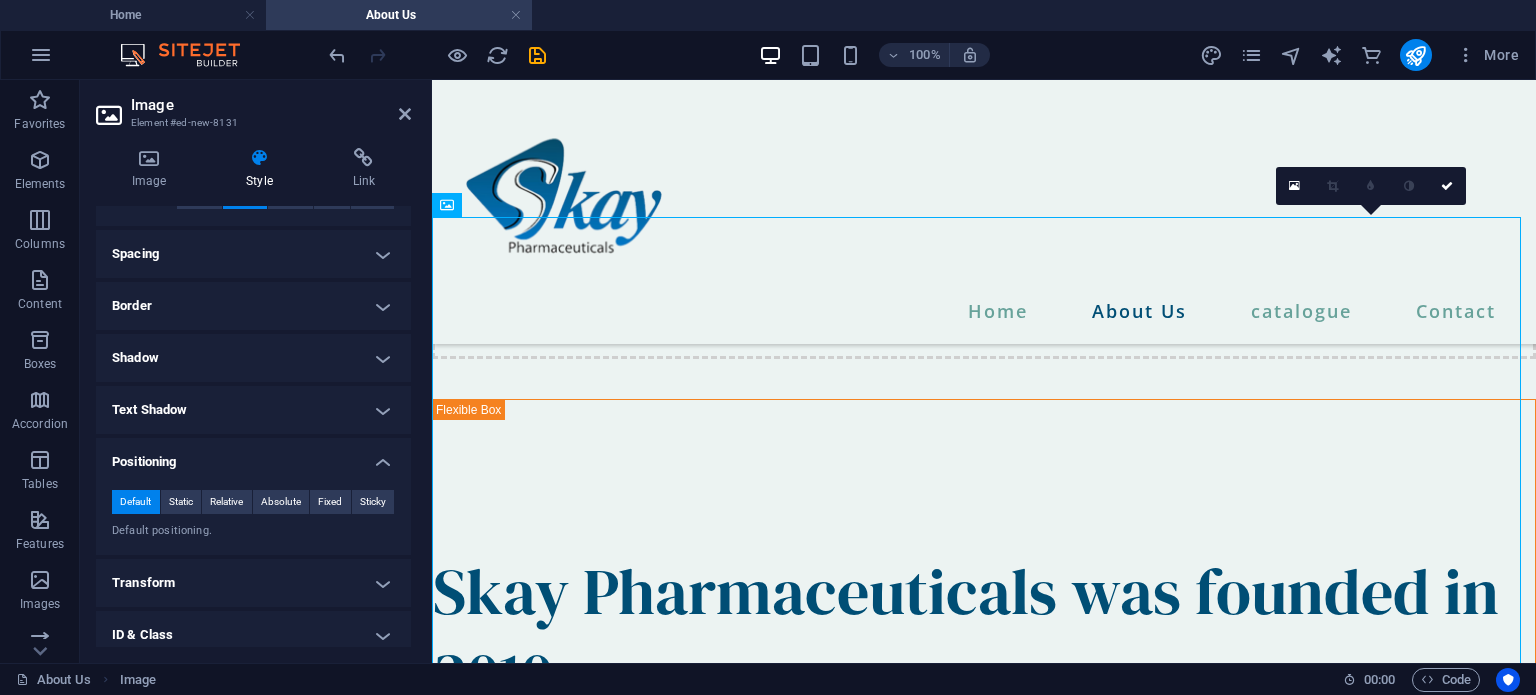 scroll, scrollTop: 144, scrollLeft: 0, axis: vertical 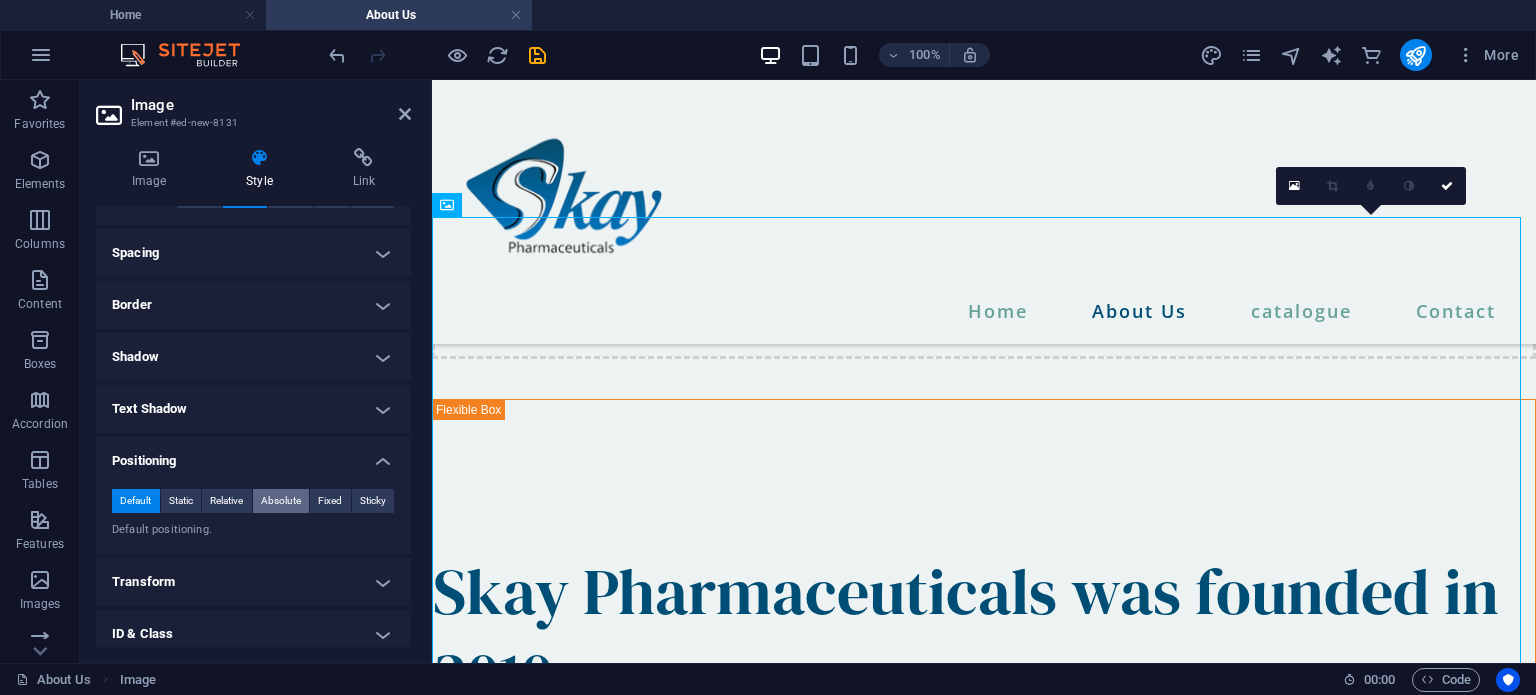 drag, startPoint x: 182, startPoint y: 504, endPoint x: 259, endPoint y: 493, distance: 77.781746 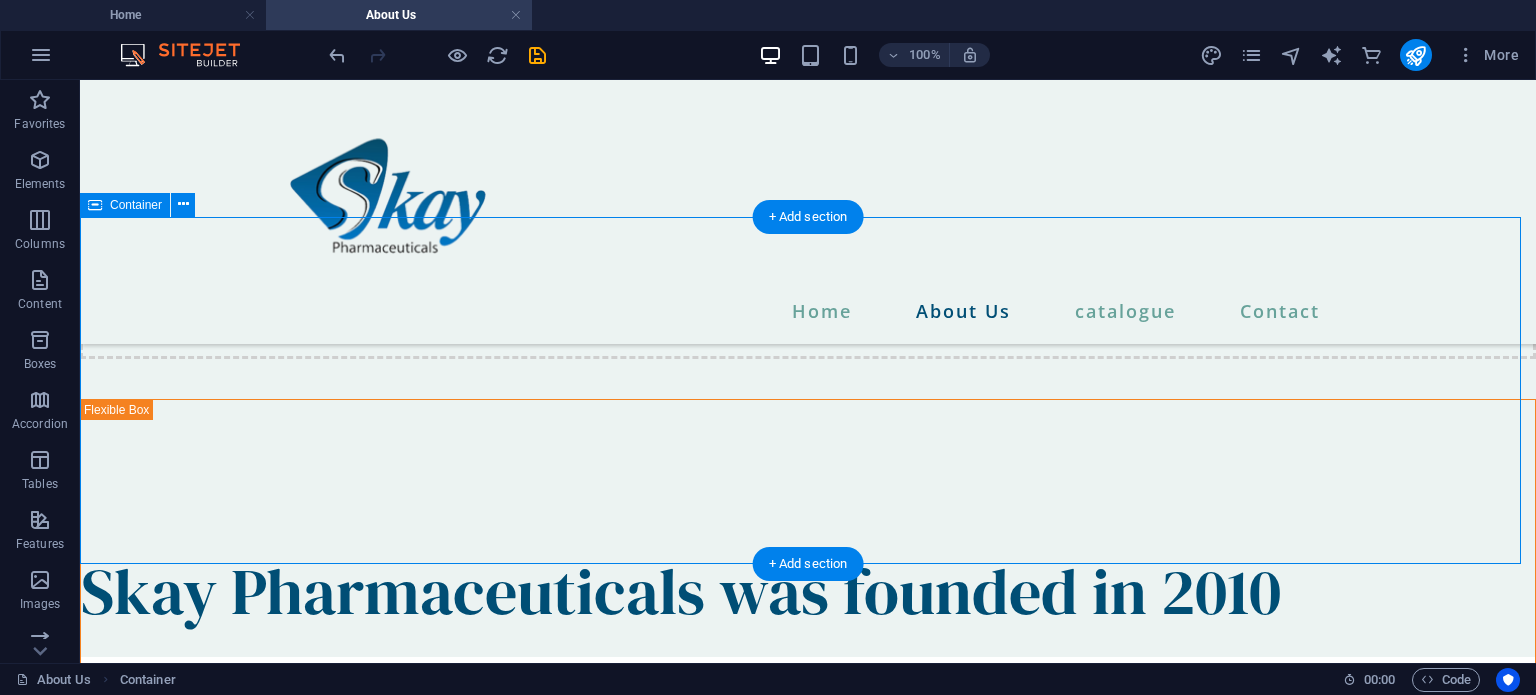 drag, startPoint x: 278, startPoint y: 435, endPoint x: 997, endPoint y: 462, distance: 719.5068 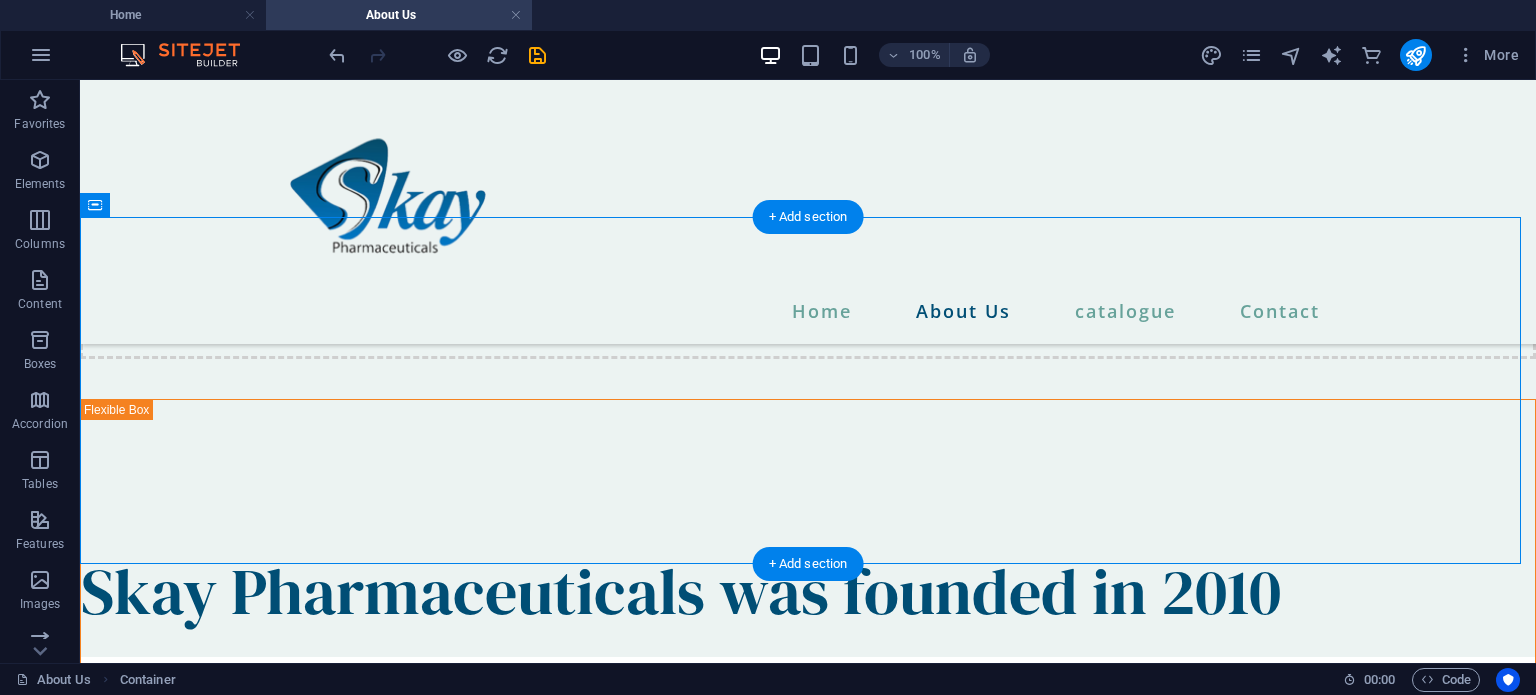 drag, startPoint x: 295, startPoint y: 403, endPoint x: 1292, endPoint y: 403, distance: 997 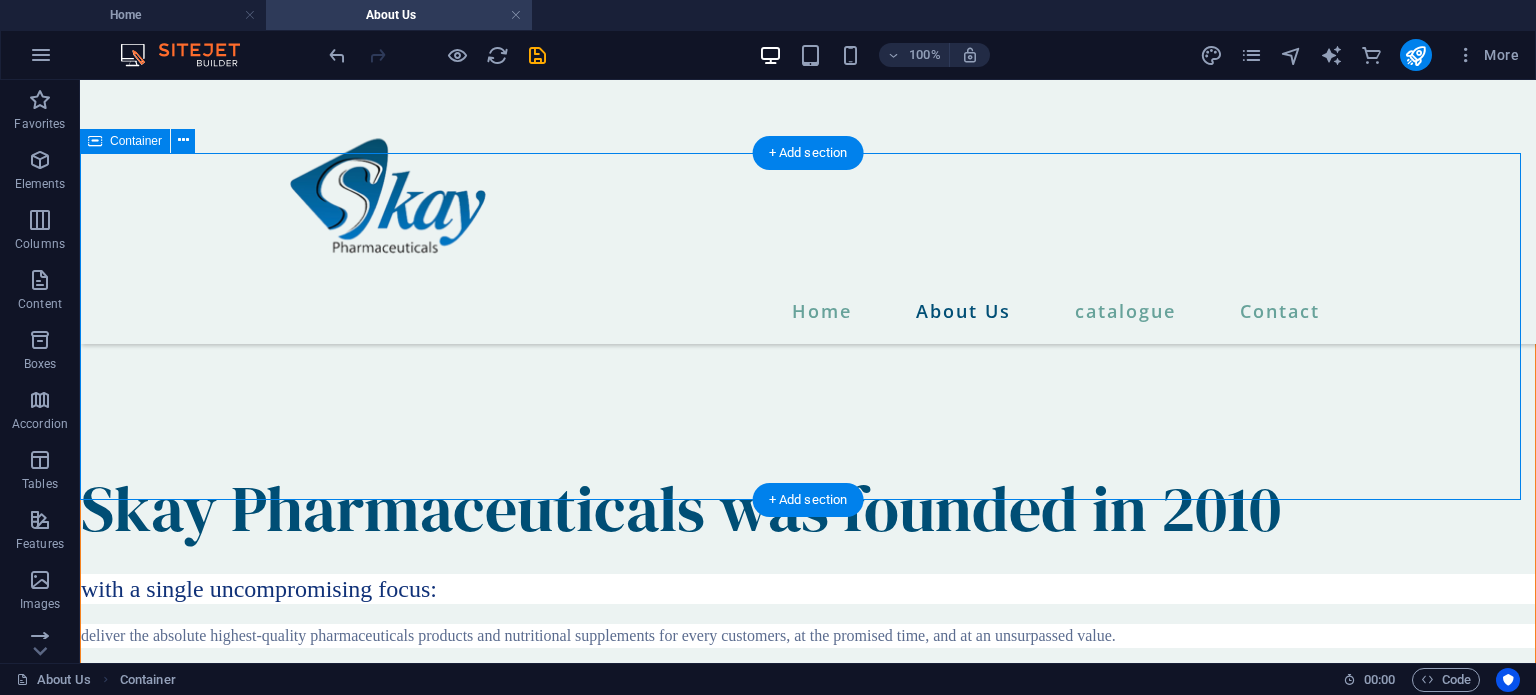 scroll, scrollTop: 1268, scrollLeft: 0, axis: vertical 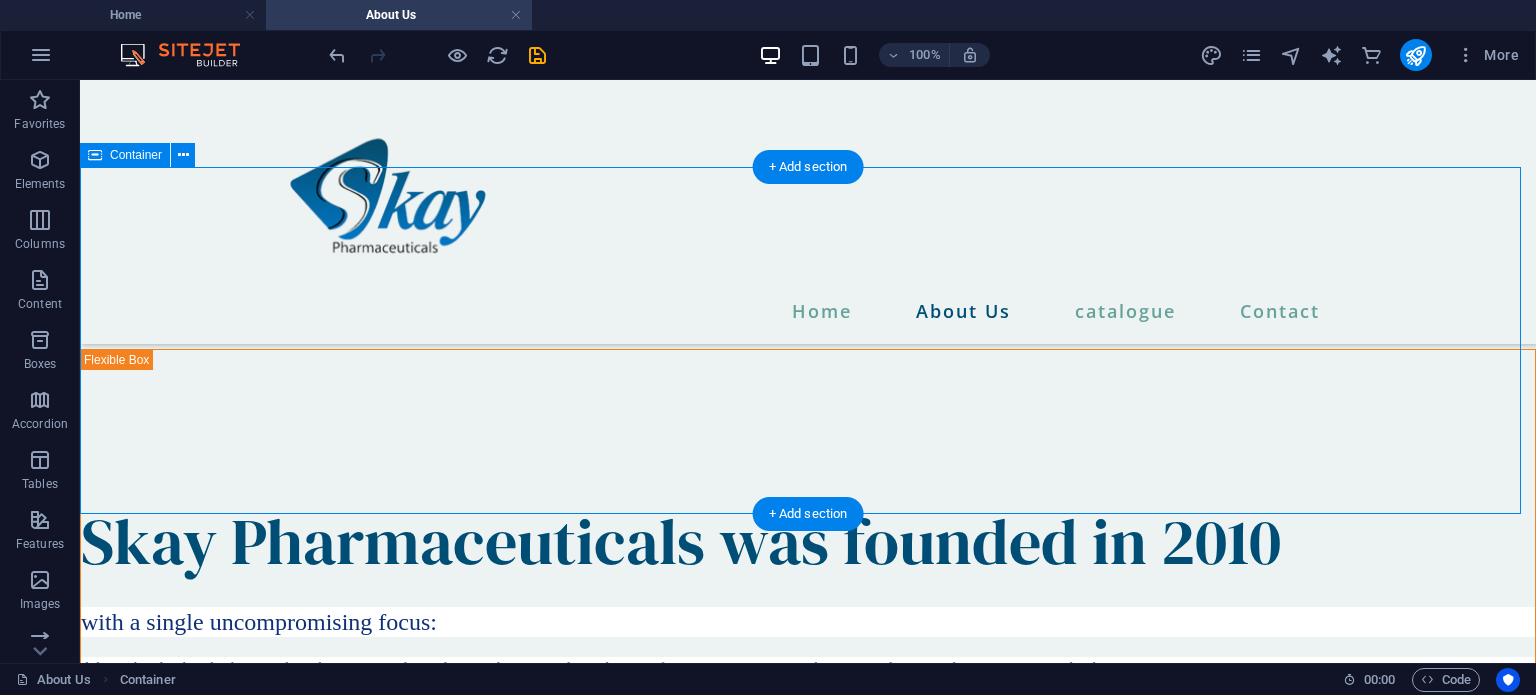 click on "Our Ambition Skay will be a preferred pharmaceutical partner committed to transform patients’ lives with innovative specialty medicines, leading brands and high value solutions." at bounding box center (808, 1316) 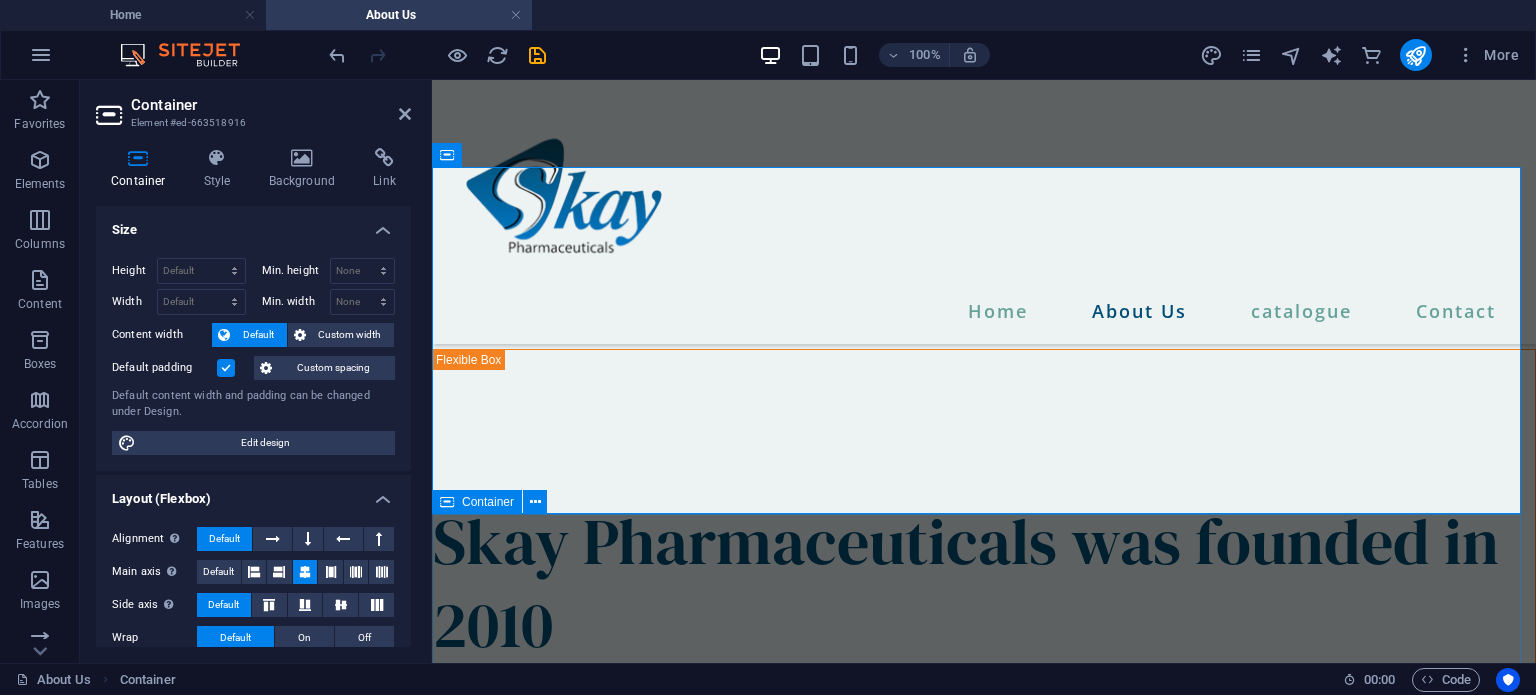 click on "Our values Six Core values, guide our endeavor as we work to realize our Vision: Courage : Opens the door to the future Achievement: Makes our entrepreneurial success possible Responsibility: Determines our entrepreneurial actions Respect :Foundation of any partnership Integrity :Ensures our credibility Transparency: Makes mutual trust possible" at bounding box center (984, 1803) 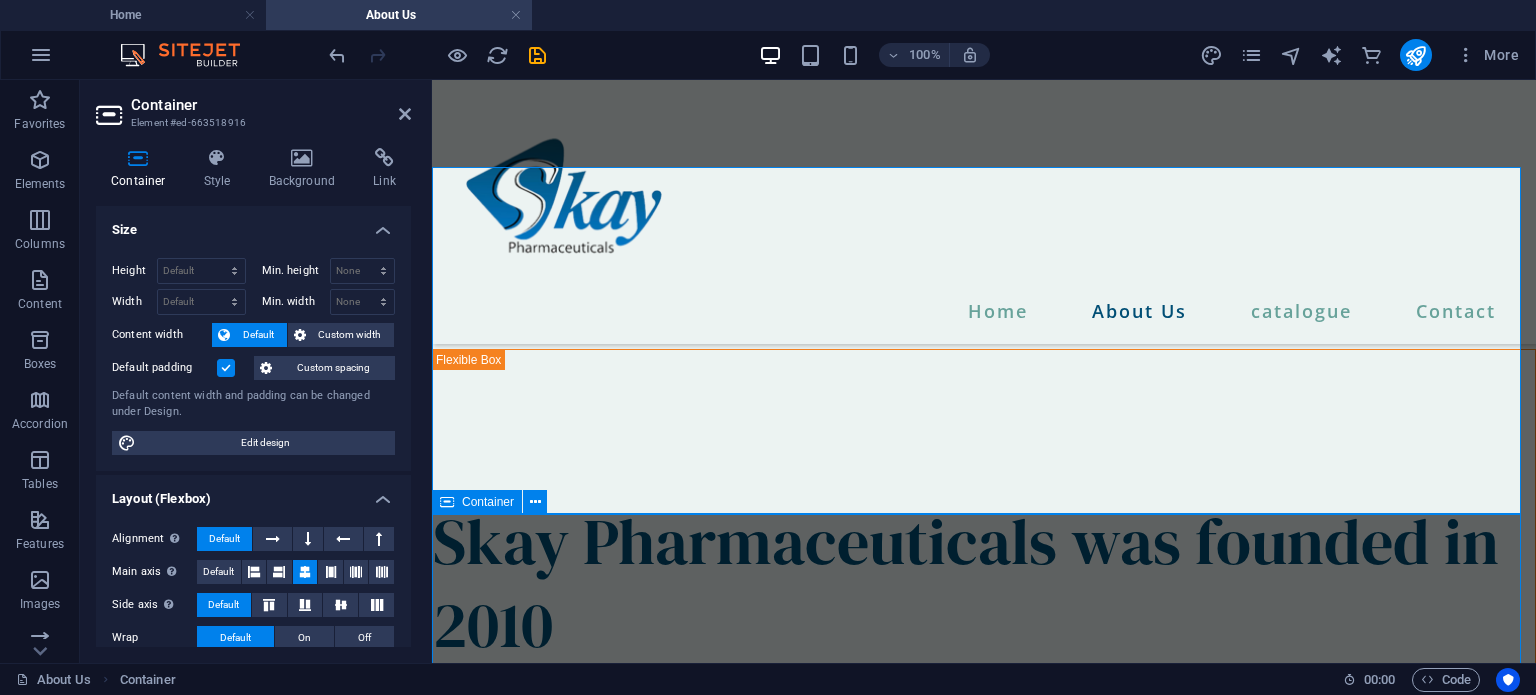 click on "Our values Six Core values, guide our endeavor as we work to realize our Vision: Courage : Opens the door to the future Achievement: Makes our entrepreneurial success possible Responsibility: Determines our entrepreneurial actions Respect :Foundation of any partnership Integrity :Ensures our credibility Transparency: Makes mutual trust possible" at bounding box center (984, 1803) 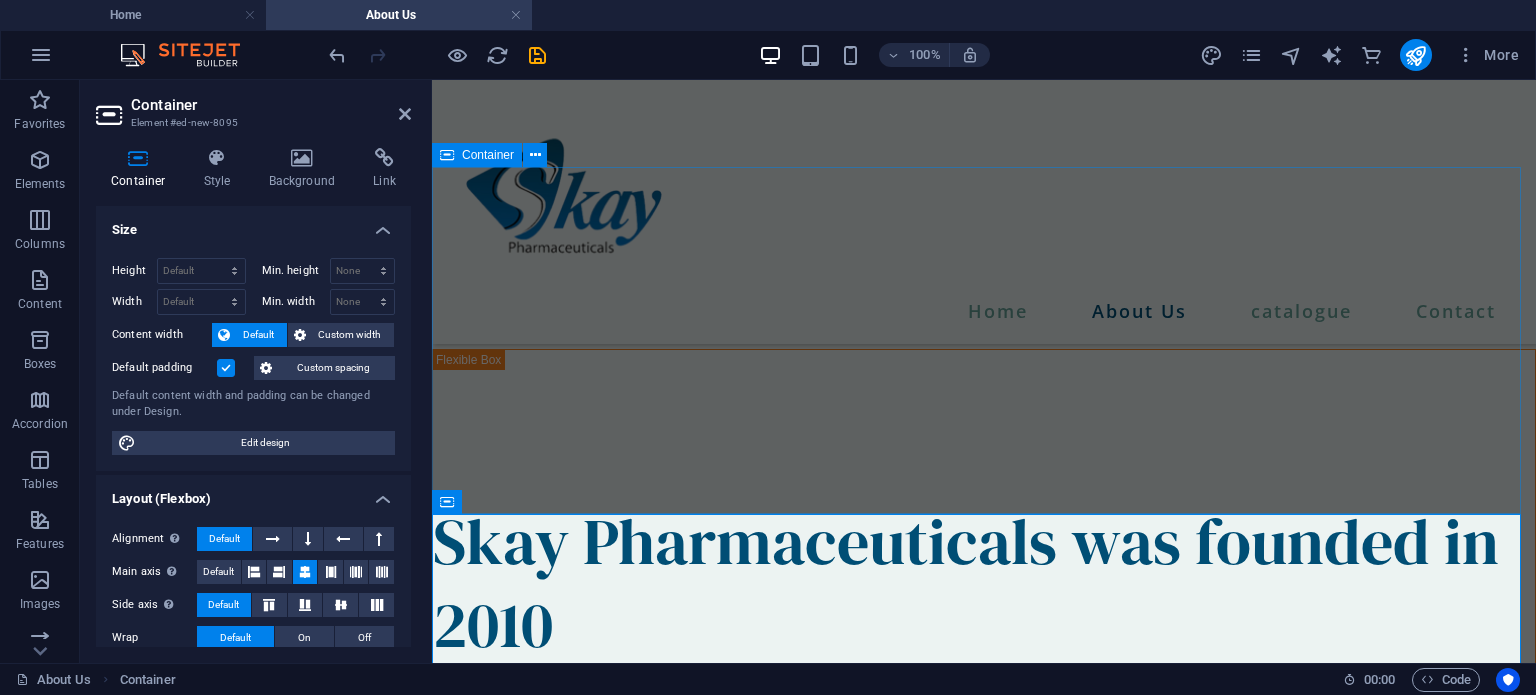 click on "Our Ambition Skay will be a preferred pharmaceutical partner committed to transform patients’ lives with innovative specialty medicines, leading brands and high value solutions." at bounding box center [984, 1423] 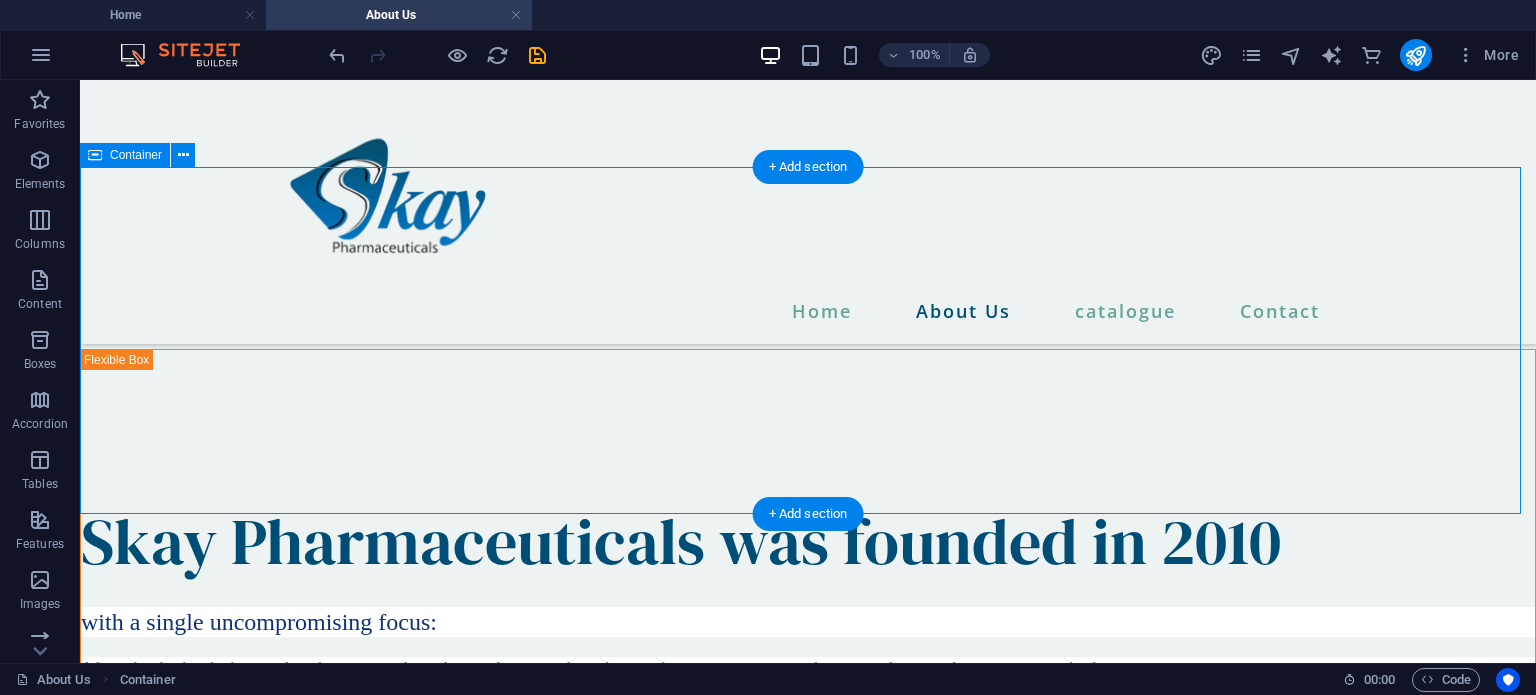 click on "Our Ambition Skay will be a preferred pharmaceutical partner committed to transform patients’ lives with innovative specialty medicines, leading brands and high value solutions." at bounding box center (808, 1316) 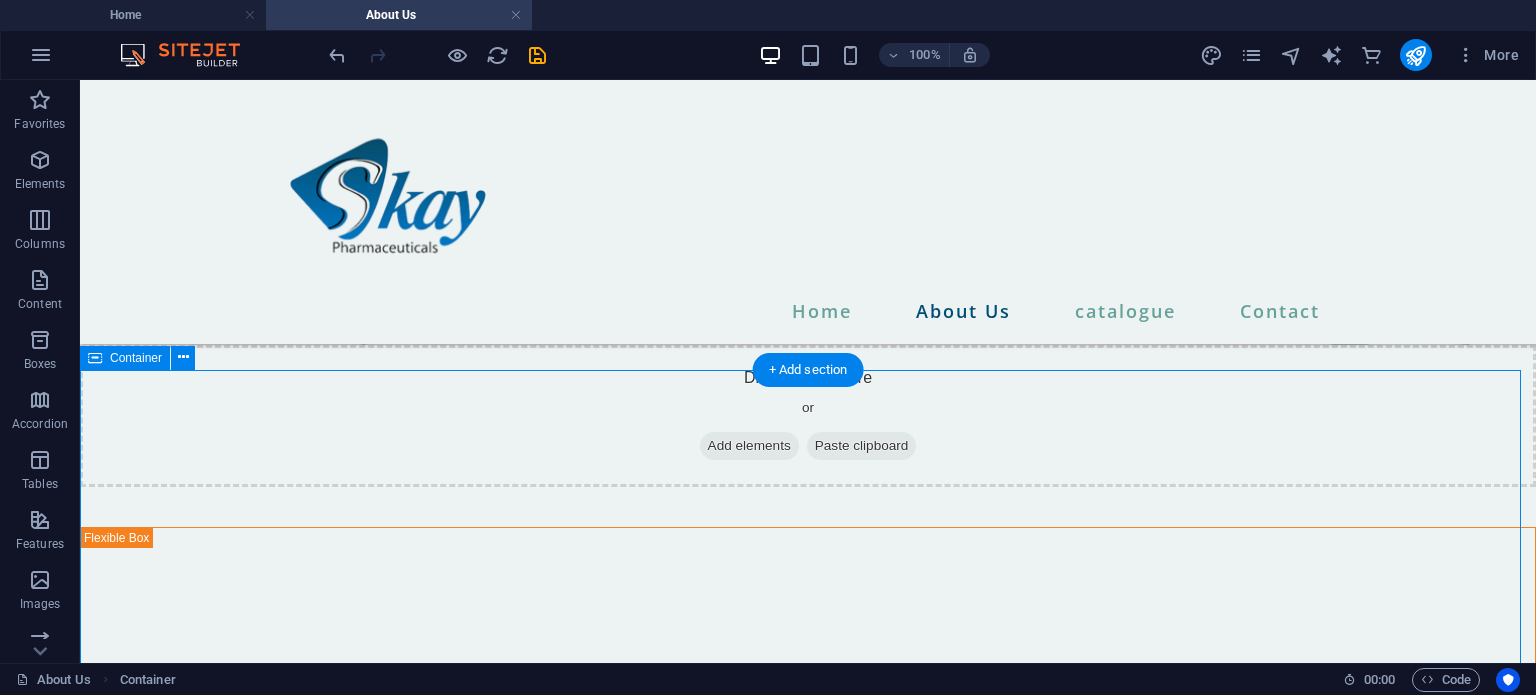 scroll, scrollTop: 1064, scrollLeft: 0, axis: vertical 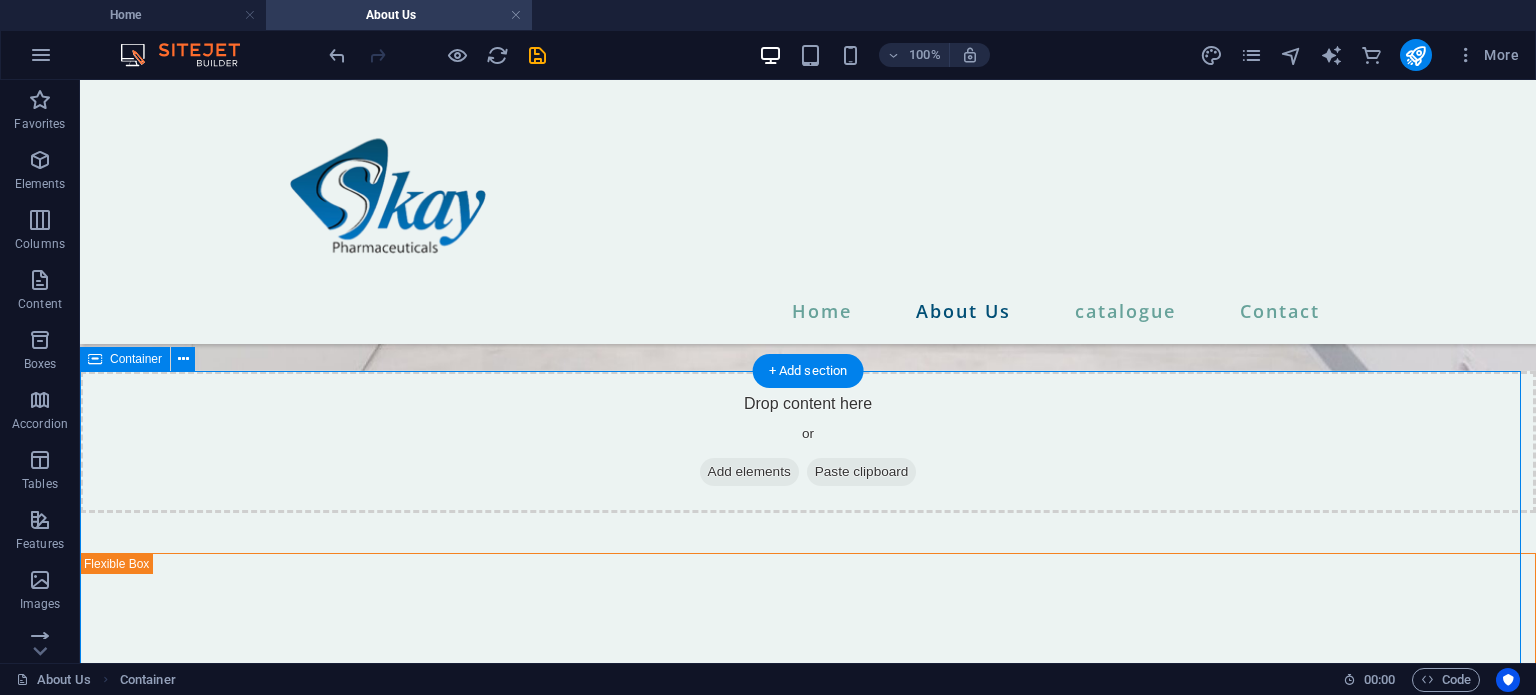 click on "Our Ambition Skay will be a preferred pharmaceutical partner committed to transform patients’ lives with innovative specialty medicines, leading brands and high value solutions." at bounding box center [808, 1520] 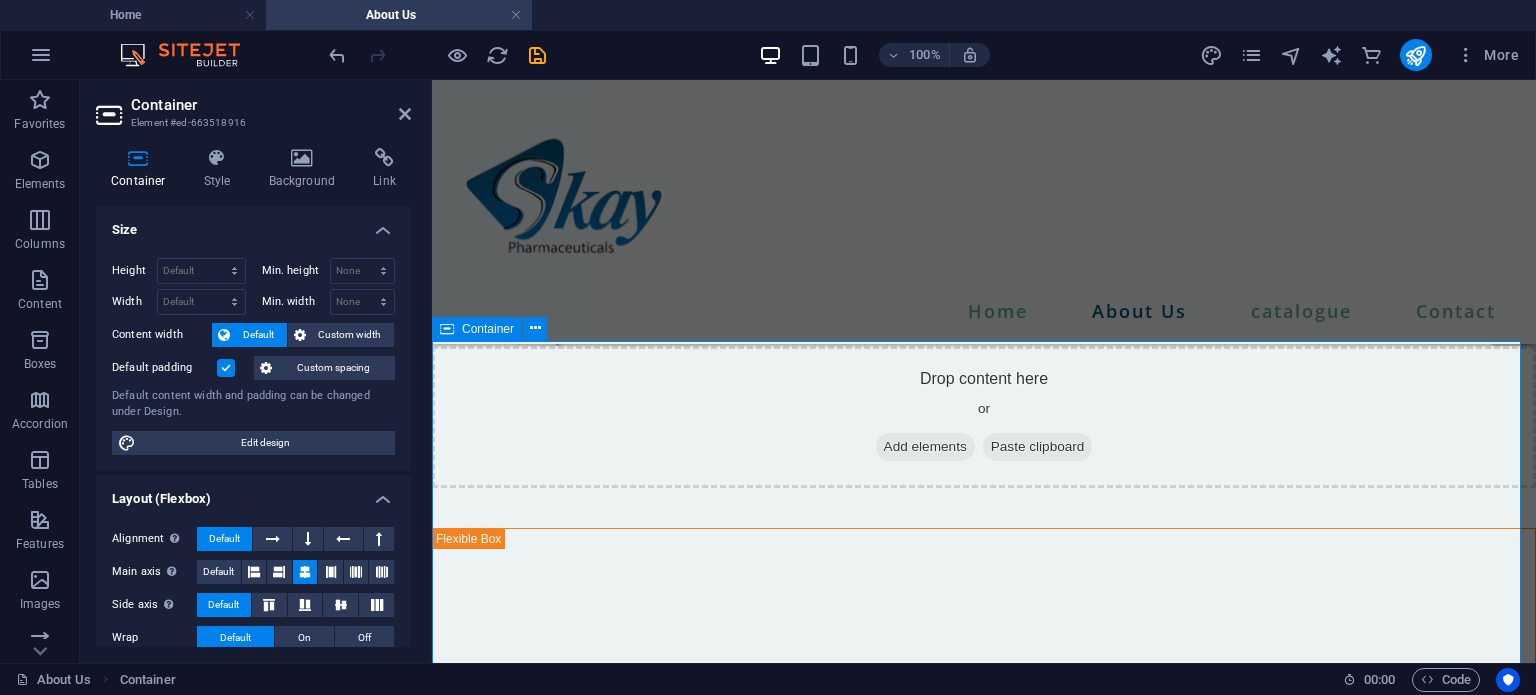 scroll, scrollTop: 1094, scrollLeft: 0, axis: vertical 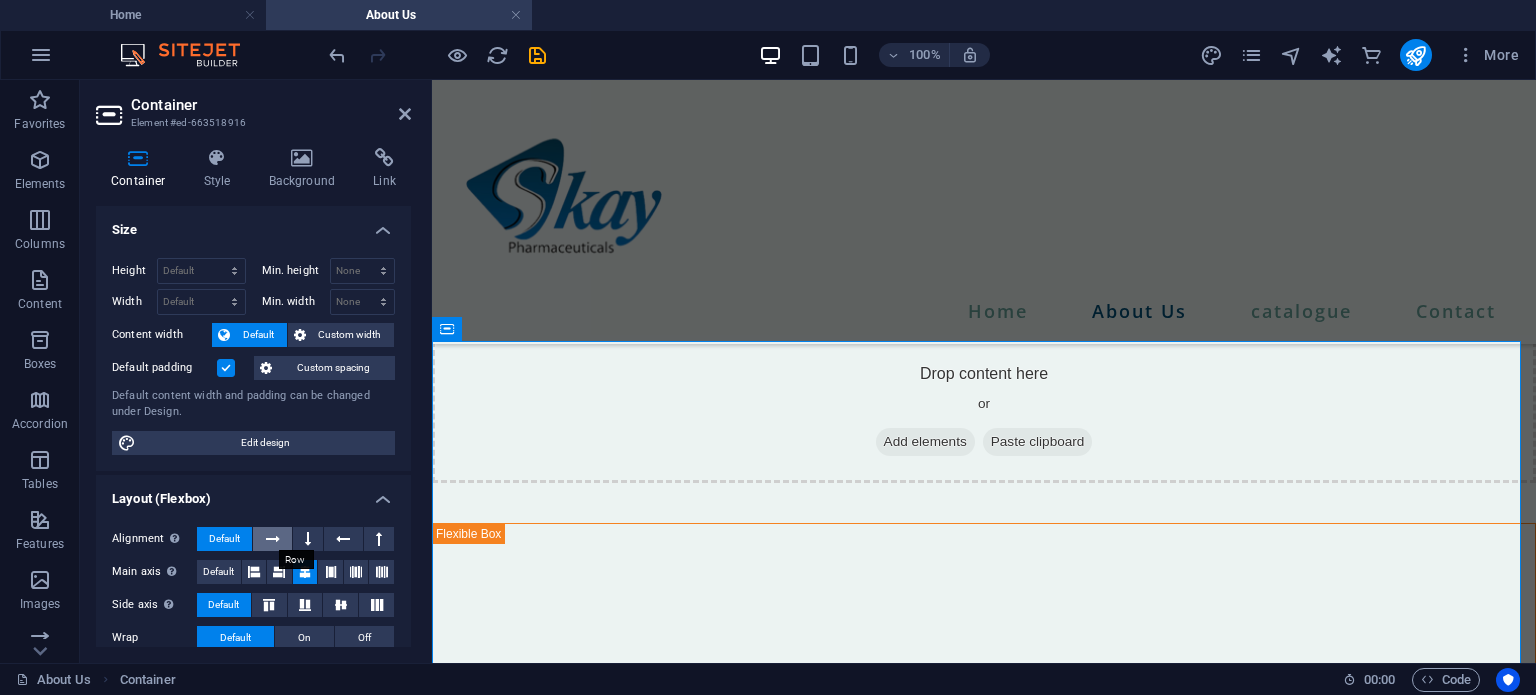 click at bounding box center [272, 539] 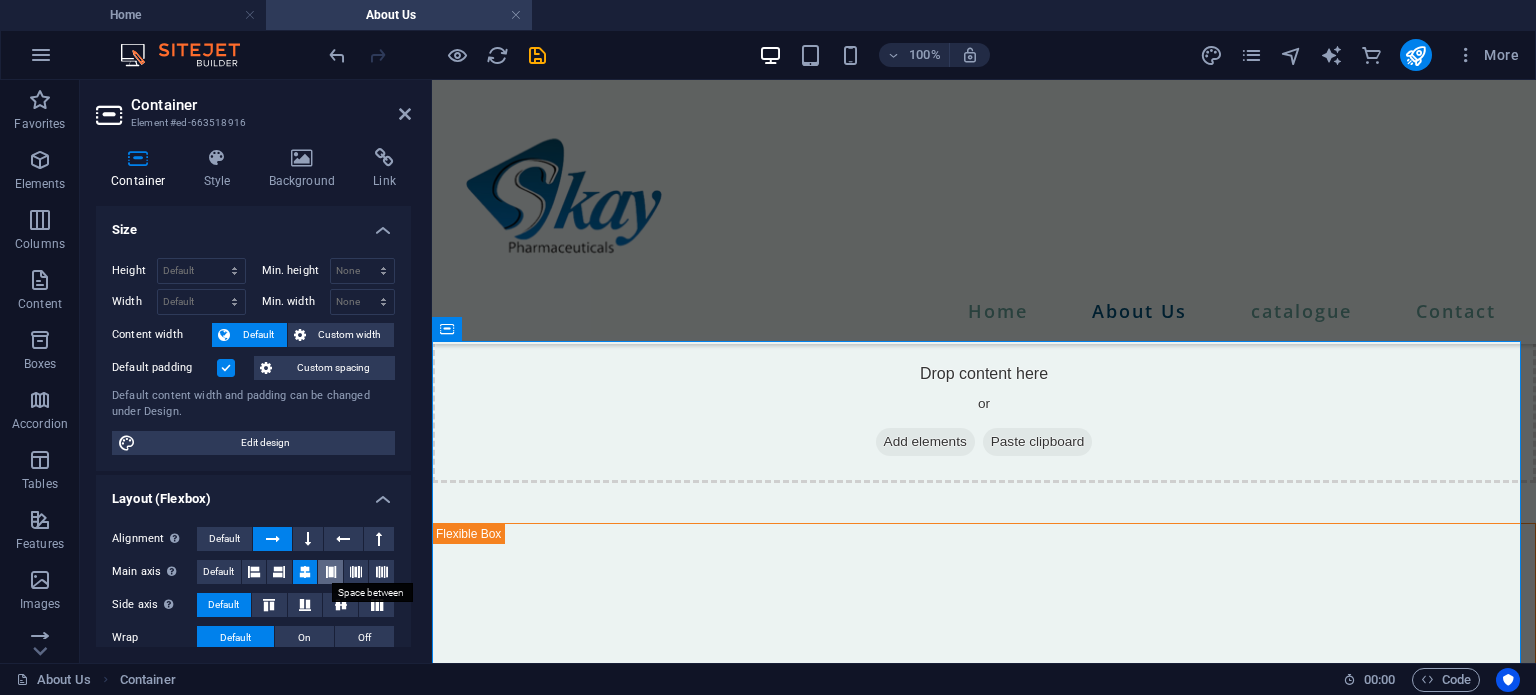 click at bounding box center (331, 572) 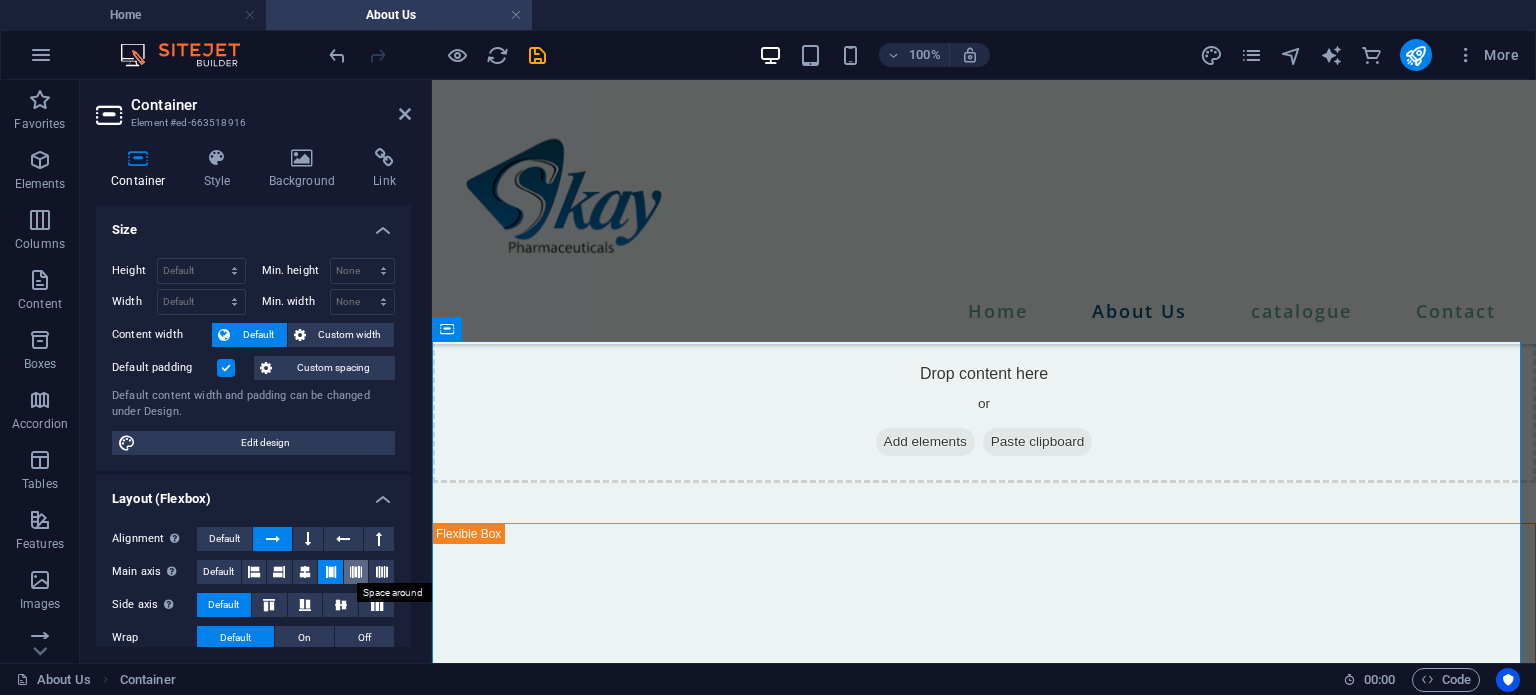 click at bounding box center (356, 572) 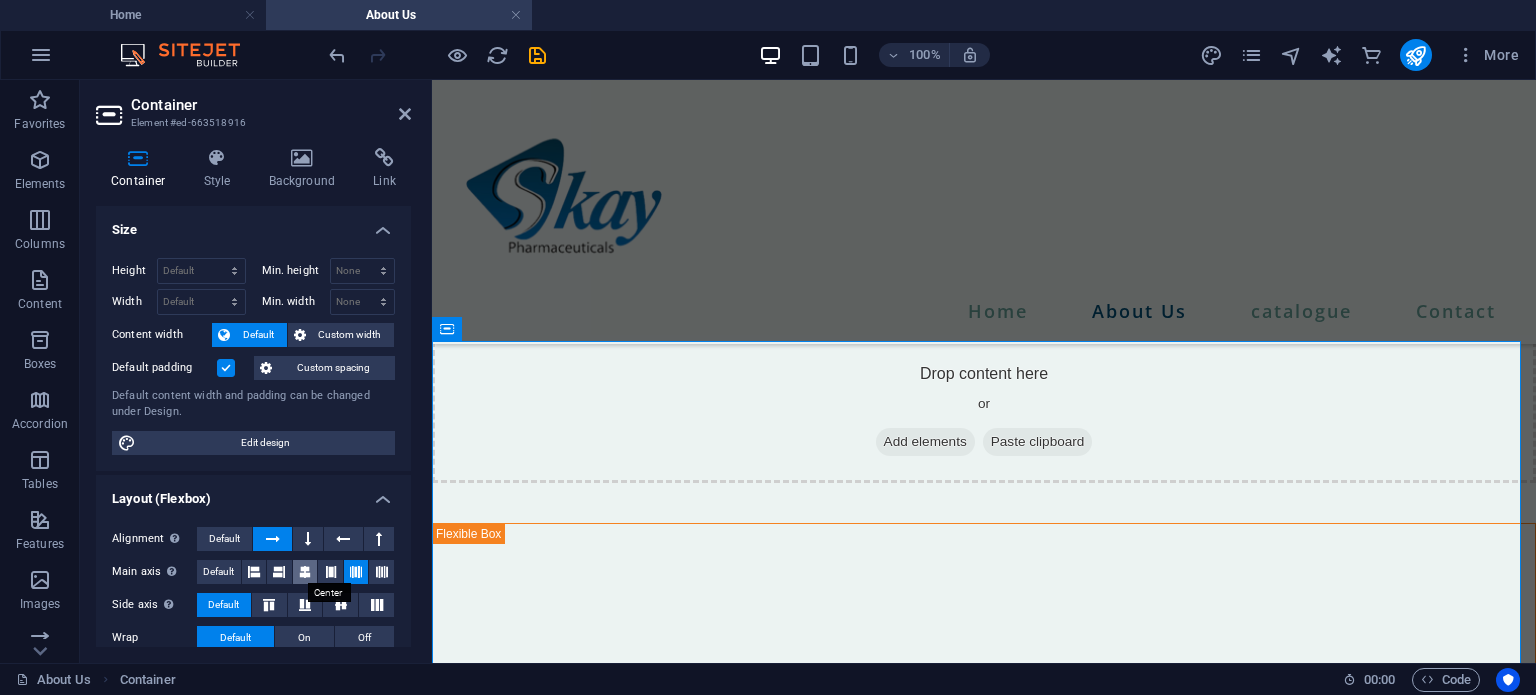 click at bounding box center [305, 572] 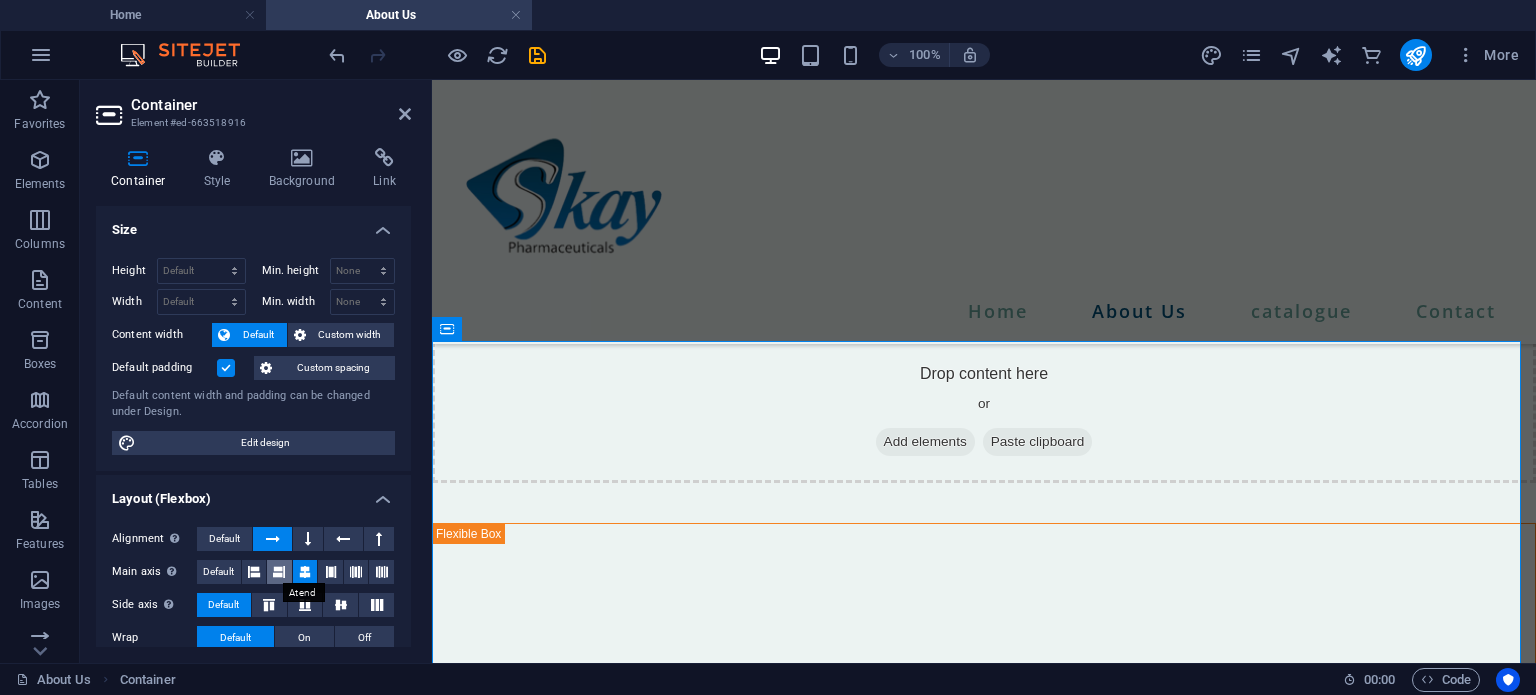 click at bounding box center (279, 572) 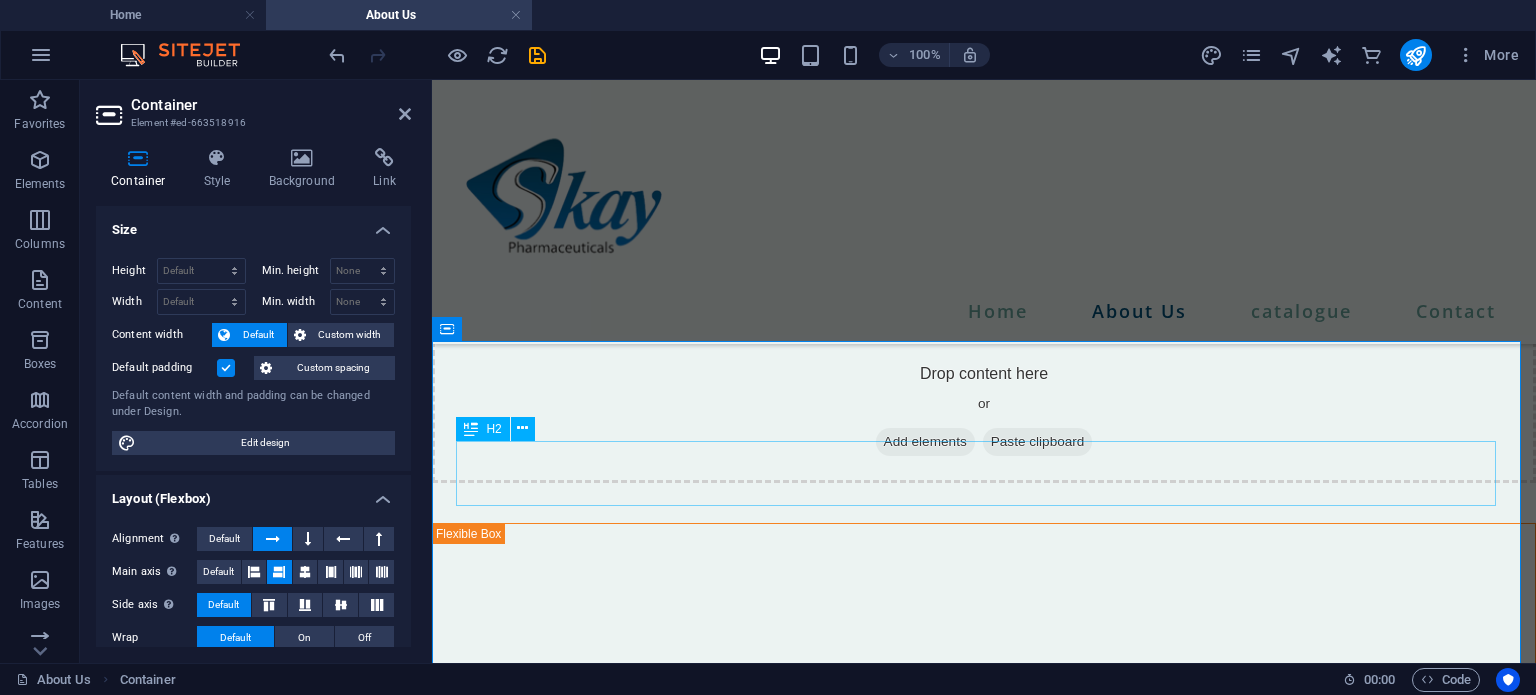 scroll, scrollTop: 0, scrollLeft: 0, axis: both 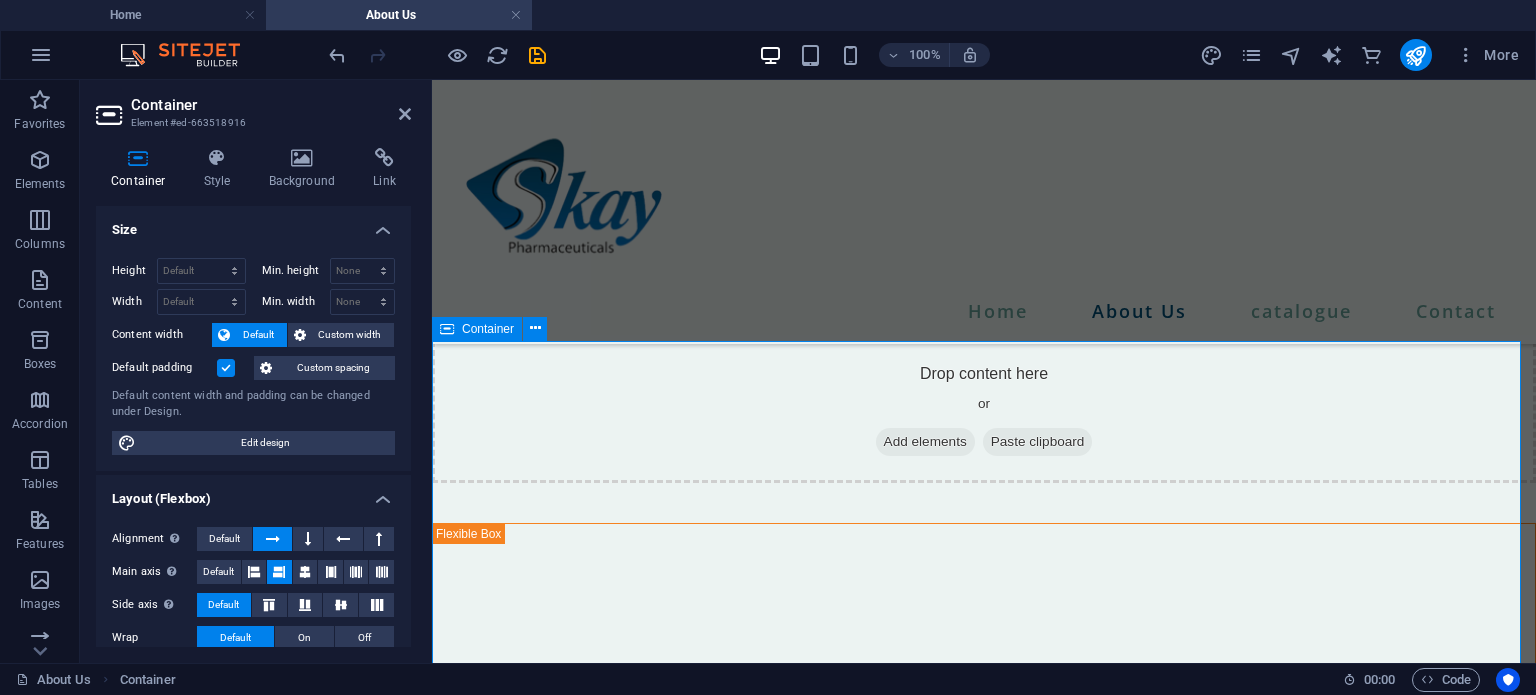 click on "Our Ambition Skay will be a preferred pharmaceutical partner committed to transform patients’ lives with innovative specialty medicines, leading brands and high value solutions." at bounding box center [984, 1597] 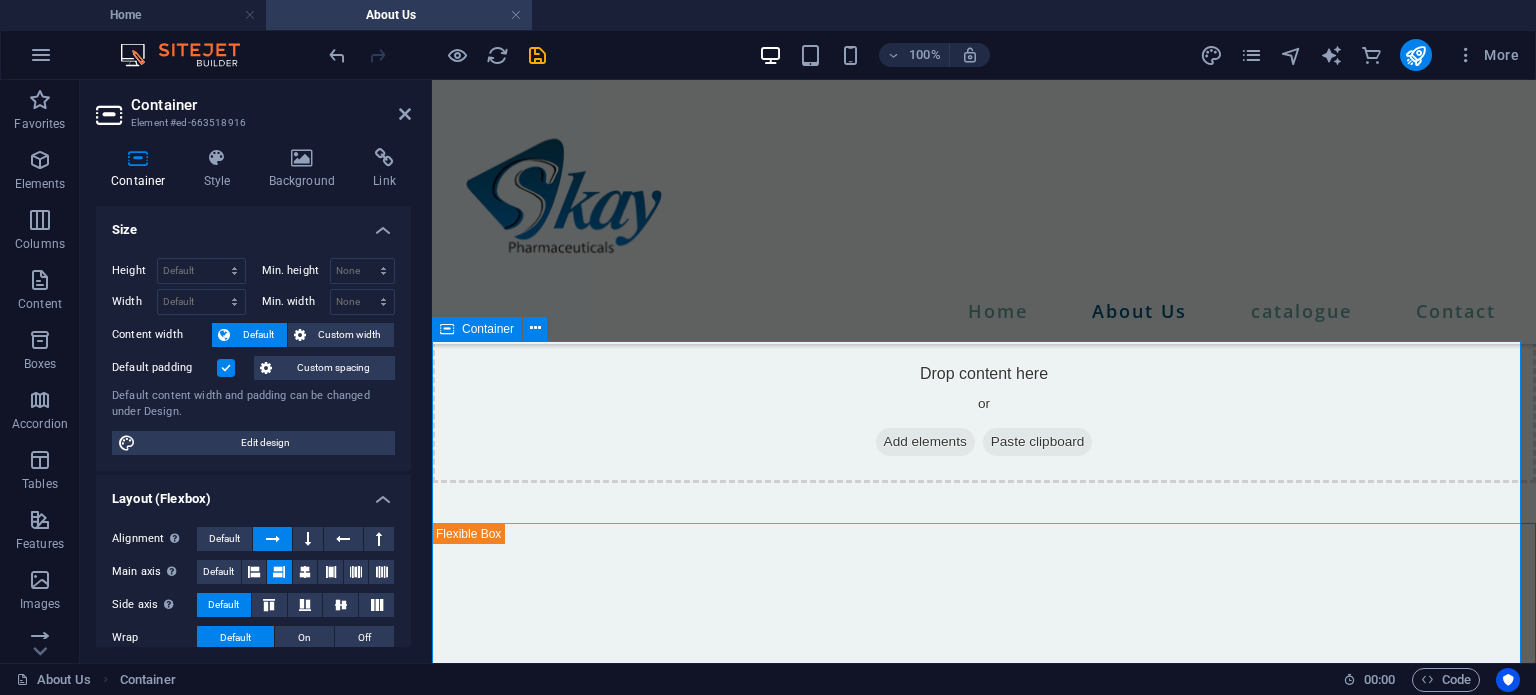click on "Our Ambition Skay will be a preferred pharmaceutical partner committed to transform patients’ lives with innovative specialty medicines, leading brands and high value solutions." at bounding box center [984, 1597] 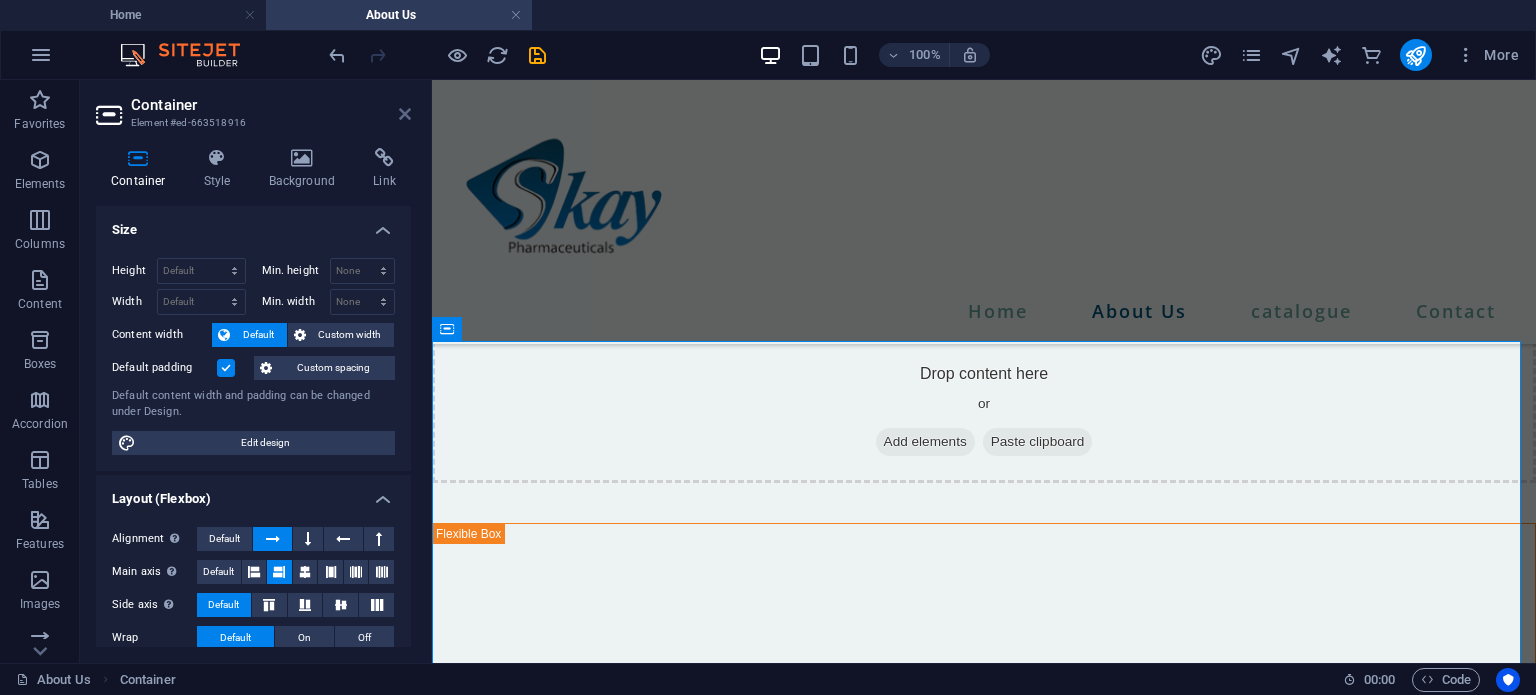 click at bounding box center (405, 114) 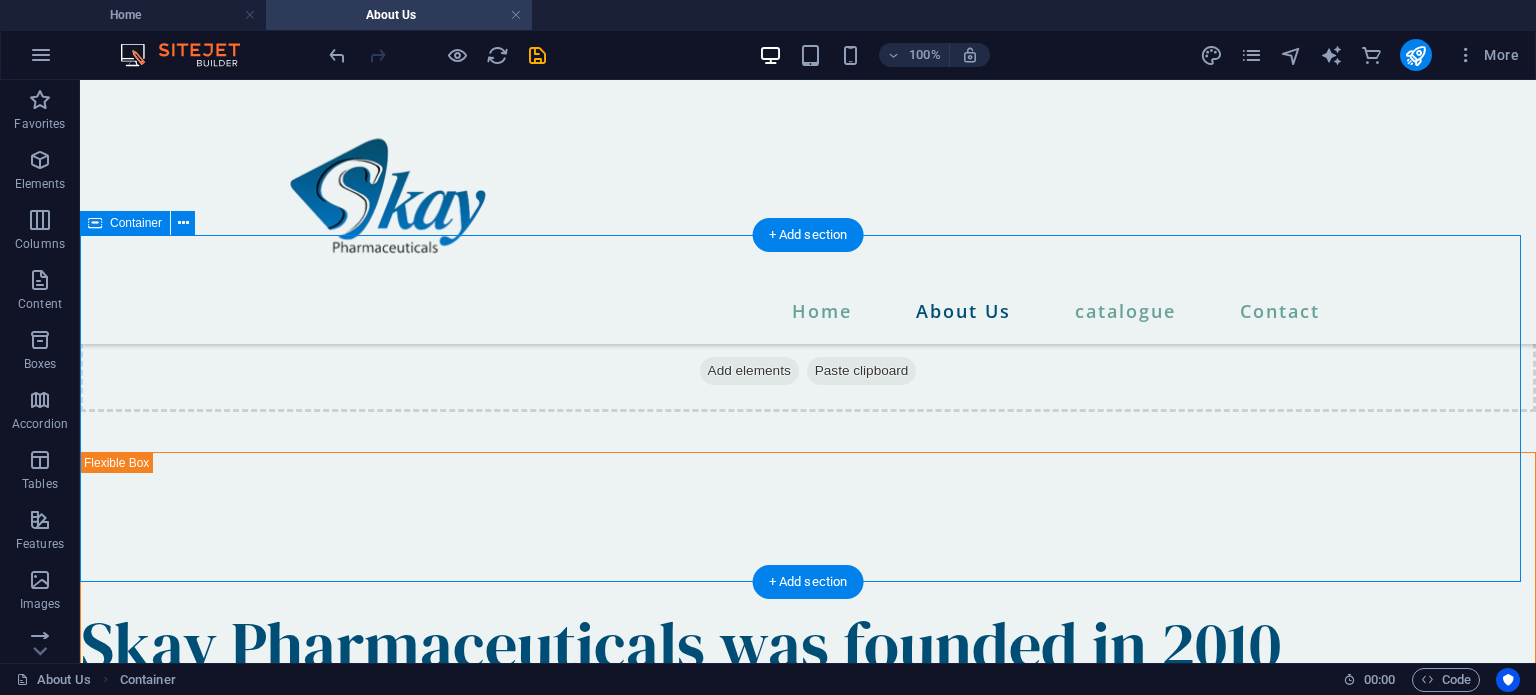 scroll, scrollTop: 1154, scrollLeft: 0, axis: vertical 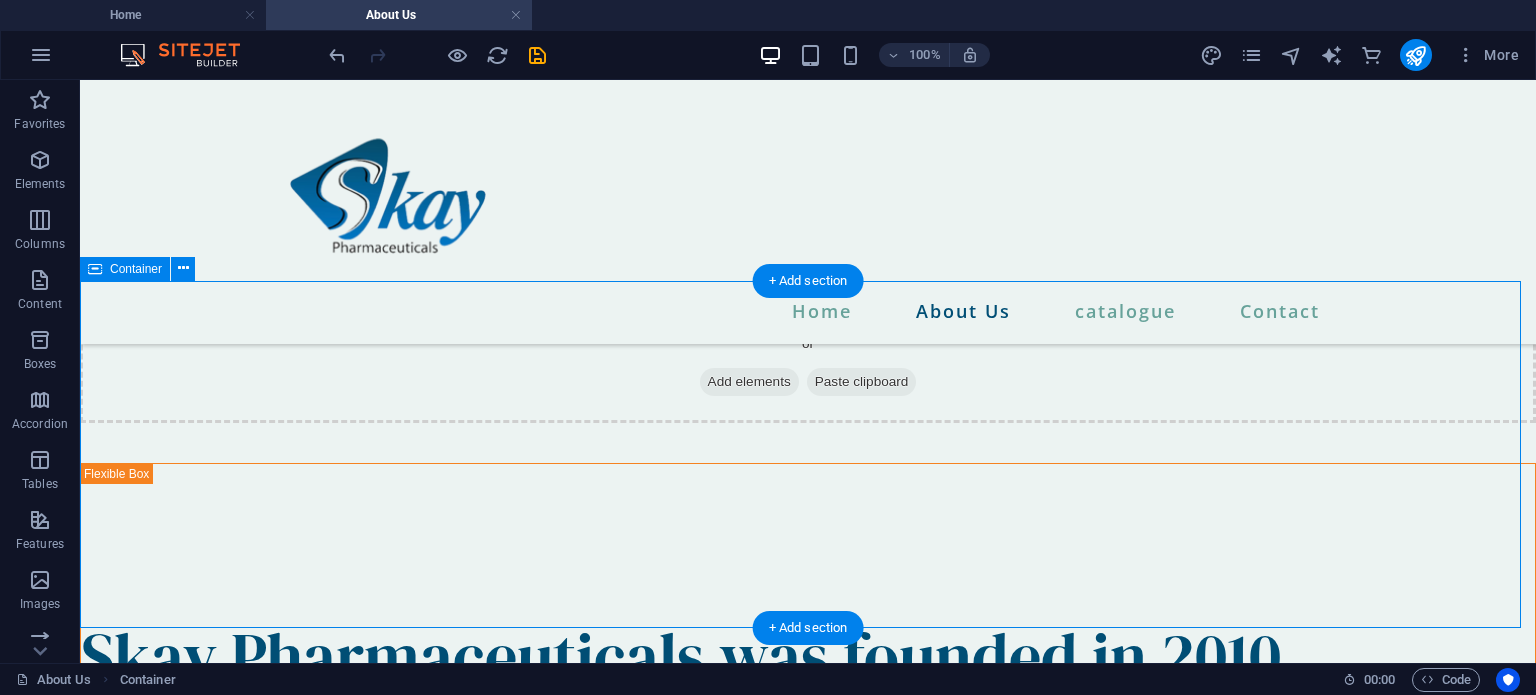 click on "Our Ambition Skay will be a preferred pharmaceutical partner committed to transform patients’ lives with innovative specialty medicines, leading brands and high value solutions." at bounding box center [808, 1430] 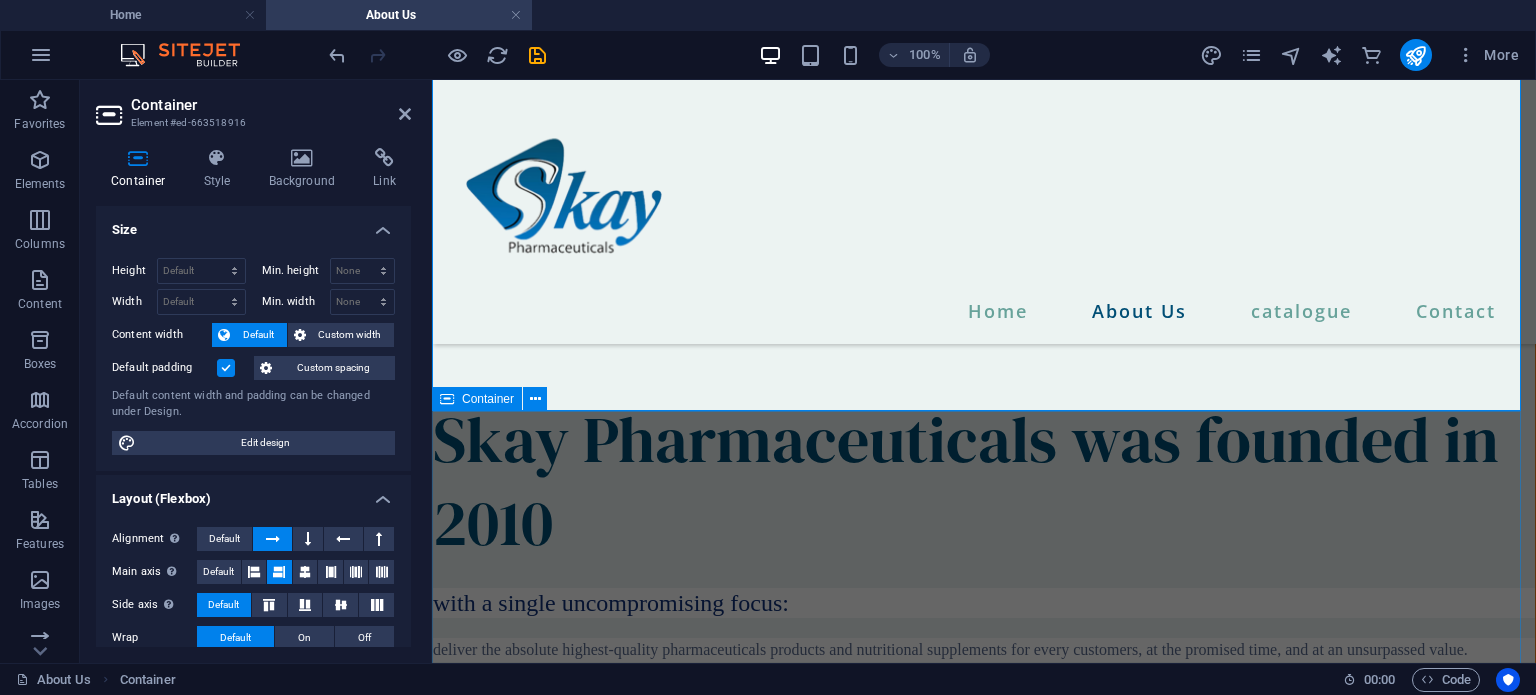 scroll, scrollTop: 1371, scrollLeft: 0, axis: vertical 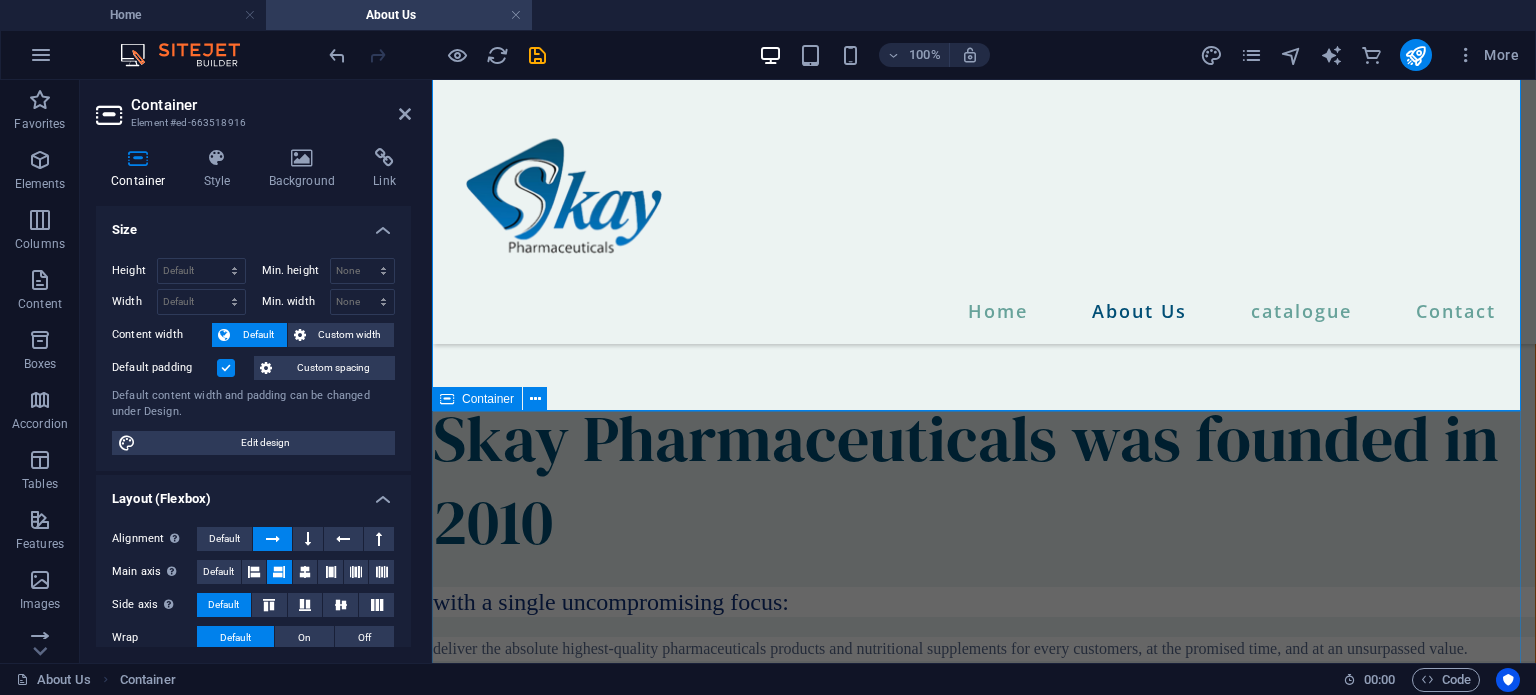 click on "Our values Six Core values, guide our endeavor as we work to realize our Vision: Courage : Opens the door to the future Achievement: Makes our entrepreneurial success possible Responsibility: Determines our entrepreneurial actions Respect :Foundation of any partnership Integrity :Ensures our credibility Transparency: Makes mutual trust possible" at bounding box center [984, 1700] 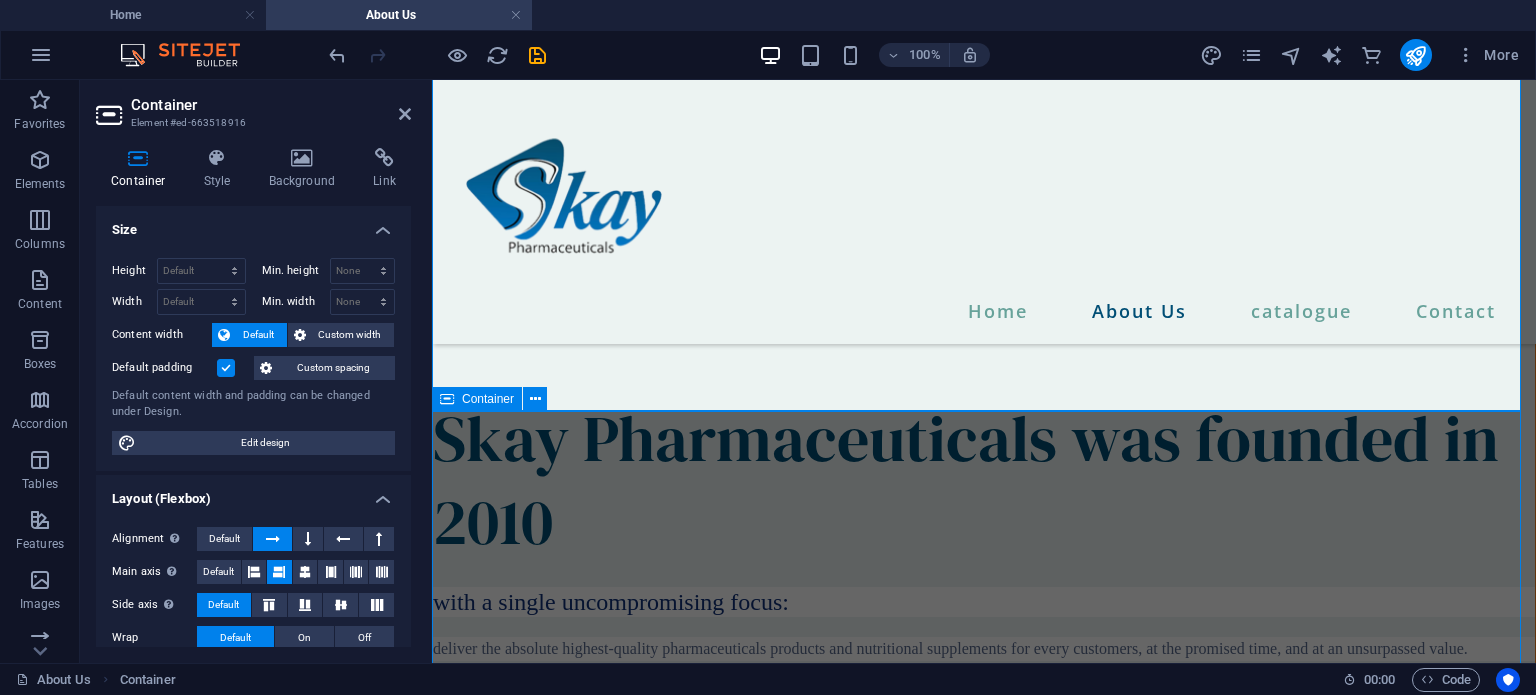 click on "Our values Six Core values, guide our endeavor as we work to realize our Vision: Courage : Opens the door to the future Achievement: Makes our entrepreneurial success possible Responsibility: Determines our entrepreneurial actions Respect :Foundation of any partnership Integrity :Ensures our credibility Transparency: Makes mutual trust possible" at bounding box center [984, 1700] 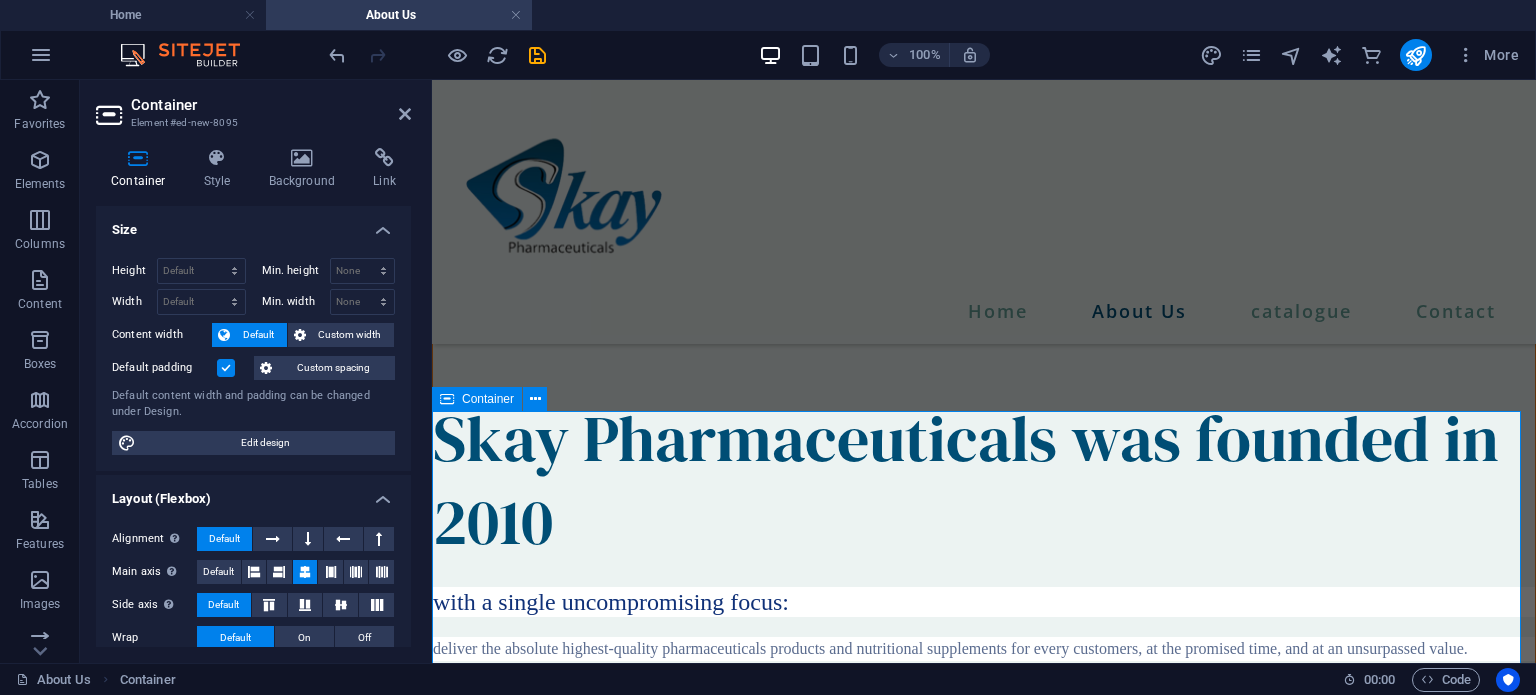 click on "Our values Six Core values, guide our endeavor as we work to realize our Vision: Courage : Opens the door to the future Achievement: Makes our entrepreneurial success possible Responsibility: Determines our entrepreneurial actions Respect :Foundation of any partnership Integrity :Ensures our credibility Transparency: Makes mutual trust possible" at bounding box center [984, 1700] 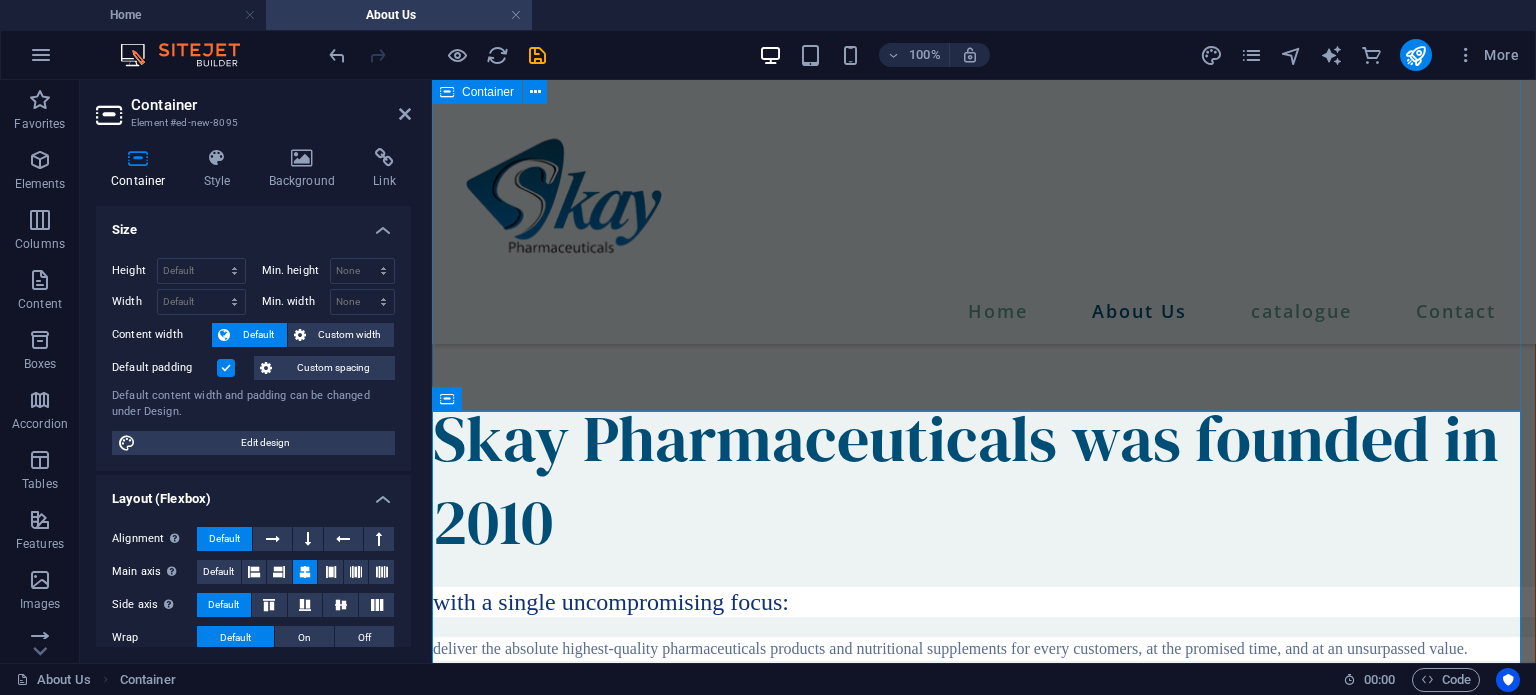 click on "Our Ambition Skay will be a preferred pharmaceutical partner committed to transform patients’ lives with innovative specialty medicines, leading brands and high value solutions." at bounding box center [984, 1320] 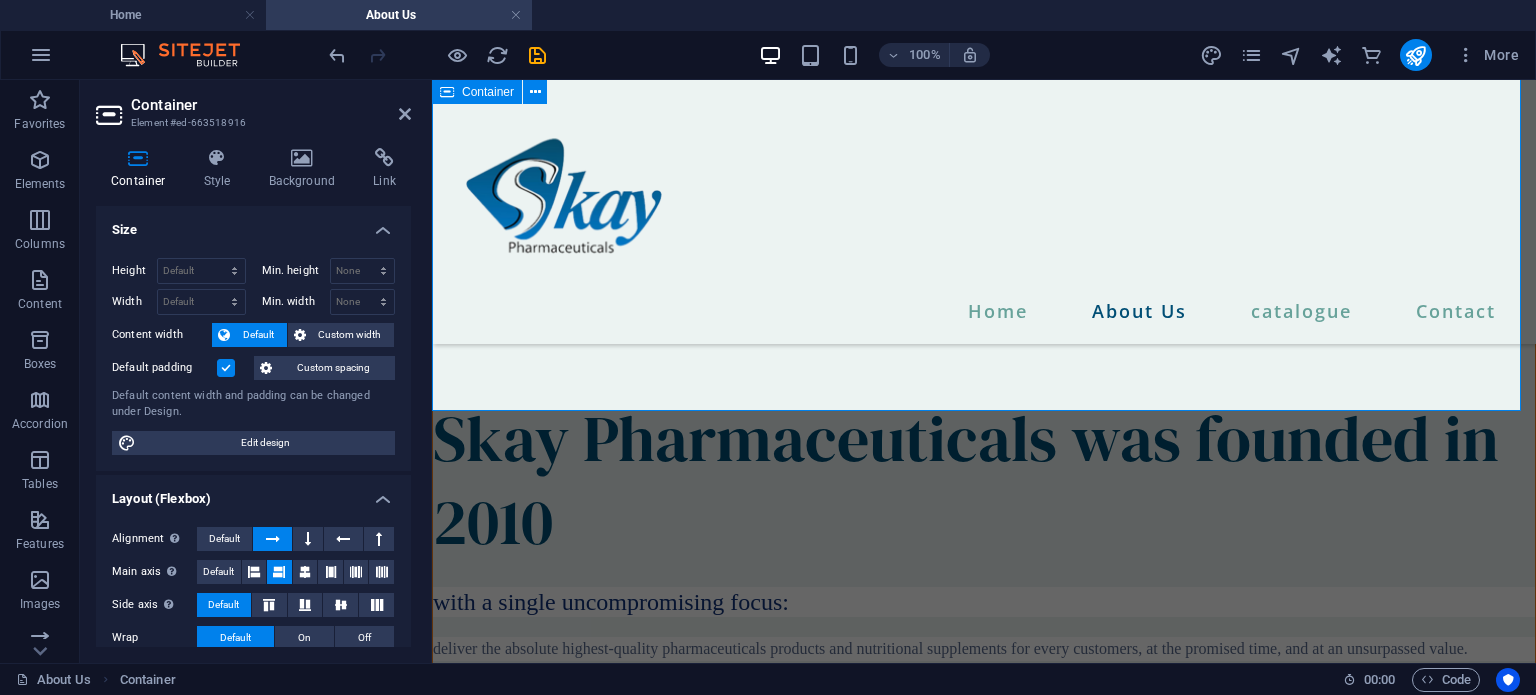 click on "Our Ambition Skay will be a preferred pharmaceutical partner committed to transform patients’ lives with innovative specialty medicines, leading brands and high value solutions." at bounding box center [984, 1320] 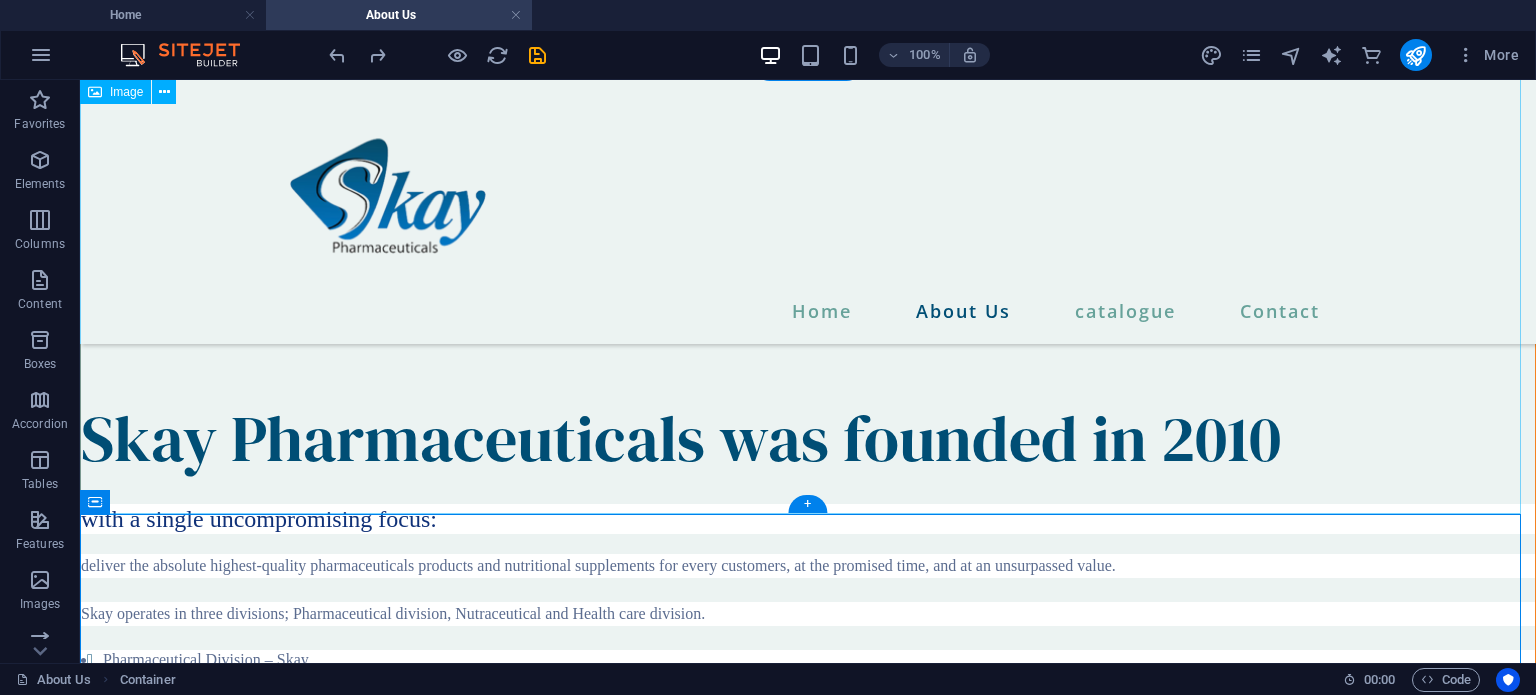 click at bounding box center [808, 1286] 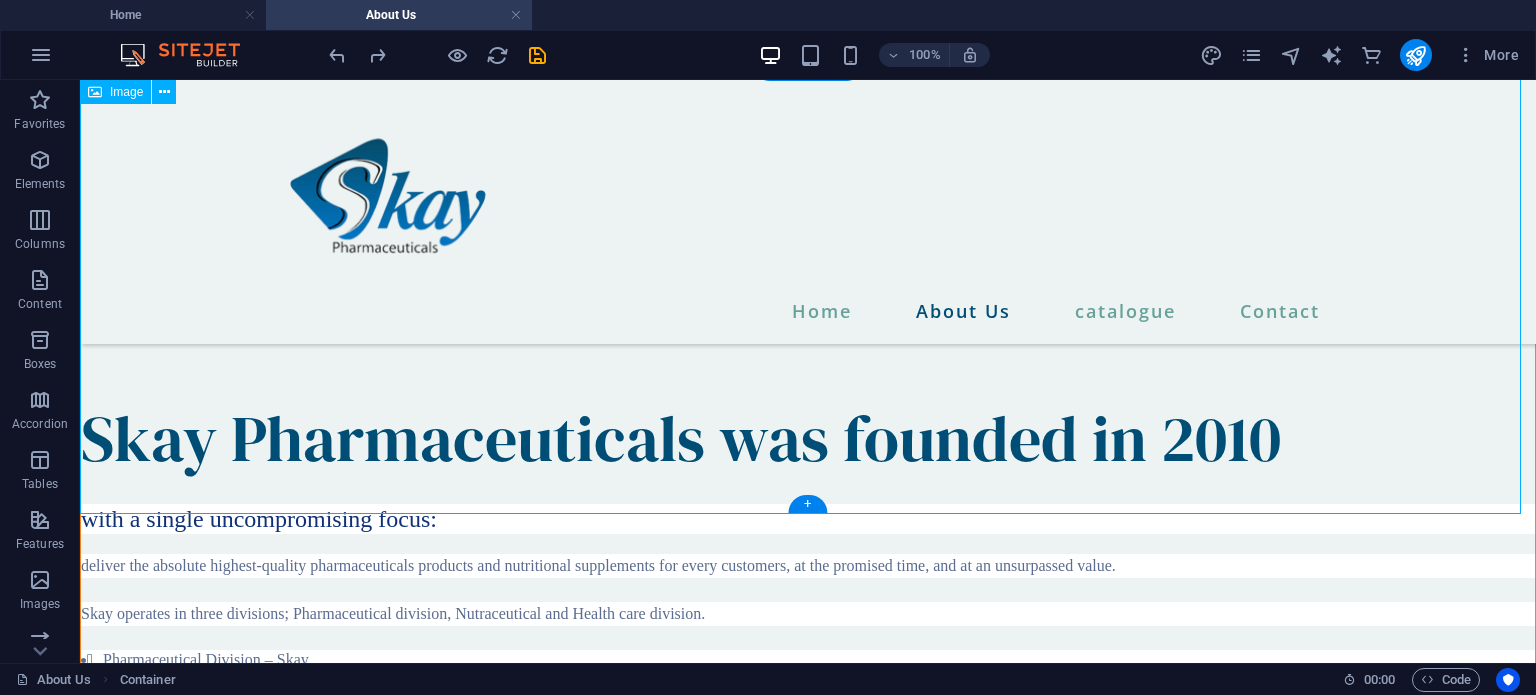 click at bounding box center [808, 1286] 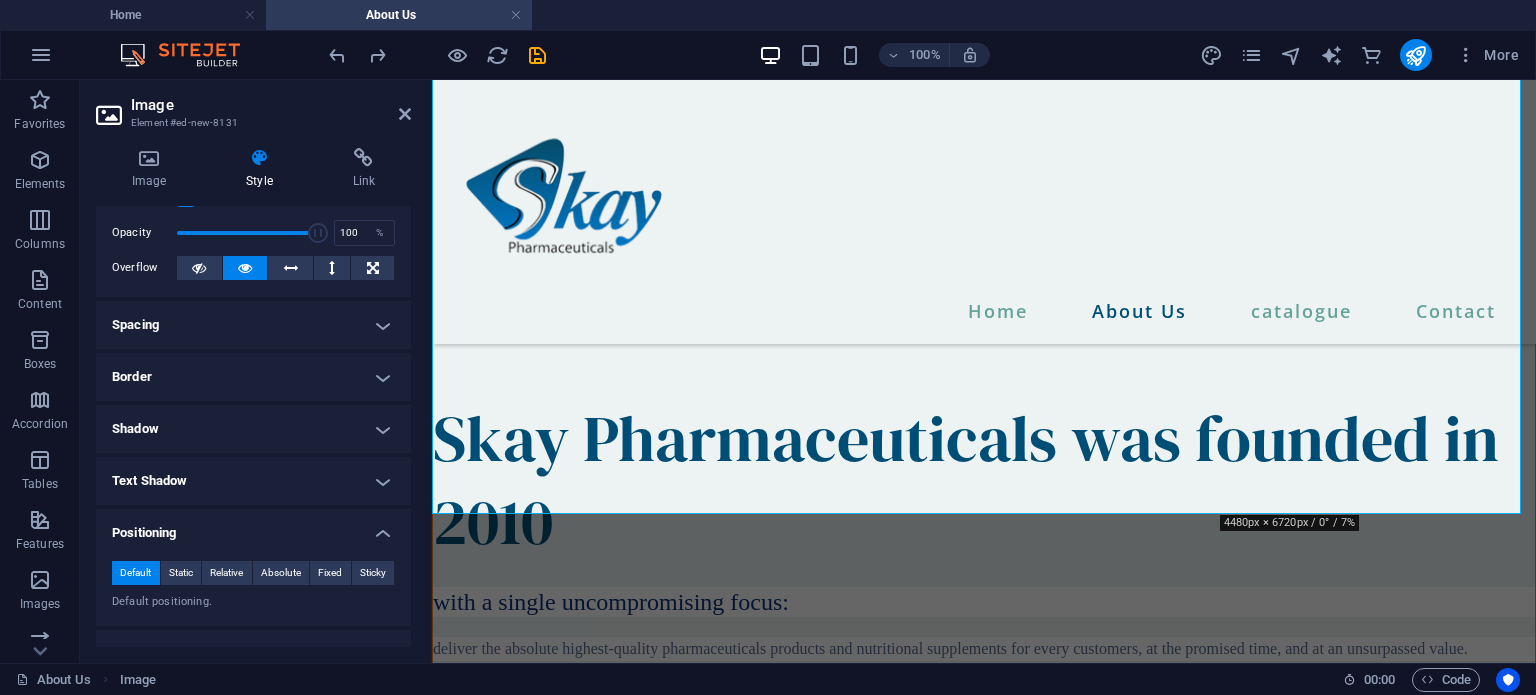 scroll, scrollTop: 74, scrollLeft: 0, axis: vertical 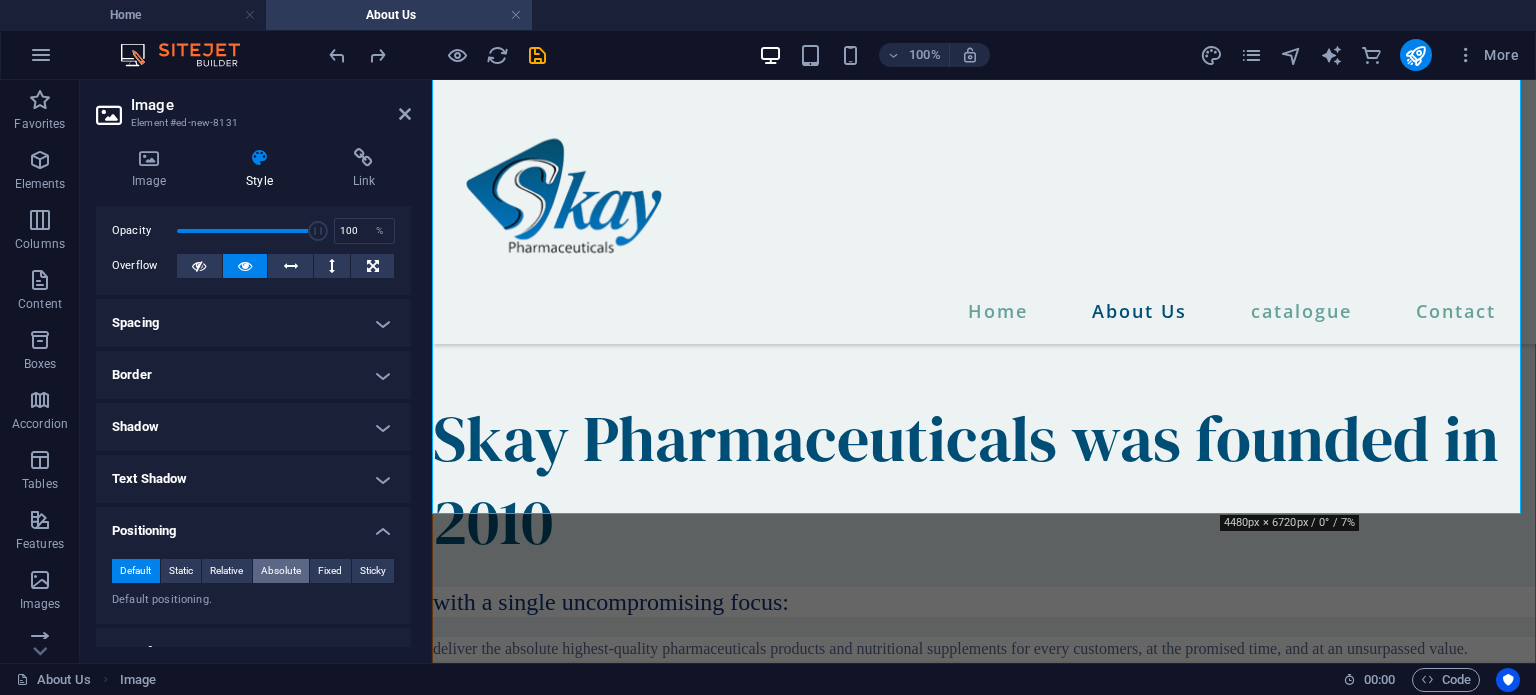click on "Absolute" at bounding box center [281, 571] 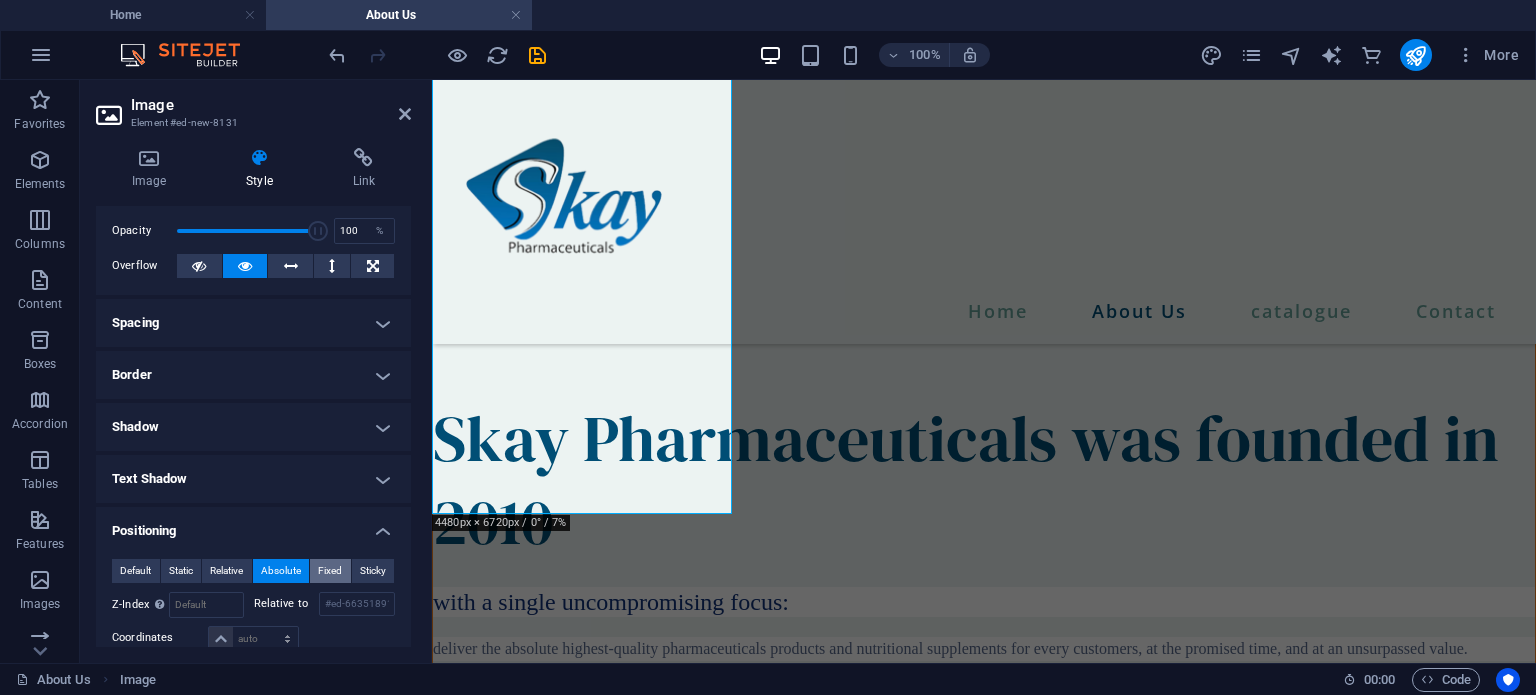 click on "Fixed" at bounding box center (330, 571) 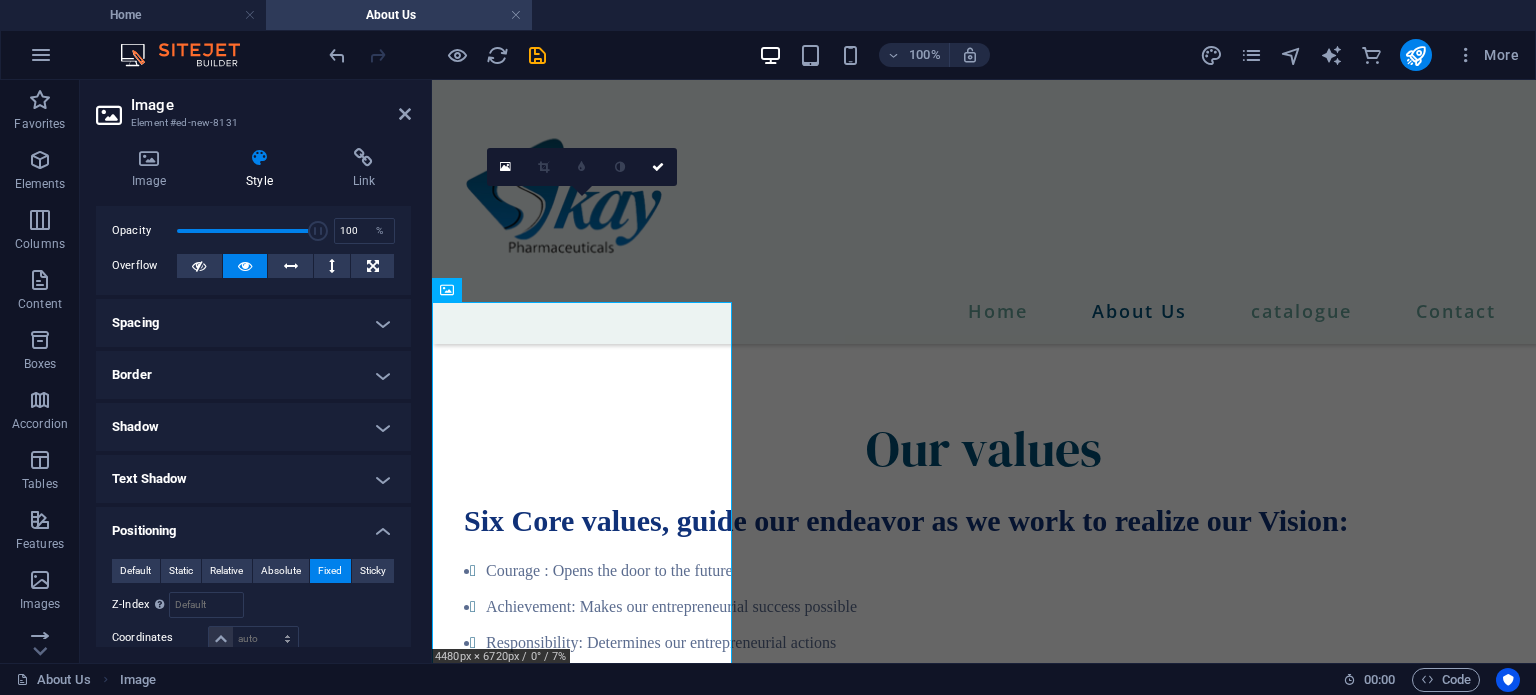scroll, scrollTop: 2608, scrollLeft: 0, axis: vertical 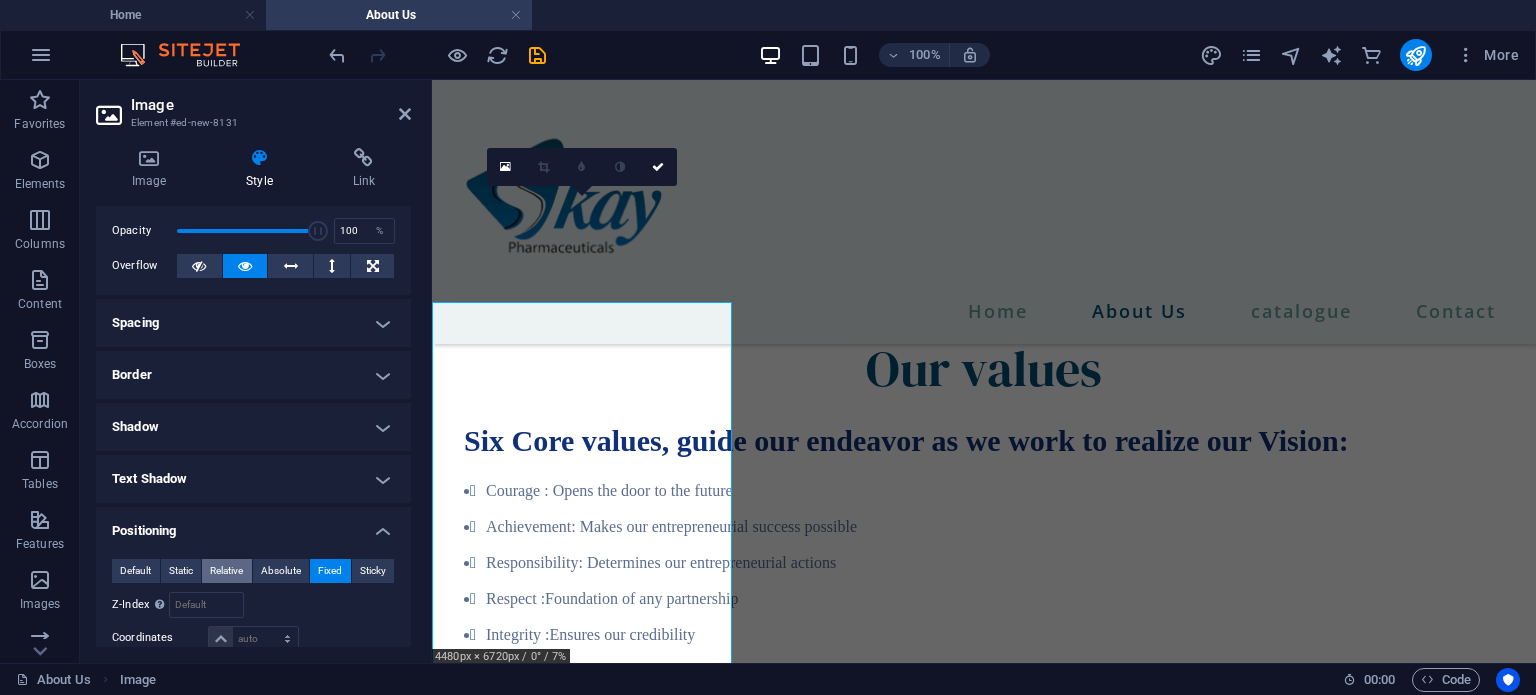 click on "Relative" at bounding box center (226, 571) 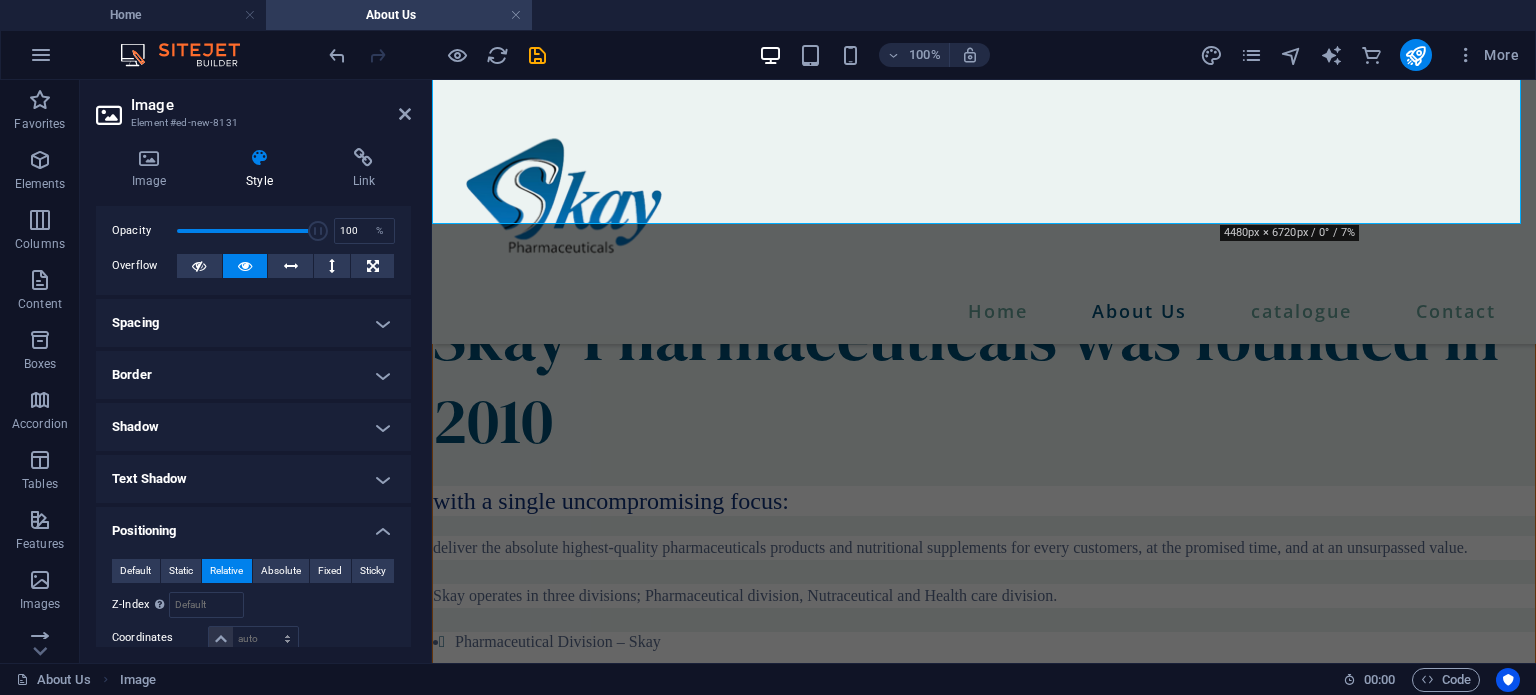 scroll, scrollTop: 1288, scrollLeft: 0, axis: vertical 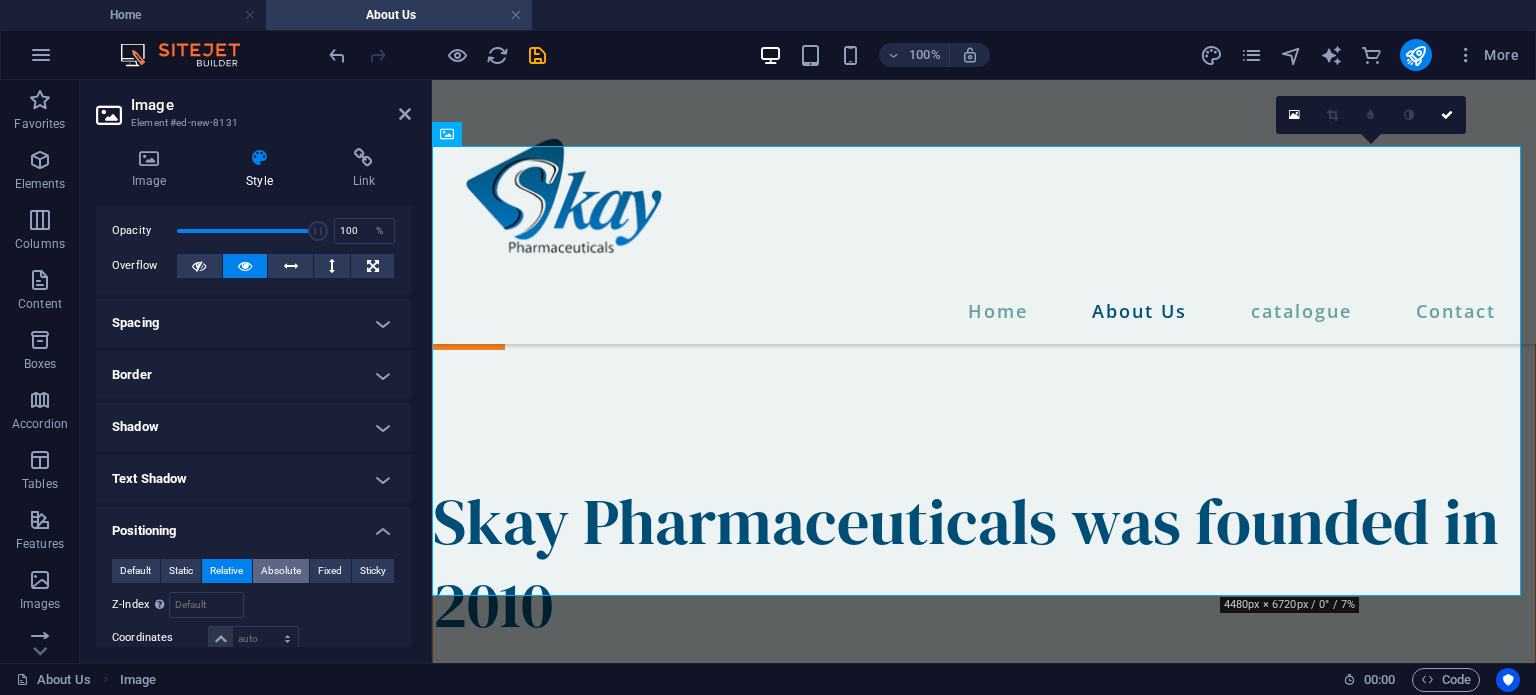 click on "Absolute" at bounding box center (281, 571) 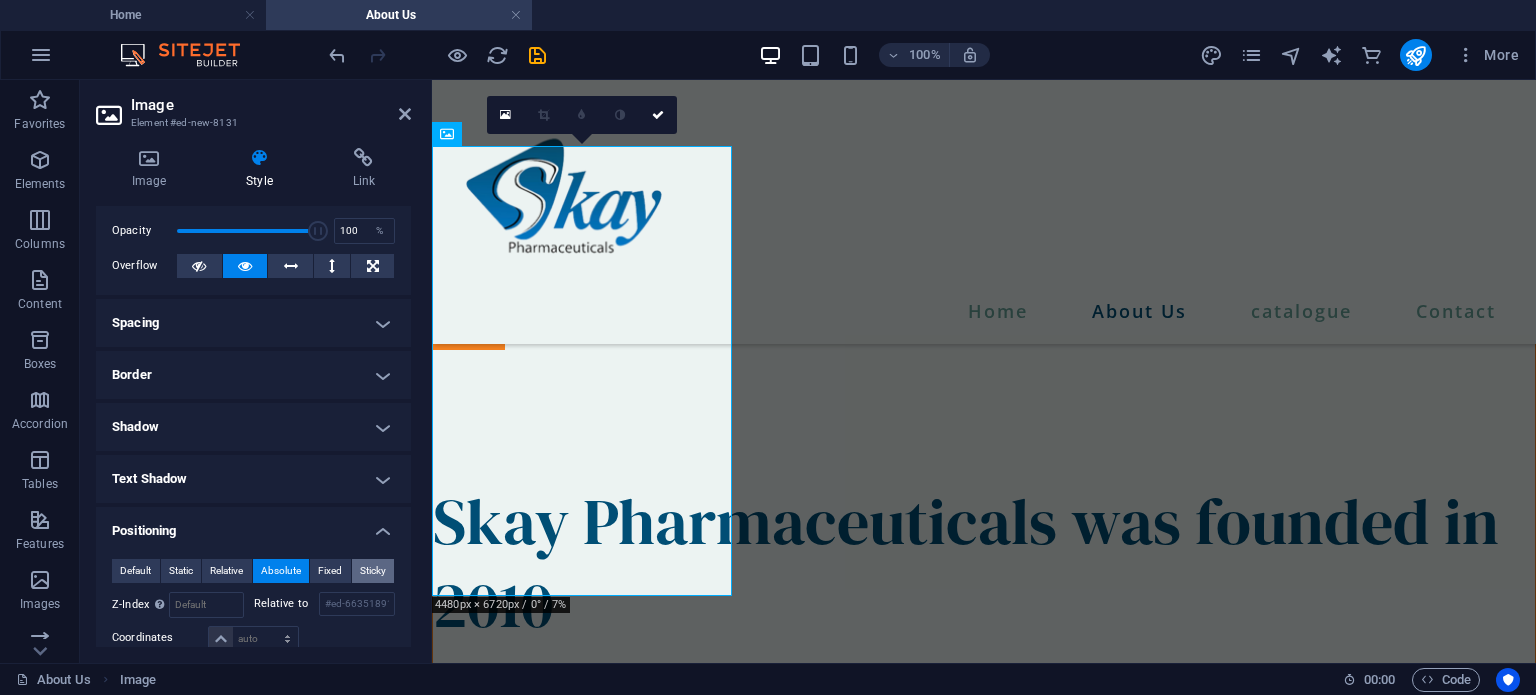 click on "Sticky" at bounding box center [373, 571] 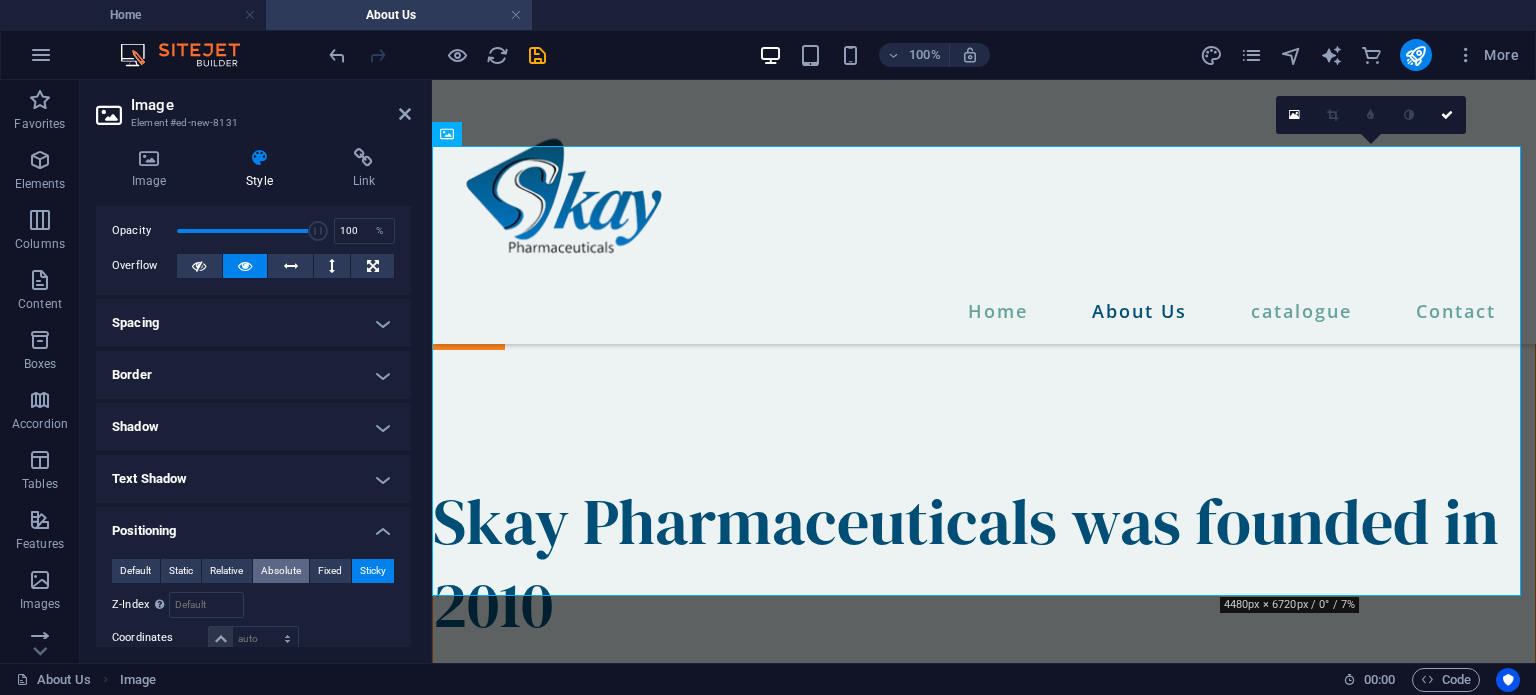 click on "Absolute" at bounding box center [281, 571] 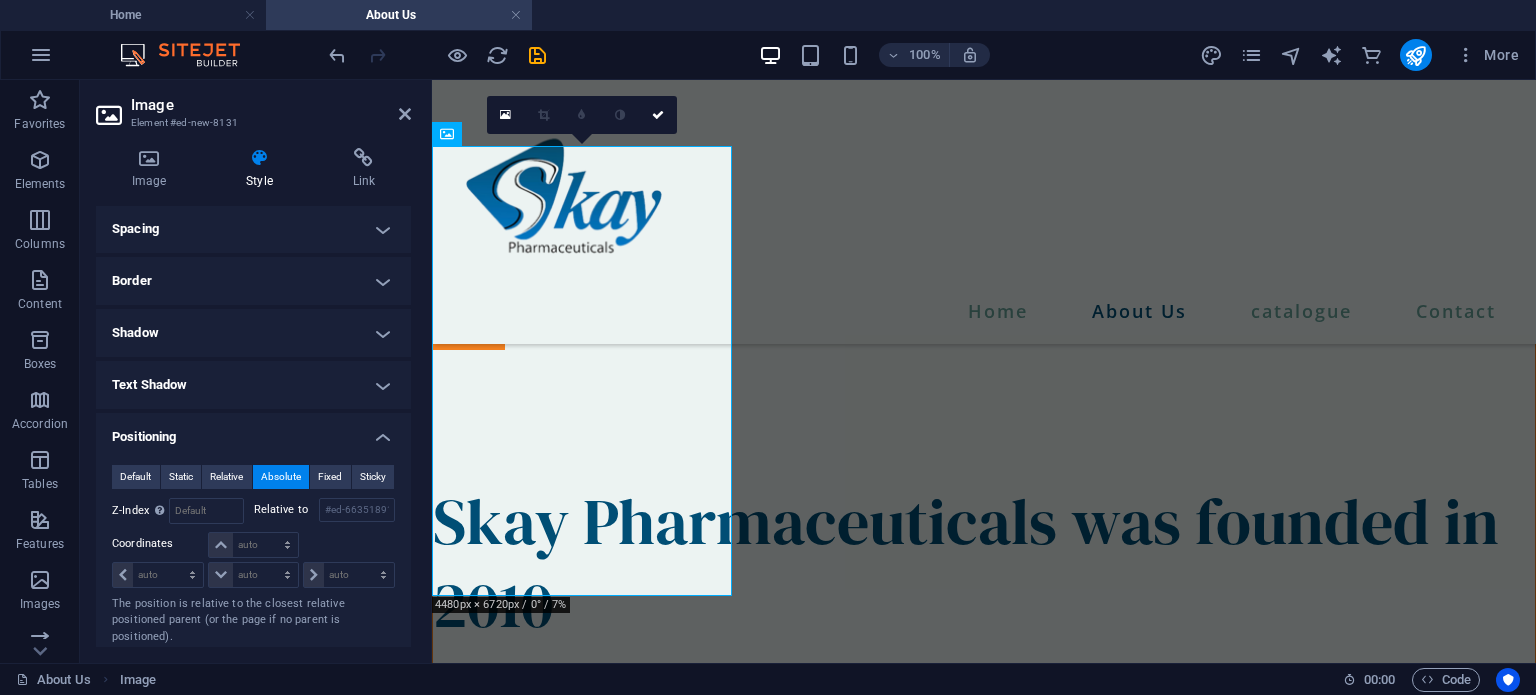 scroll, scrollTop: 168, scrollLeft: 0, axis: vertical 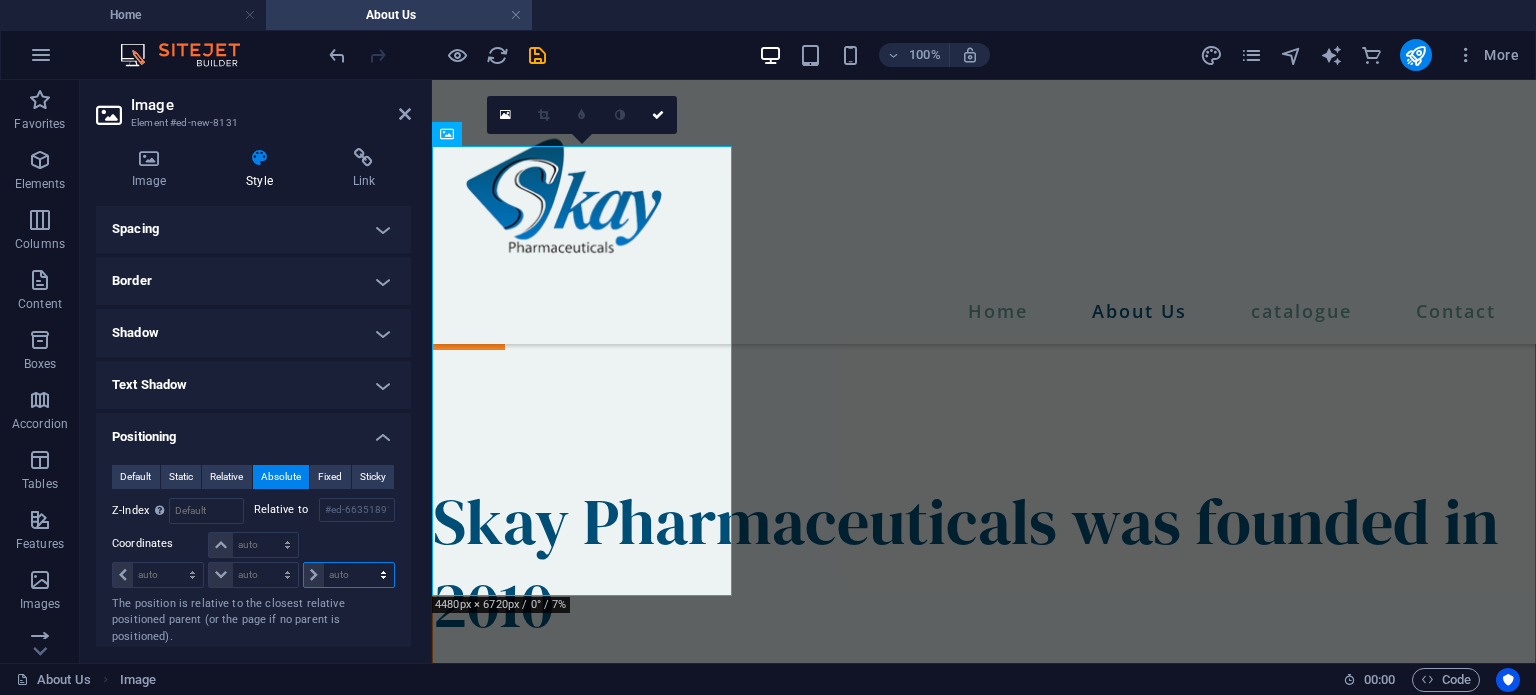 click on "auto px rem % em" at bounding box center [349, 575] 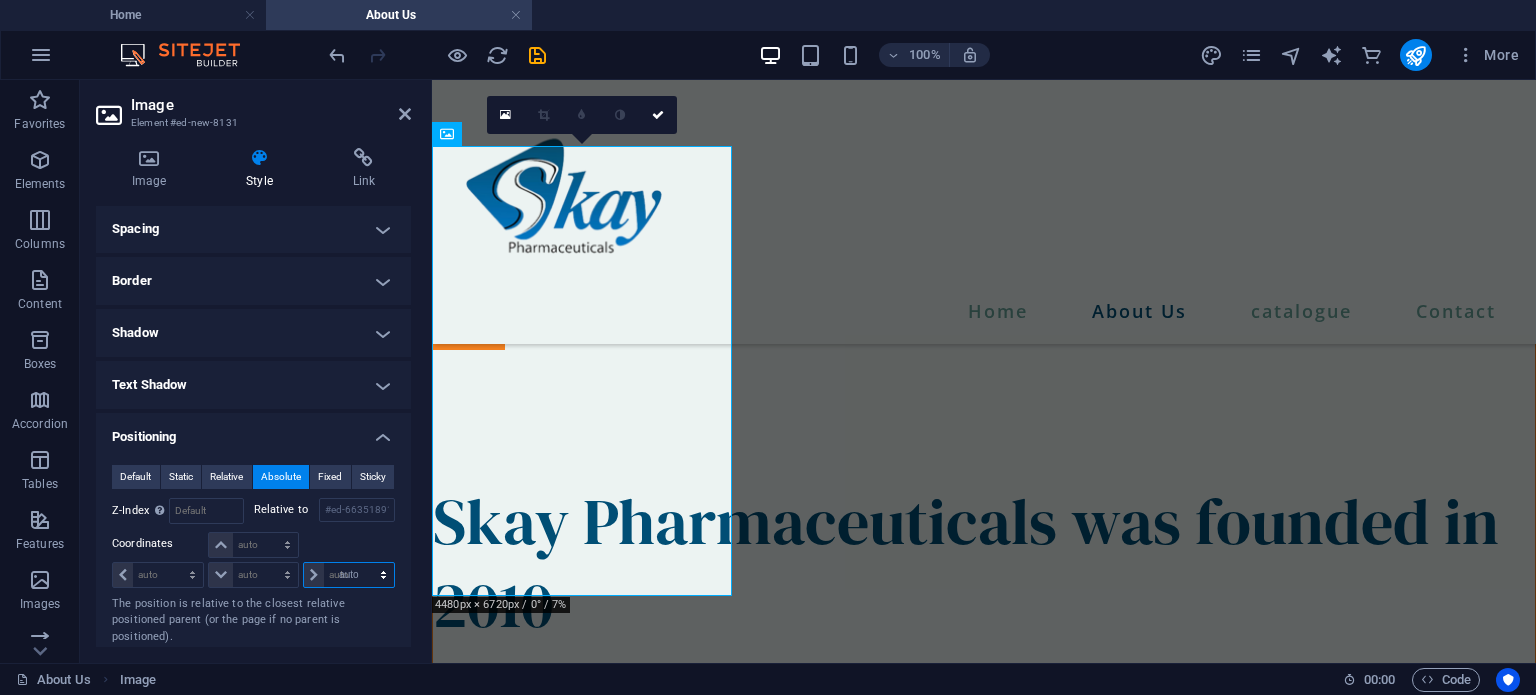 click on "auto px rem % em" at bounding box center (349, 575) 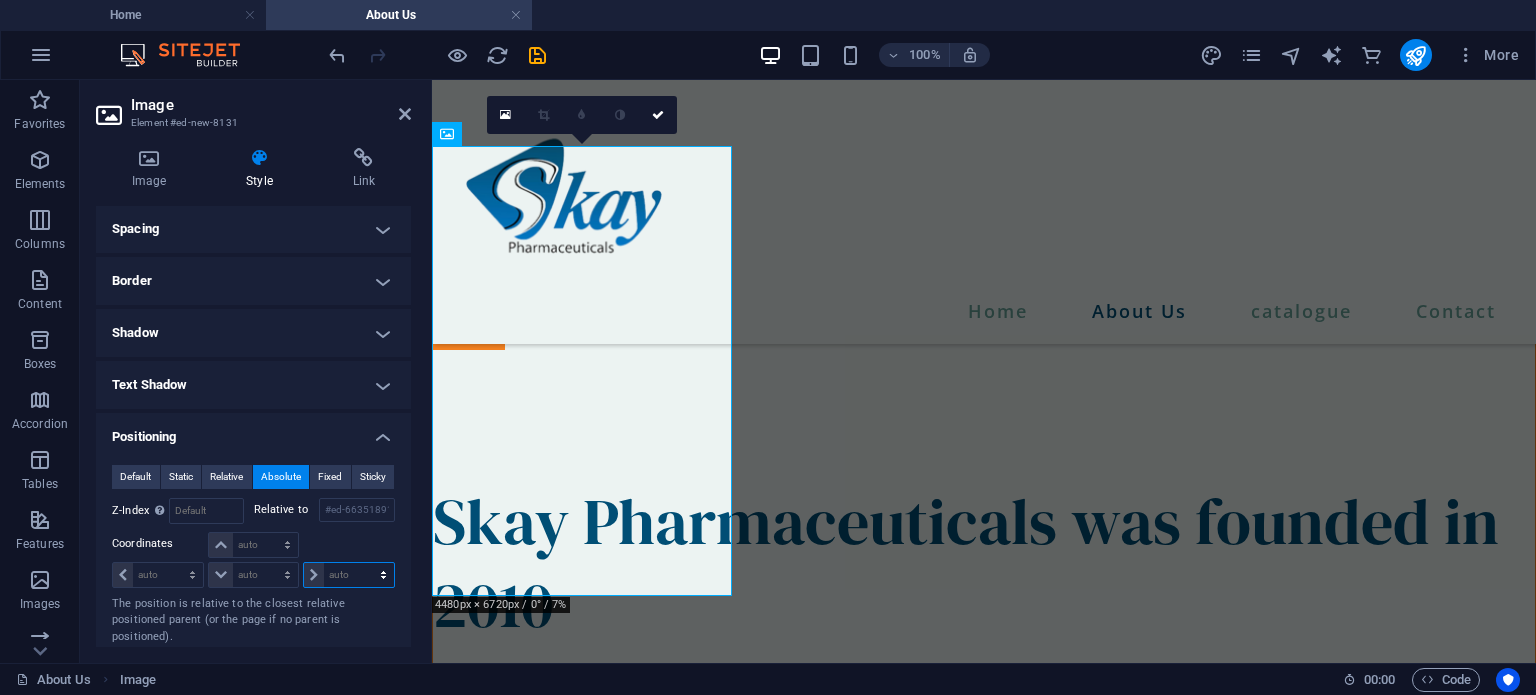 click on "auto px rem % em" at bounding box center (349, 575) 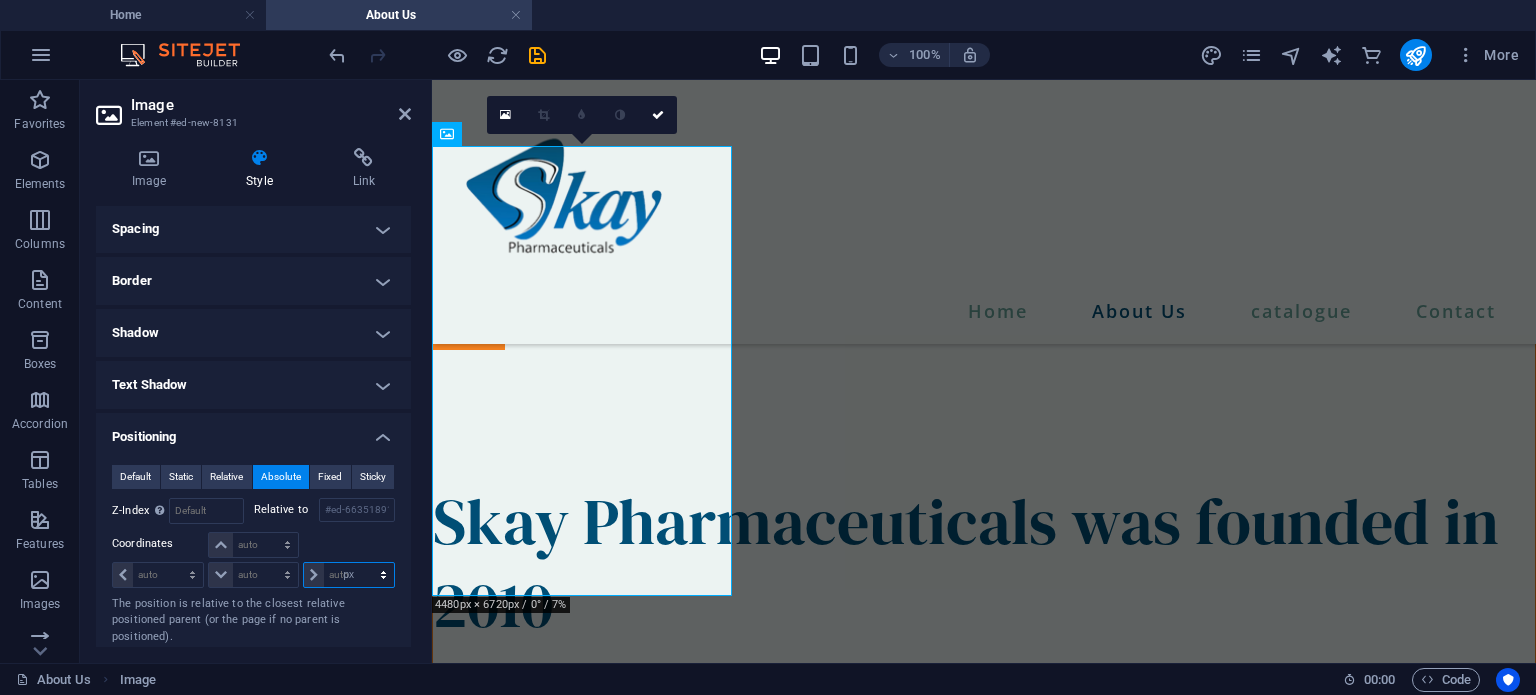 click on "auto px rem % em" at bounding box center [349, 575] 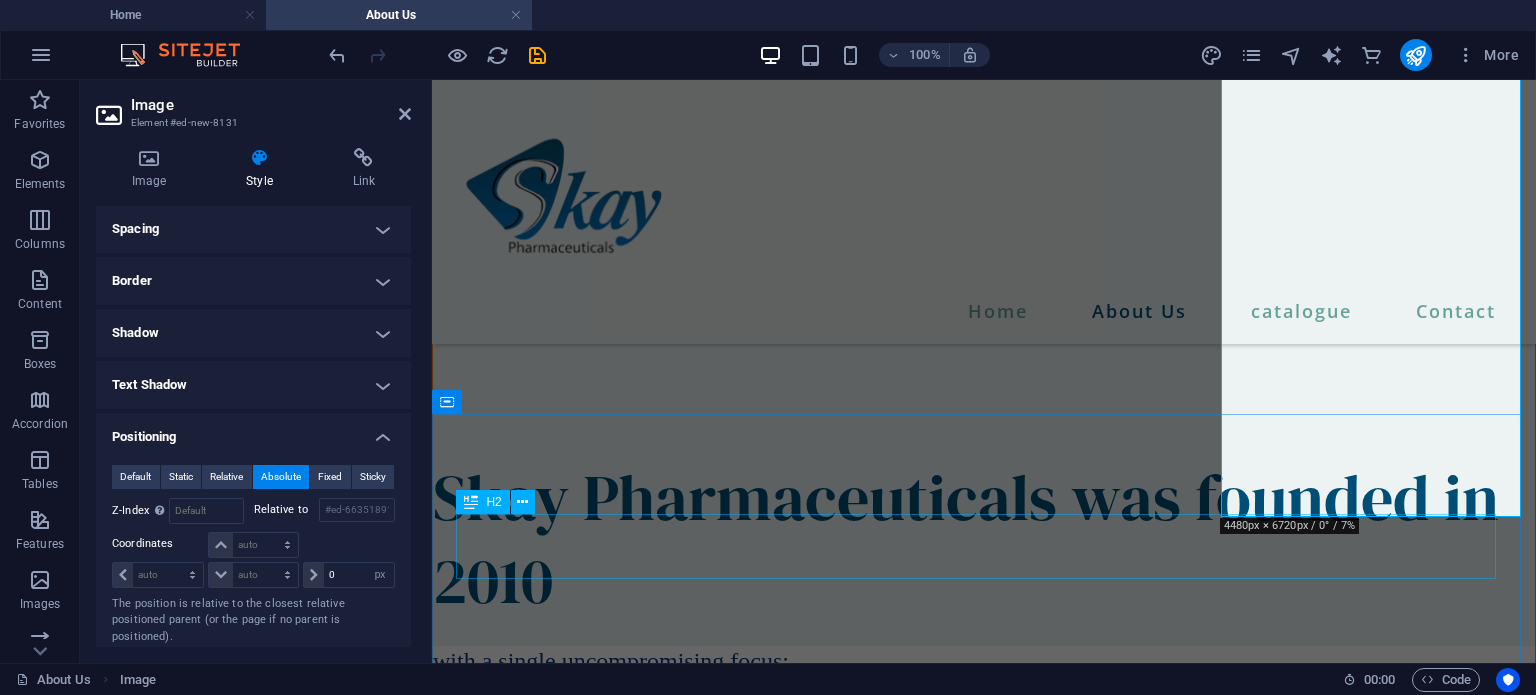 scroll, scrollTop: 1384, scrollLeft: 0, axis: vertical 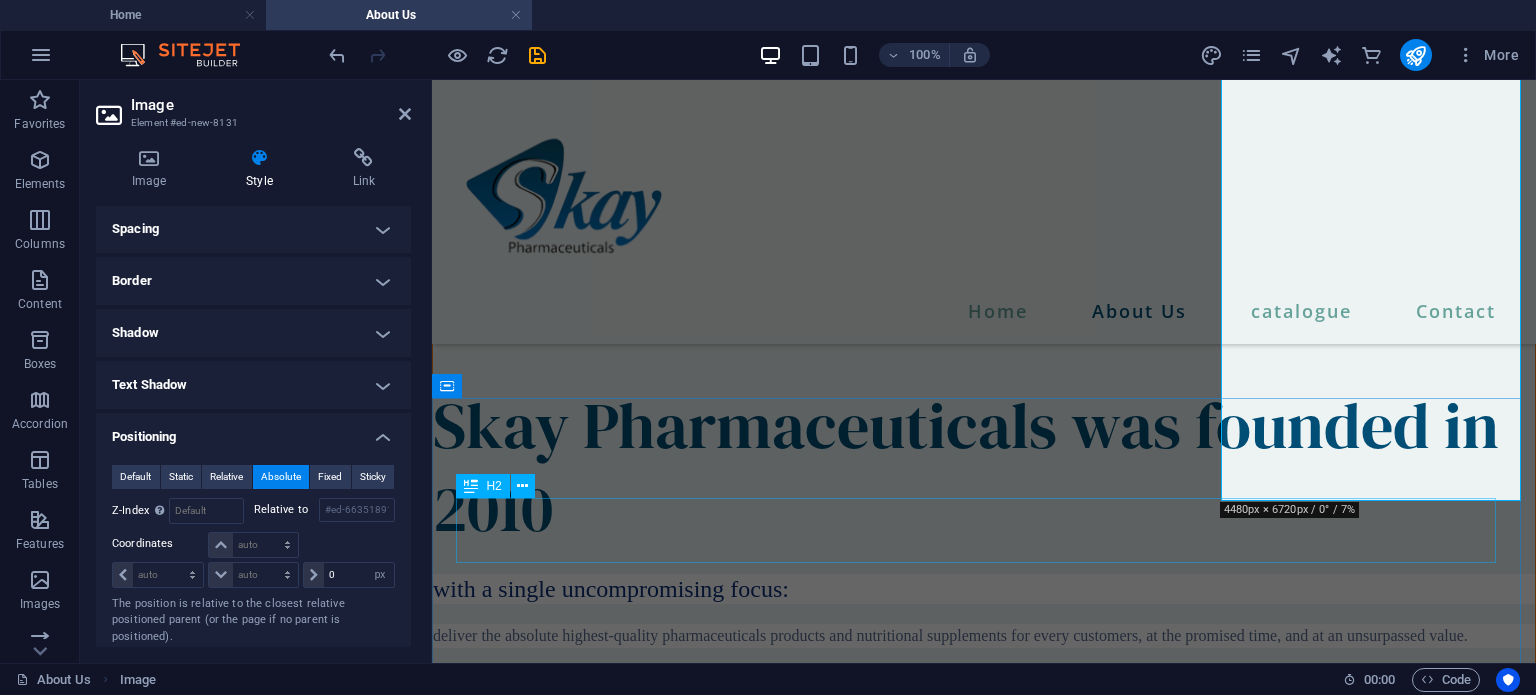 click on "Our values" at bounding box center [984, 1592] 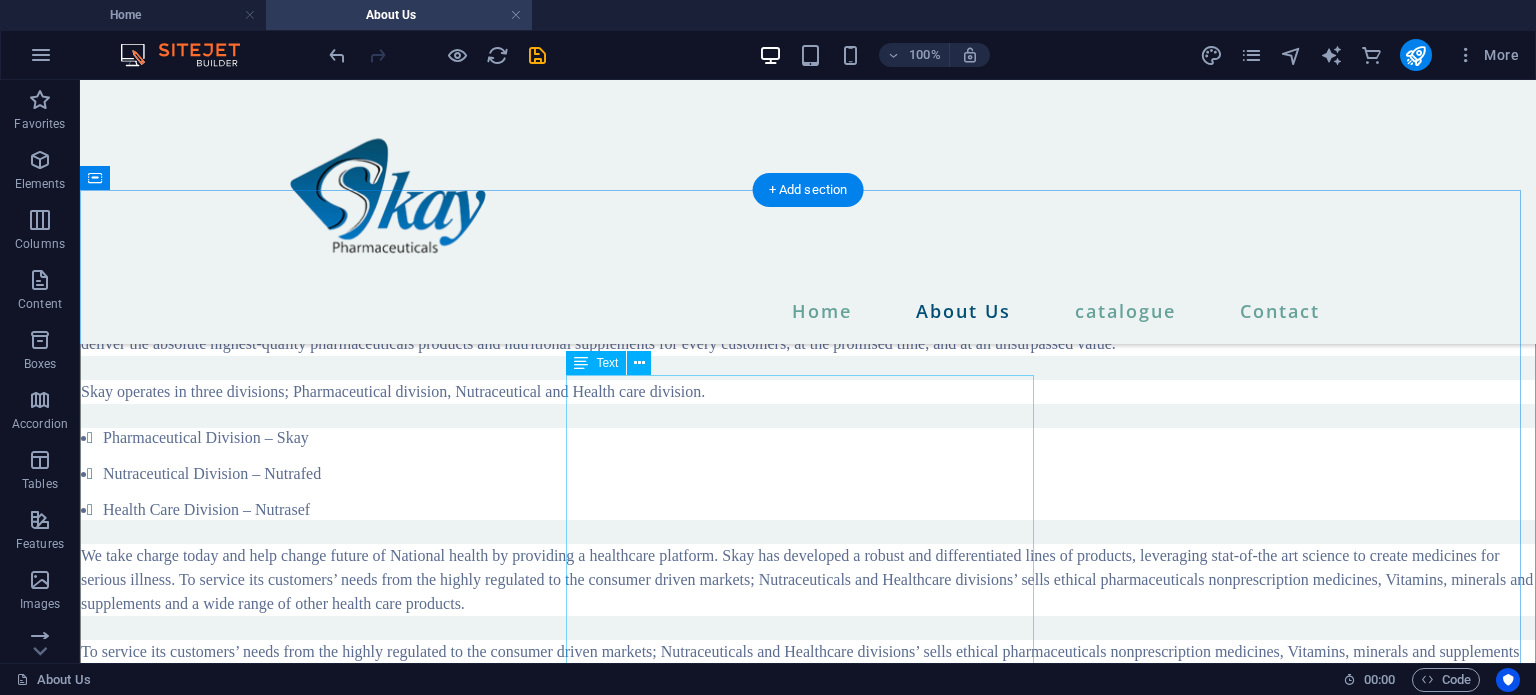 scroll, scrollTop: 1600, scrollLeft: 0, axis: vertical 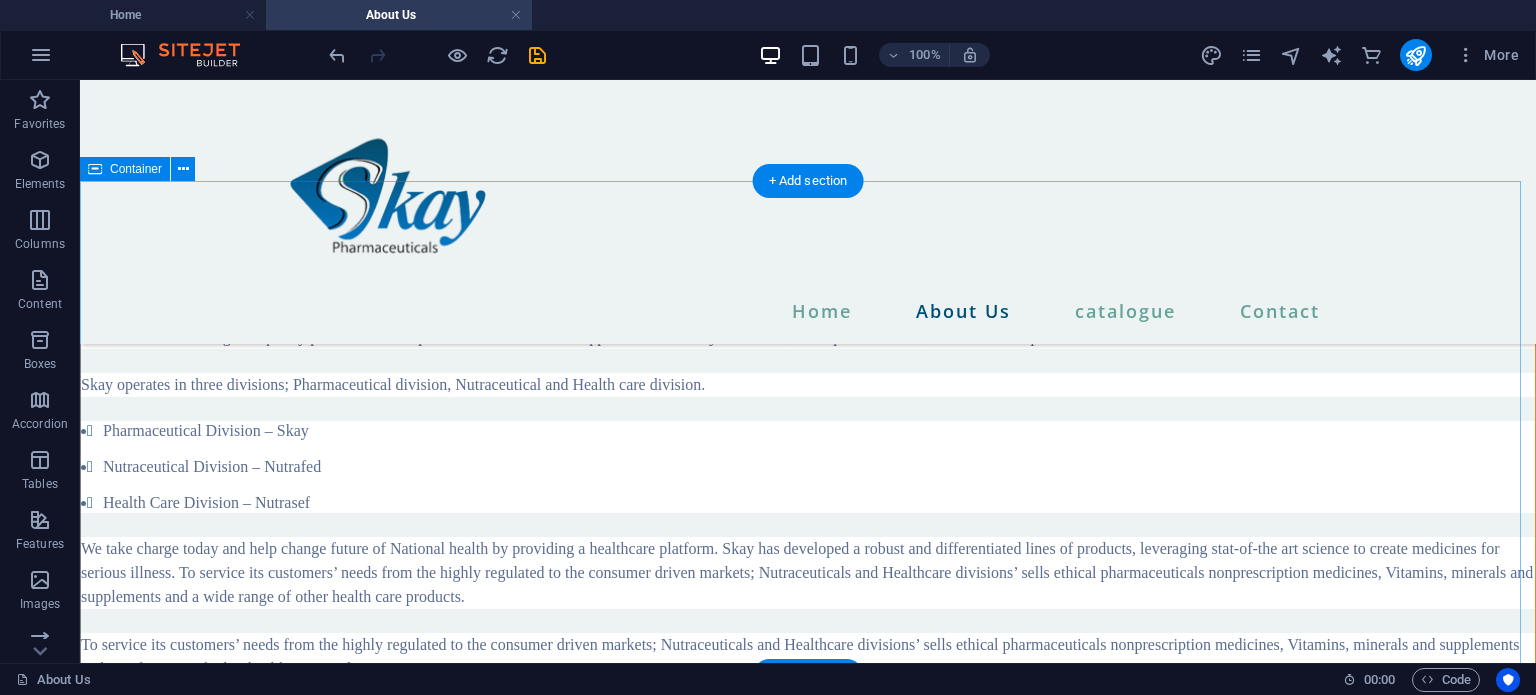 click on "Our values Six Core values, guide our endeavor as we work to realize our Vision: Courage : Opens the door to the future Achievement: Makes our entrepreneurial success possible Responsibility: Determines our entrepreneurial actions Respect :Foundation of any partnership Integrity :Ensures our credibility Transparency: Makes mutual trust possible" at bounding box center [808, 1364] 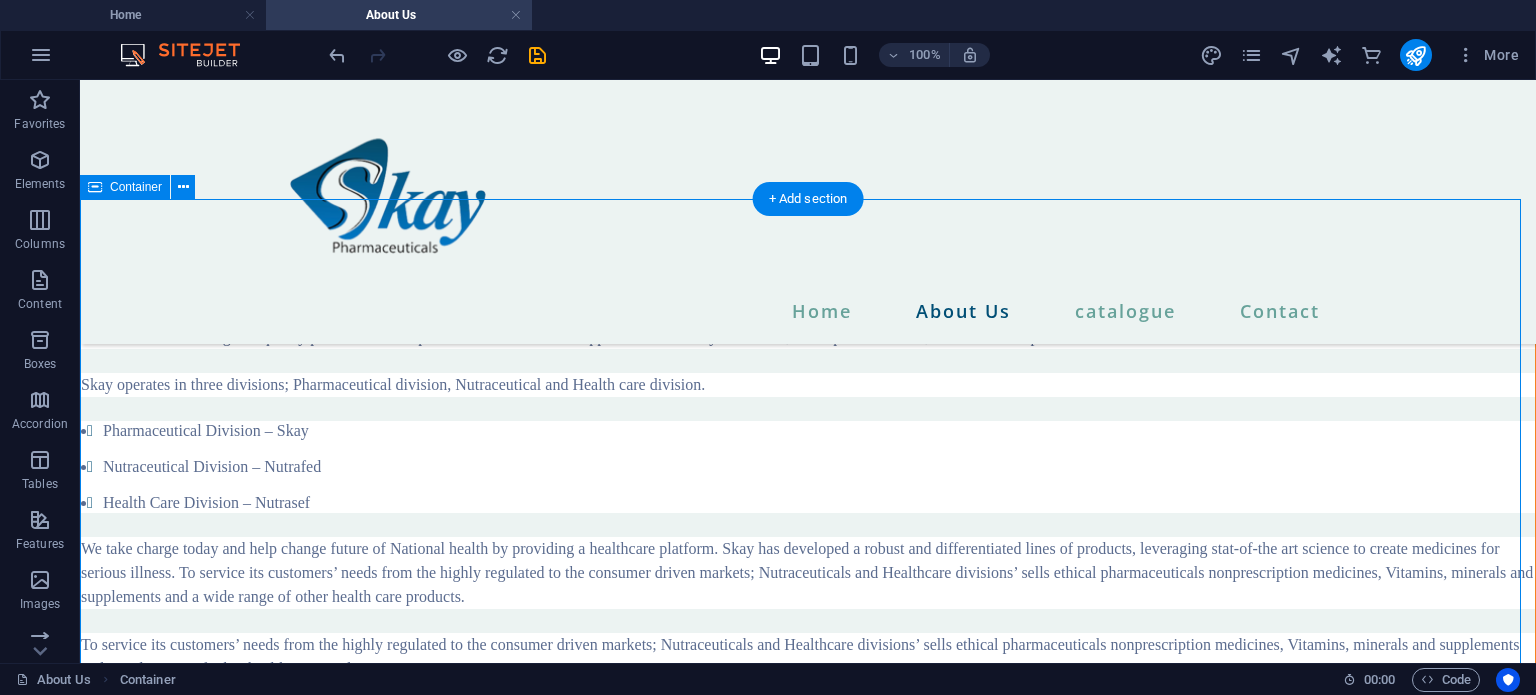 scroll, scrollTop: 1569, scrollLeft: 0, axis: vertical 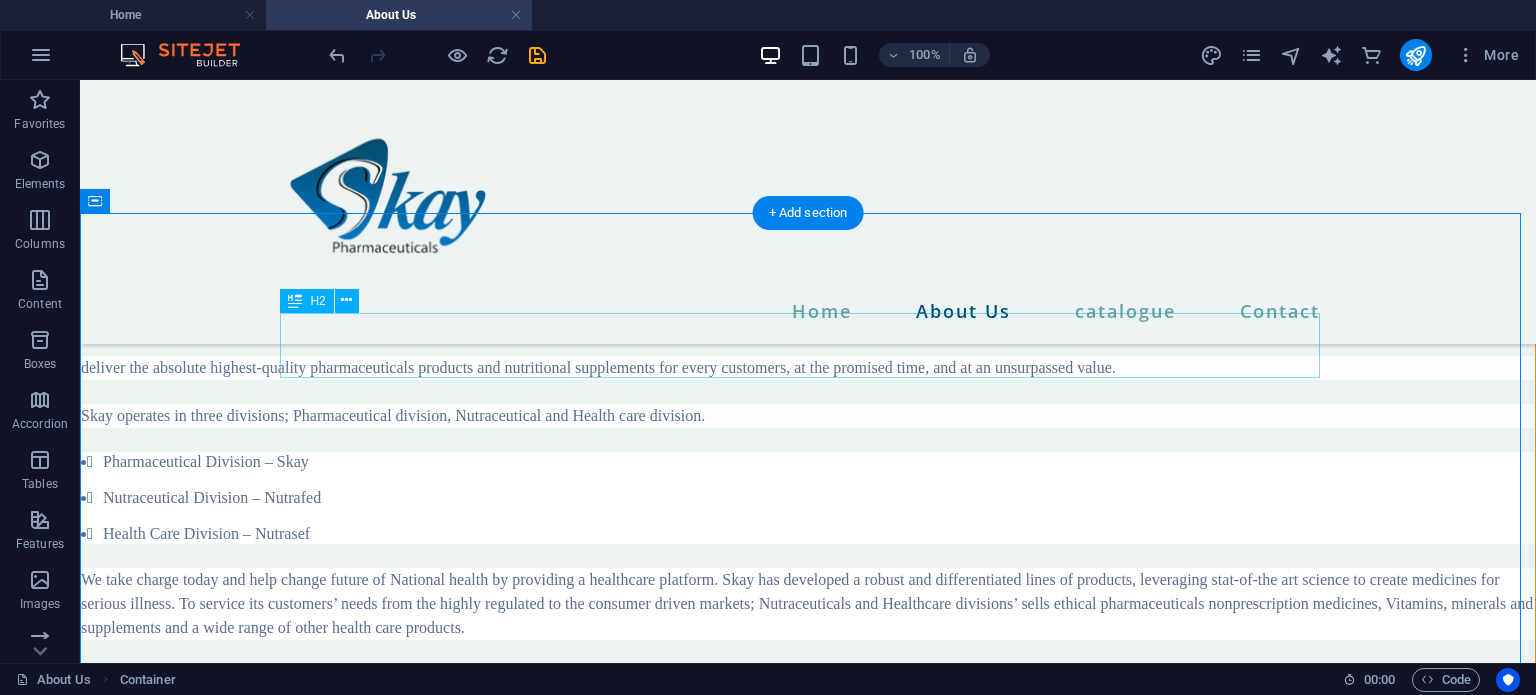 click on "Our values" at bounding box center (808, 1300) 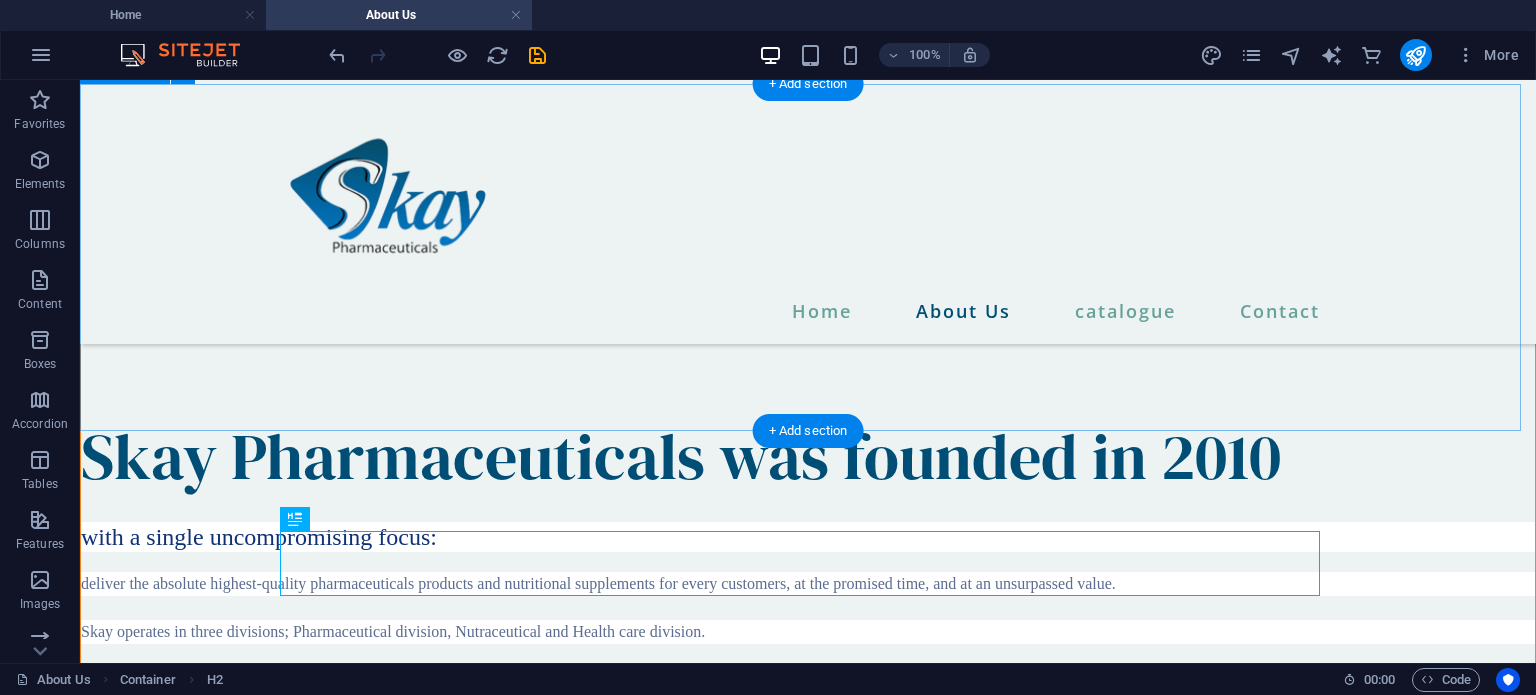 scroll, scrollTop: 1351, scrollLeft: 0, axis: vertical 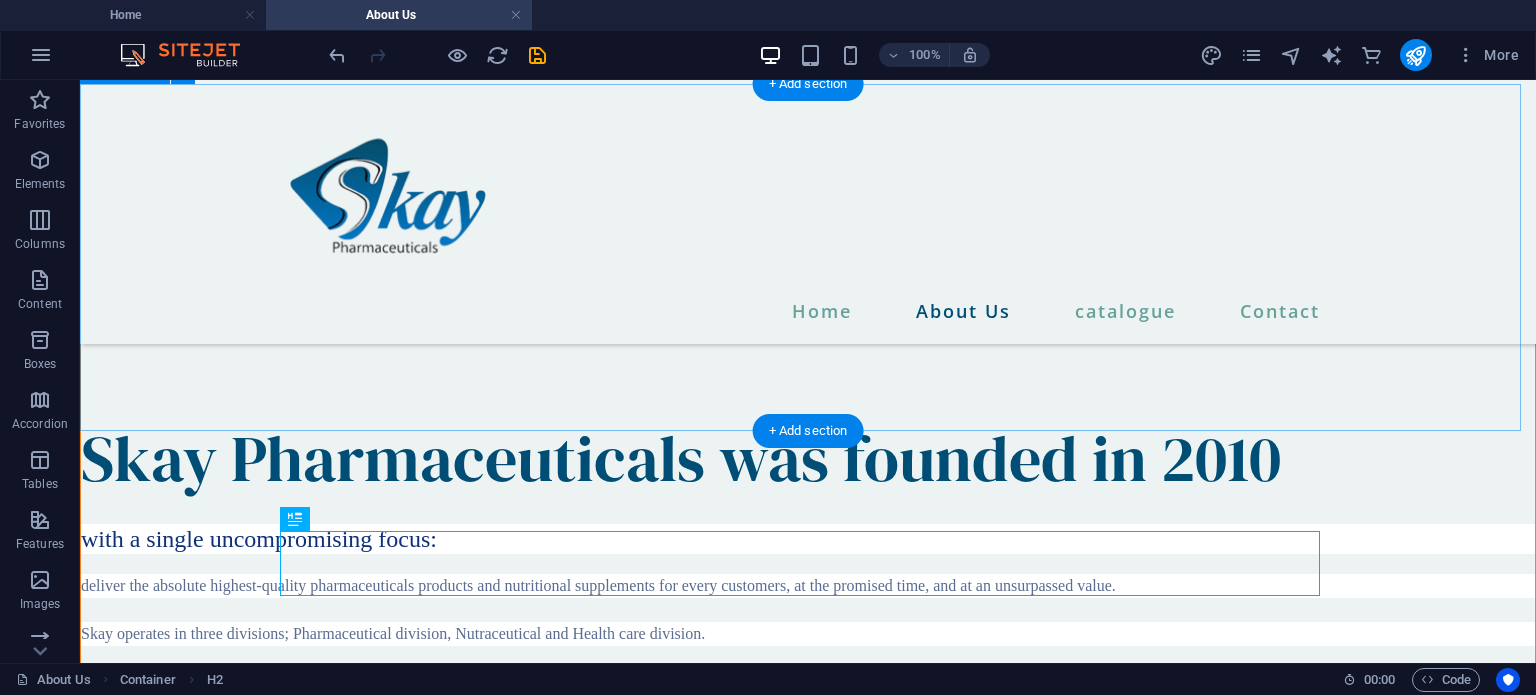 click on "Our Ambition Skay will be a preferred pharmaceutical partner committed to transform patients’ lives with innovative specialty medicines, leading brands and high value solutions." at bounding box center (808, 1233) 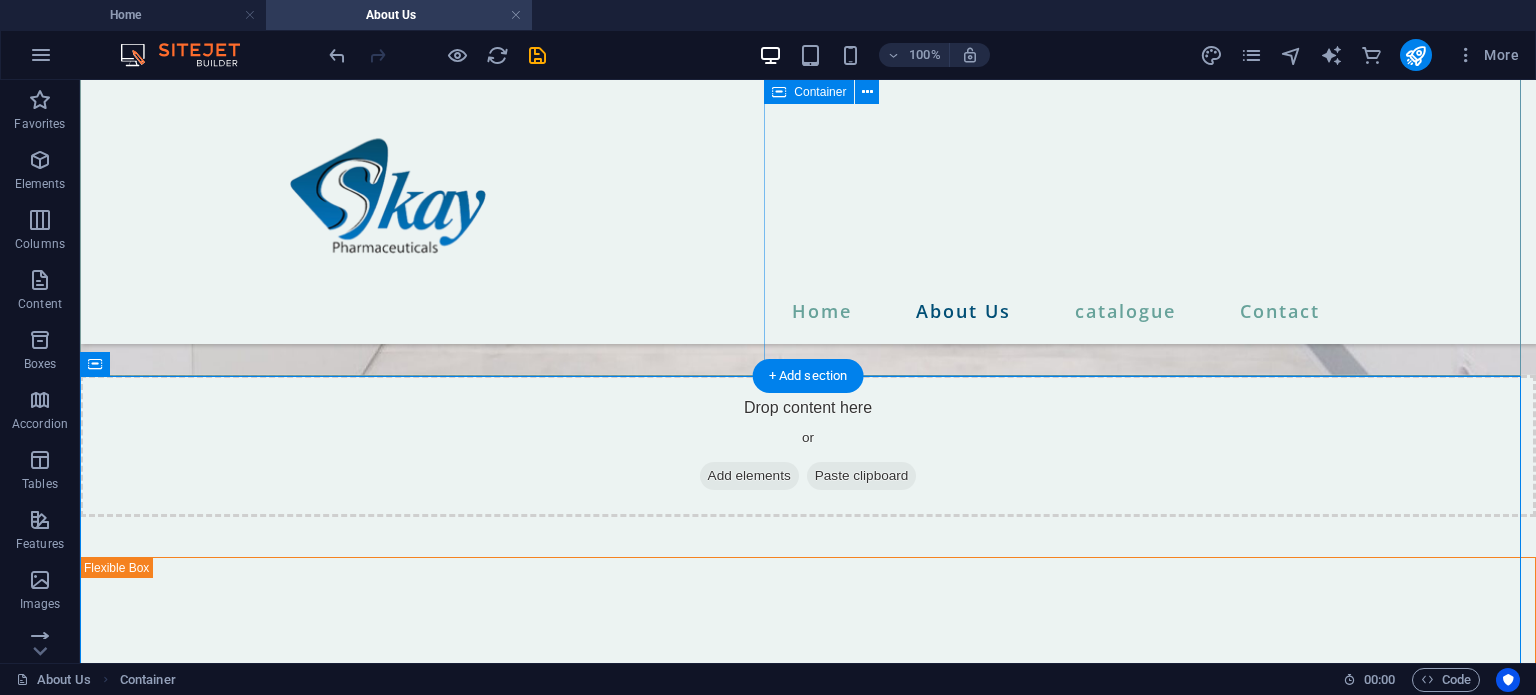 scroll, scrollTop: 1059, scrollLeft: 0, axis: vertical 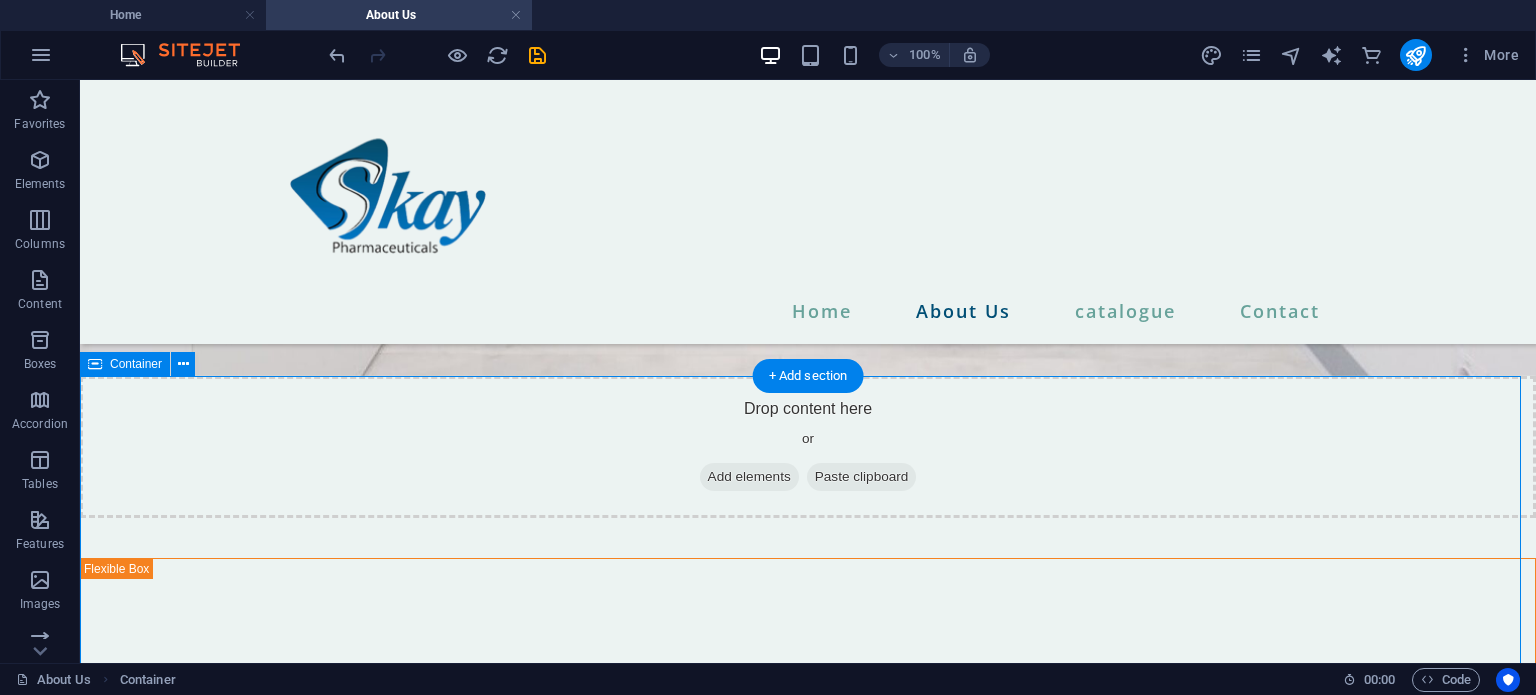 click on "Our Ambition Skay will be a preferred pharmaceutical partner committed to transform patients’ lives with innovative specialty medicines, leading brands and high value solutions." at bounding box center [808, 1525] 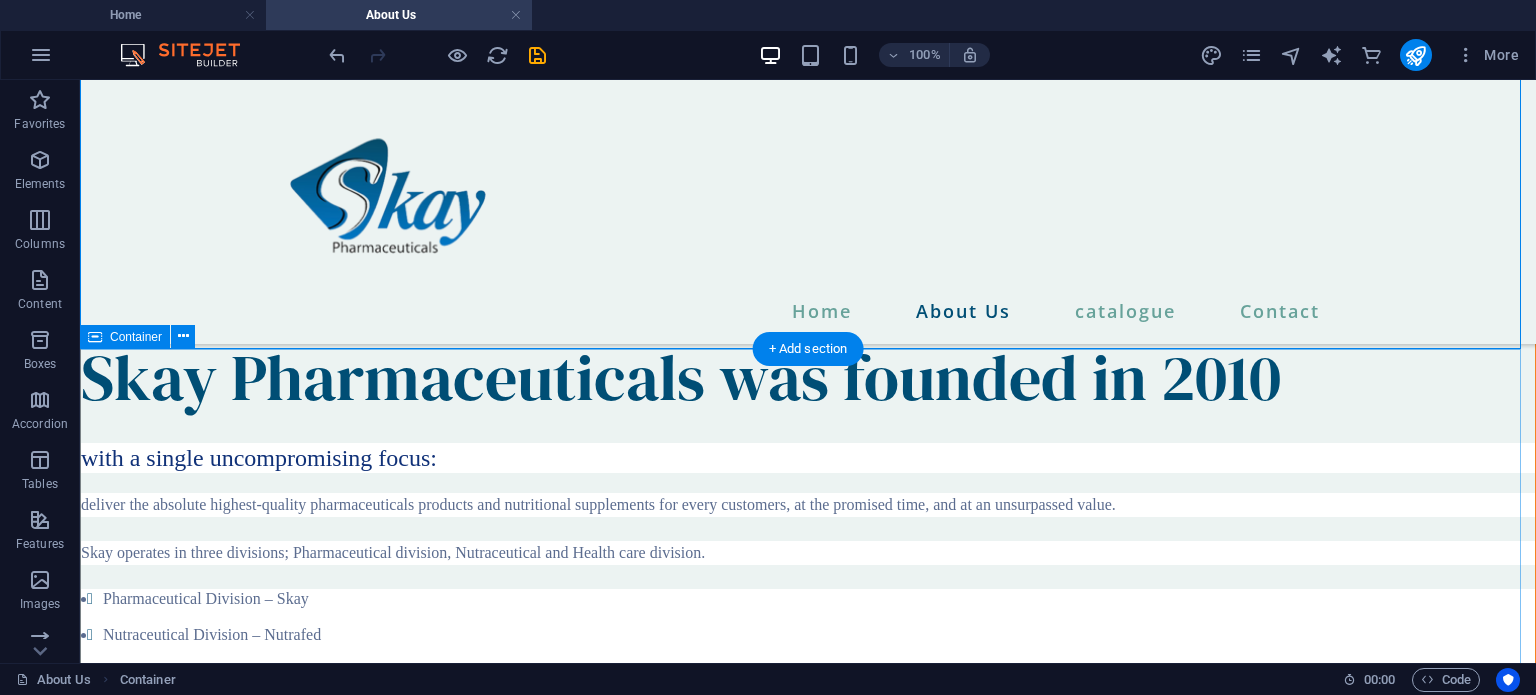scroll, scrollTop: 1433, scrollLeft: 0, axis: vertical 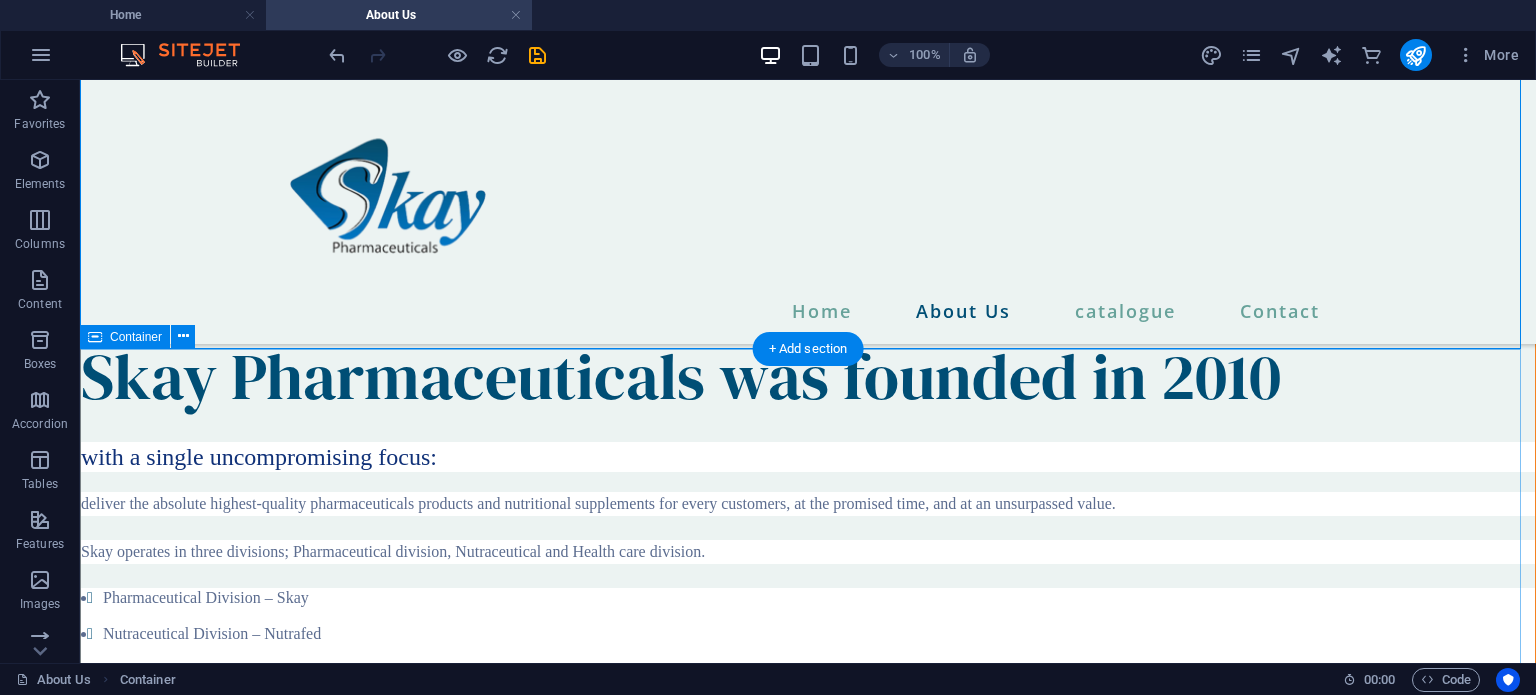 click on "Our values Six Core values, guide our endeavor as we work to realize our Vision: Courage : Opens the door to the future Achievement: Makes our entrepreneurial success possible Responsibility: Determines our entrepreneurial actions Respect :Foundation of any partnership Integrity :Ensures our credibility Transparency: Makes mutual trust possible" at bounding box center (808, 1531) 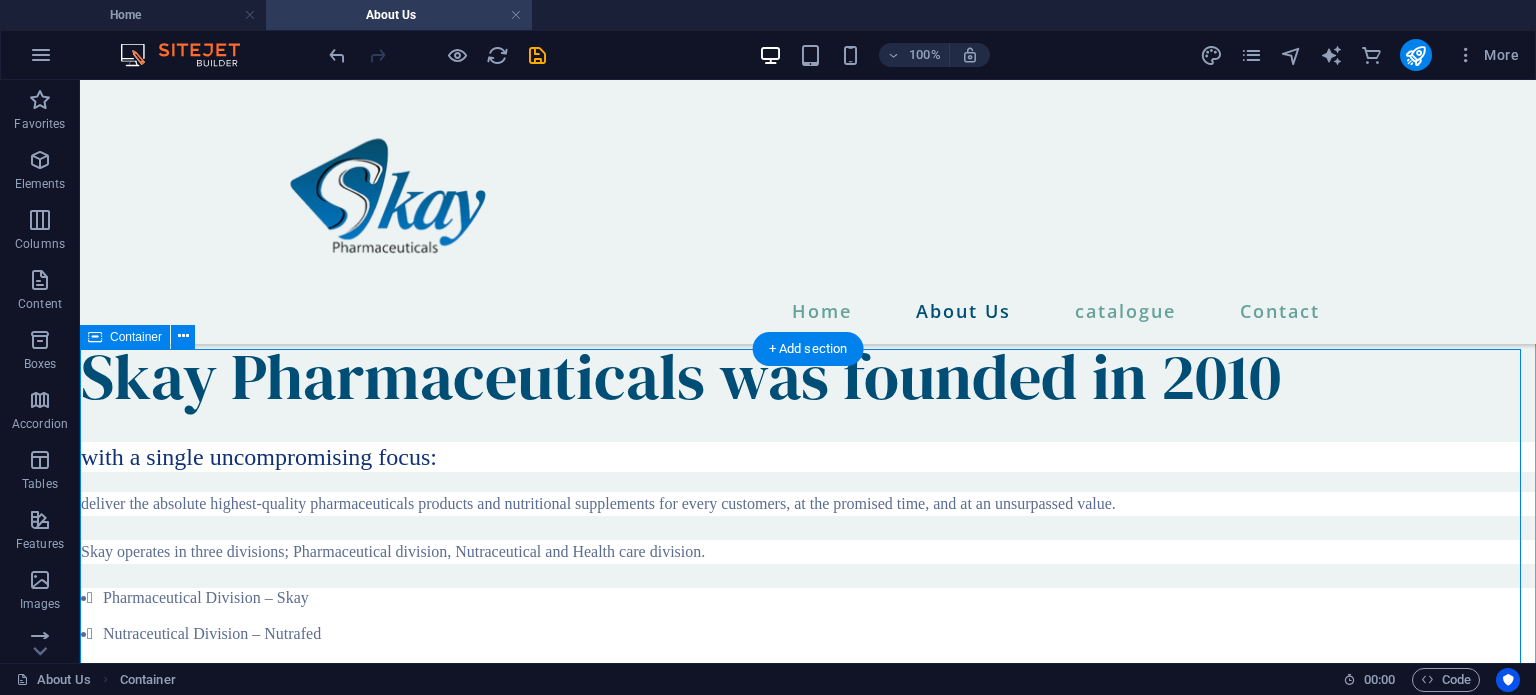 click on "Our values Six Core values, guide our endeavor as we work to realize our Vision: Courage : Opens the door to the future Achievement: Makes our entrepreneurial success possible Responsibility: Determines our entrepreneurial actions Respect :Foundation of any partnership Integrity :Ensures our credibility Transparency: Makes mutual trust possible" at bounding box center [808, 1531] 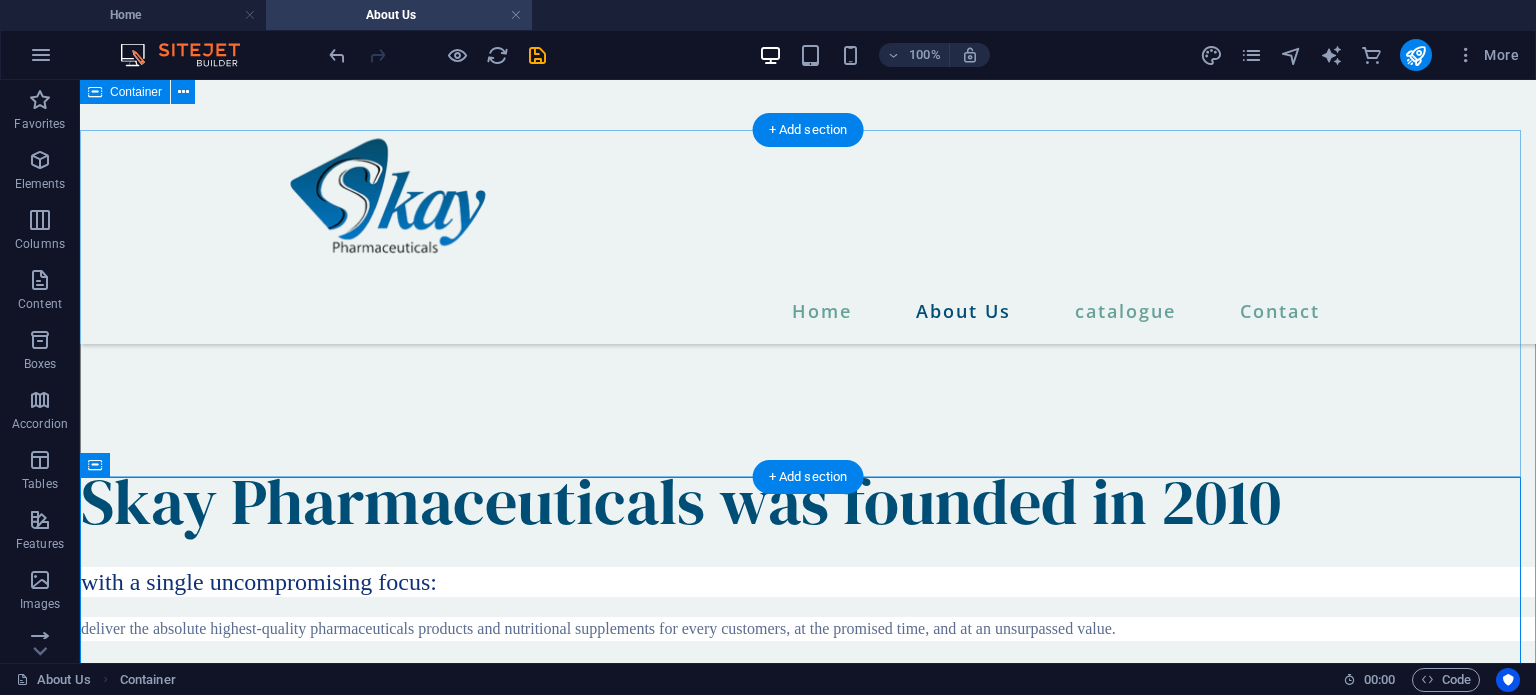 scroll, scrollTop: 1304, scrollLeft: 0, axis: vertical 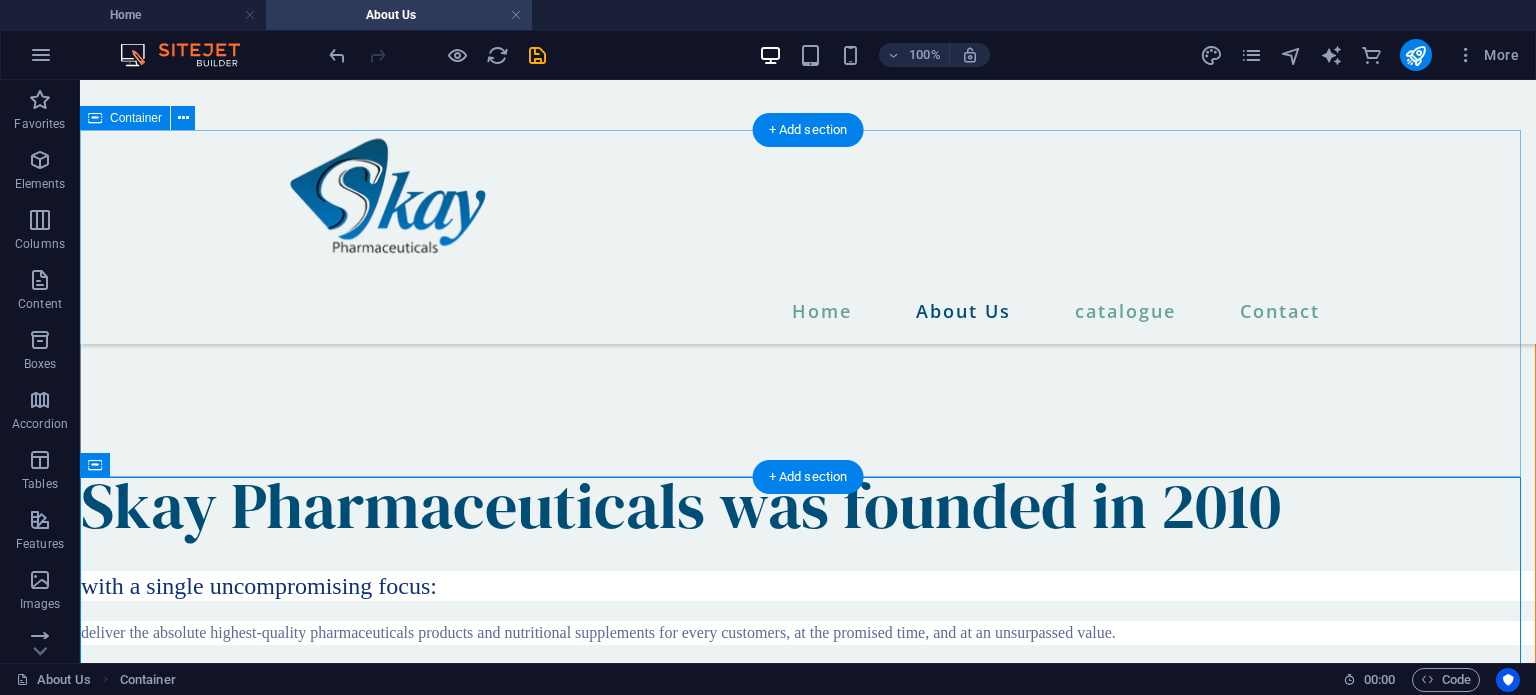 click on "Our Ambition Skay will be a preferred pharmaceutical partner committed to transform patients’ lives with innovative specialty medicines, leading brands and high value solutions." at bounding box center (808, 1280) 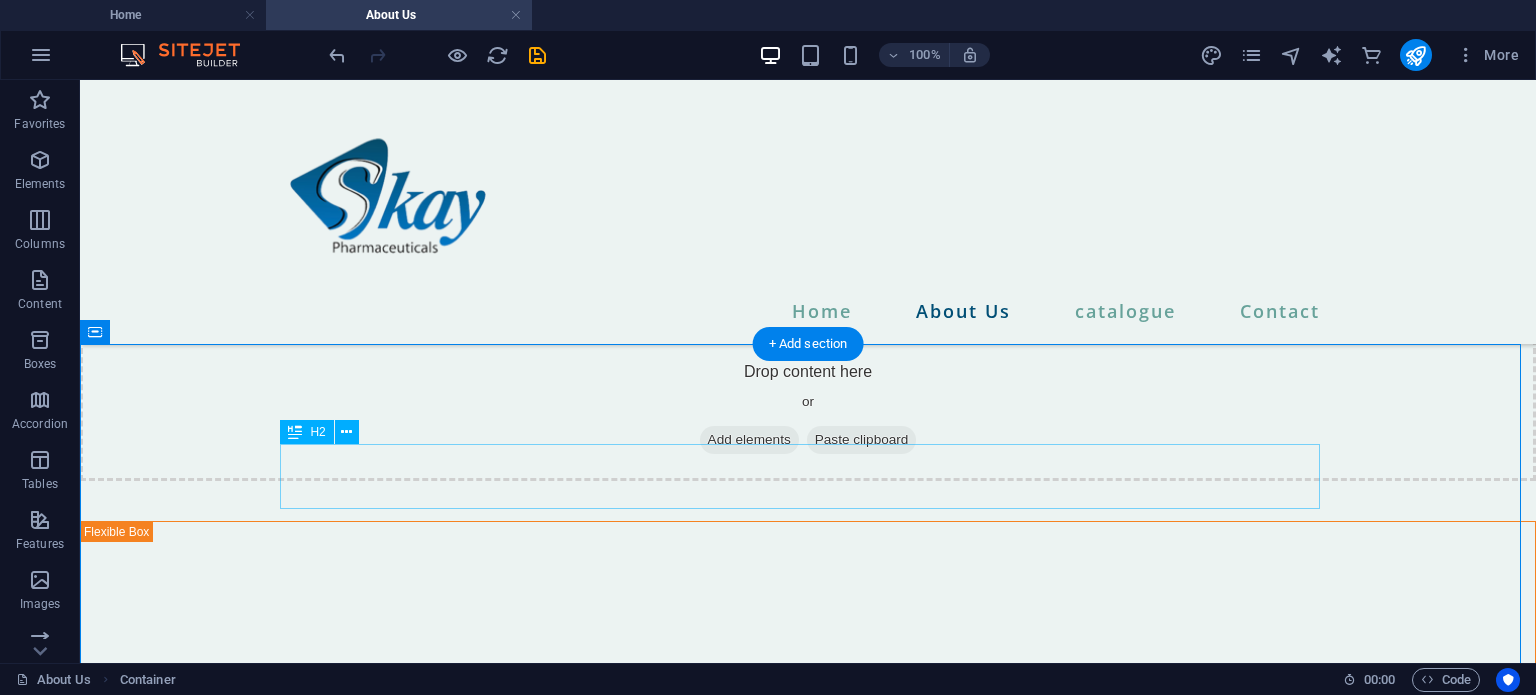 scroll, scrollTop: 1096, scrollLeft: 0, axis: vertical 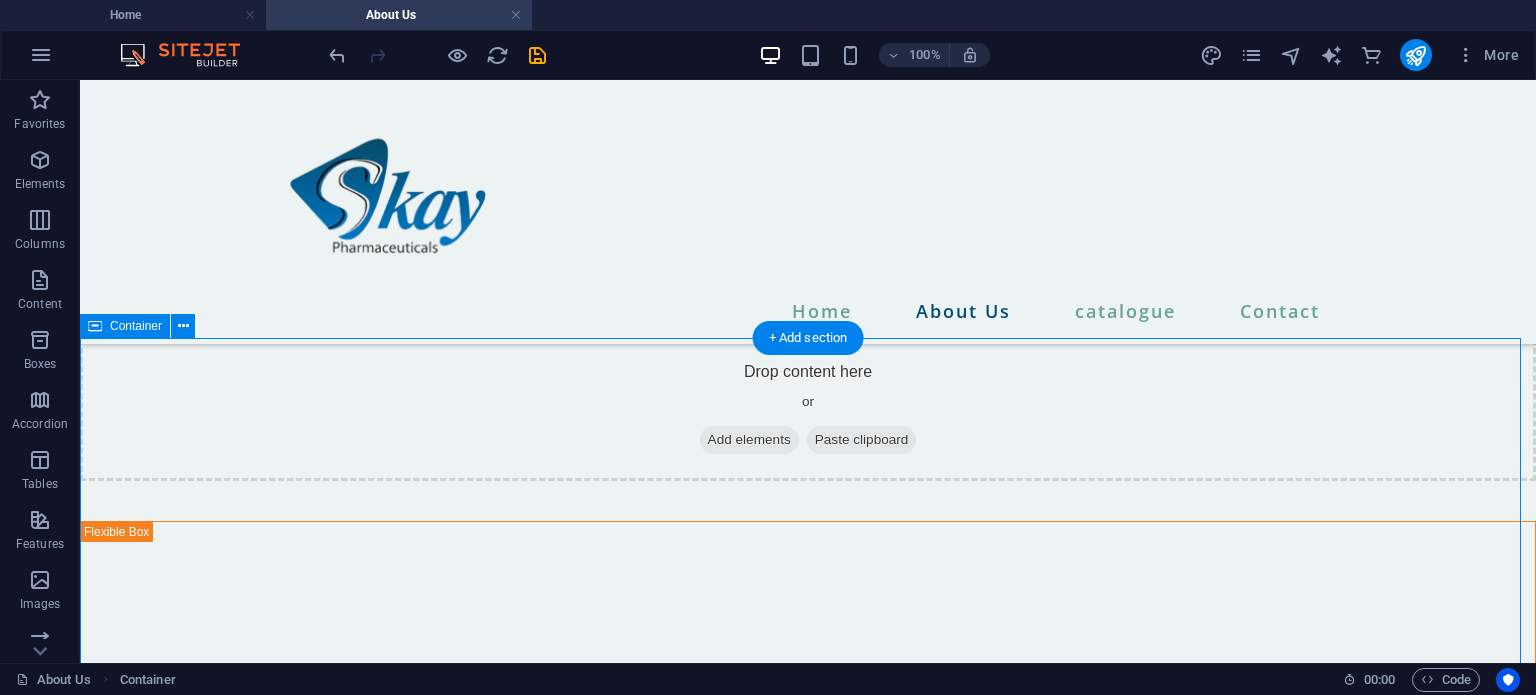 click on "Our Ambition Skay will be a preferred pharmaceutical partner committed to transform patients’ lives with innovative specialty medicines, leading brands and high value solutions." at bounding box center (808, 1488) 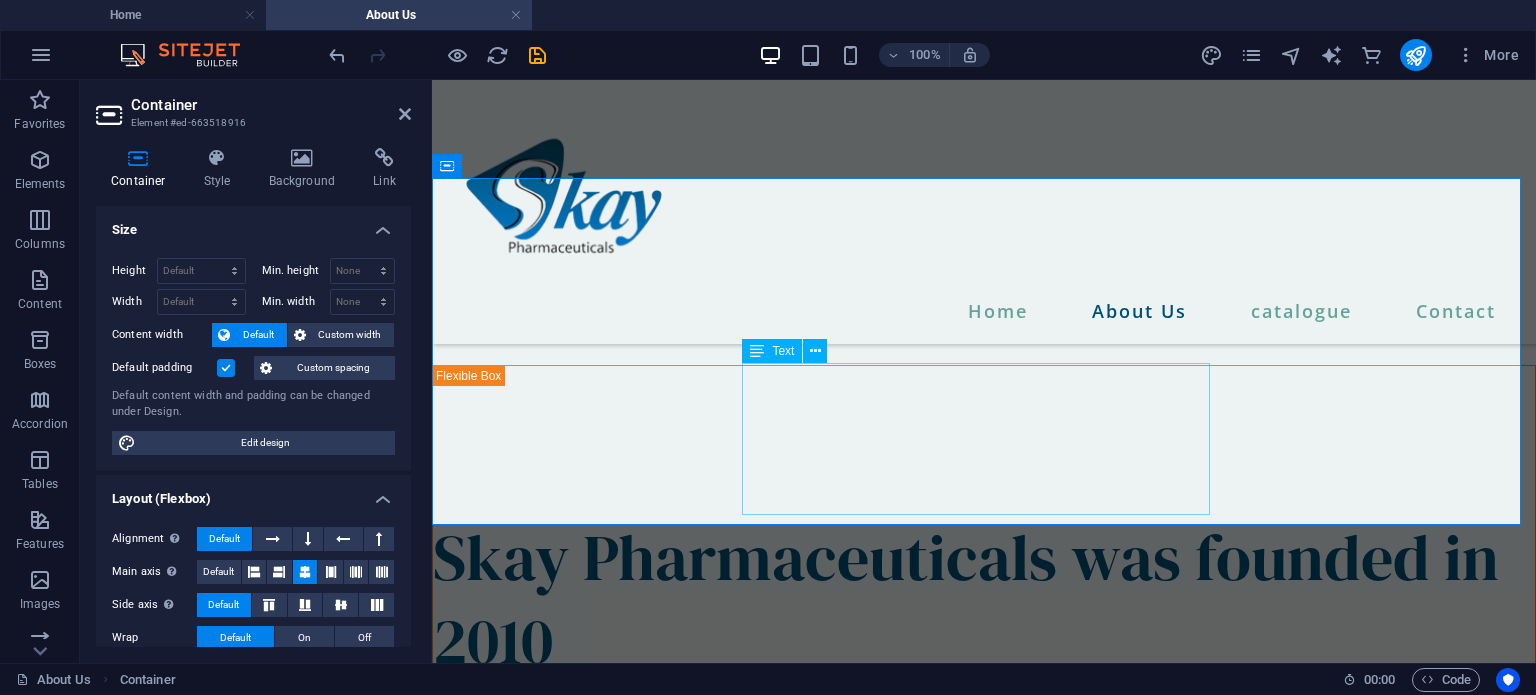 scroll, scrollTop: 1256, scrollLeft: 0, axis: vertical 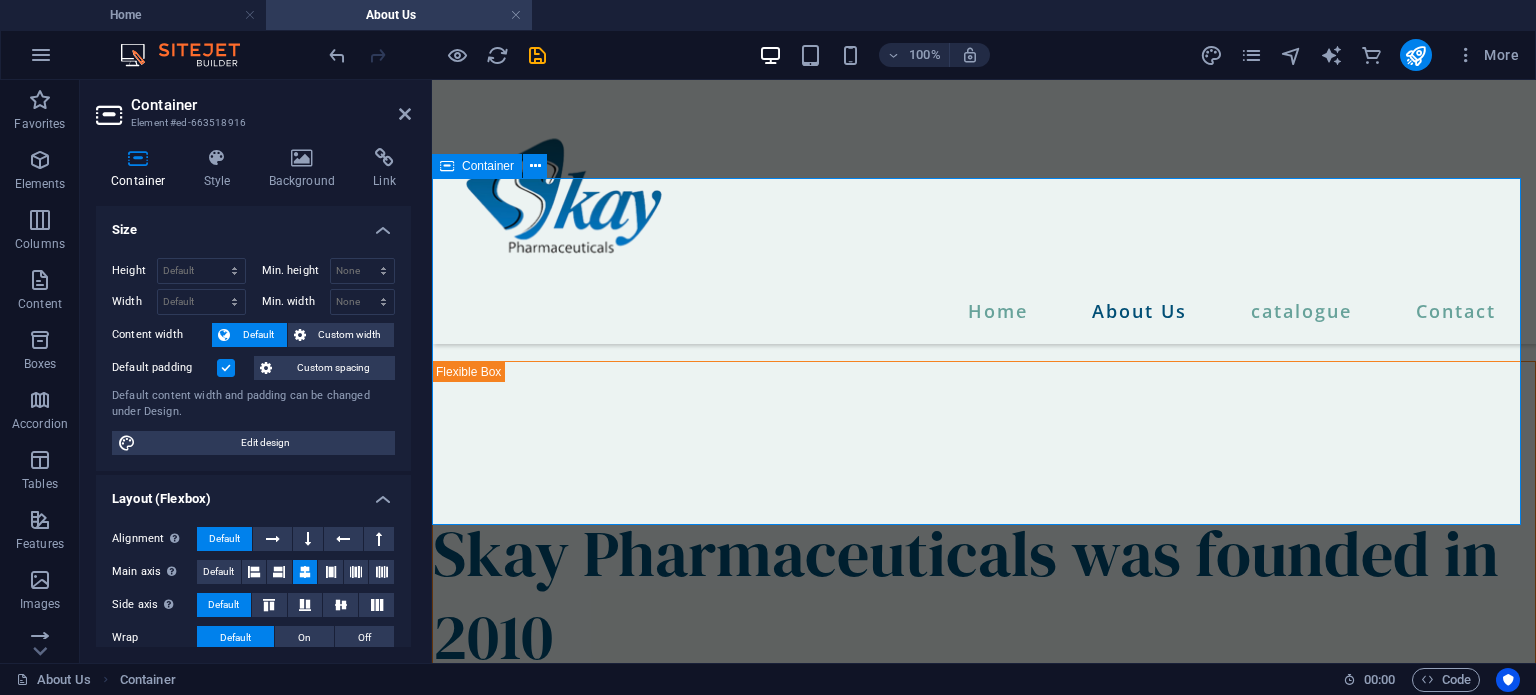 click on "Our Ambition Skay will be a preferred pharmaceutical partner committed to transform patients’ lives with innovative specialty medicines, leading brands and high value solutions." at bounding box center [984, 1435] 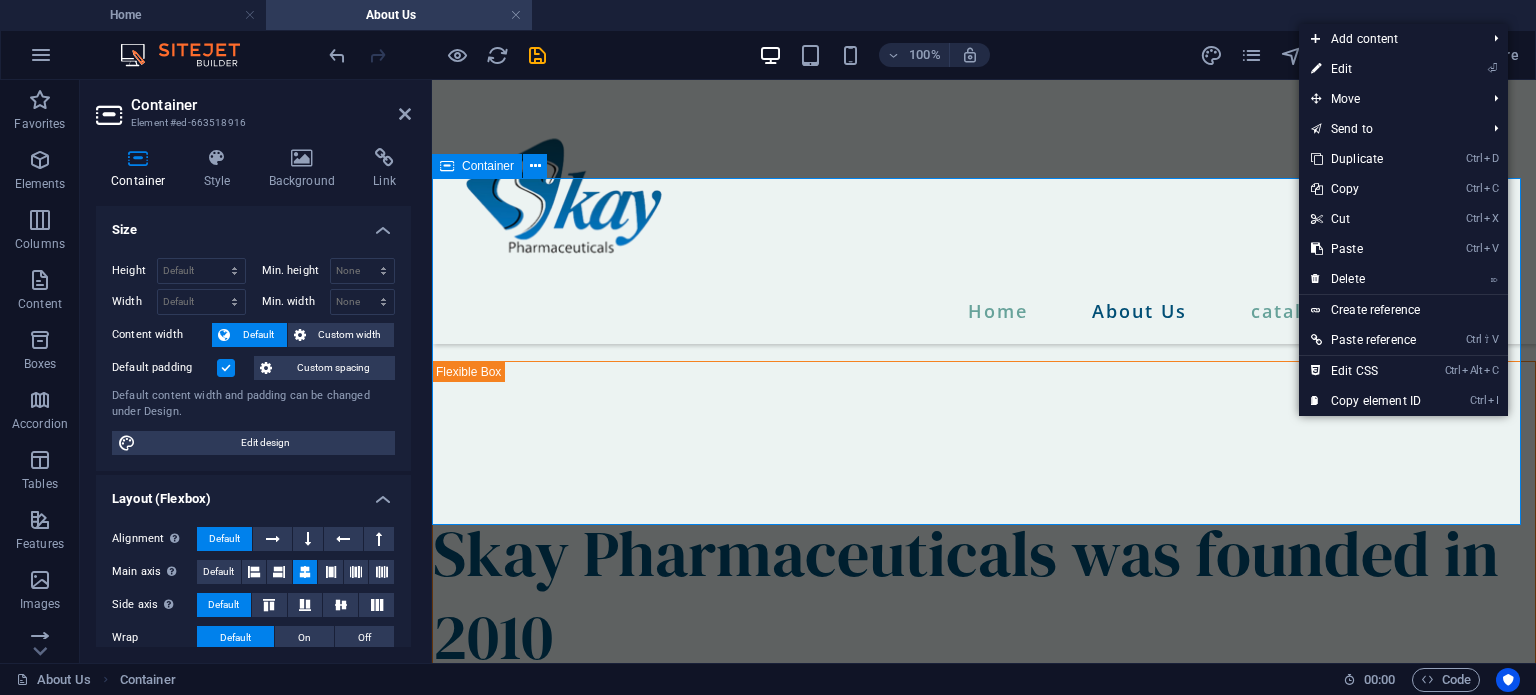 click on "Our Ambition Skay will be a preferred pharmaceutical partner committed to transform patients’ lives with innovative specialty medicines, leading brands and high value solutions." at bounding box center [984, 1435] 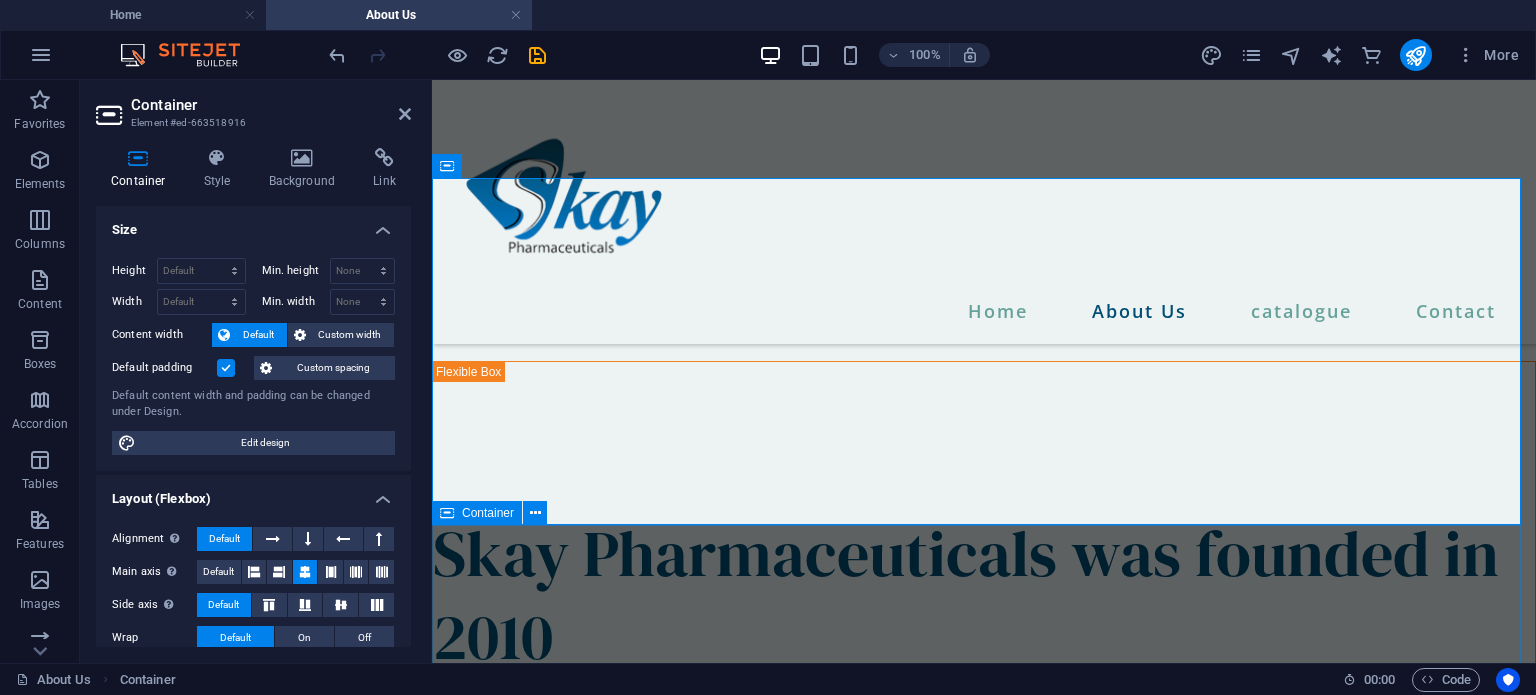 click on "Our values Six Core values, guide our endeavor as we work to realize our Vision: Courage : Opens the door to the future Achievement: Makes our entrepreneurial success possible Responsibility: Determines our entrepreneurial actions Respect :Foundation of any partnership Integrity :Ensures our credibility Transparency: Makes mutual trust possible" at bounding box center [984, 1815] 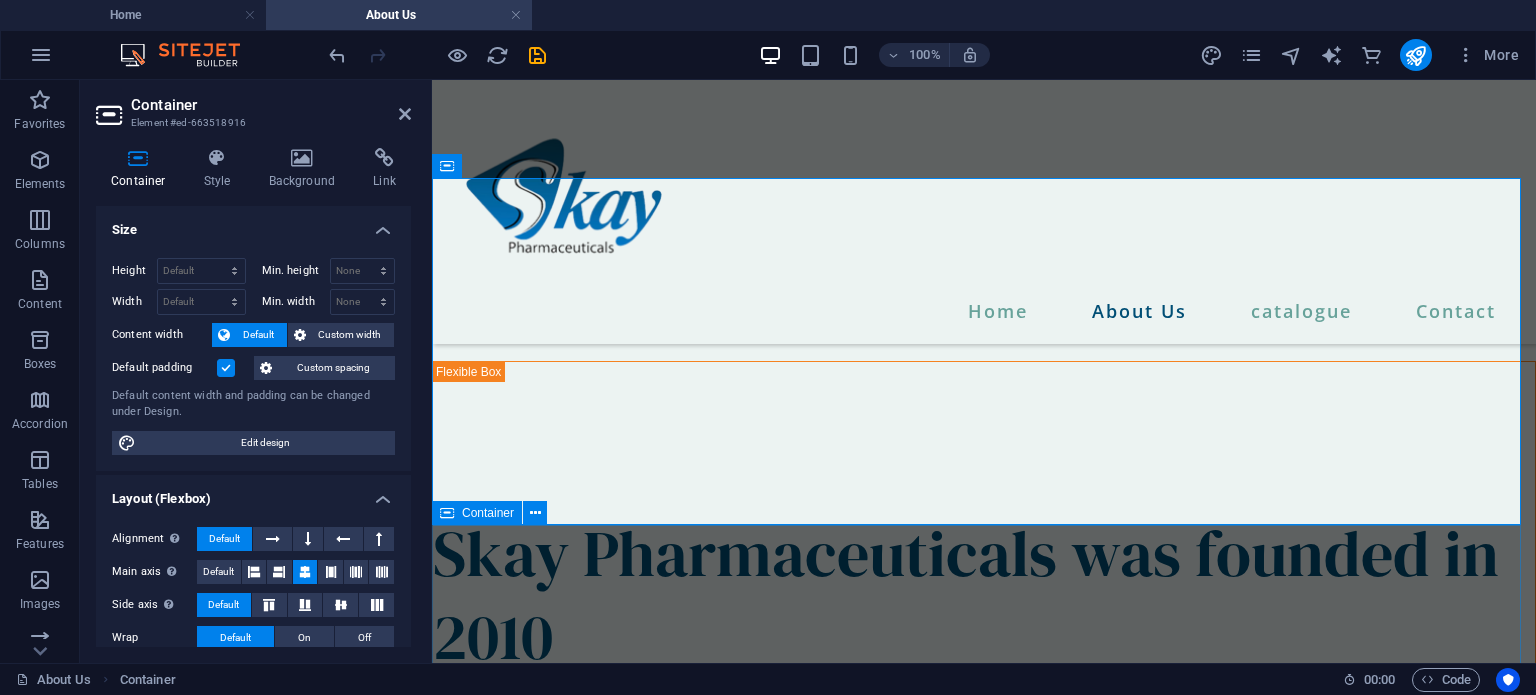 click on "Our values Six Core values, guide our endeavor as we work to realize our Vision: Courage : Opens the door to the future Achievement: Makes our entrepreneurial success possible Responsibility: Determines our entrepreneurial actions Respect :Foundation of any partnership Integrity :Ensures our credibility Transparency: Makes mutual trust possible" at bounding box center [984, 1815] 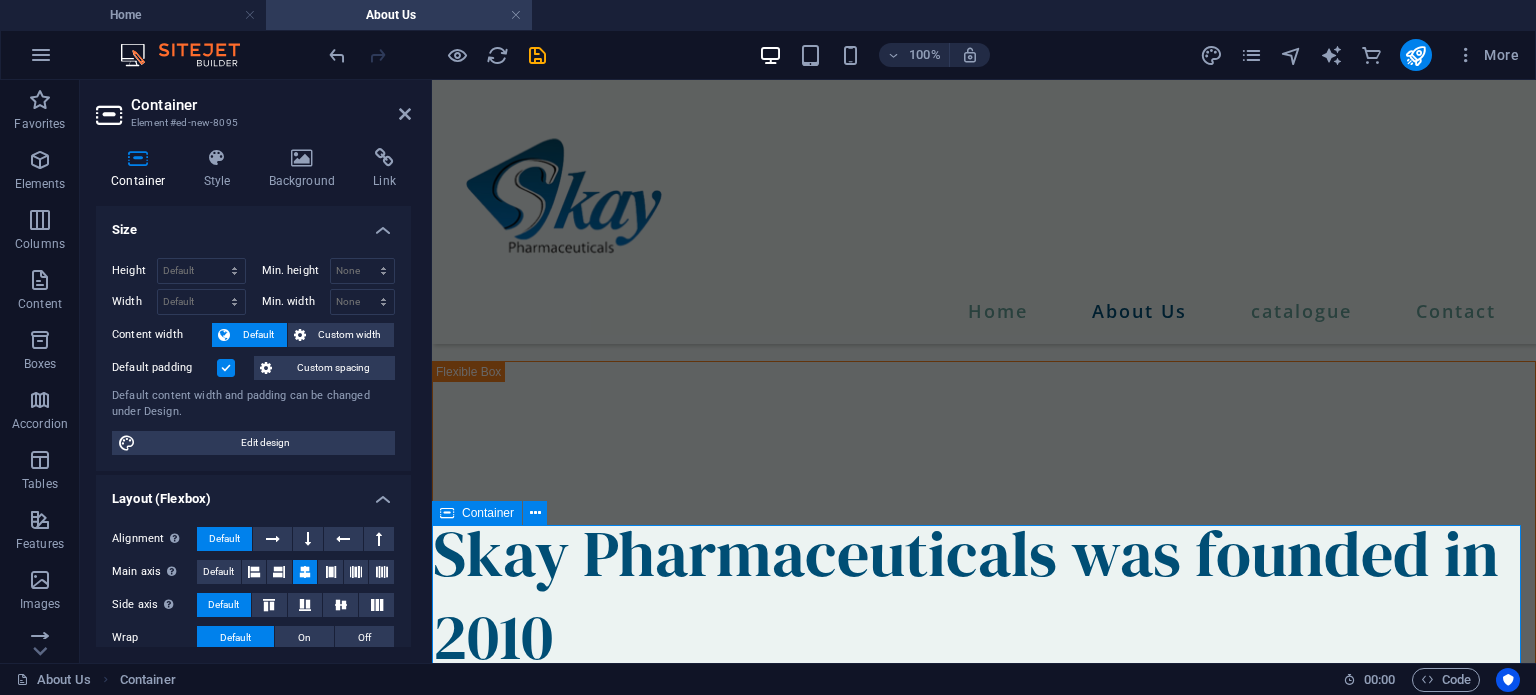 click on "Our values Six Core values, guide our endeavor as we work to realize our Vision: Courage : Opens the door to the future Achievement: Makes our entrepreneurial success possible Responsibility: Determines our entrepreneurial actions Respect :Foundation of any partnership Integrity :Ensures our credibility Transparency: Makes mutual trust possible" at bounding box center (984, 1815) 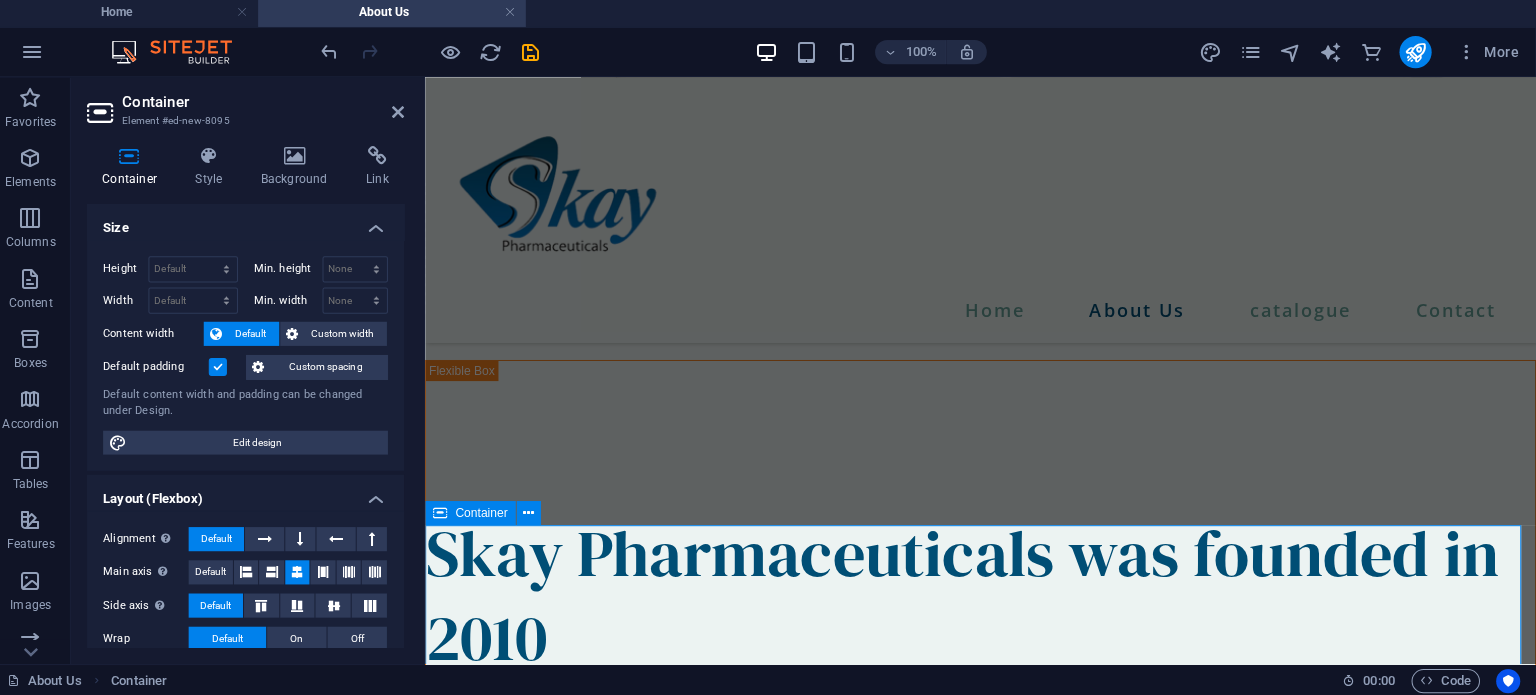 scroll, scrollTop: 0, scrollLeft: 0, axis: both 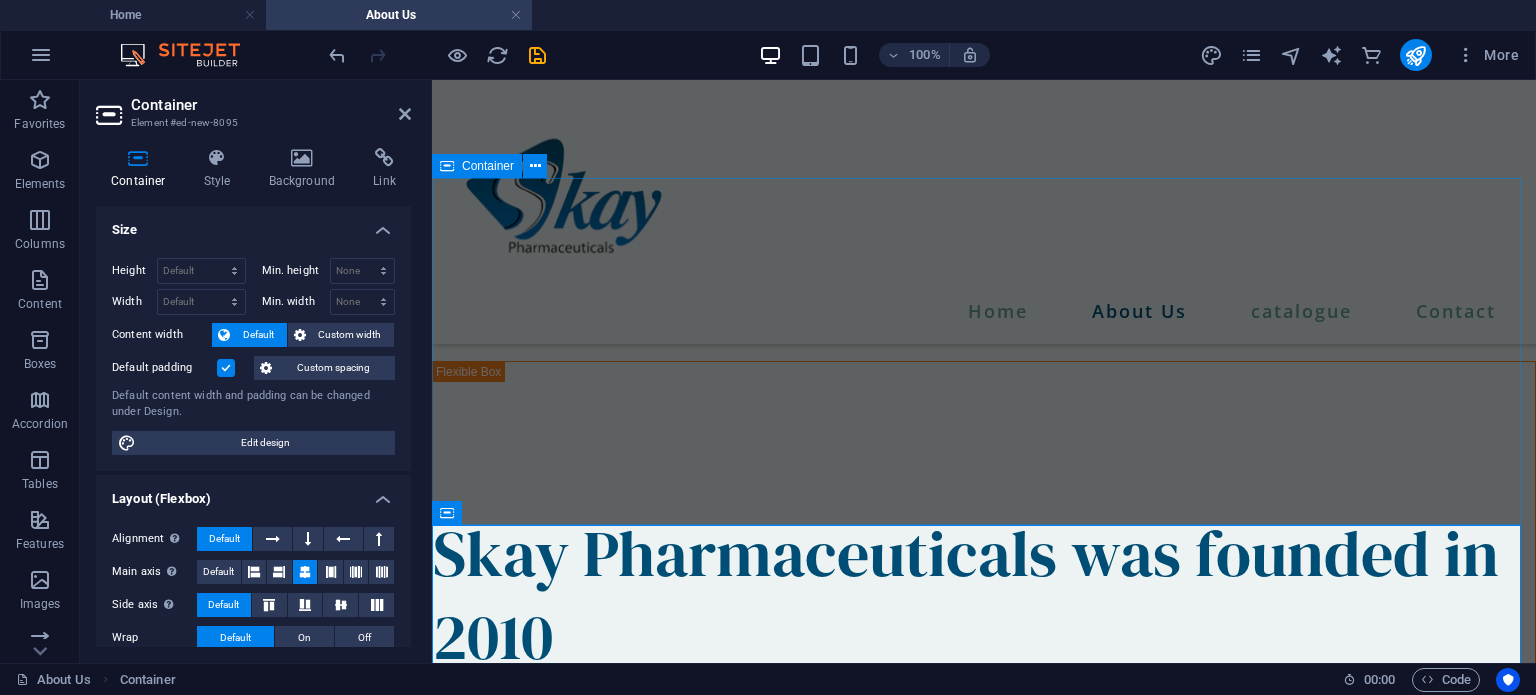 click on "Our Ambition Skay will be a preferred pharmaceutical partner committed to transform patients’ lives with innovative specialty medicines, leading brands and high value solutions." at bounding box center [984, 1435] 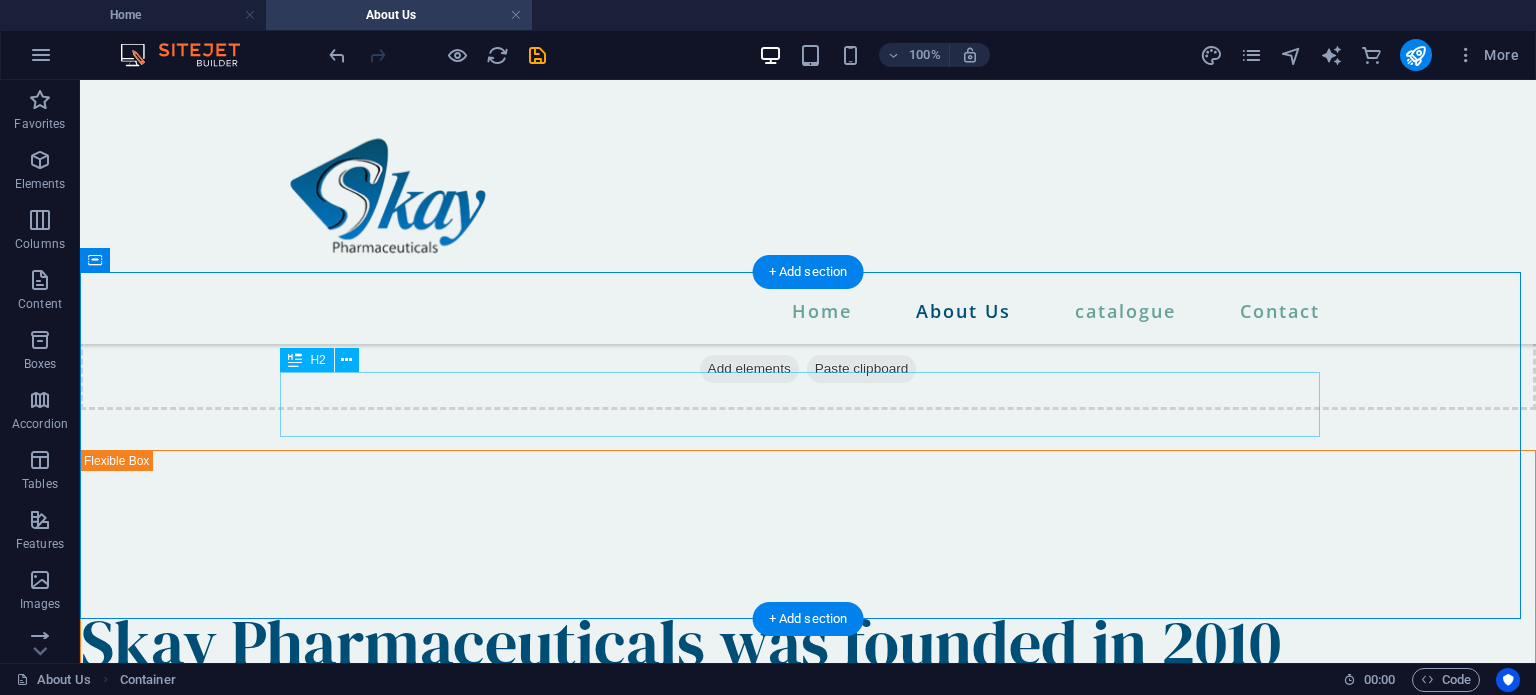 scroll, scrollTop: 1163, scrollLeft: 0, axis: vertical 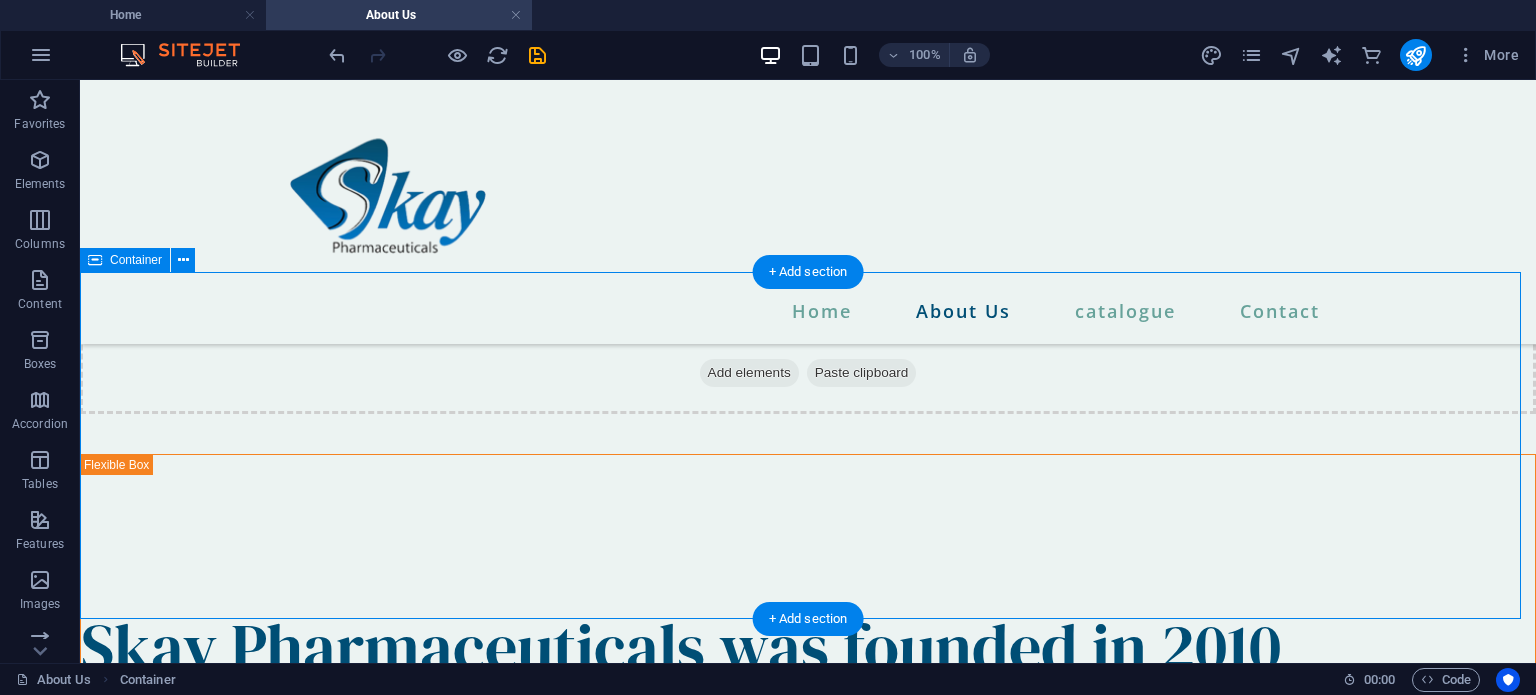 click on "Our Ambition Skay will be a preferred pharmaceutical partner committed to transform patients’ lives with innovative specialty medicines, leading brands and high value solutions." at bounding box center [808, 1421] 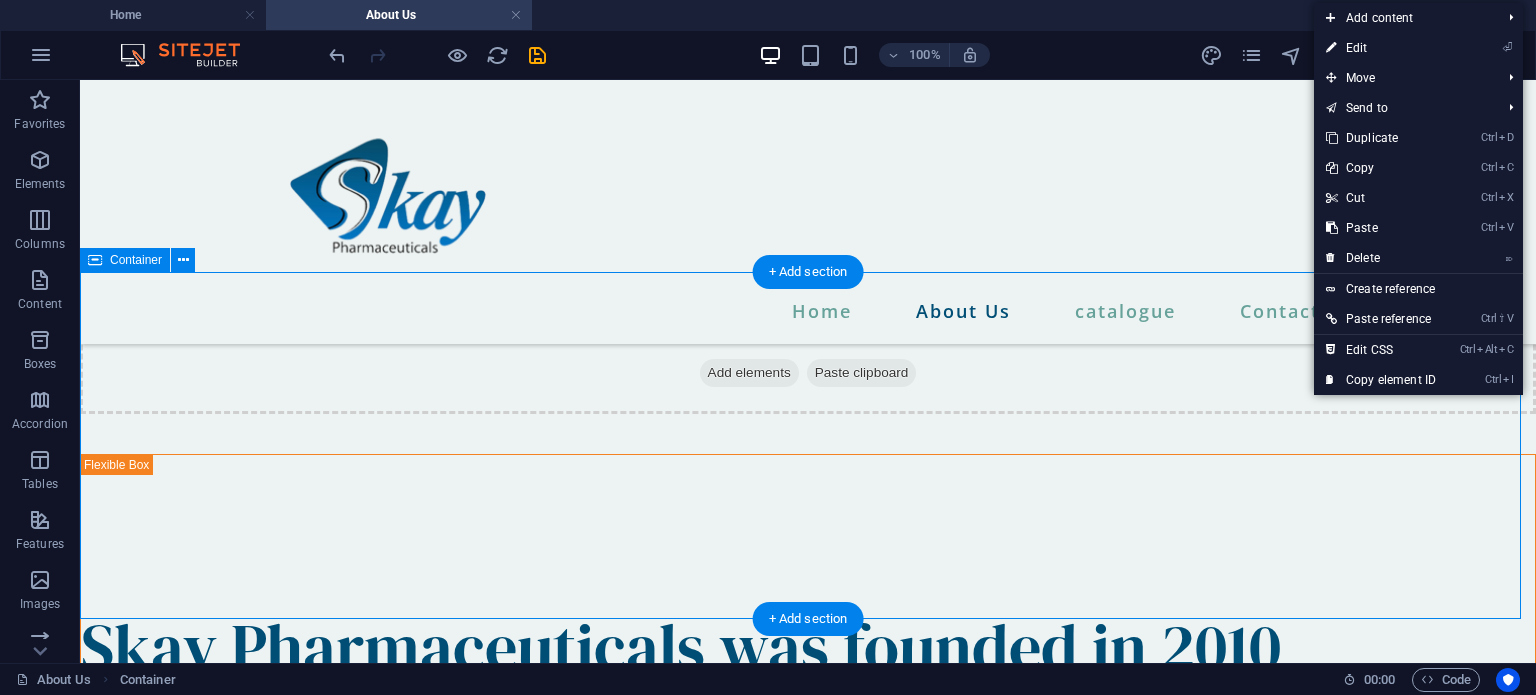 click on "Our Ambition Skay will be a preferred pharmaceutical partner committed to transform patients’ lives with innovative specialty medicines, leading brands and high value solutions." at bounding box center (808, 1421) 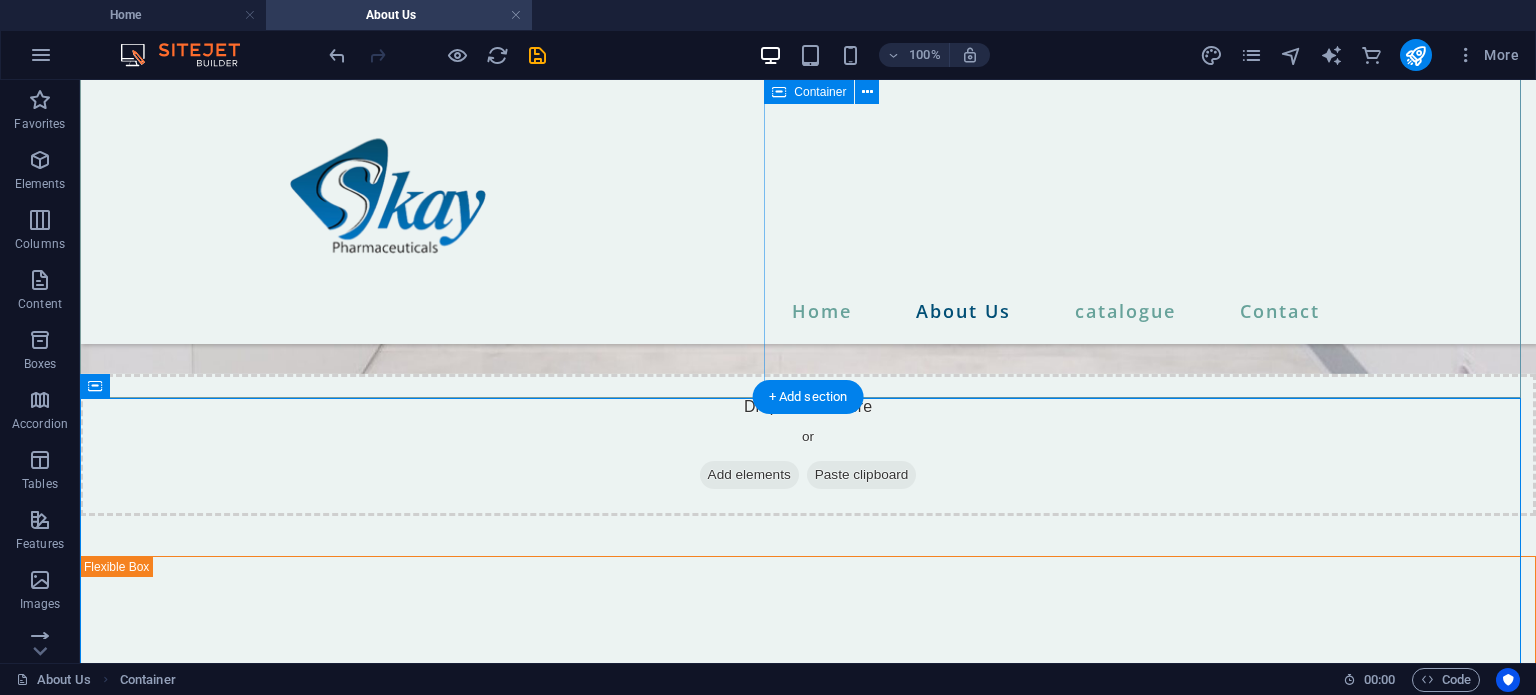 scroll, scrollTop: 1032, scrollLeft: 0, axis: vertical 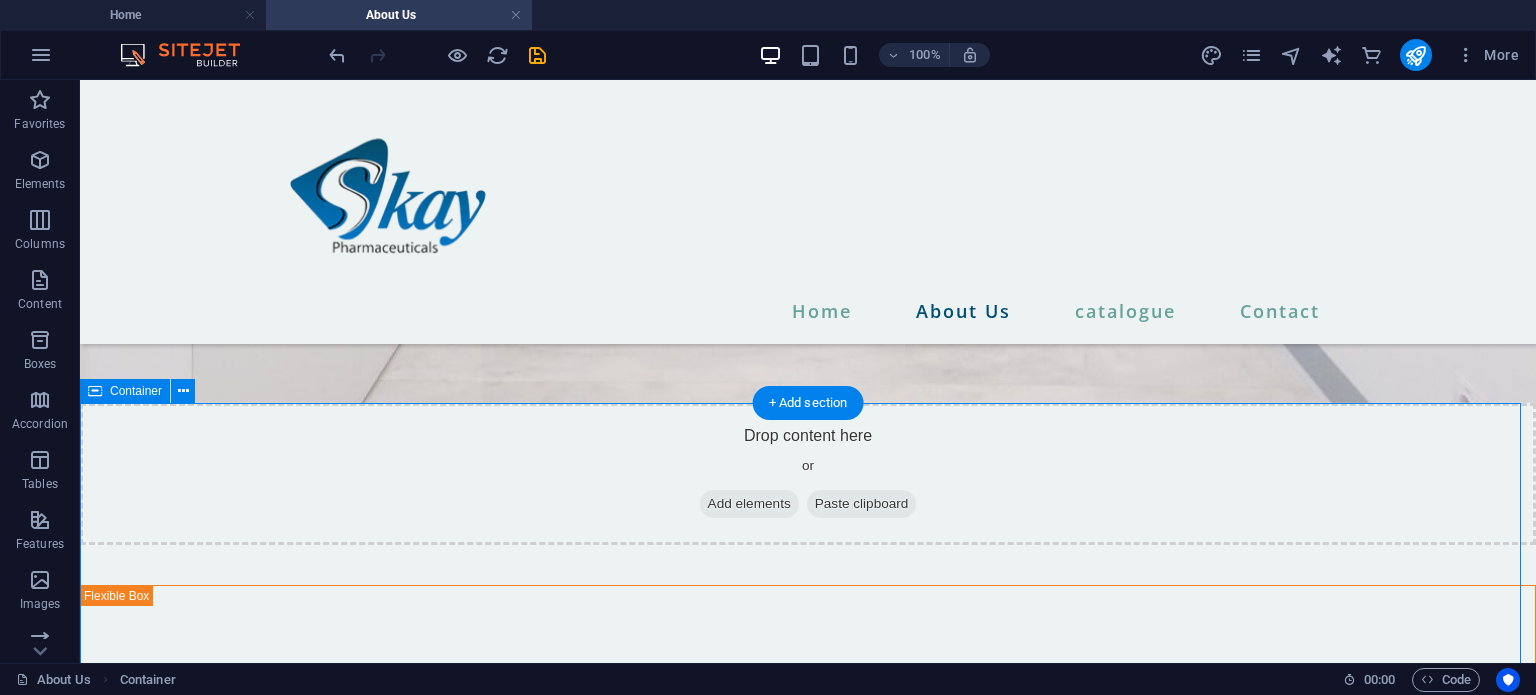click on "Our Ambition Skay will be a preferred pharmaceutical partner committed to transform patients’ lives with innovative specialty medicines, leading brands and high value solutions." at bounding box center [808, 1552] 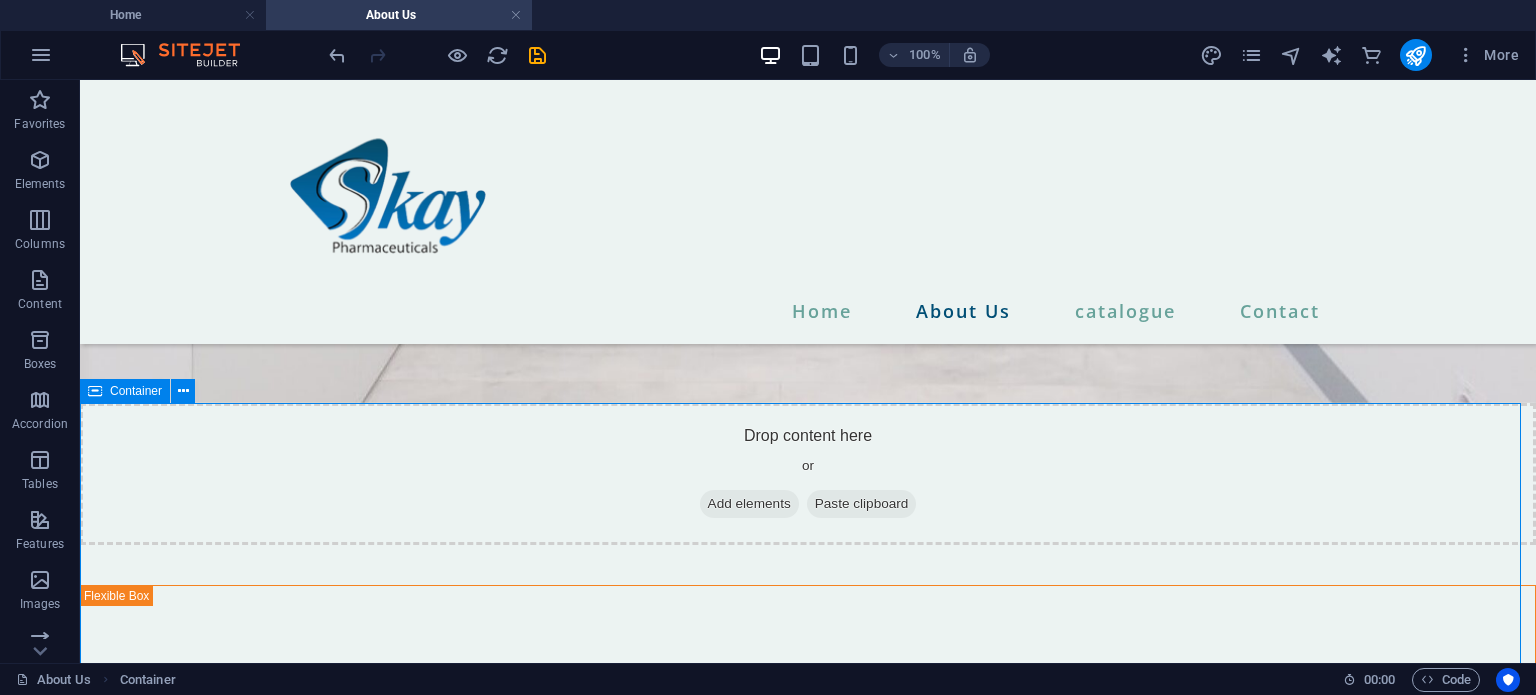 click on "Container" at bounding box center [136, 391] 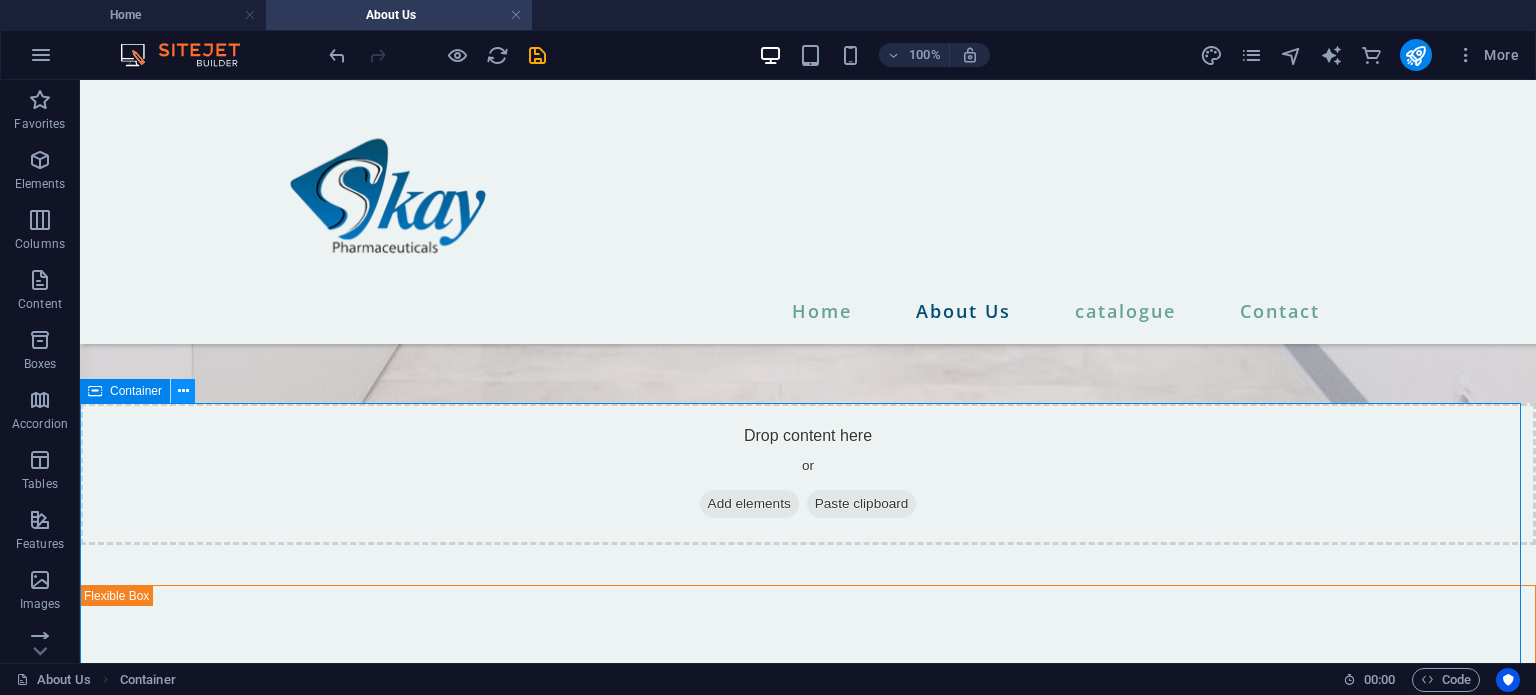 click at bounding box center (183, 391) 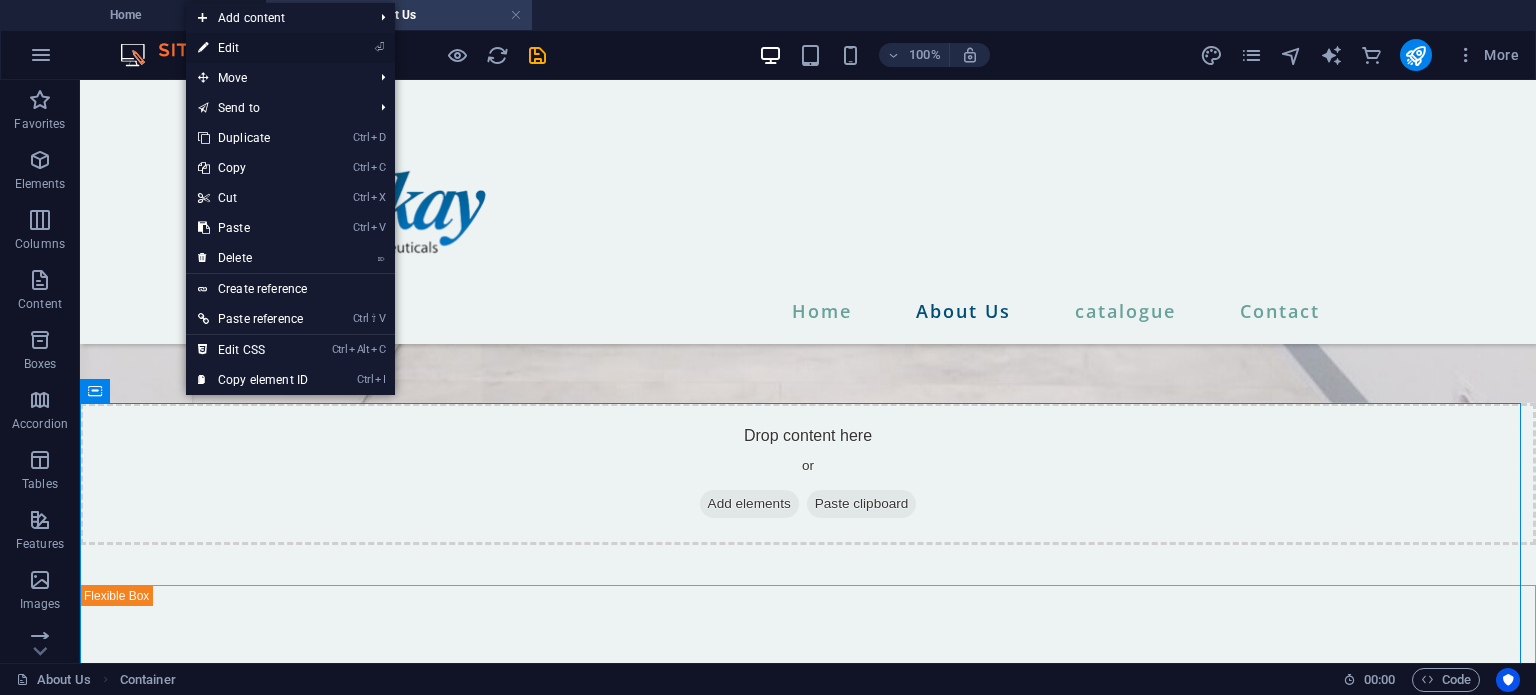 click on "⏎  Edit" at bounding box center (253, 48) 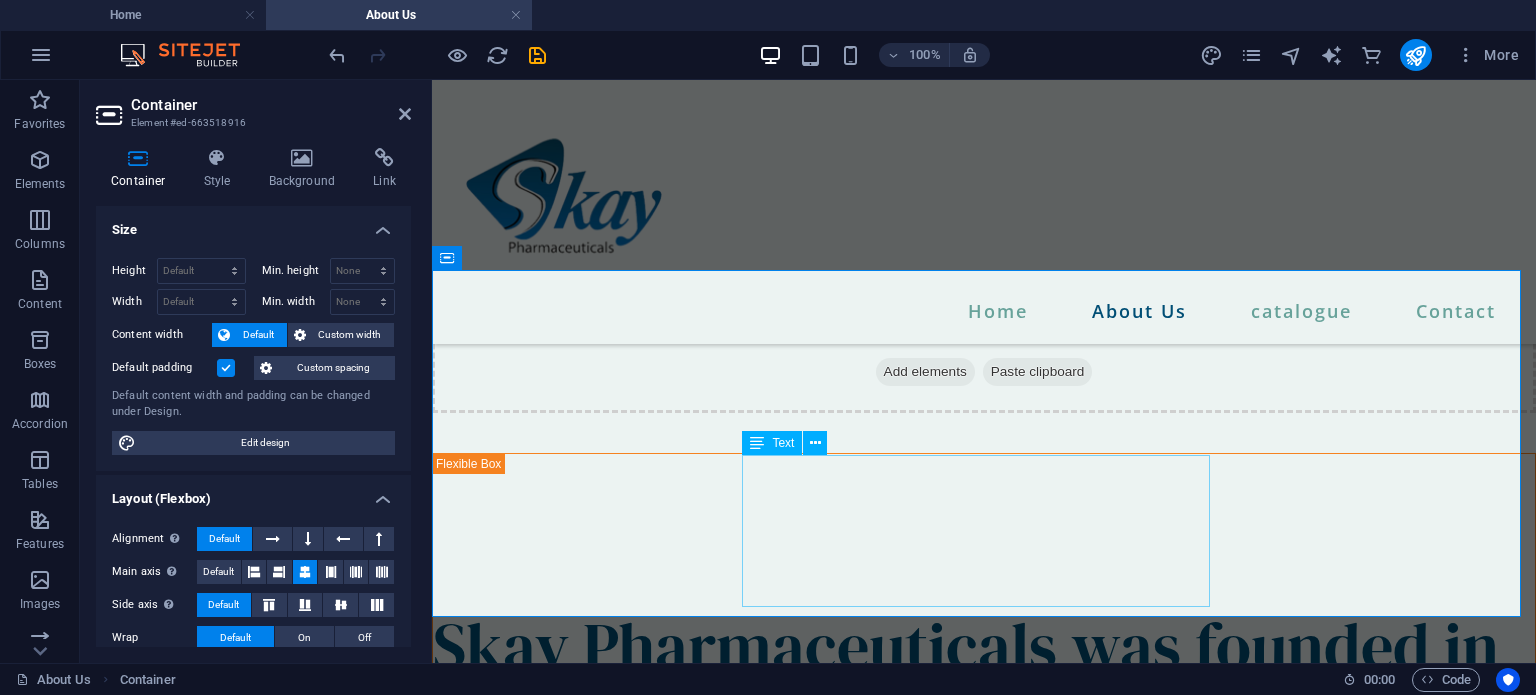 scroll, scrollTop: 1164, scrollLeft: 0, axis: vertical 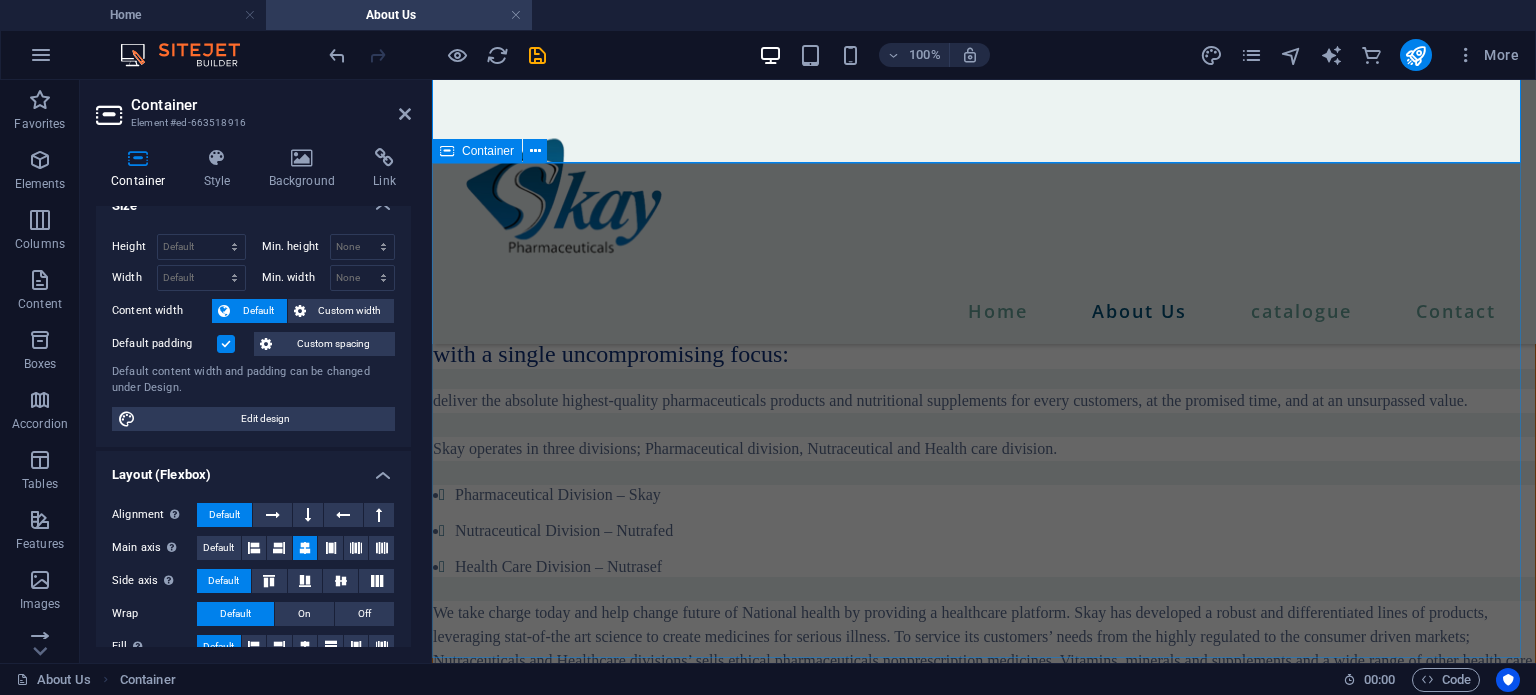 click on "Our values Six Core values, guide our endeavor as we work to realize our Vision: Courage : Opens the door to the future Achievement: Makes our entrepreneurial success possible Responsibility: Determines our entrepreneurial actions Respect :Foundation of any partnership Integrity :Ensures our credibility Transparency: Makes mutual trust possible" at bounding box center (984, 1452) 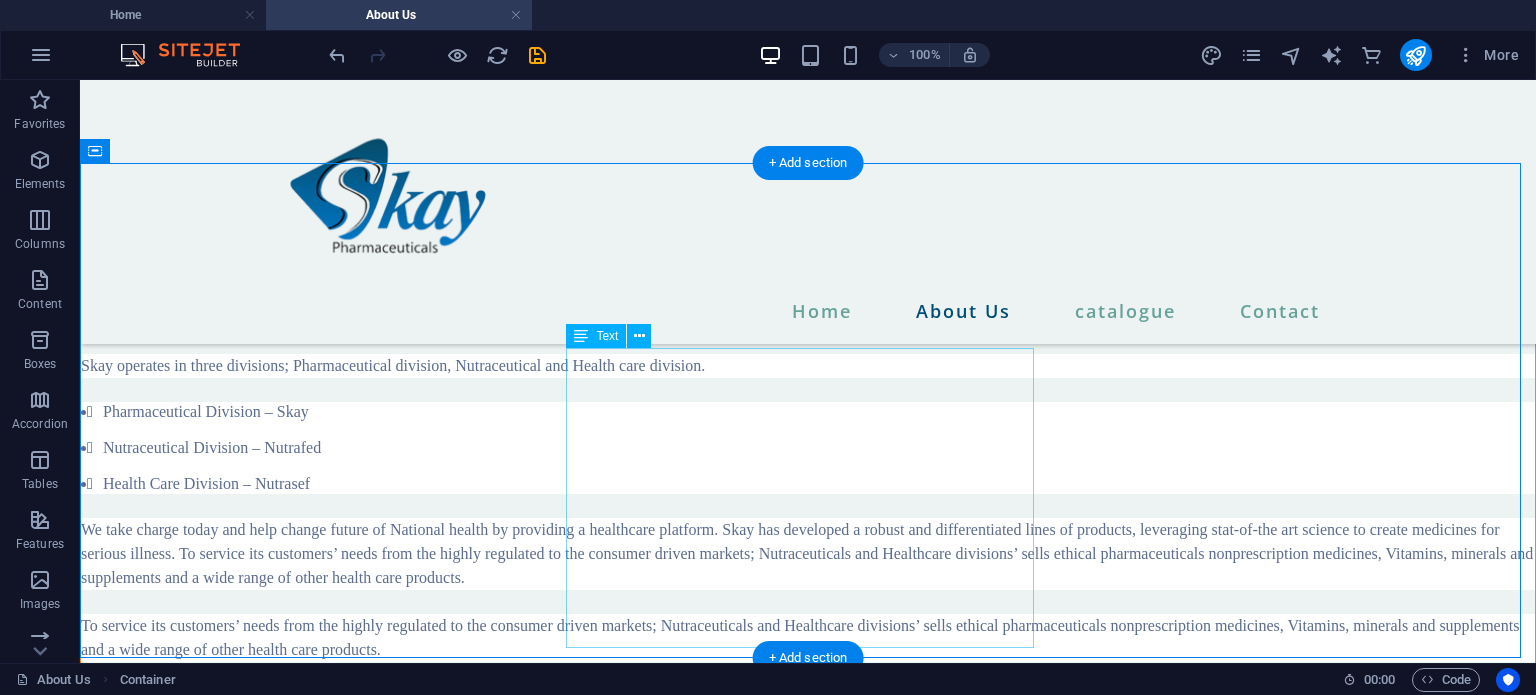 click on "Six Core values, guide our endeavor as we work to realize our Vision: Courage : Opens the door to the future Achievement: Makes our entrepreneurial success possible Responsibility: Determines our entrepreneurial actions Respect :Foundation of any partnership Integrity :Ensures our credibility Transparency: Makes mutual trust possible" at bounding box center (808, 1433) 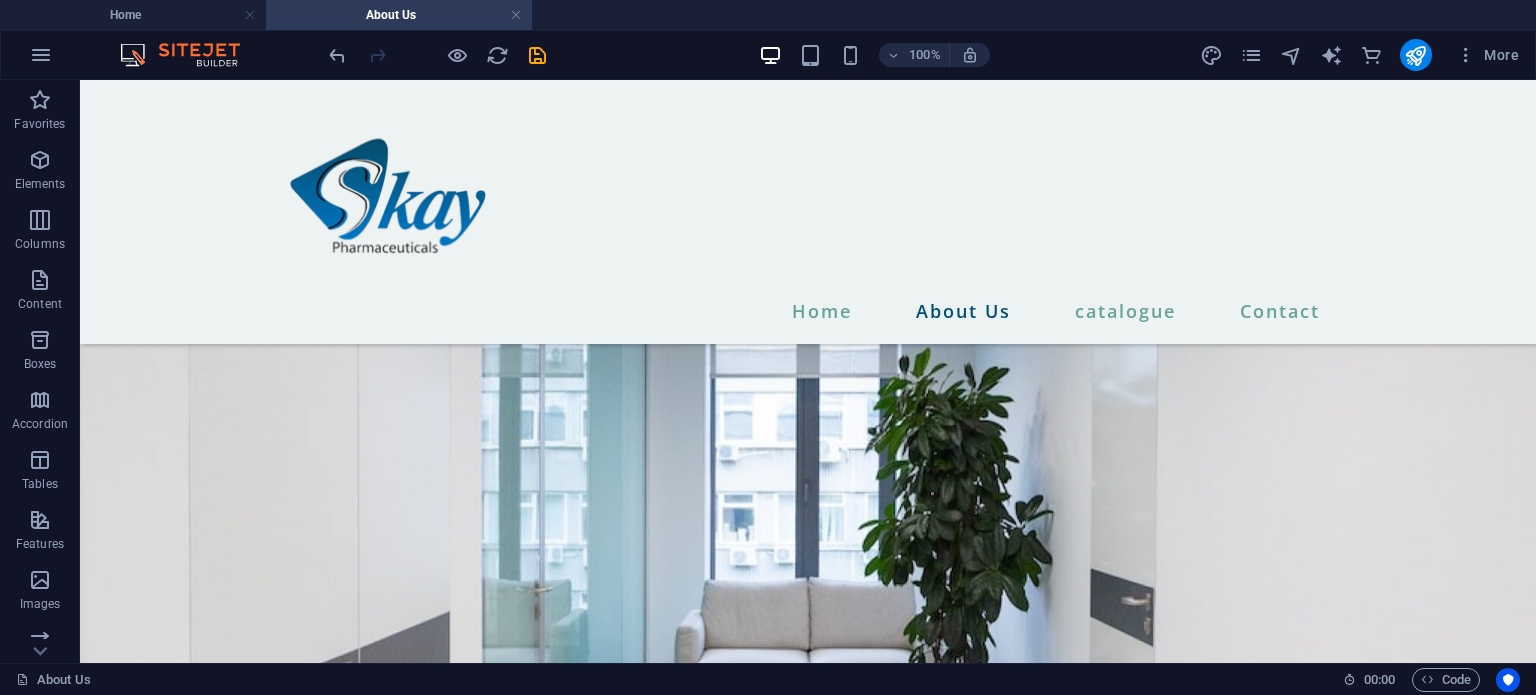 scroll, scrollTop: 301, scrollLeft: 0, axis: vertical 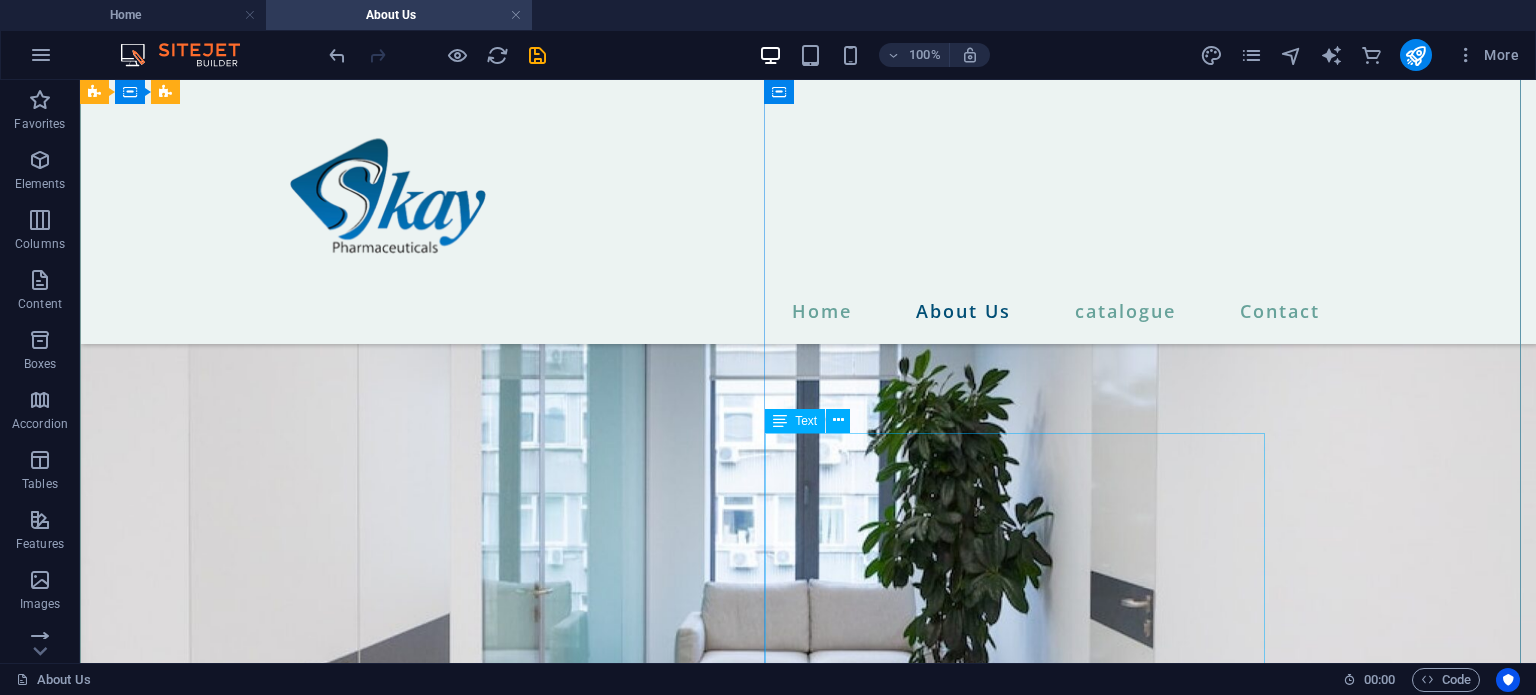 click on "Text" at bounding box center (806, 421) 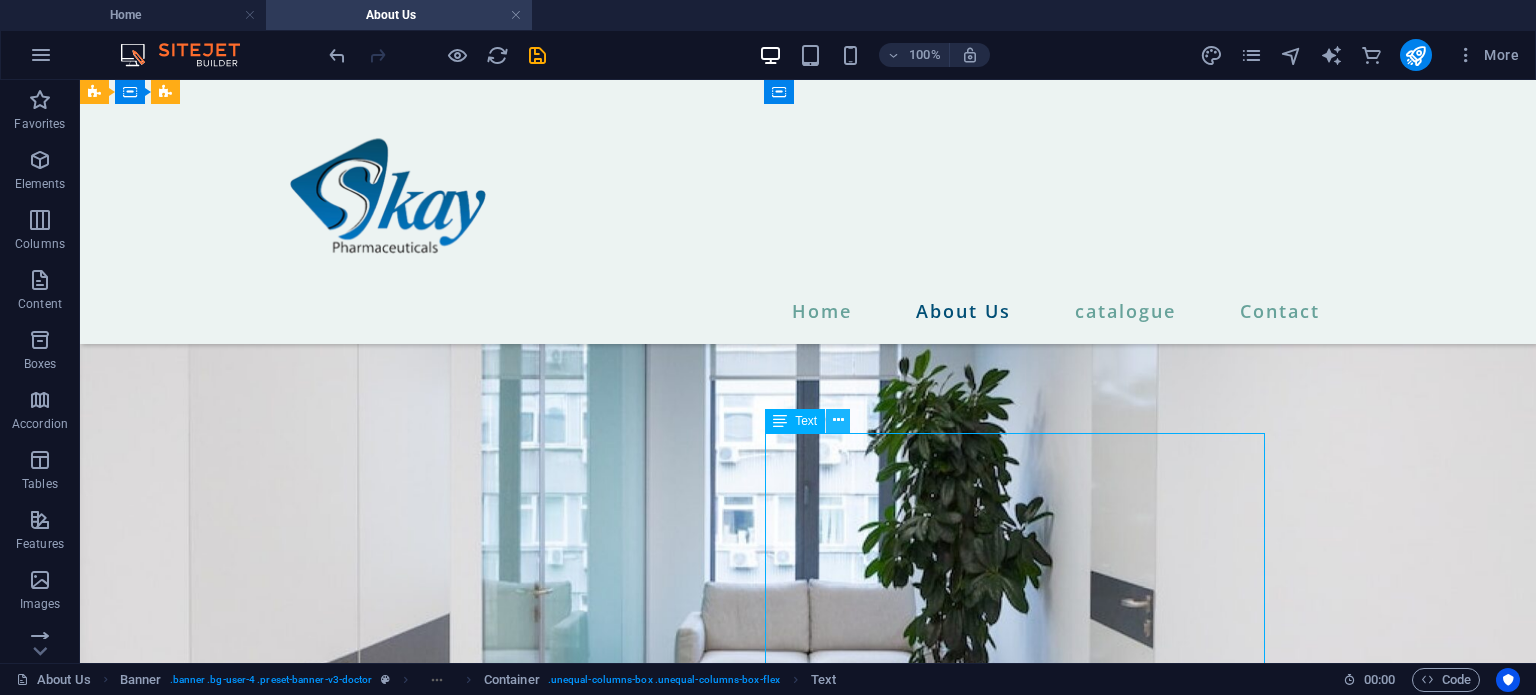 click at bounding box center [838, 420] 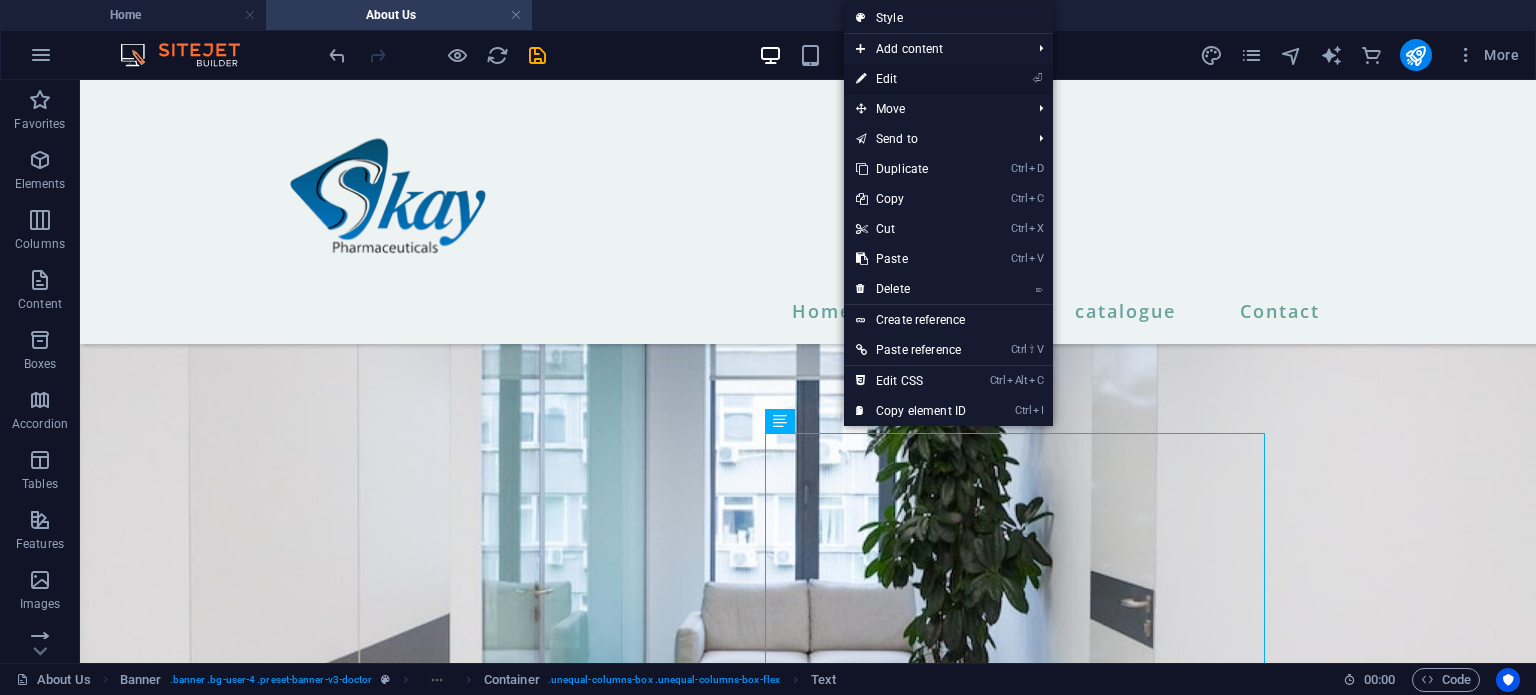 click on "⏎  Edit" at bounding box center (911, 79) 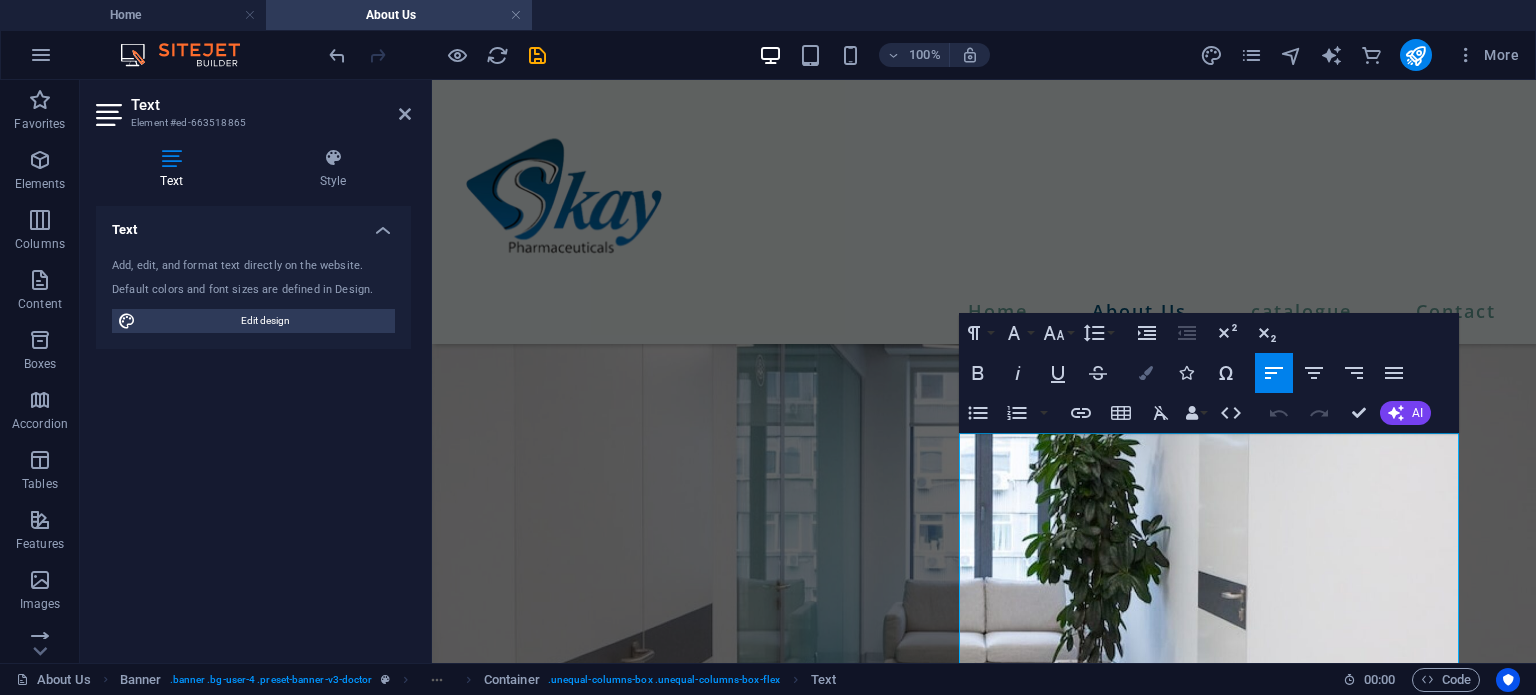 click at bounding box center [1146, 373] 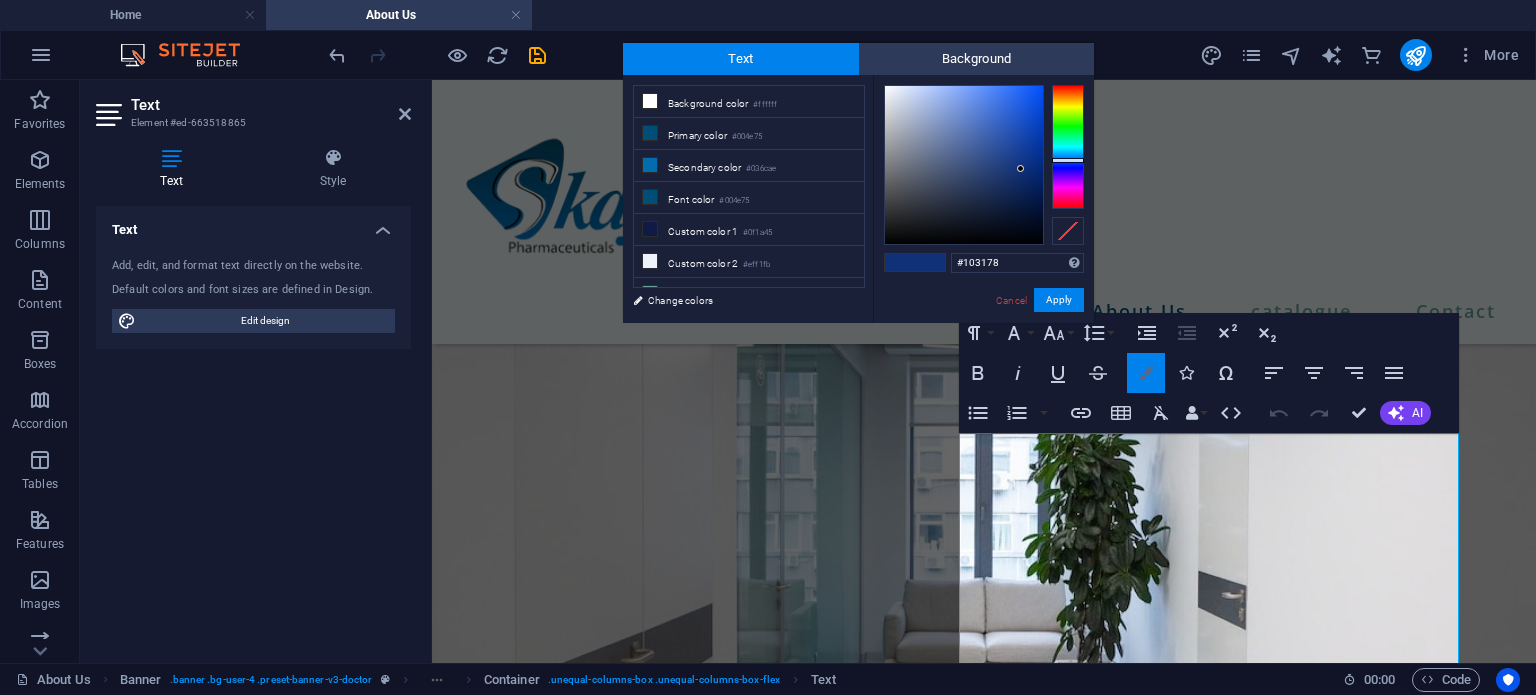 click at bounding box center [1146, 373] 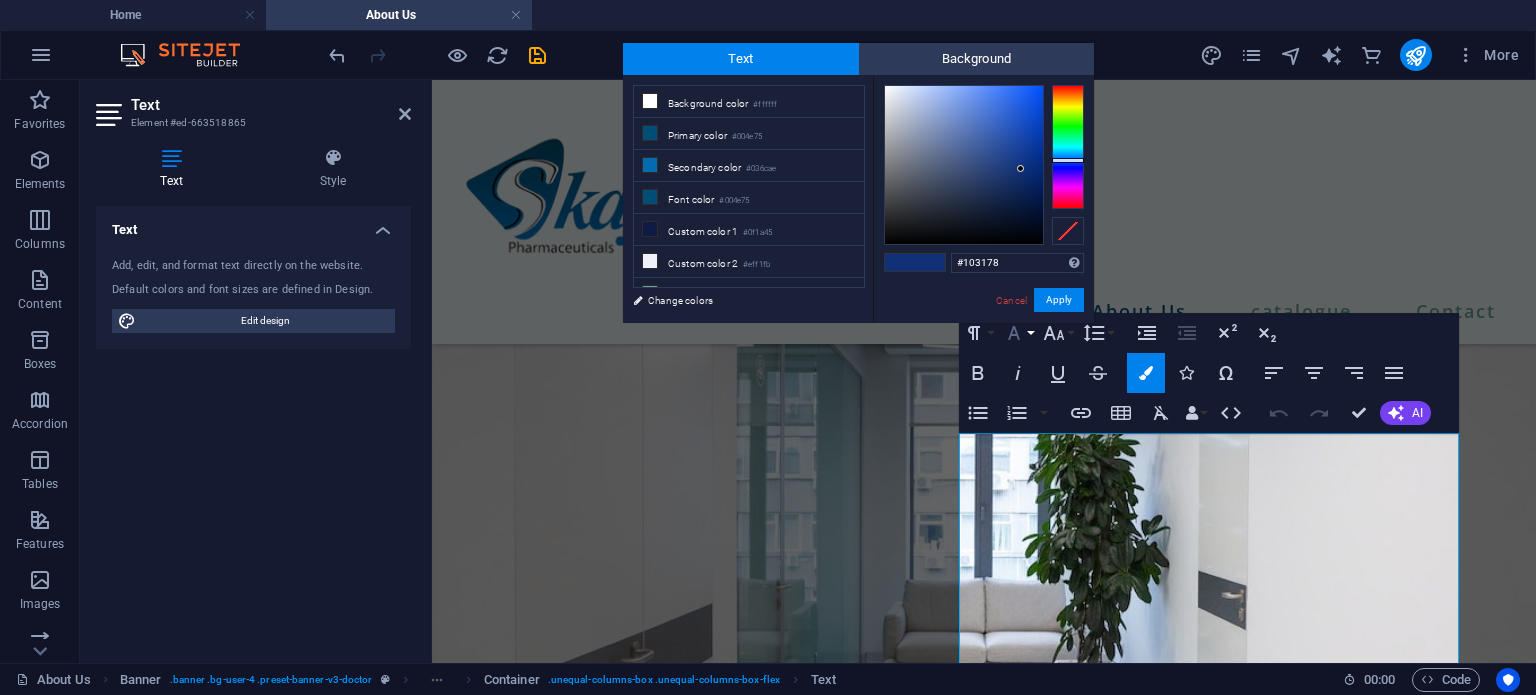 click 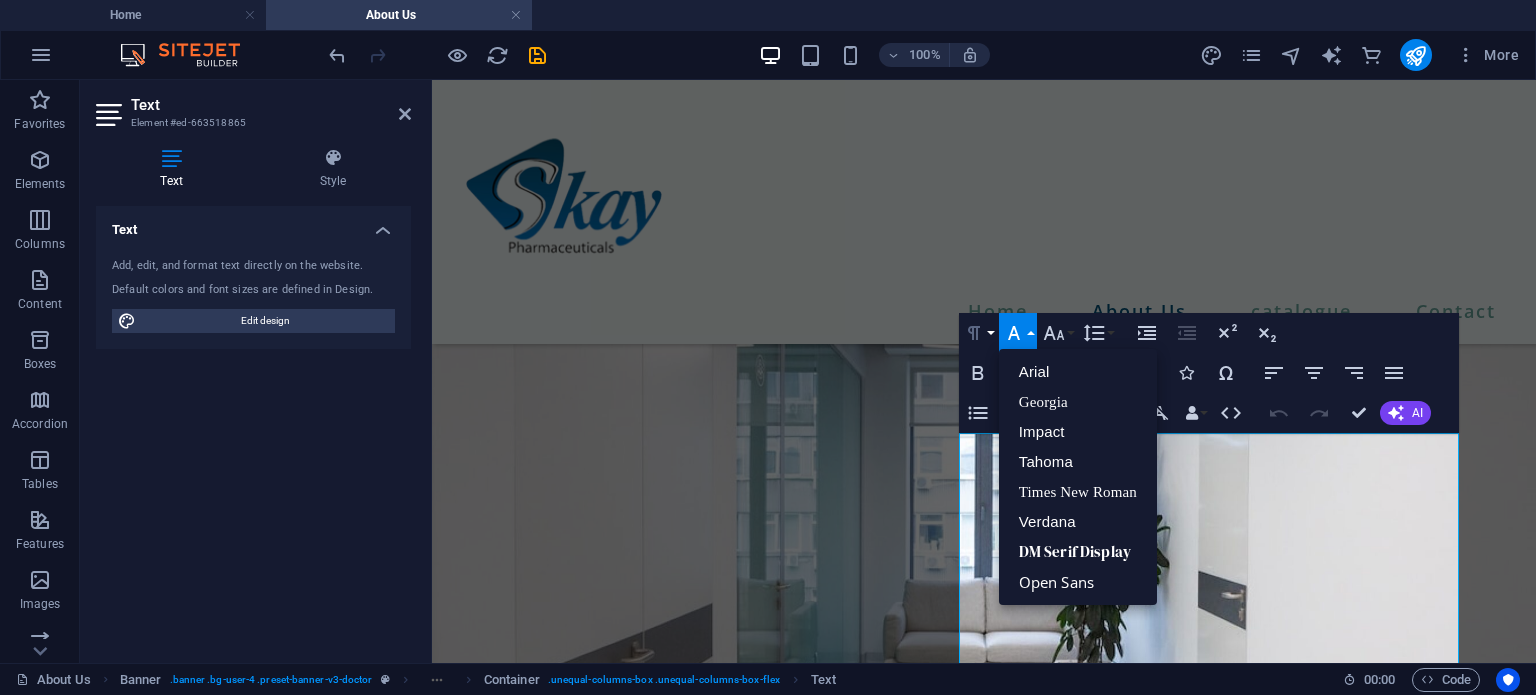 click 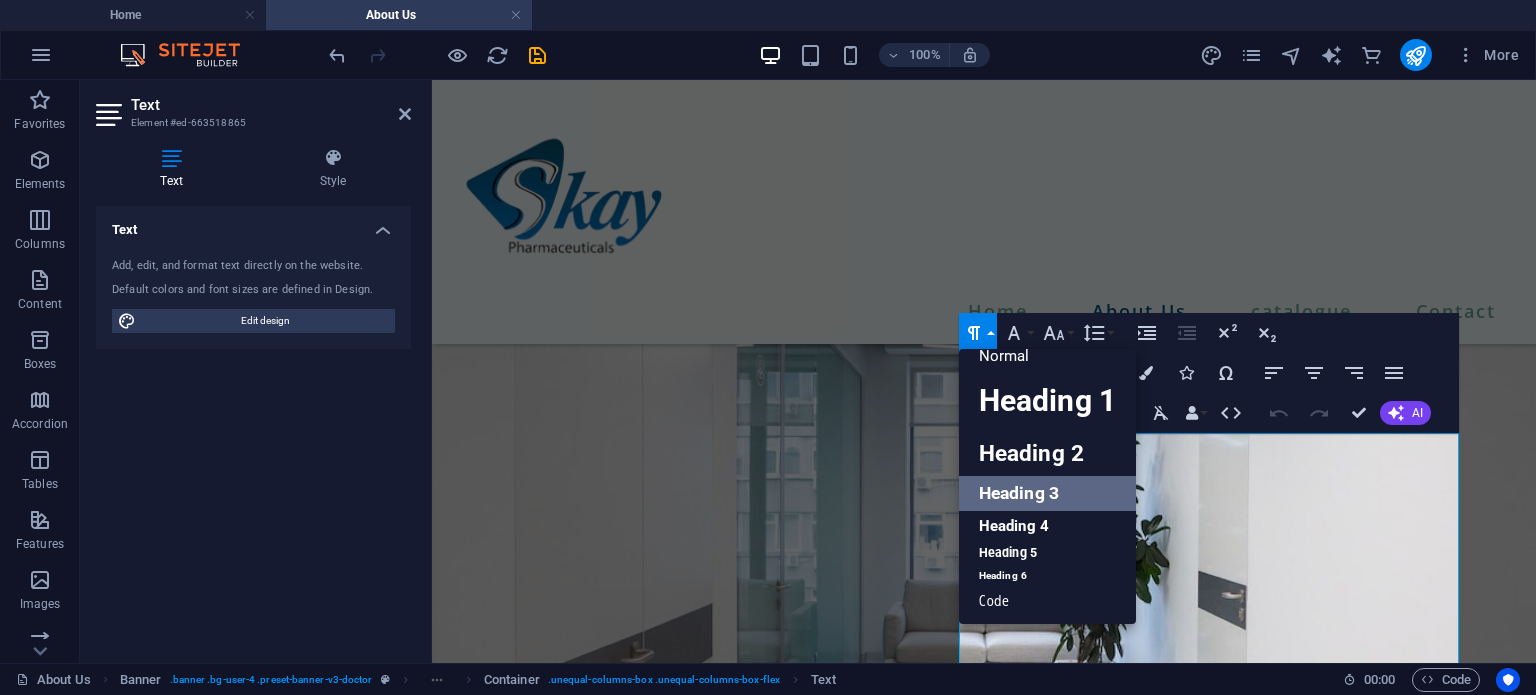 scroll, scrollTop: 16, scrollLeft: 0, axis: vertical 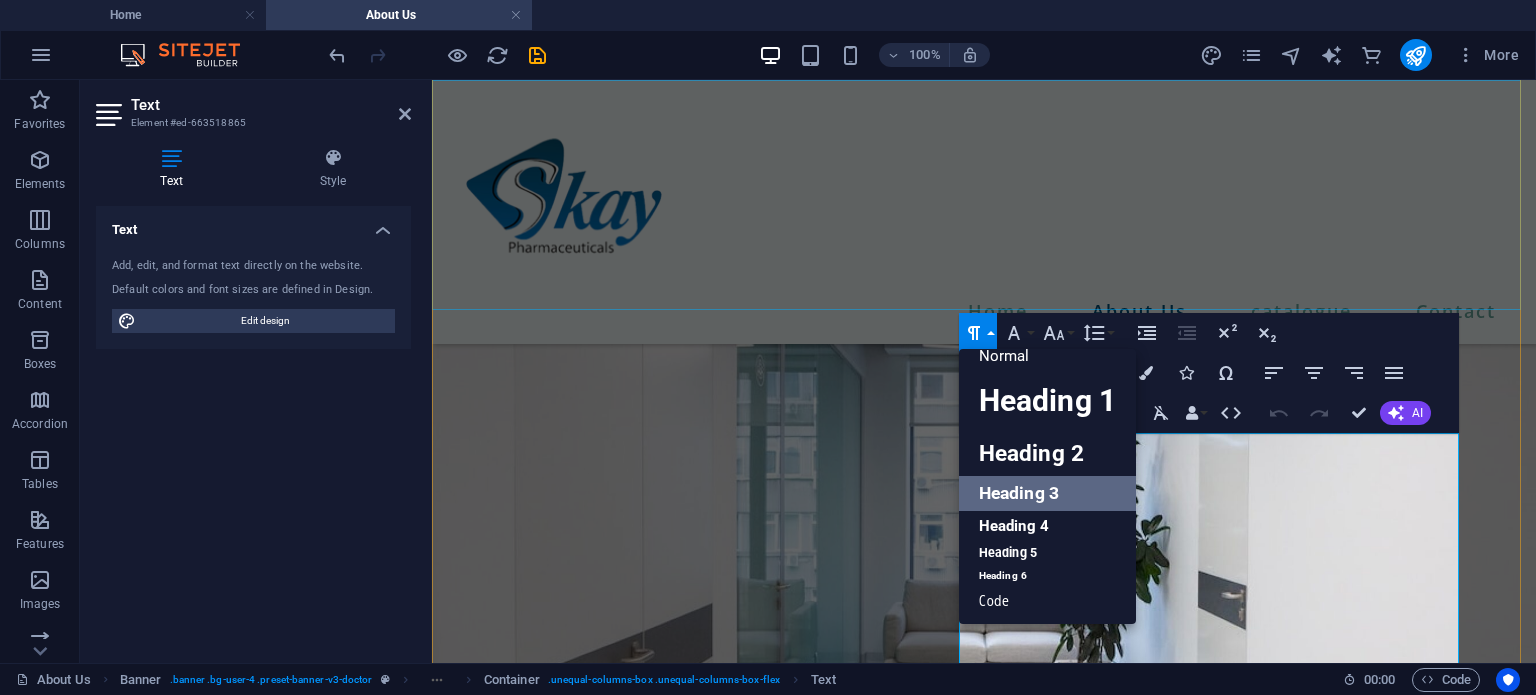 click on "Home About Us catalogue Contact" at bounding box center (984, 212) 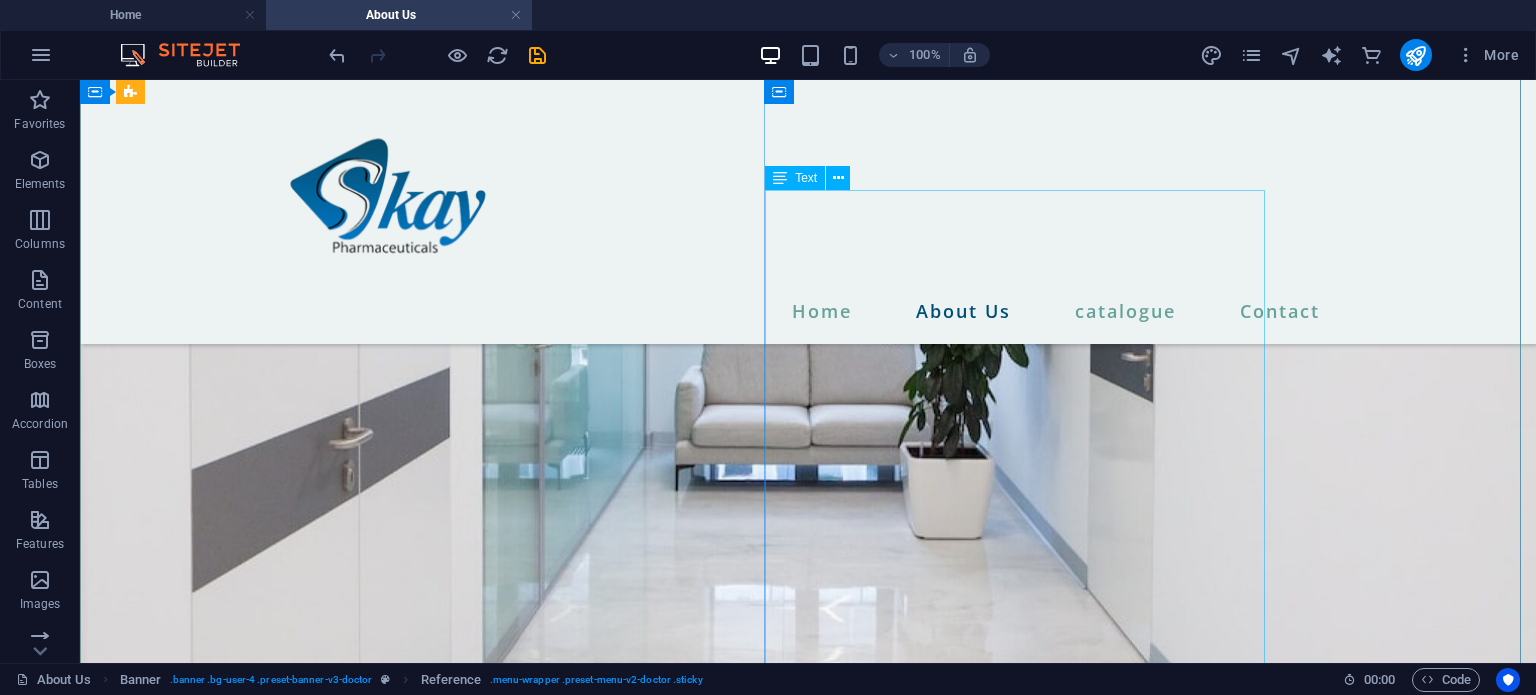 scroll, scrollTop: 548, scrollLeft: 0, axis: vertical 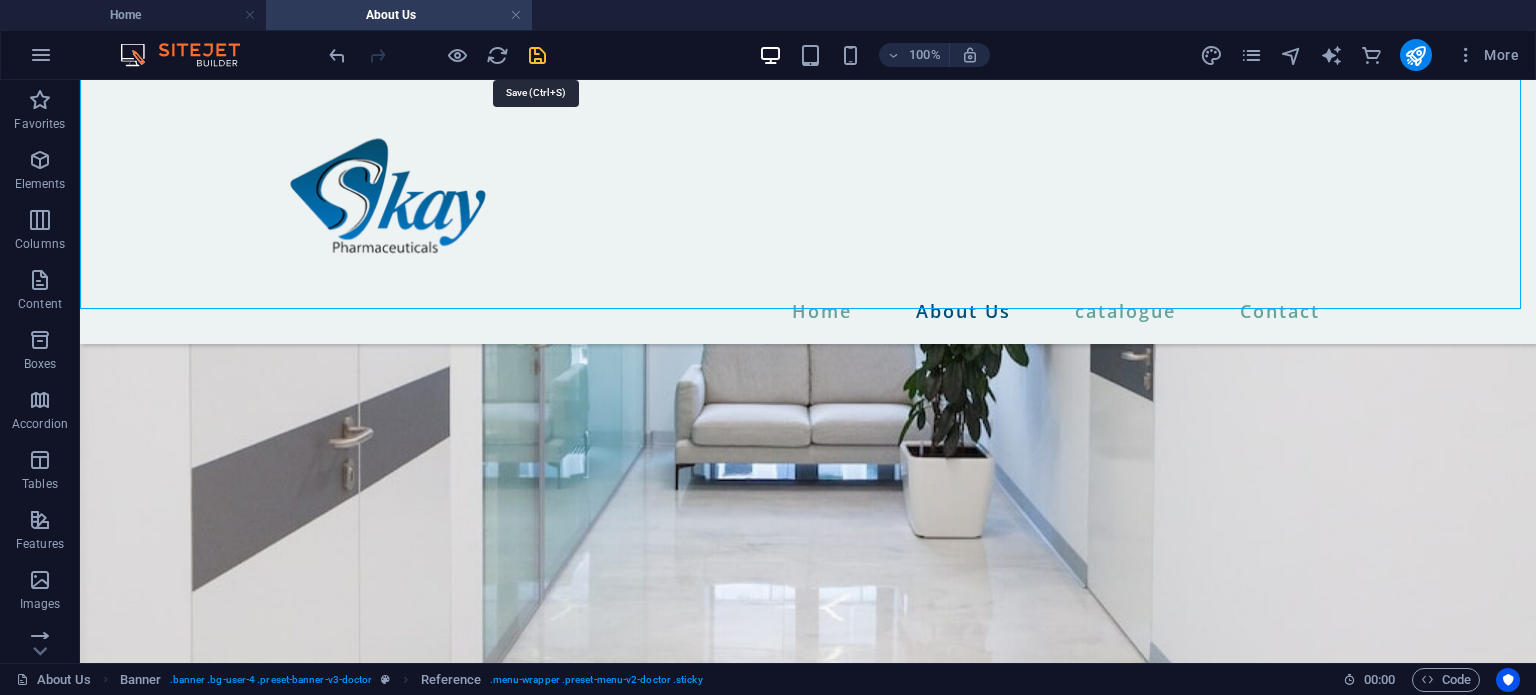 click at bounding box center [537, 55] 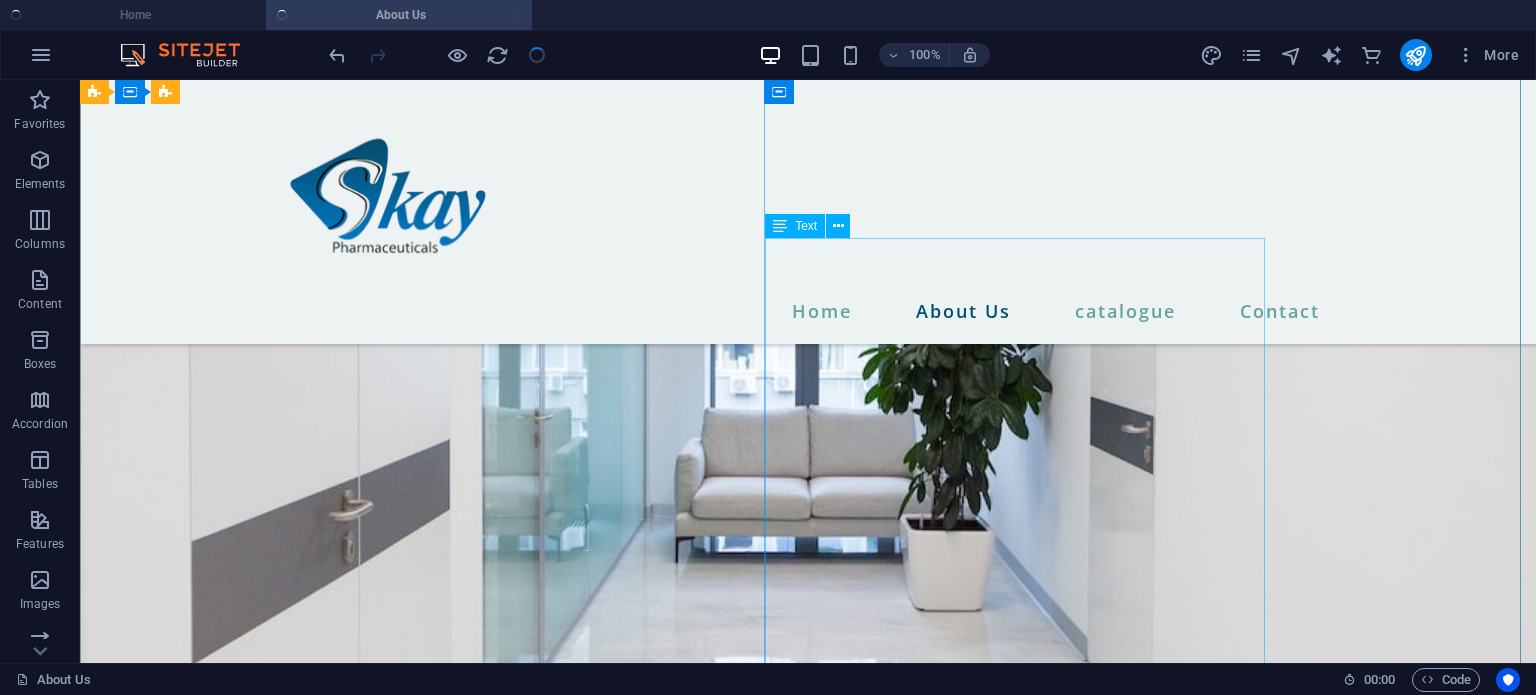 scroll, scrollTop: 452, scrollLeft: 0, axis: vertical 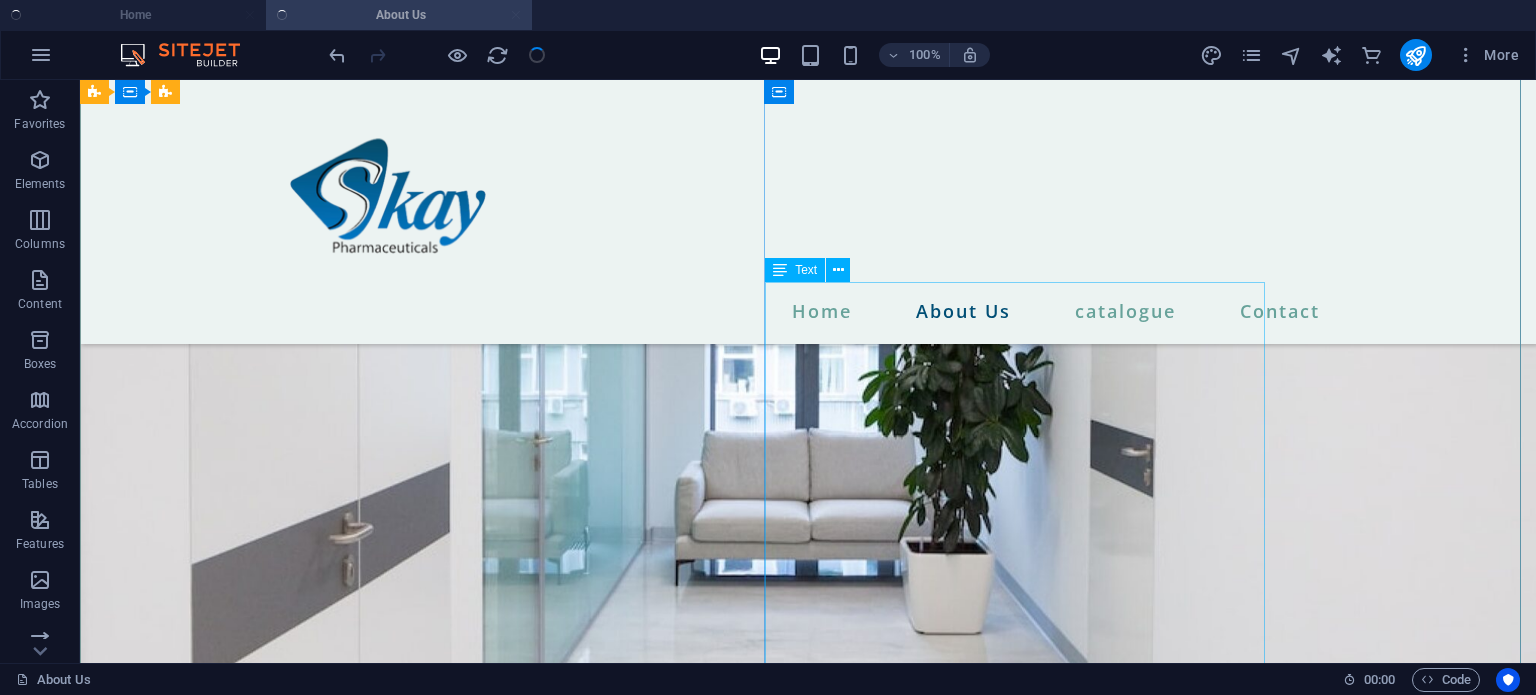 click on "with a single uncompromising focus: deliver the absolute highest-quality pharmaceuticals products and nutritional supplements for every customers, at the promised time, and at an unsurpassed value. Skay operates in three divisions; Pharmaceutical division, Nutraceutical and Health care division. Pharmaceutical Division – Skay Nutraceutical Division – Nutrafed Health Care Division – Nutrasef We take charge today and help change future of National health by providing a healthcare platform. Skay has developed a robust and differentiated lines of products, leveraging stat-of-the art science to create medicines for serious illness. To service its customers’ needs from the highly regulated to the consumer driven markets; Nutraceuticals and Healthcare divisions’ sells ethical pharmaceuticals nonprescription medicines, Vitamins, minerals and supplements and a wide range of other health care products." at bounding box center [808, 1626] 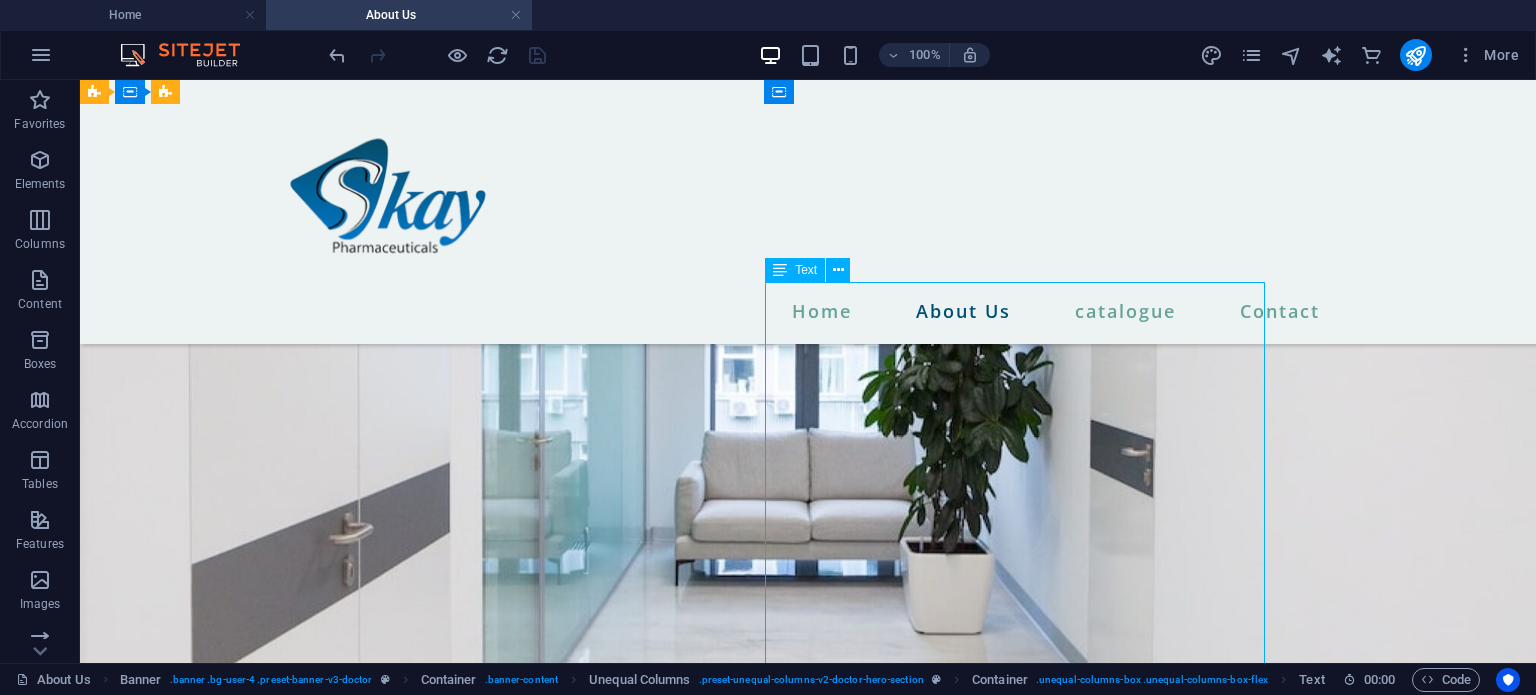 click on "with a single uncompromising focus: deliver the absolute highest-quality pharmaceuticals products and nutritional supplements for every customers, at the promised time, and at an unsurpassed value. Skay operates in three divisions; Pharmaceutical division, Nutraceutical and Health care division. Pharmaceutical Division – Skay Nutraceutical Division – Nutrafed Health Care Division – Nutrasef We take charge today and help change future of National health by providing a healthcare platform. Skay has developed a robust and differentiated lines of products, leveraging stat-of-the art science to create medicines for serious illness. To service its customers’ needs from the highly regulated to the consumer driven markets; Nutraceuticals and Healthcare divisions’ sells ethical pharmaceuticals nonprescription medicines, Vitamins, minerals and supplements and a wide range of other health care products." at bounding box center (808, 1626) 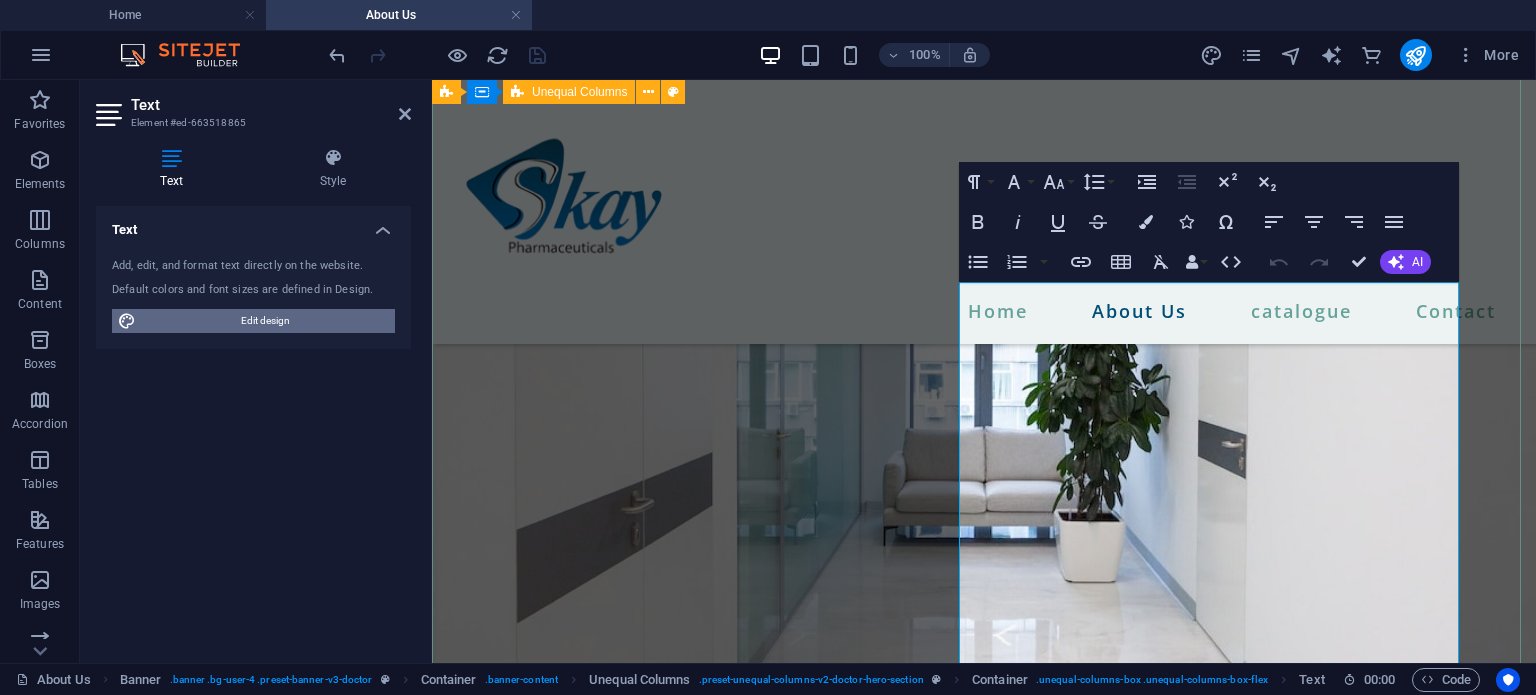 click on "Edit design" at bounding box center [265, 321] 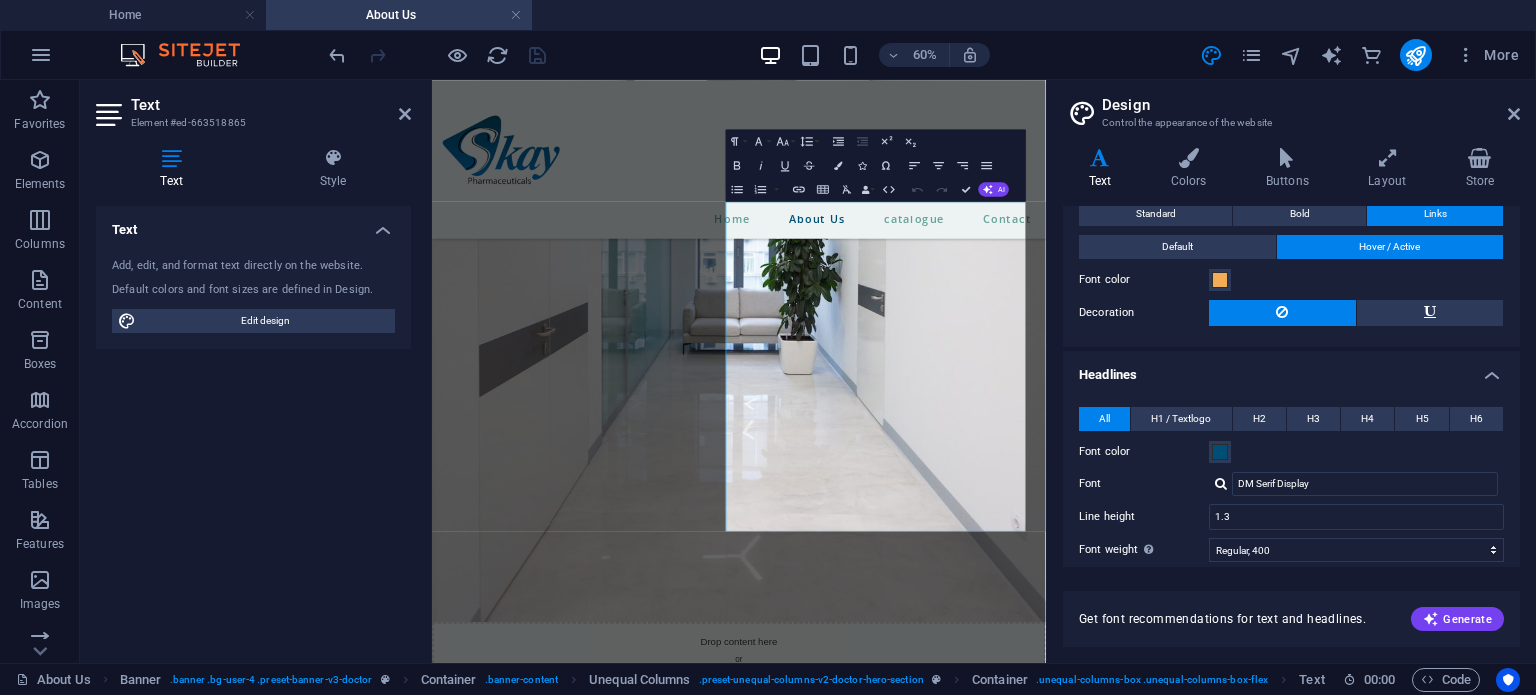 scroll, scrollTop: 0, scrollLeft: 0, axis: both 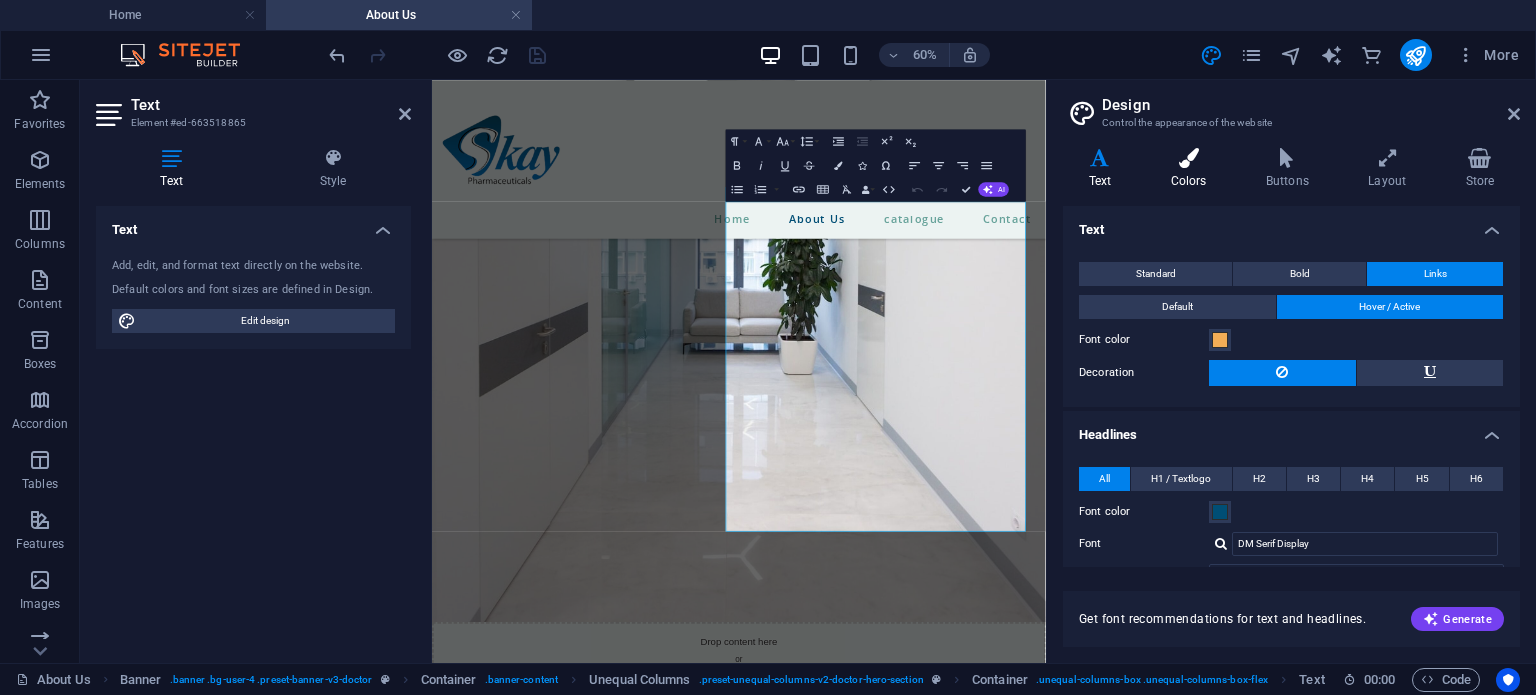 click on "Colors" at bounding box center (1192, 169) 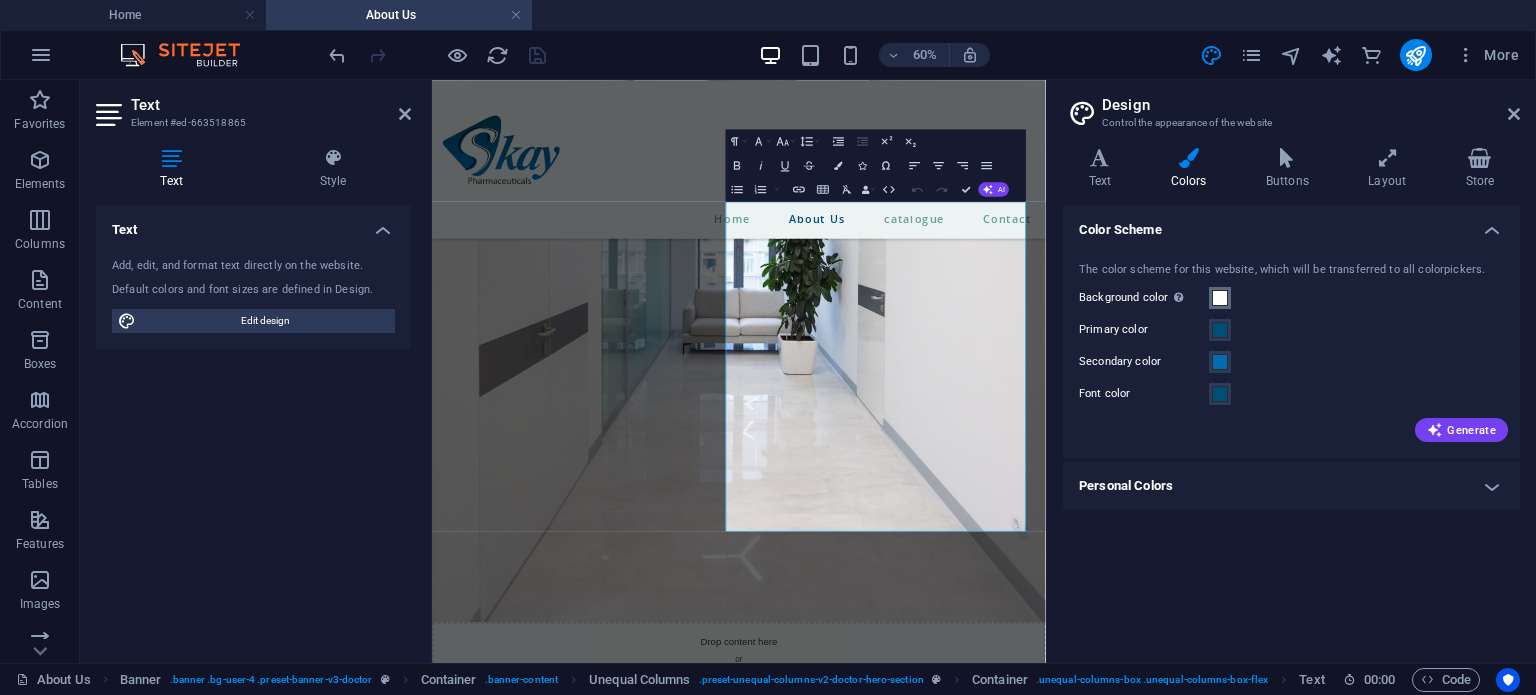 click at bounding box center (1220, 298) 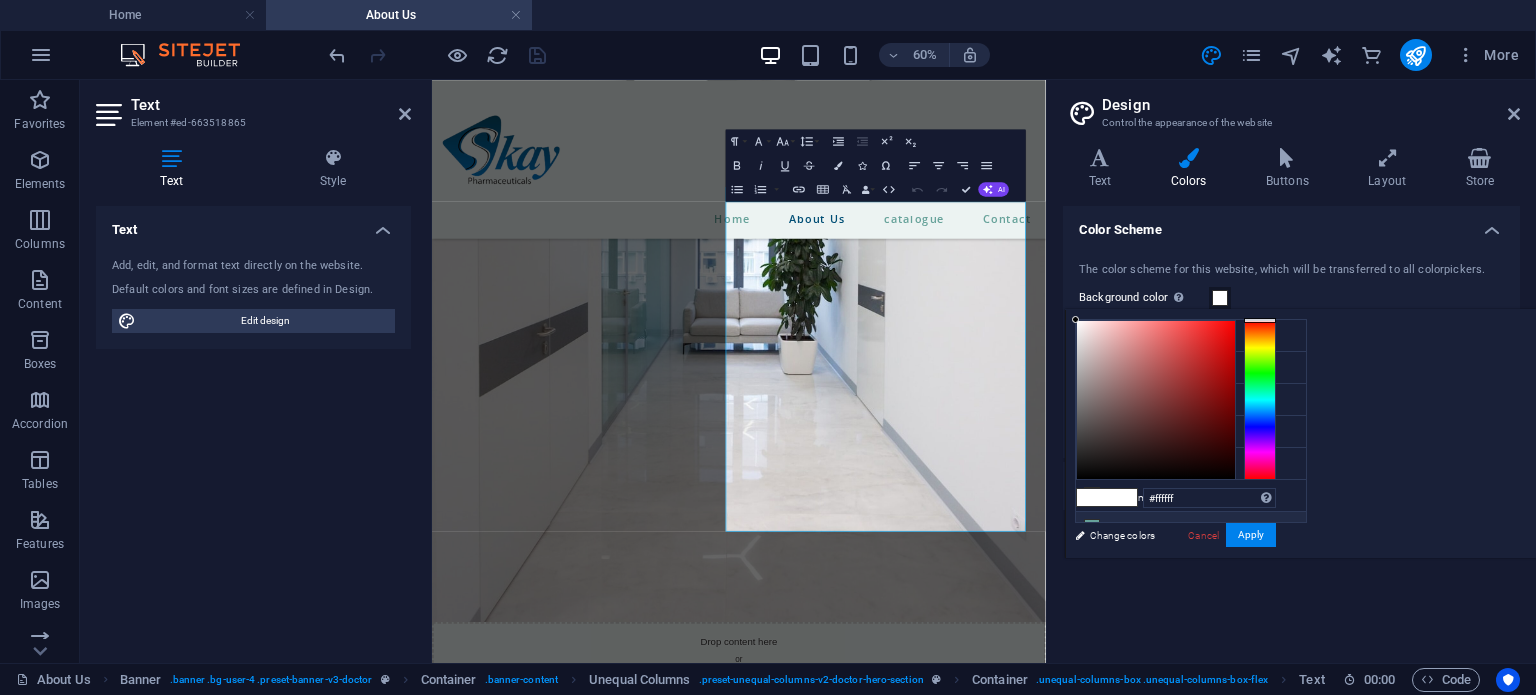 click on "Custom color 3
#67a29a" at bounding box center [1191, 528] 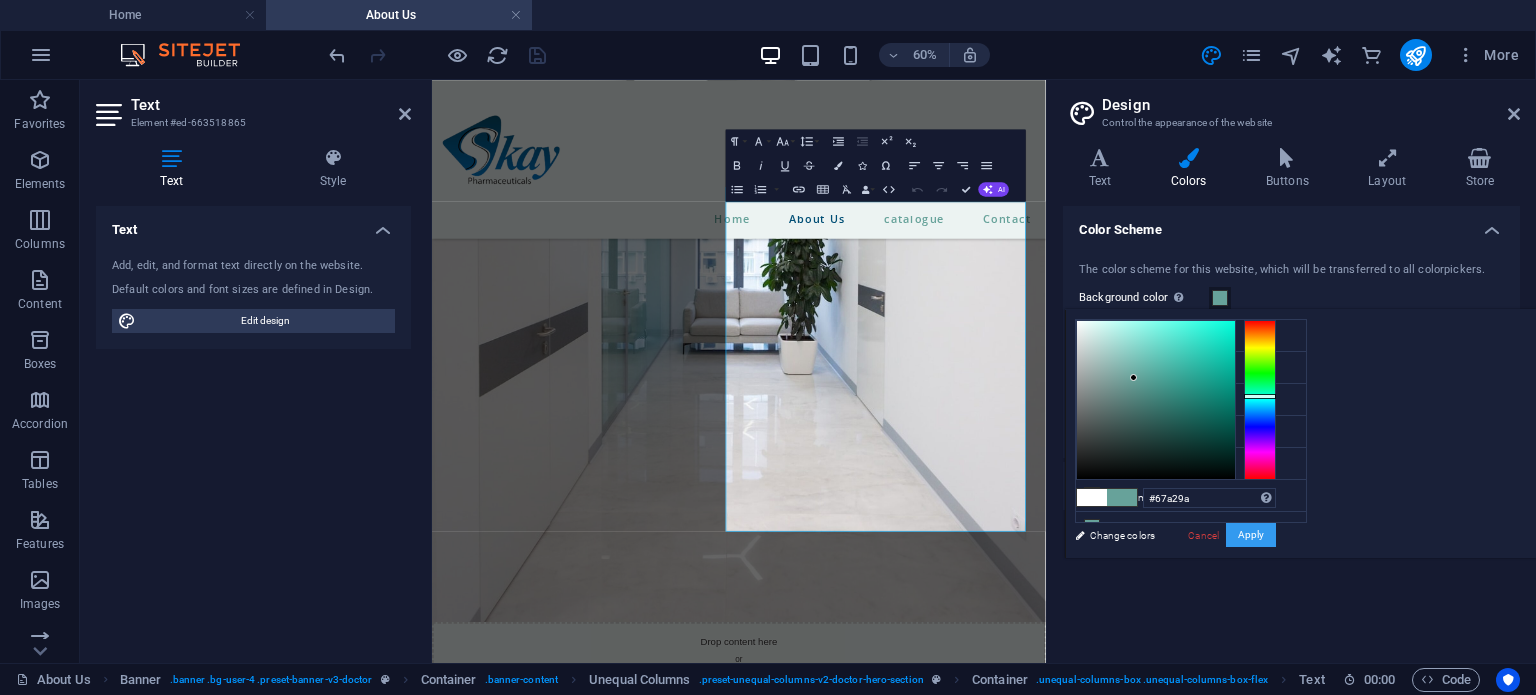 click on "Apply" at bounding box center (1251, 535) 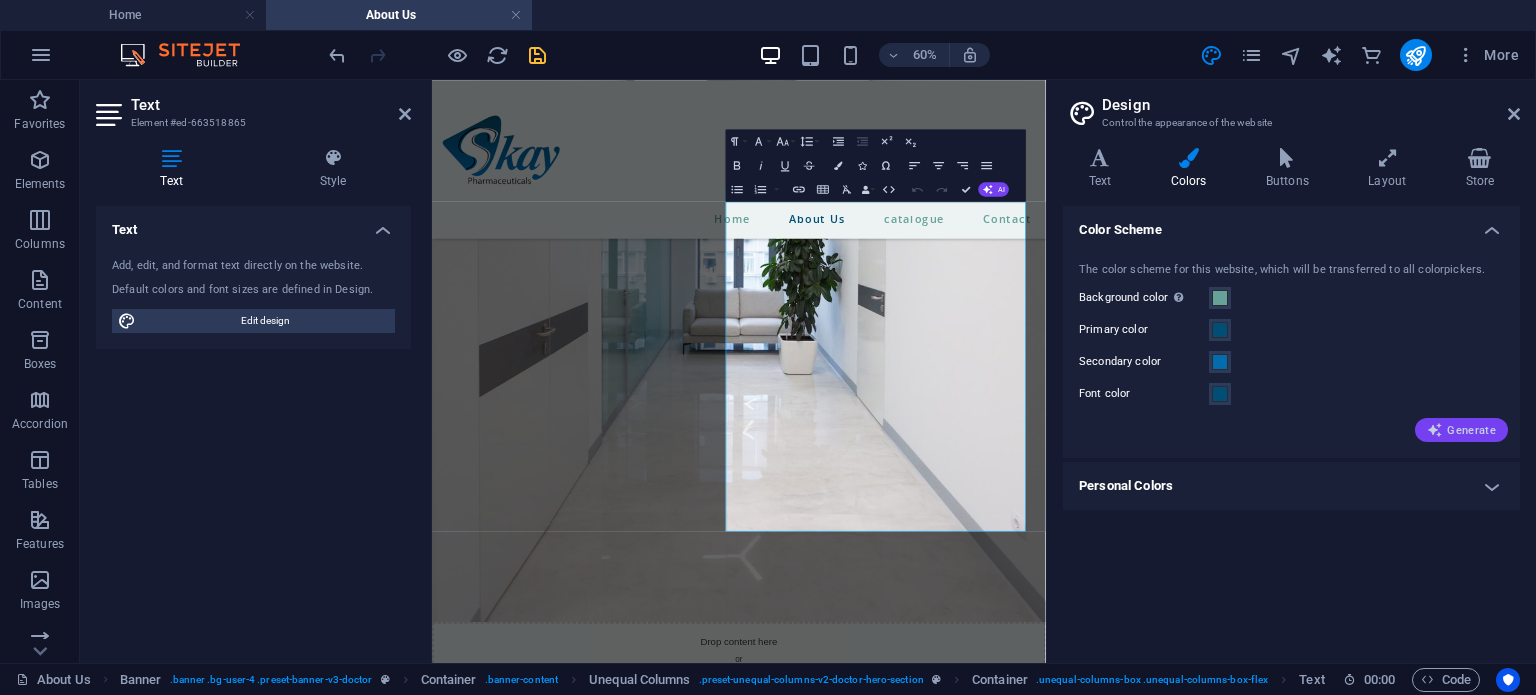 click on "Generate" at bounding box center [1461, 430] 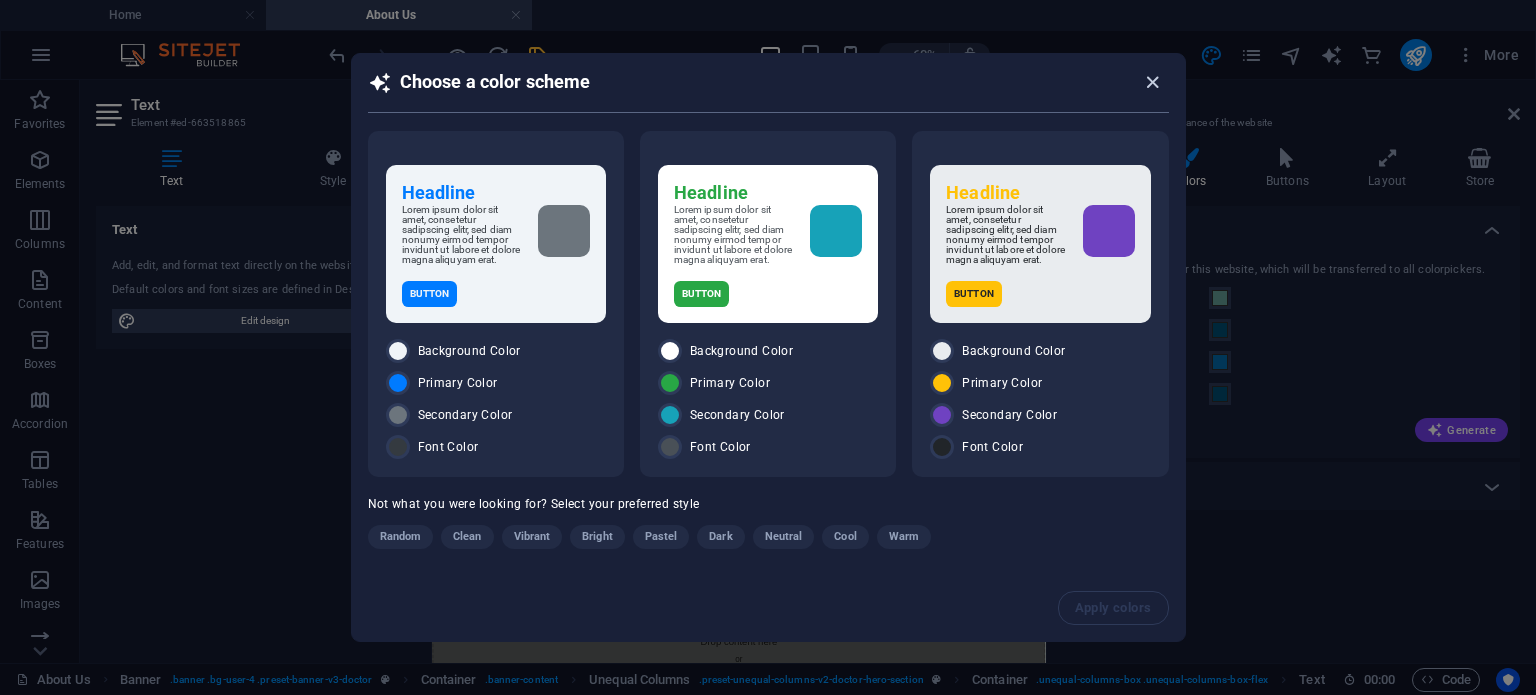click at bounding box center [1152, 82] 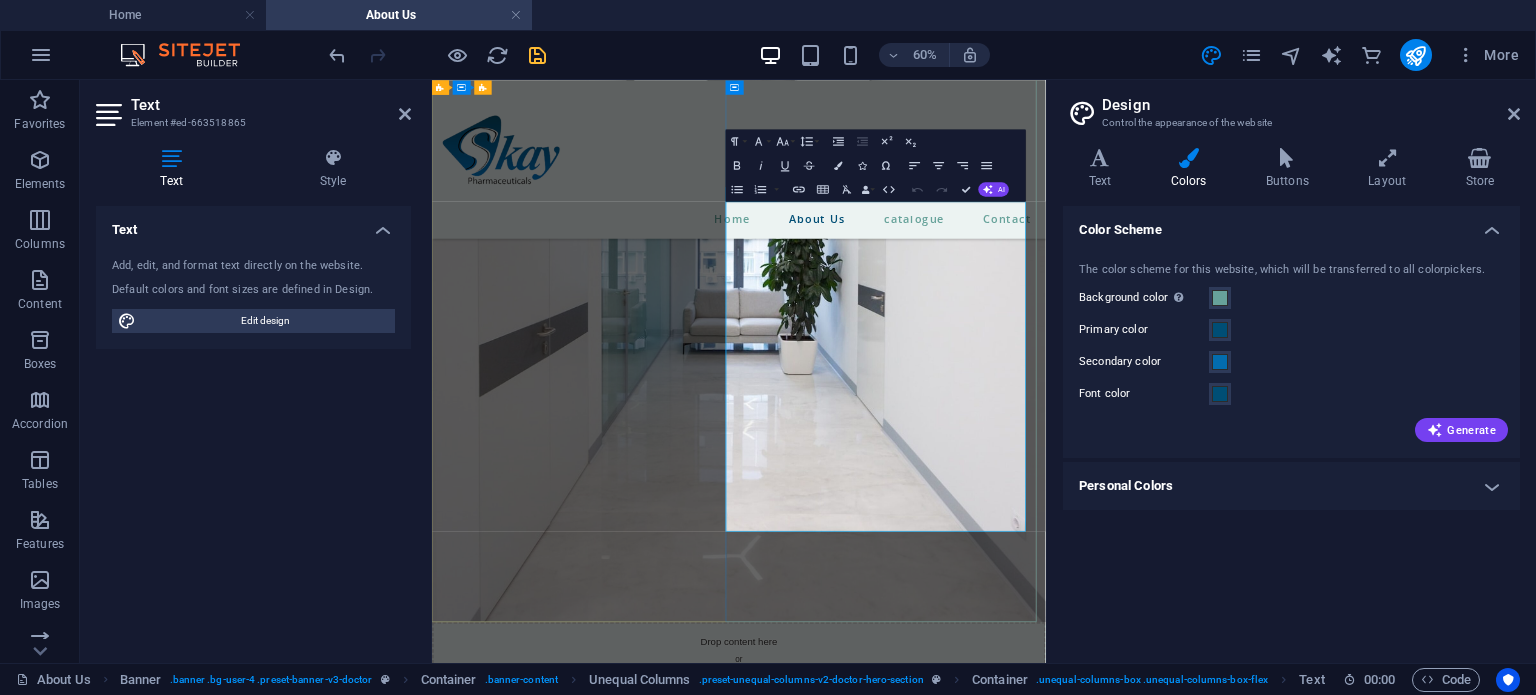type 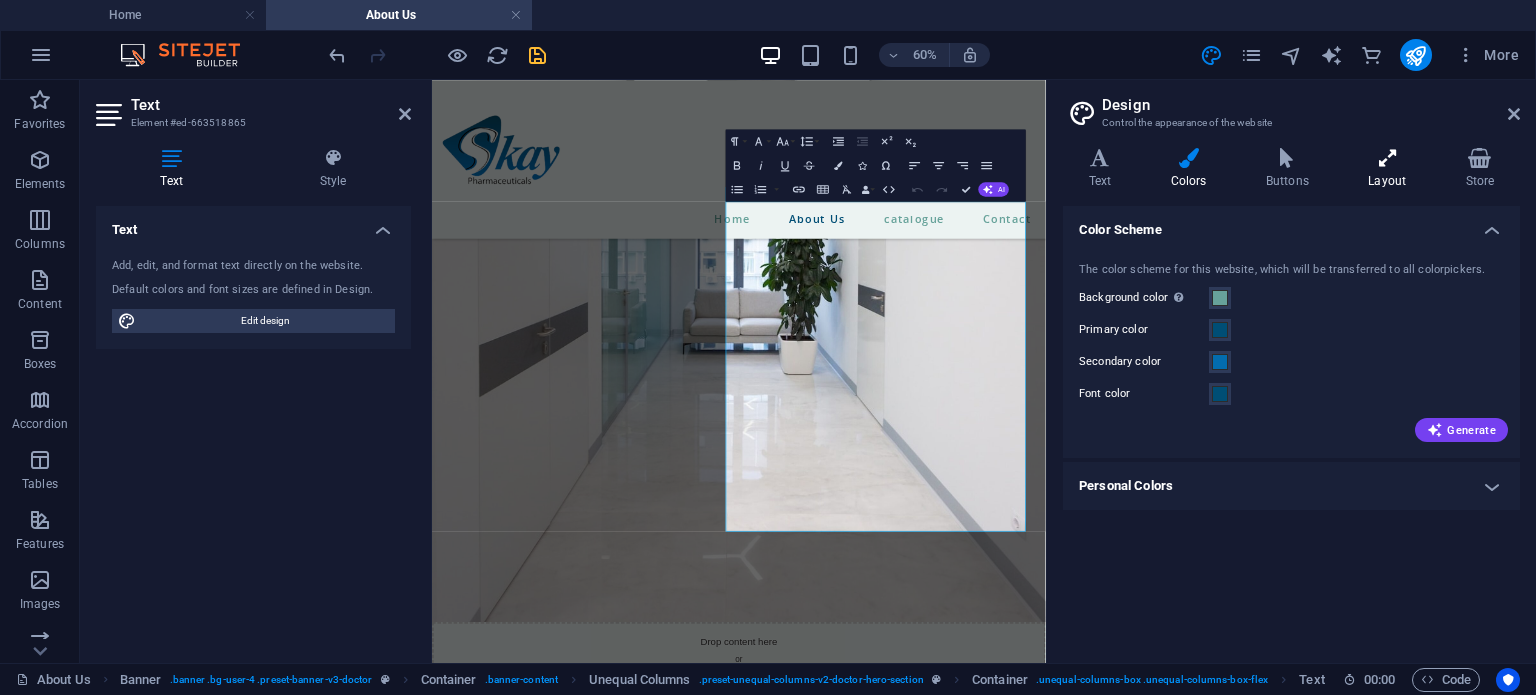 click at bounding box center (1387, 158) 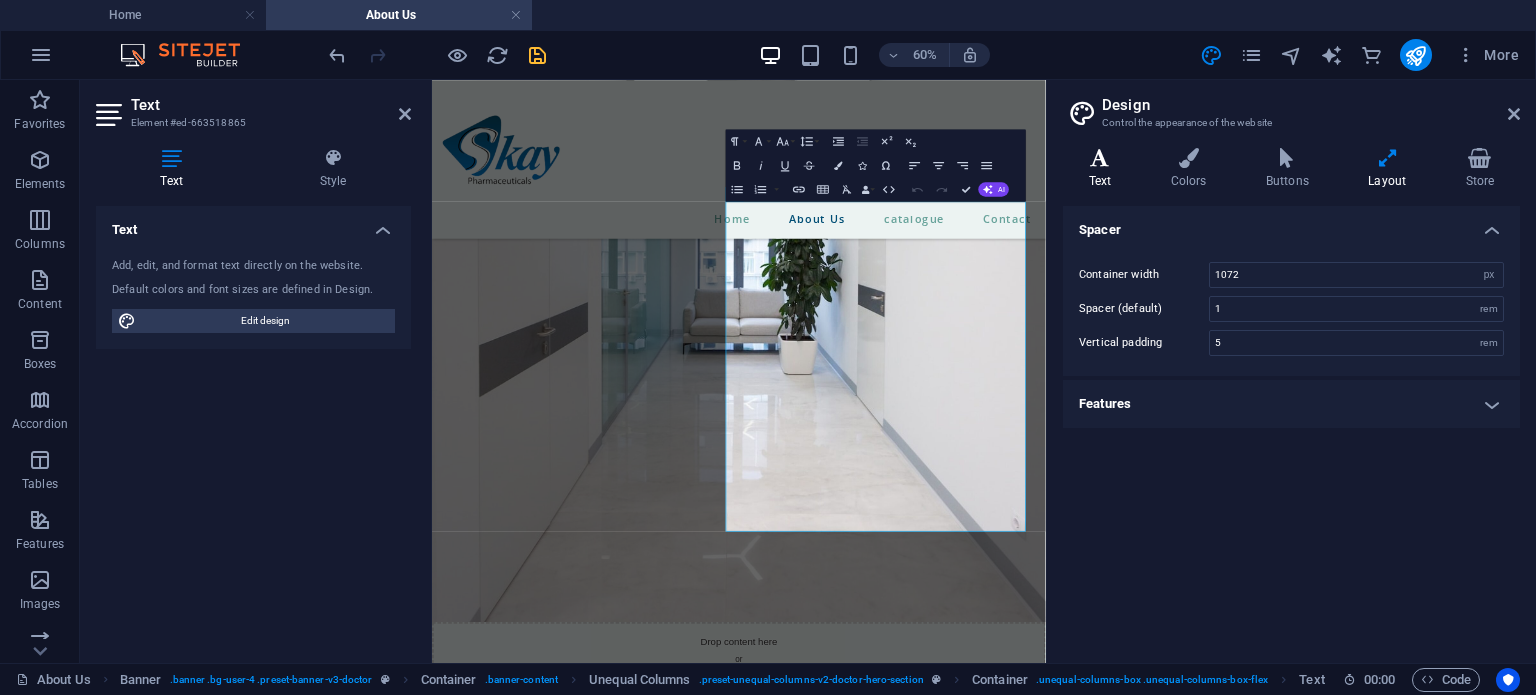 click at bounding box center [1100, 158] 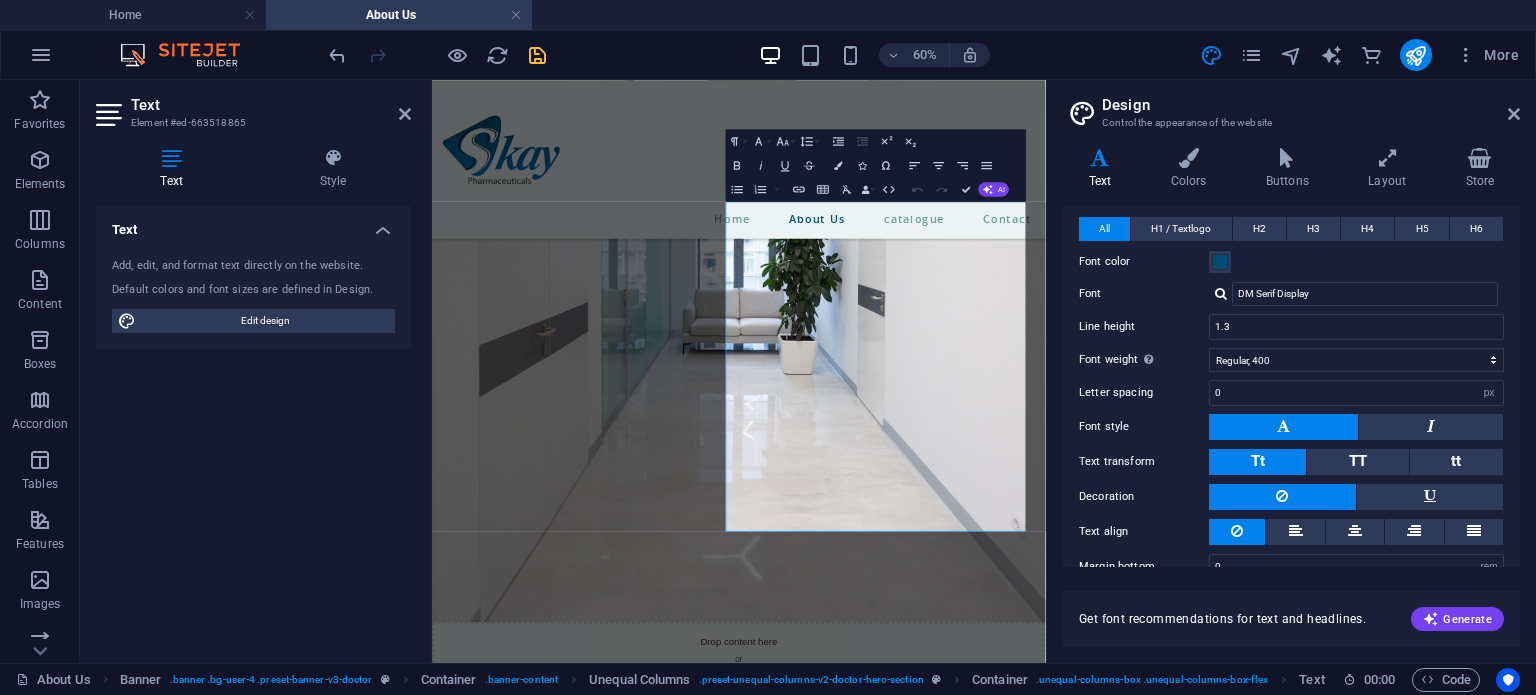 scroll, scrollTop: 279, scrollLeft: 0, axis: vertical 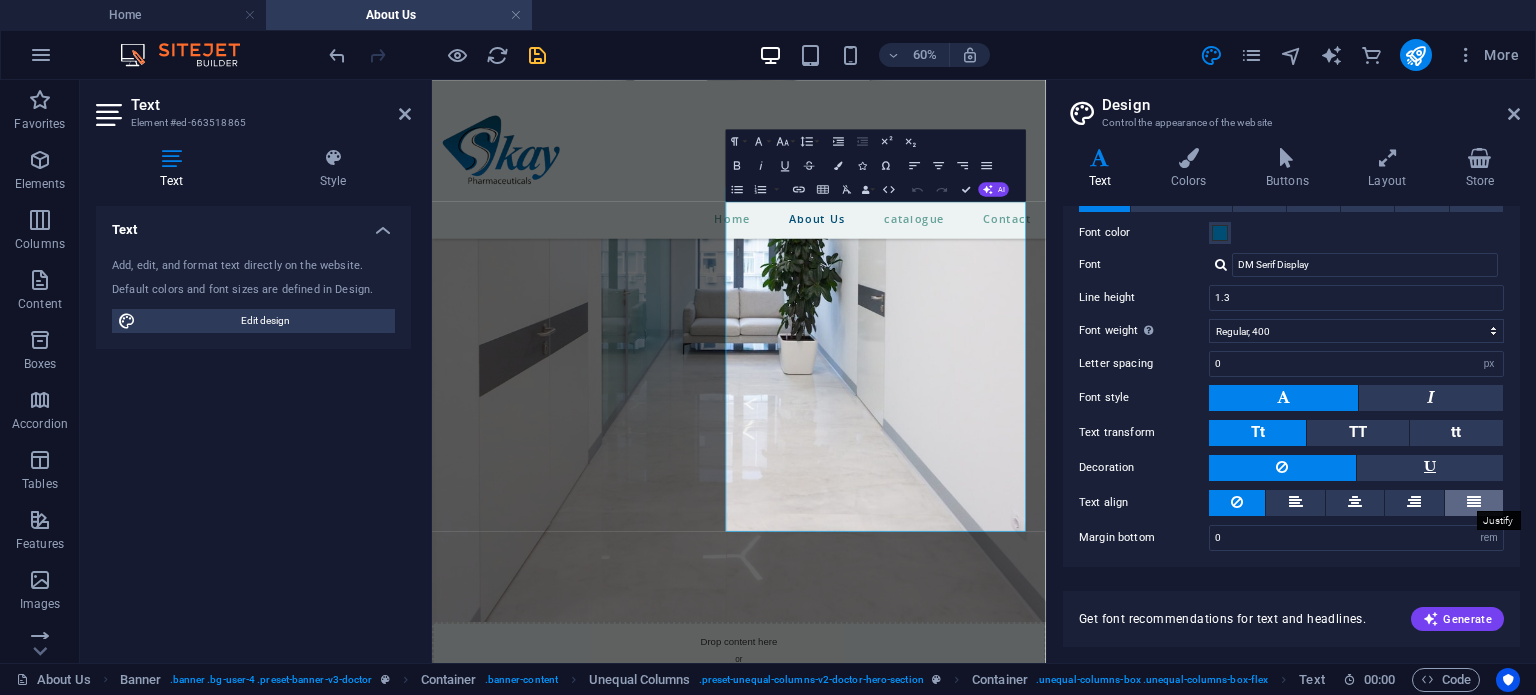 click at bounding box center (1474, 502) 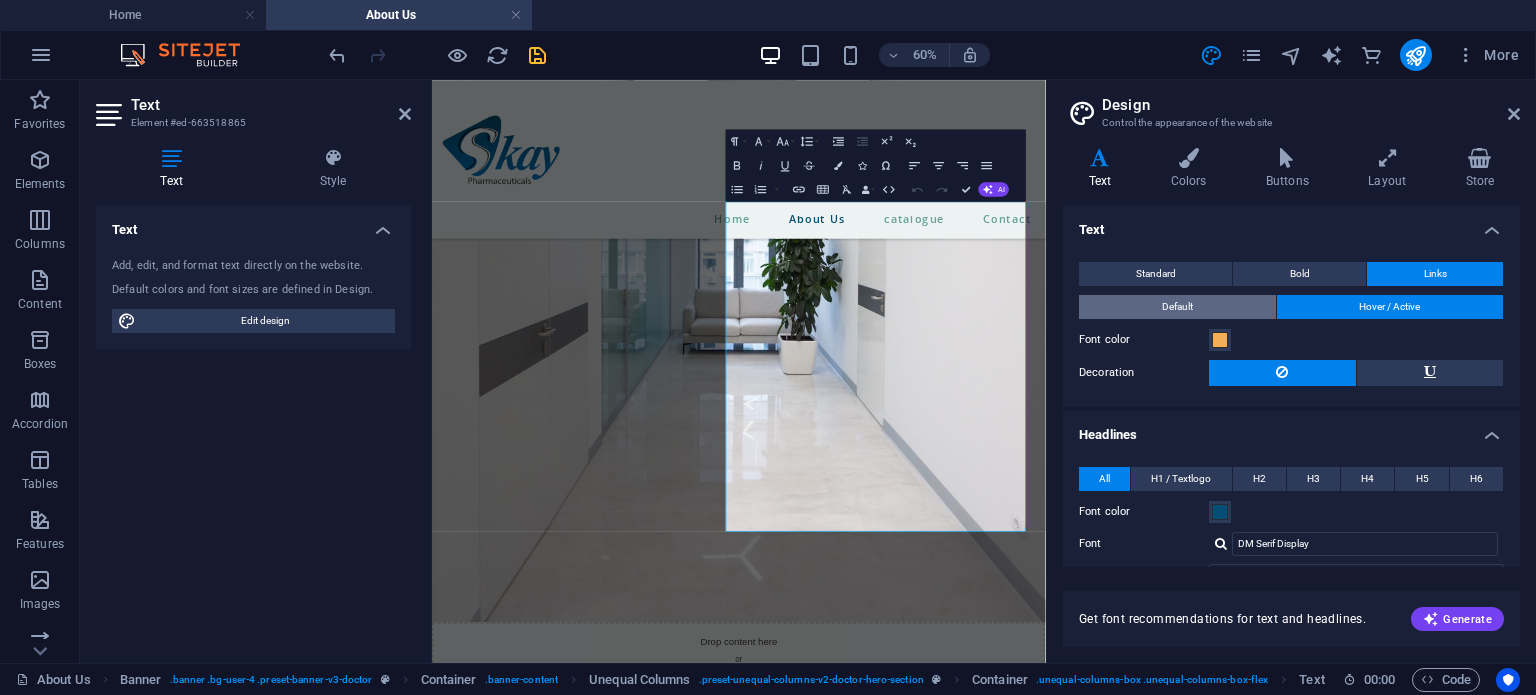 scroll, scrollTop: 184, scrollLeft: 0, axis: vertical 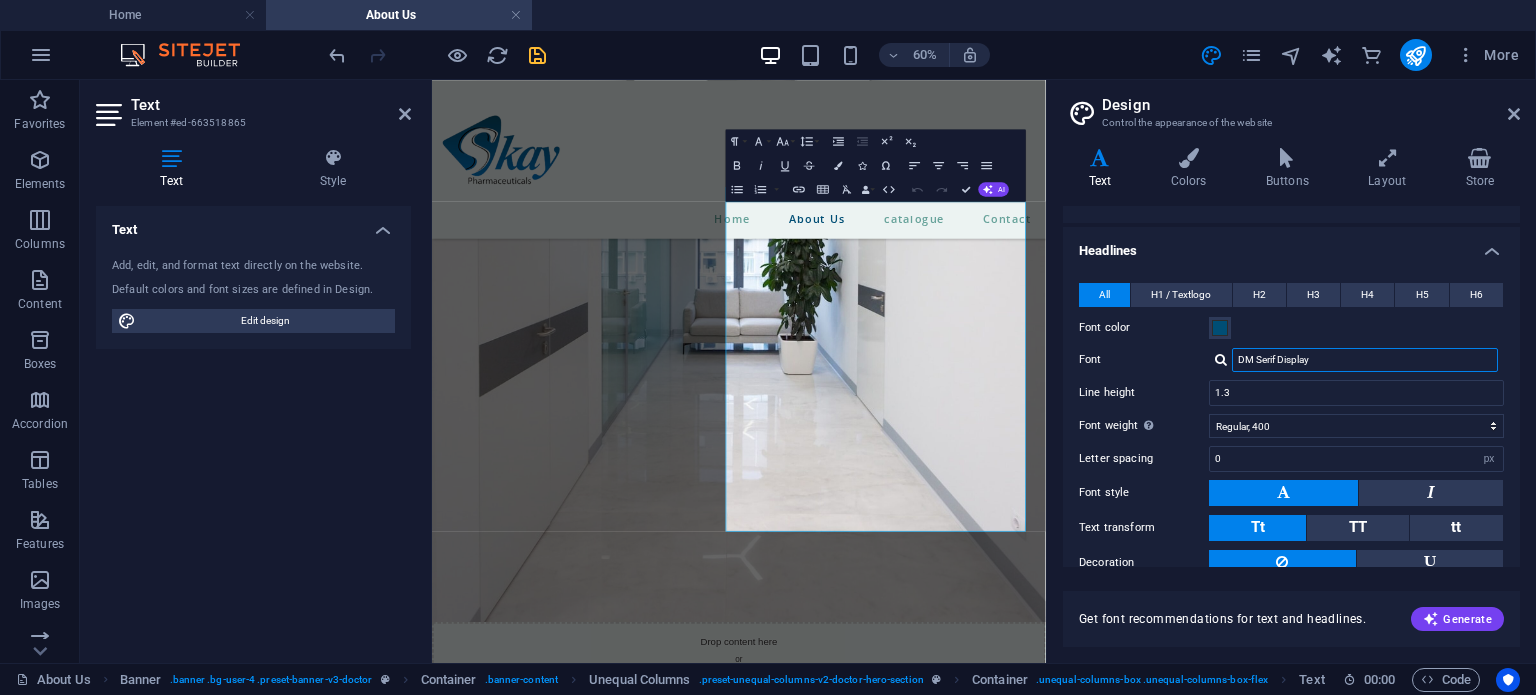 click on "DM Serif Display" at bounding box center (1365, 360) 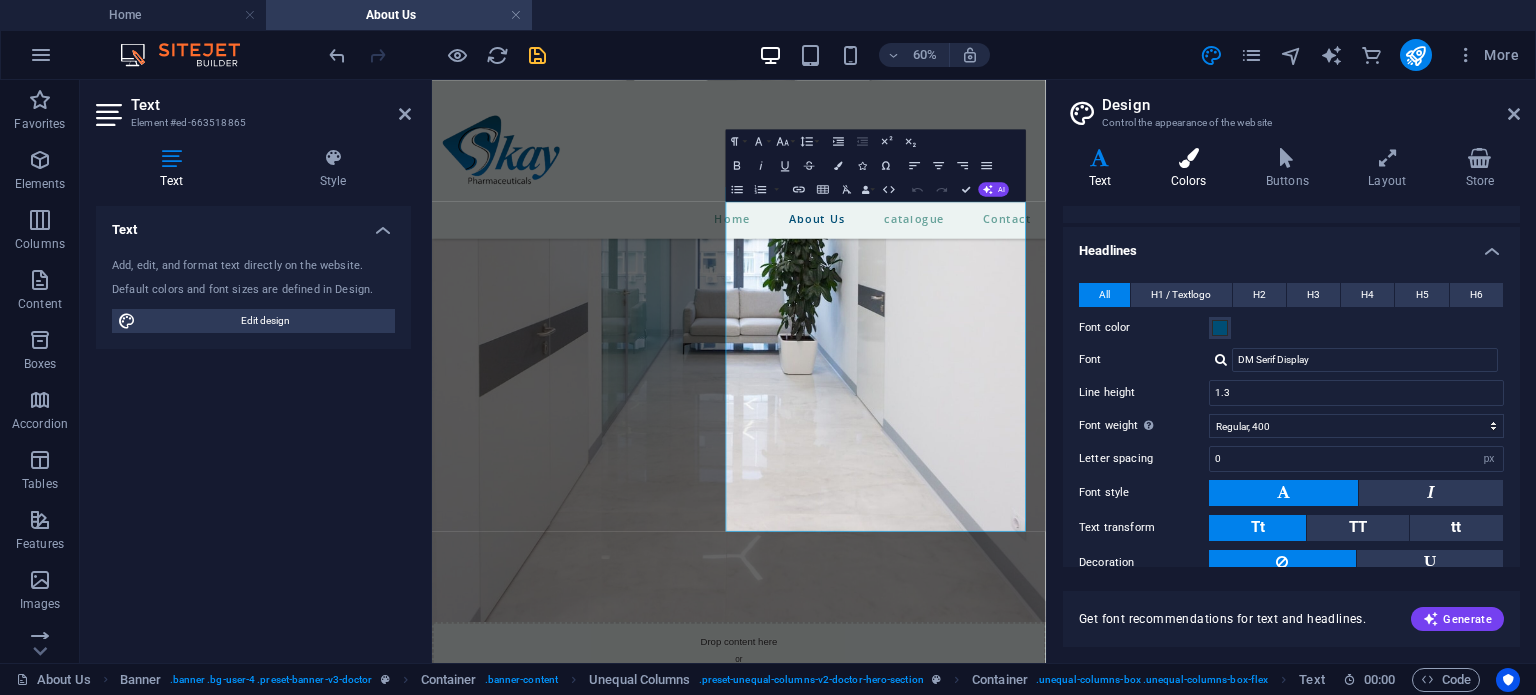 click on "Colors" at bounding box center [1192, 169] 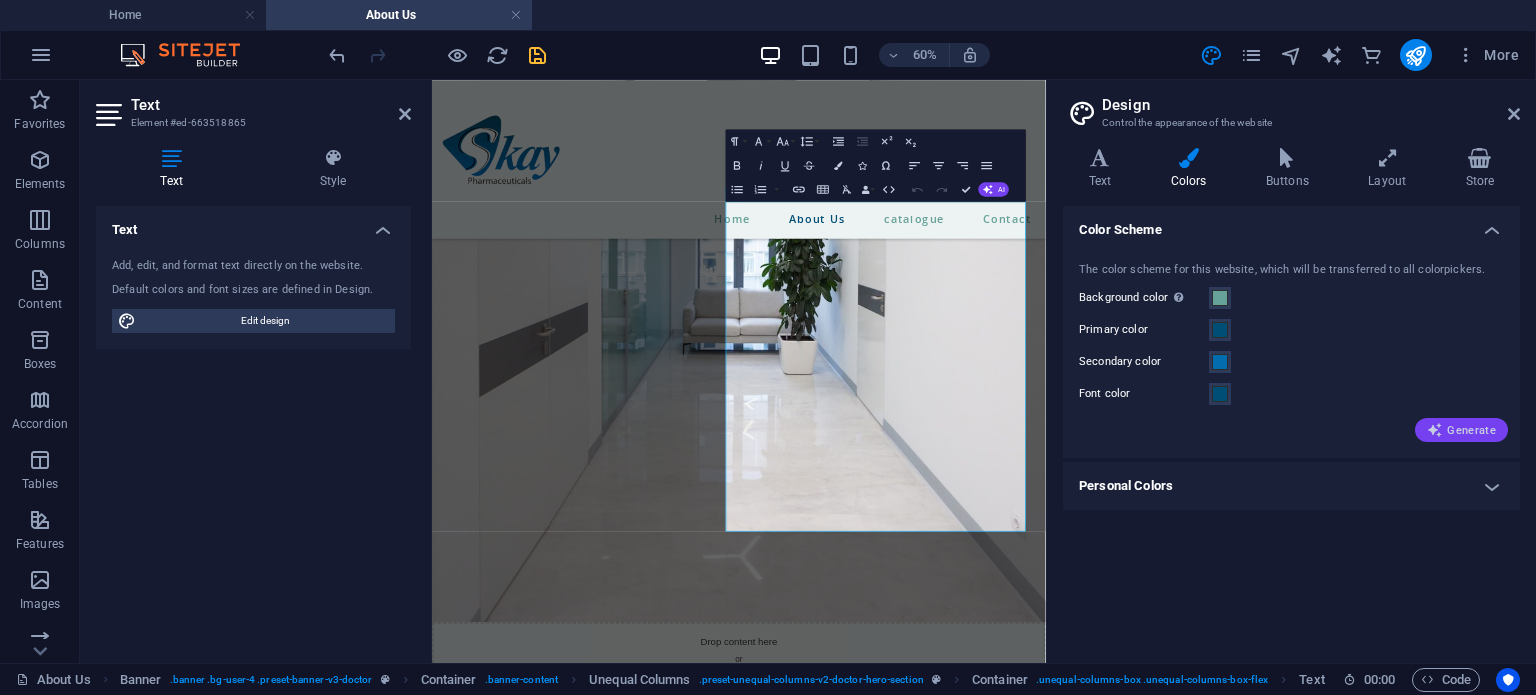 click on "Generate" at bounding box center [1461, 430] 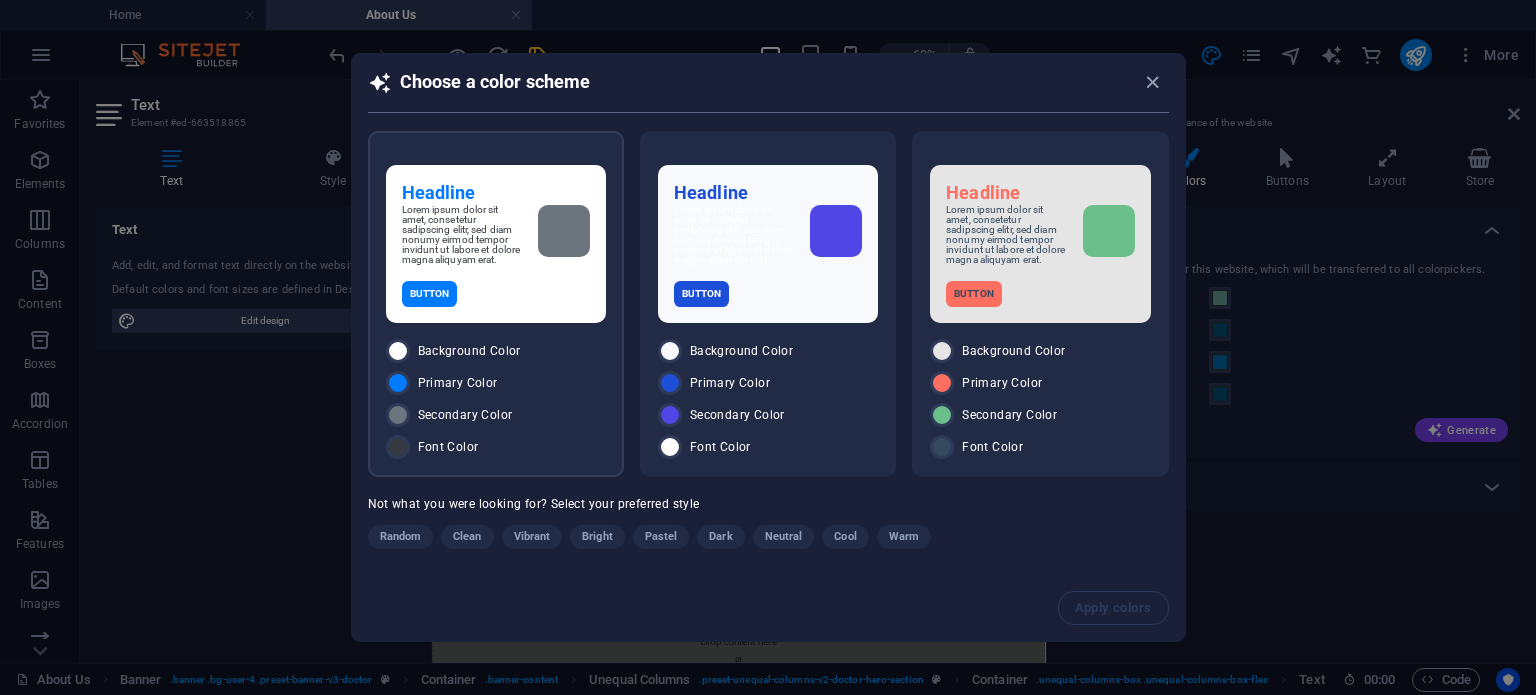 click on "Button" at bounding box center [496, 294] 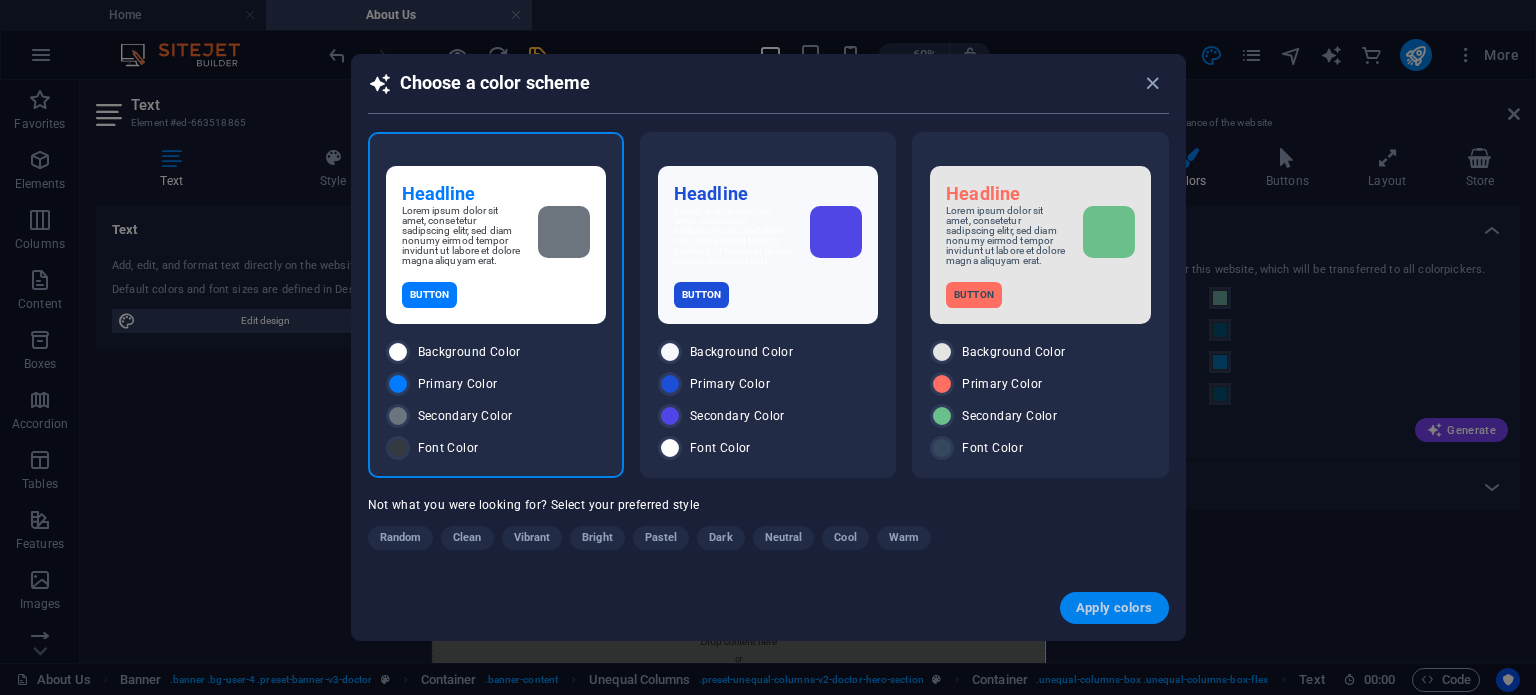 click on "Apply colors" at bounding box center [1114, 608] 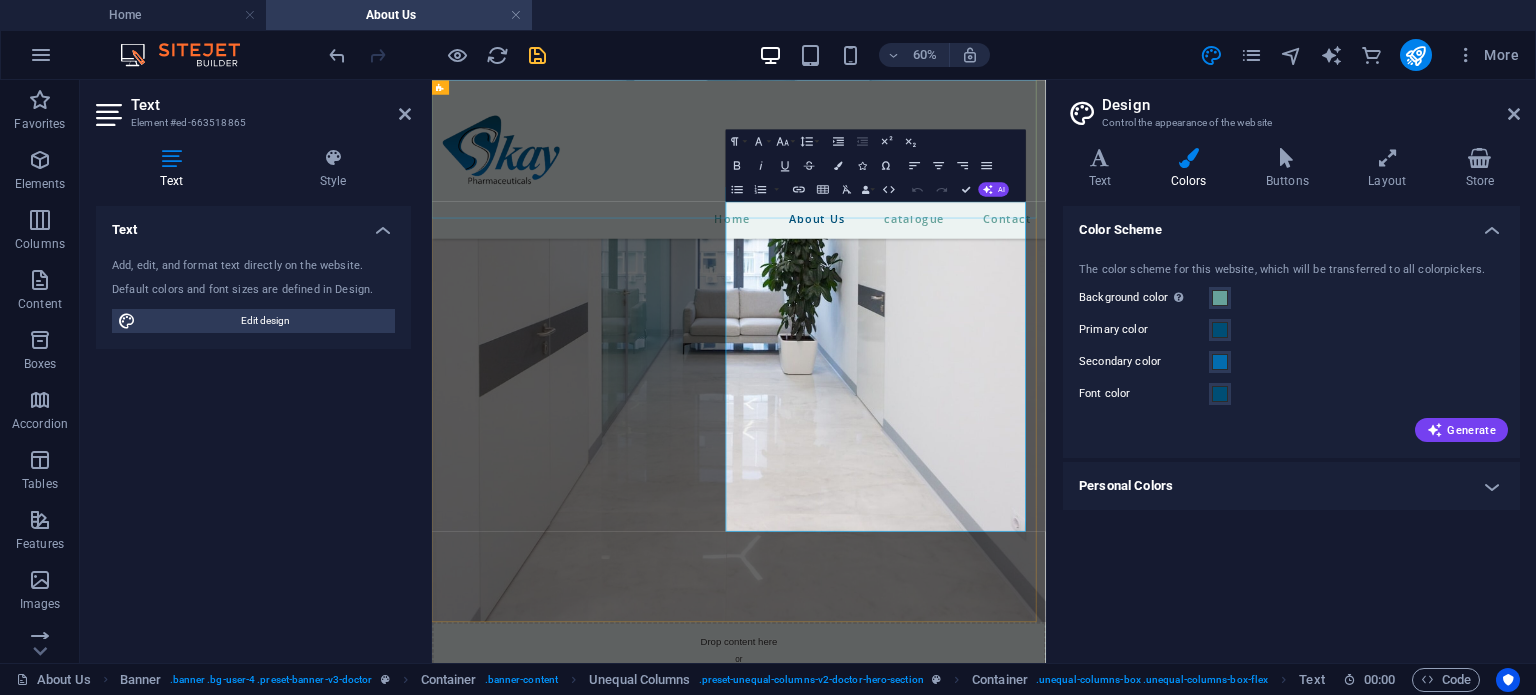 click on "Home About Us catalogue Contact" at bounding box center (943, 212) 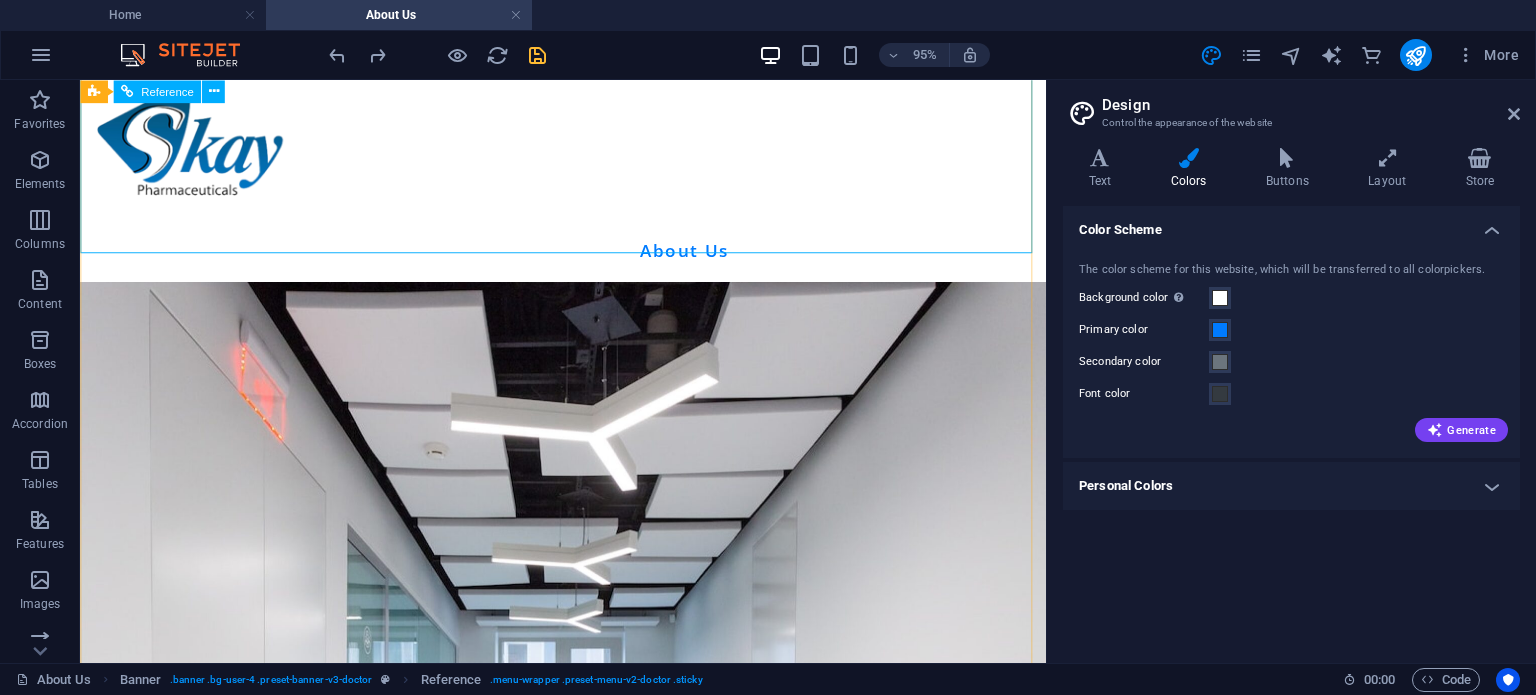 scroll, scrollTop: 48, scrollLeft: 0, axis: vertical 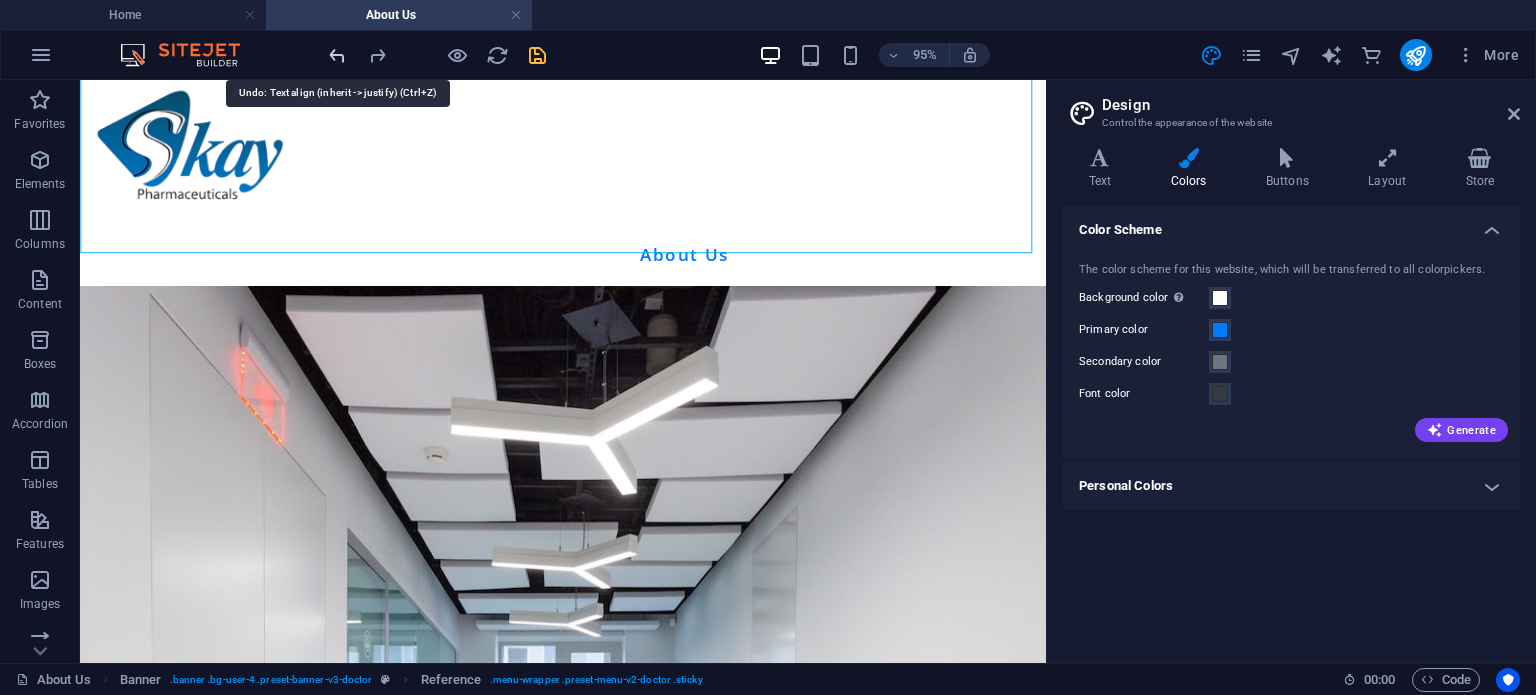 click at bounding box center (337, 55) 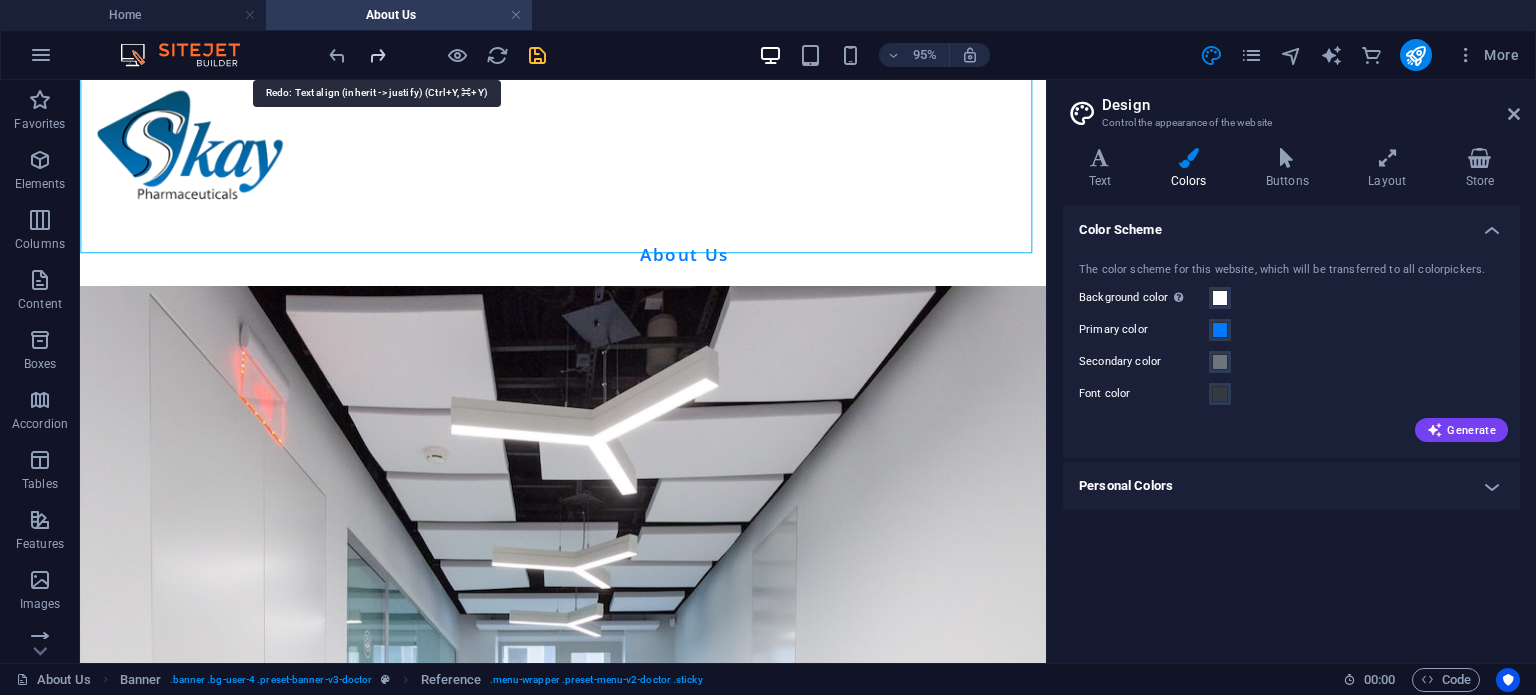 click at bounding box center (377, 55) 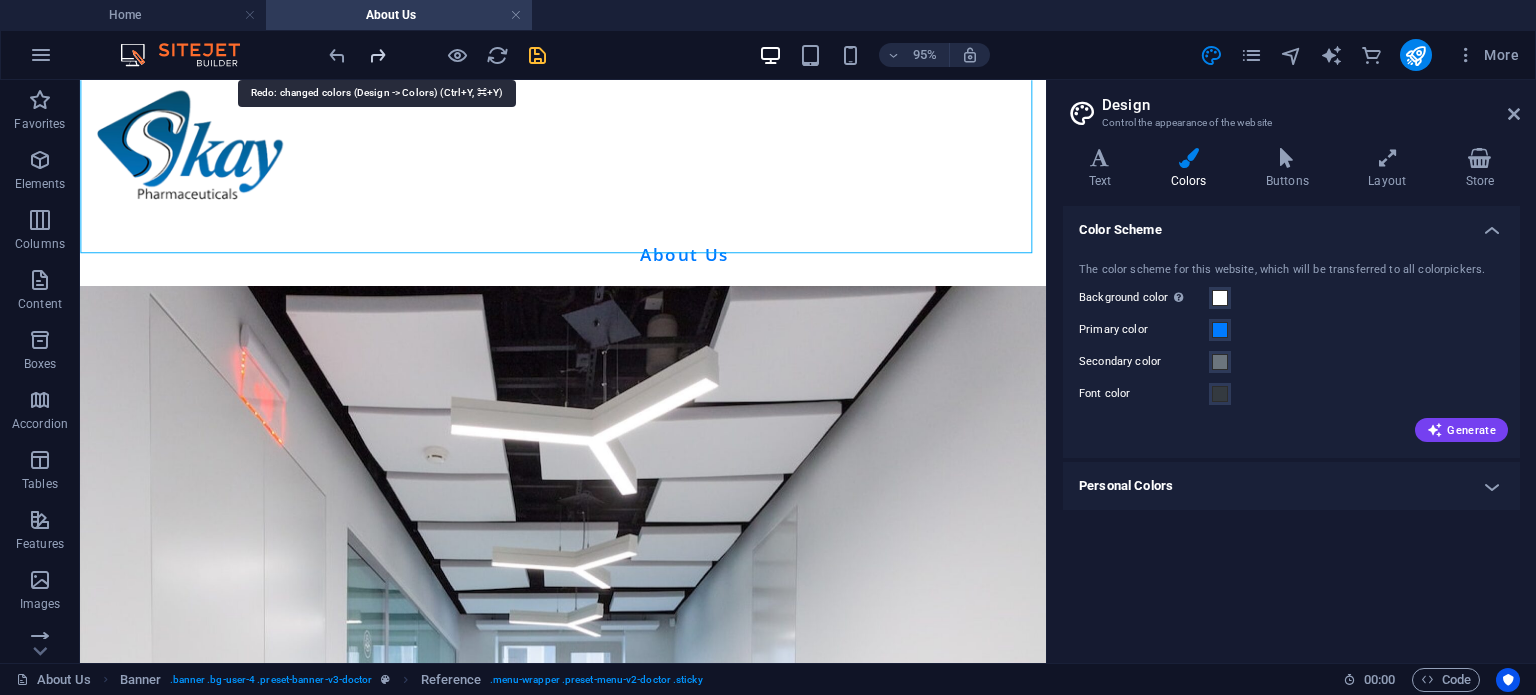 click at bounding box center [377, 55] 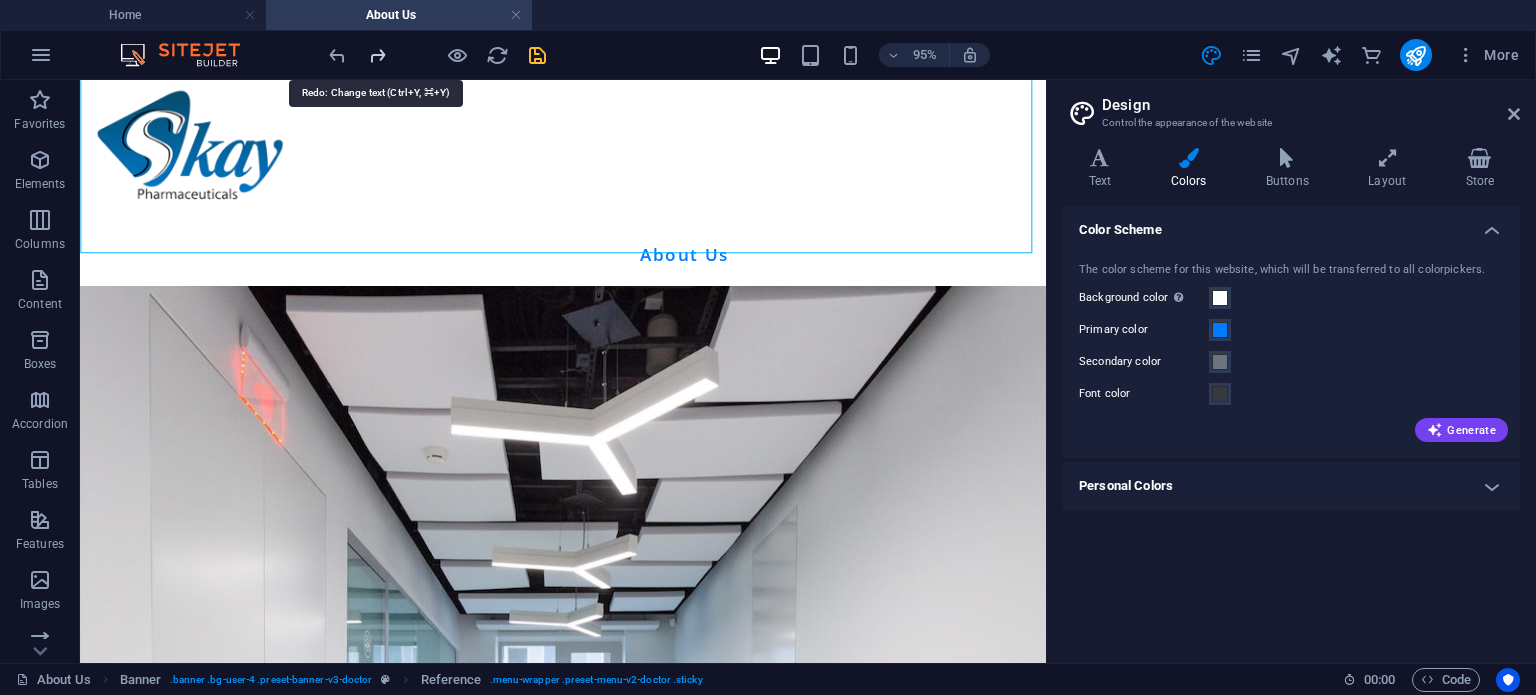 click at bounding box center (377, 55) 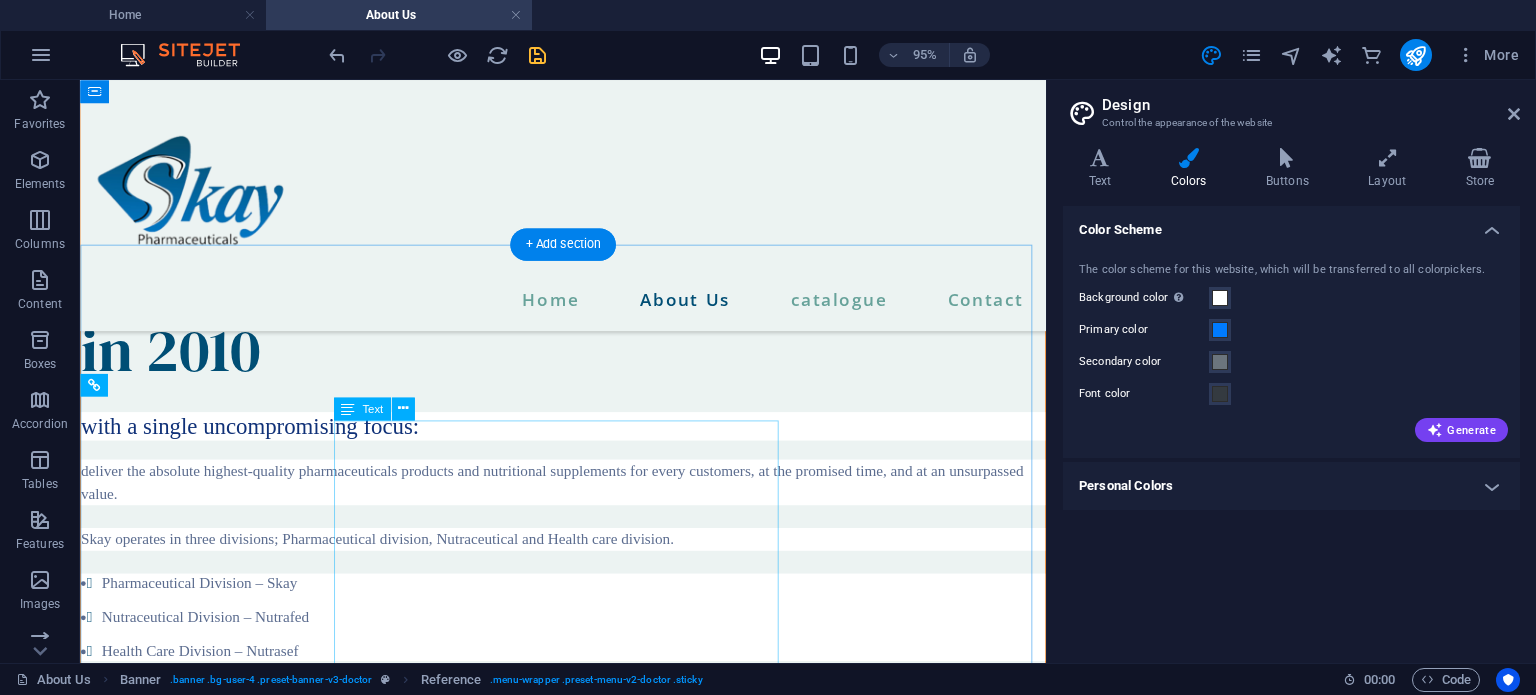 scroll, scrollTop: 1508, scrollLeft: 0, axis: vertical 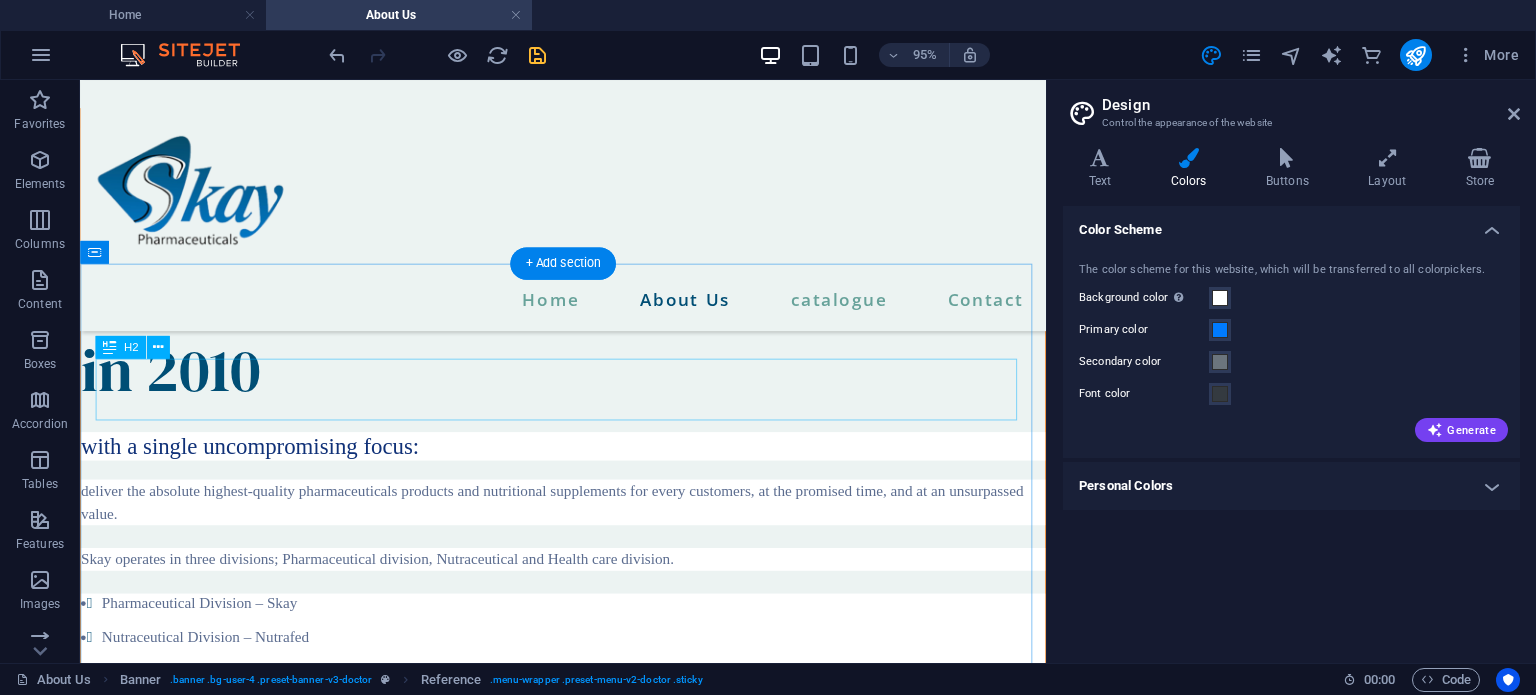 click on "Our values" at bounding box center (588, 1492) 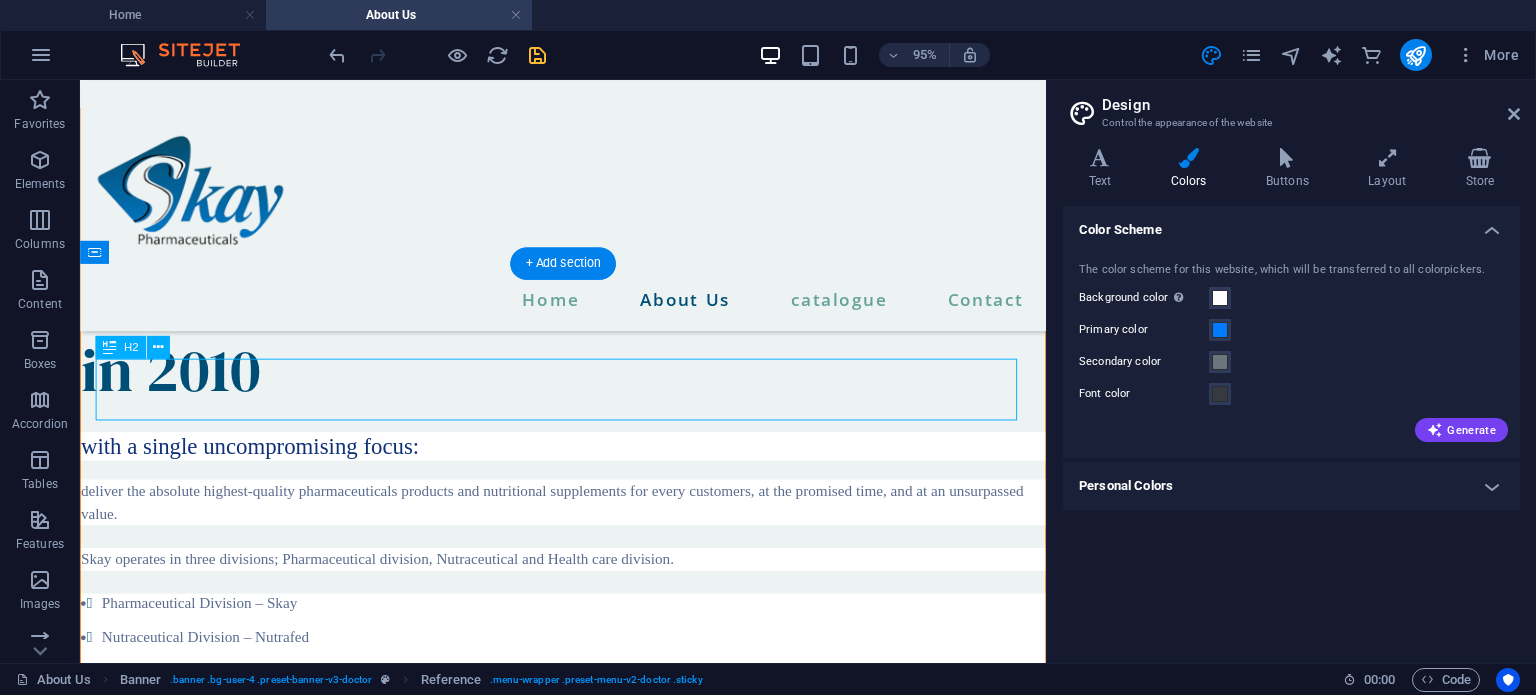click on "Our values" at bounding box center [588, 1492] 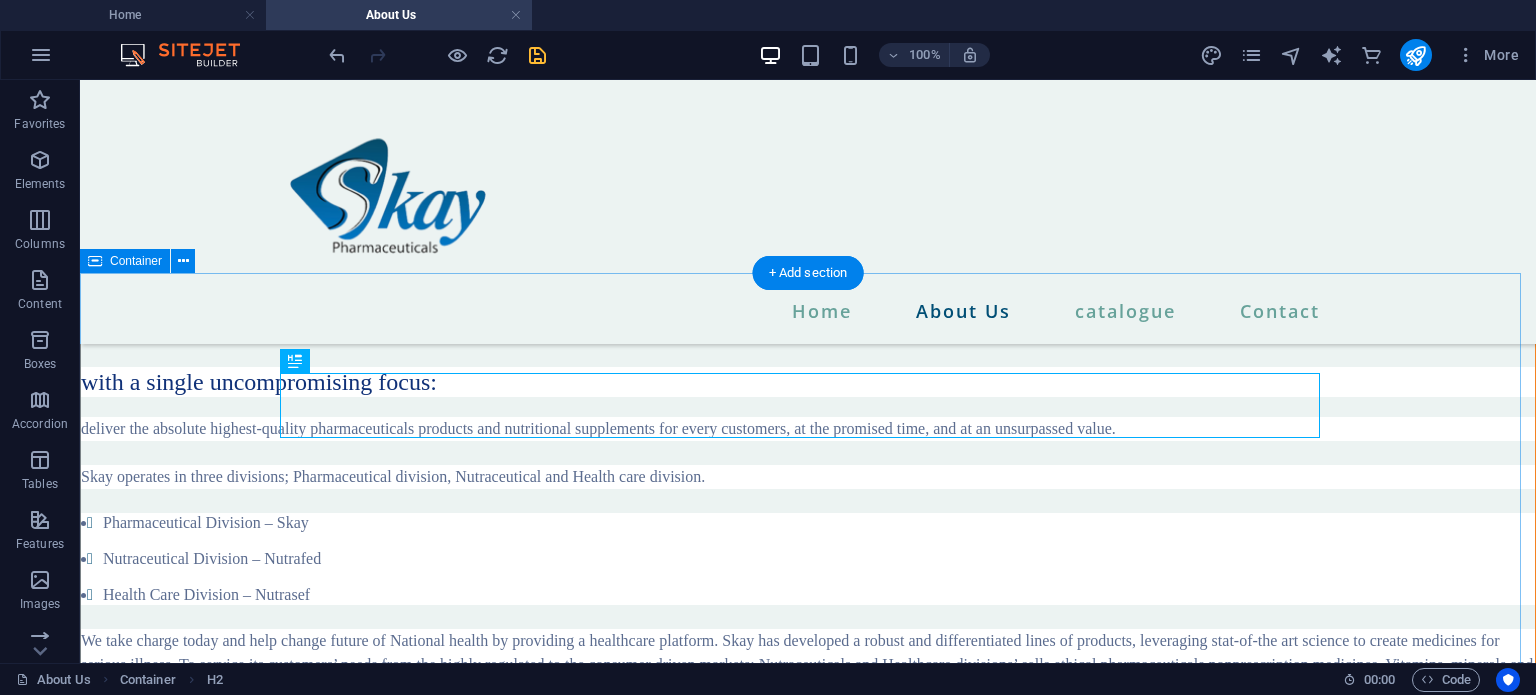 scroll, scrollTop: 1412, scrollLeft: 0, axis: vertical 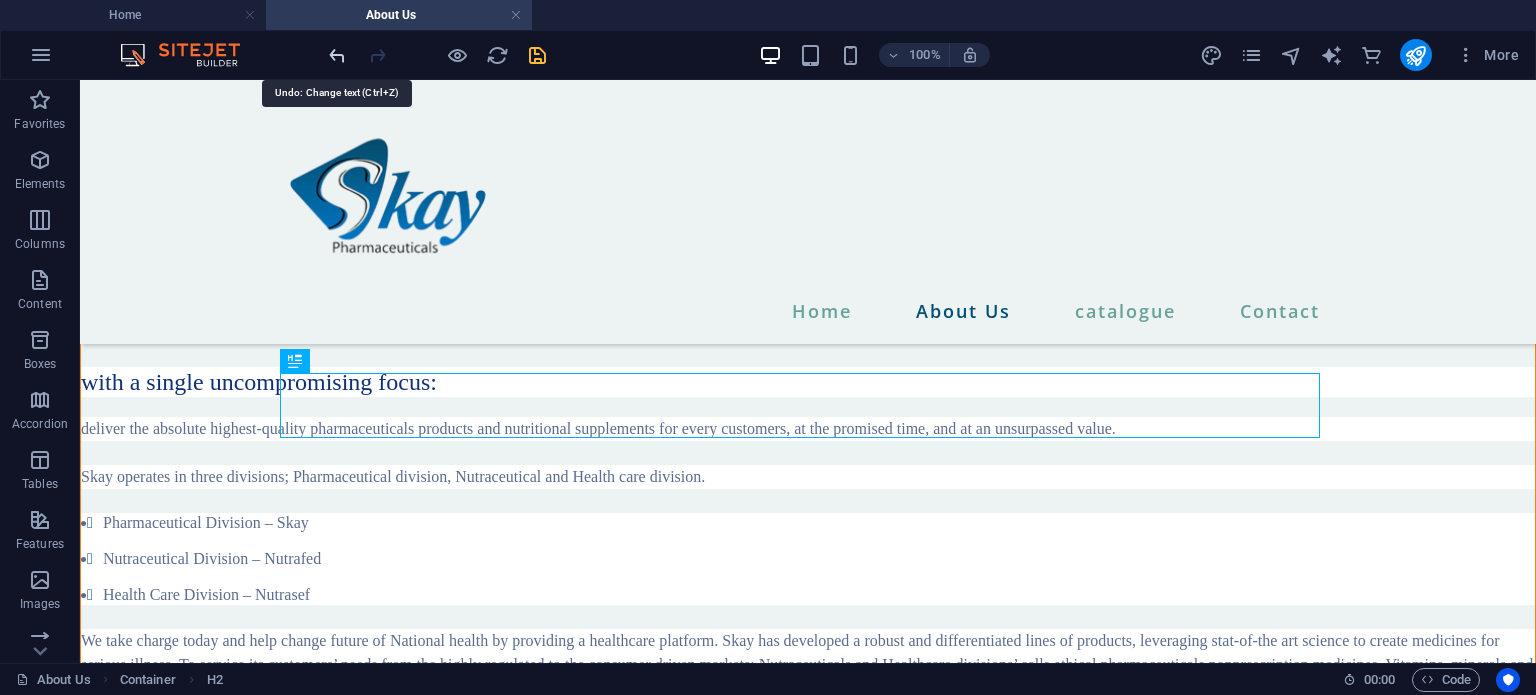 click at bounding box center (337, 55) 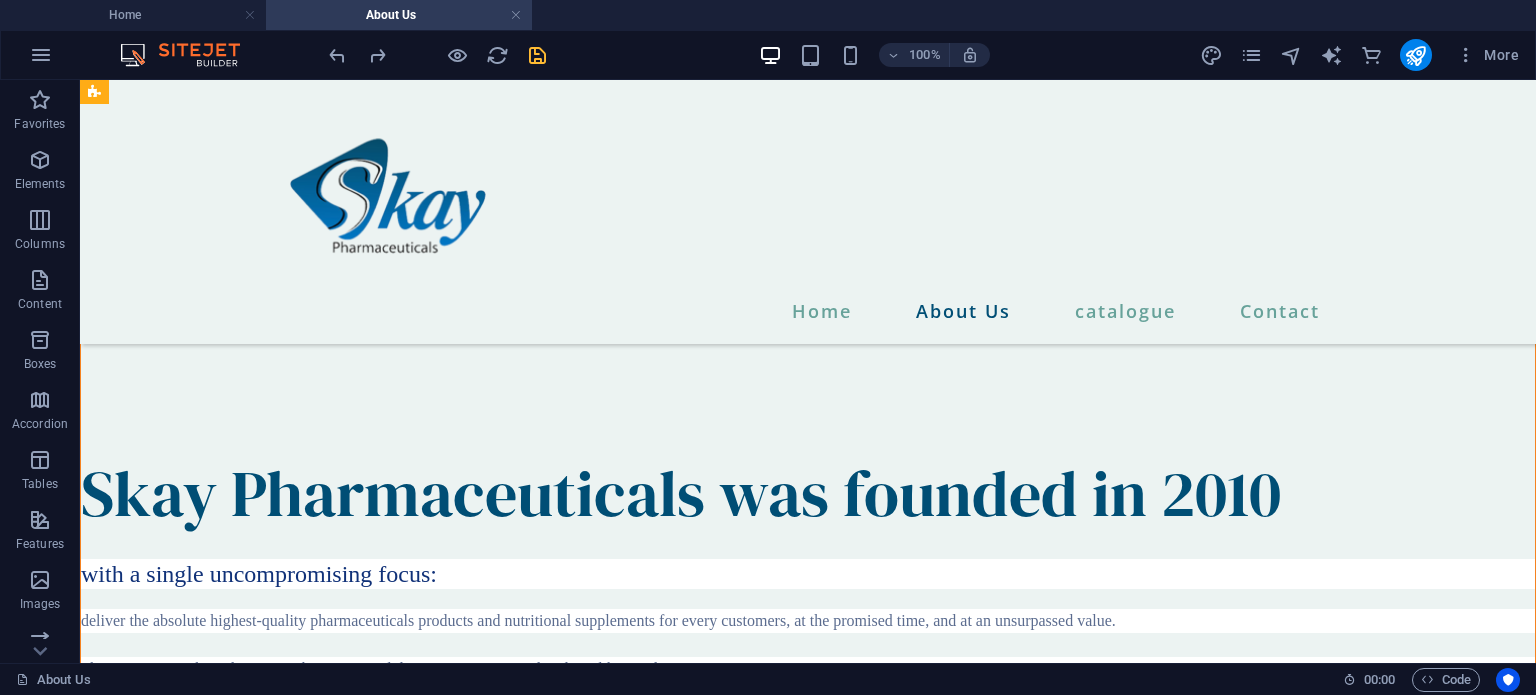 scroll, scrollTop: 1400, scrollLeft: 0, axis: vertical 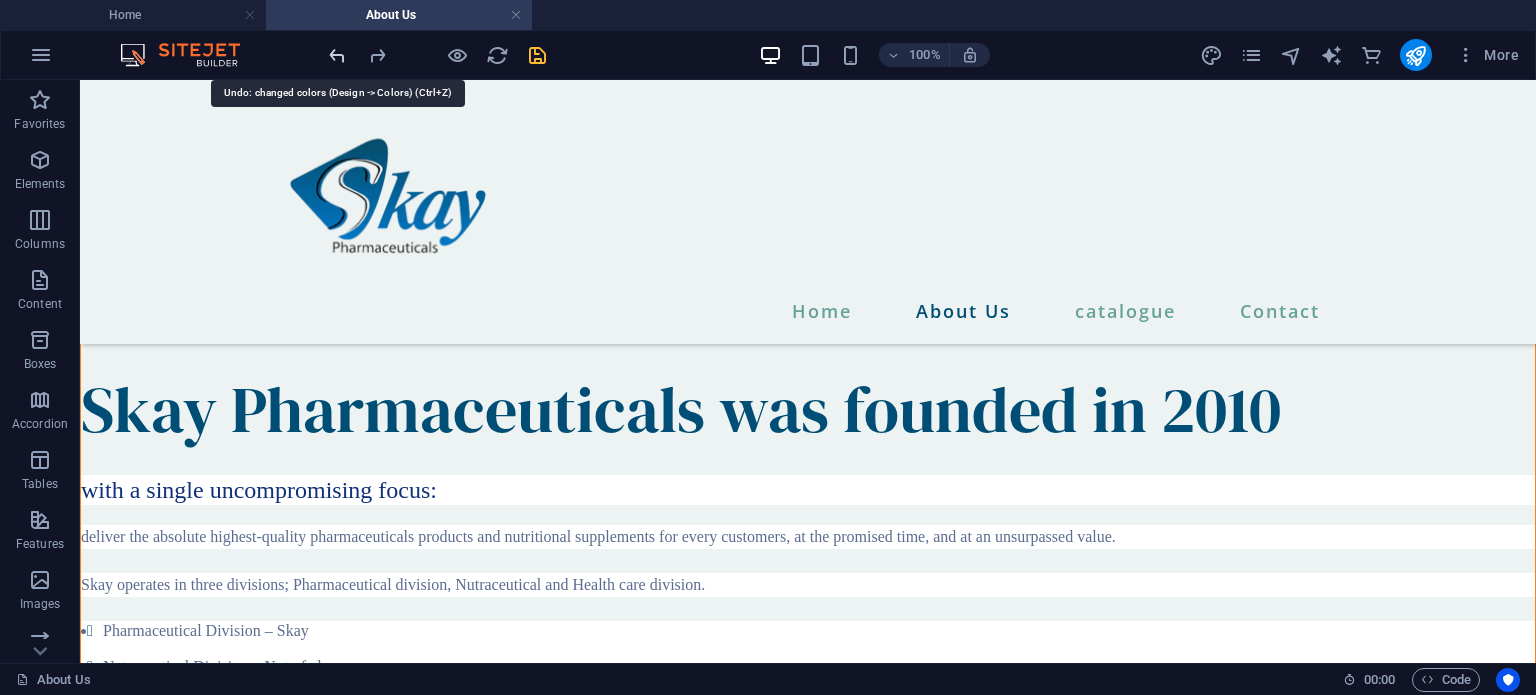 click at bounding box center [337, 55] 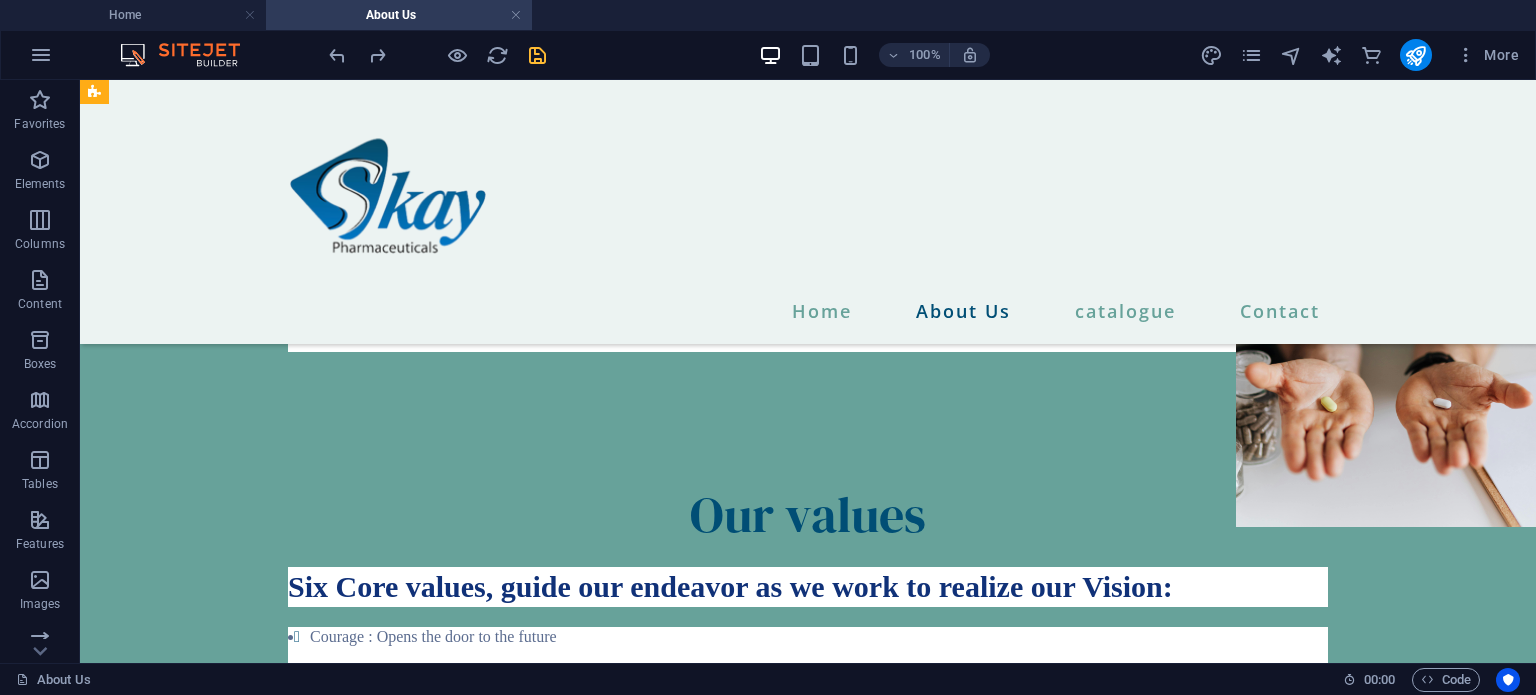 scroll, scrollTop: 2356, scrollLeft: 0, axis: vertical 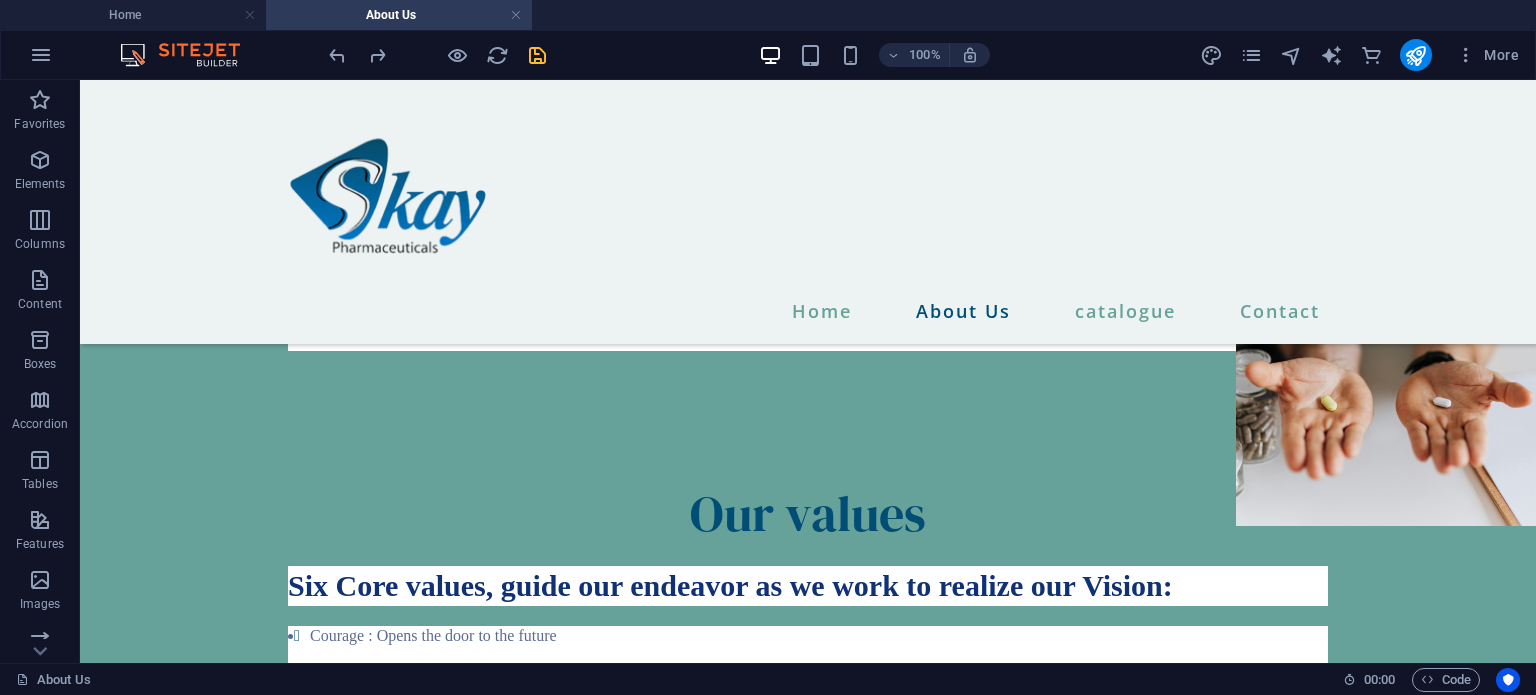 click at bounding box center [437, 55] 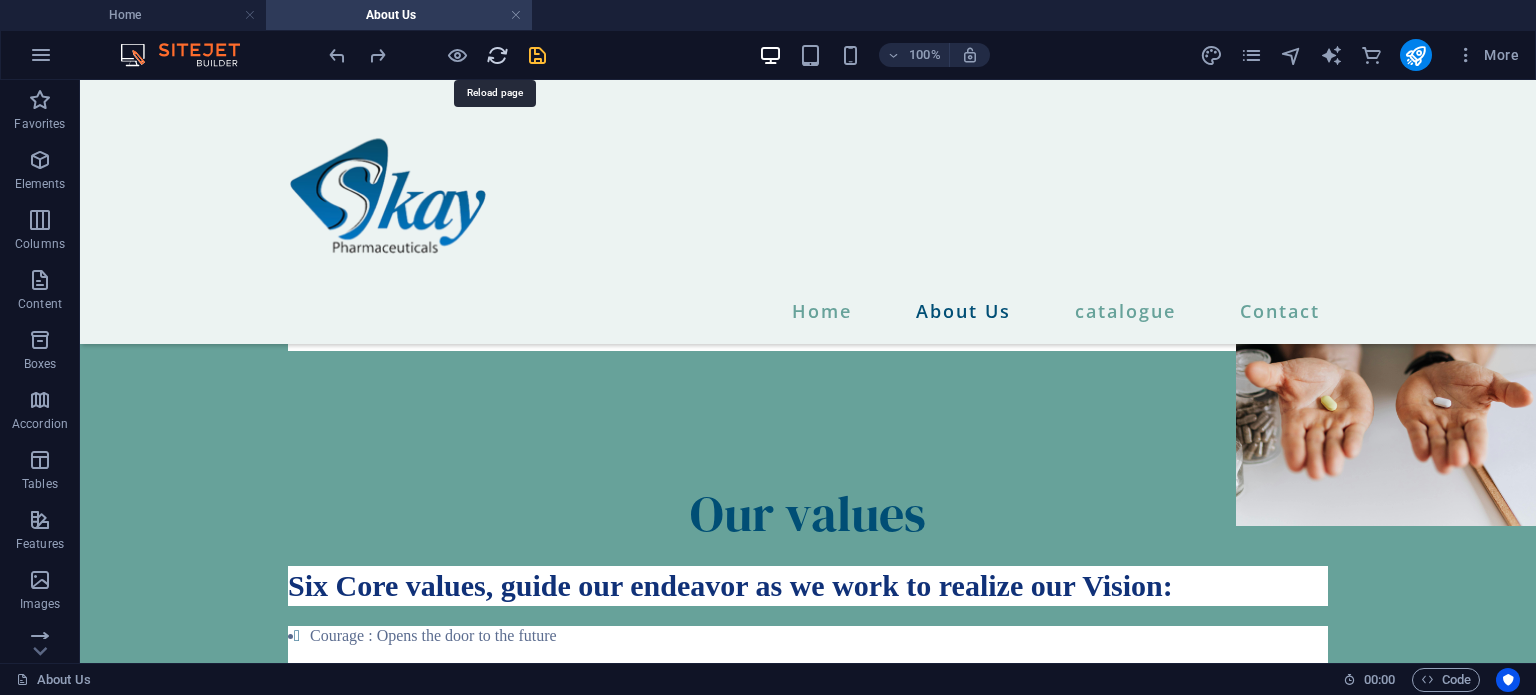 click at bounding box center [497, 55] 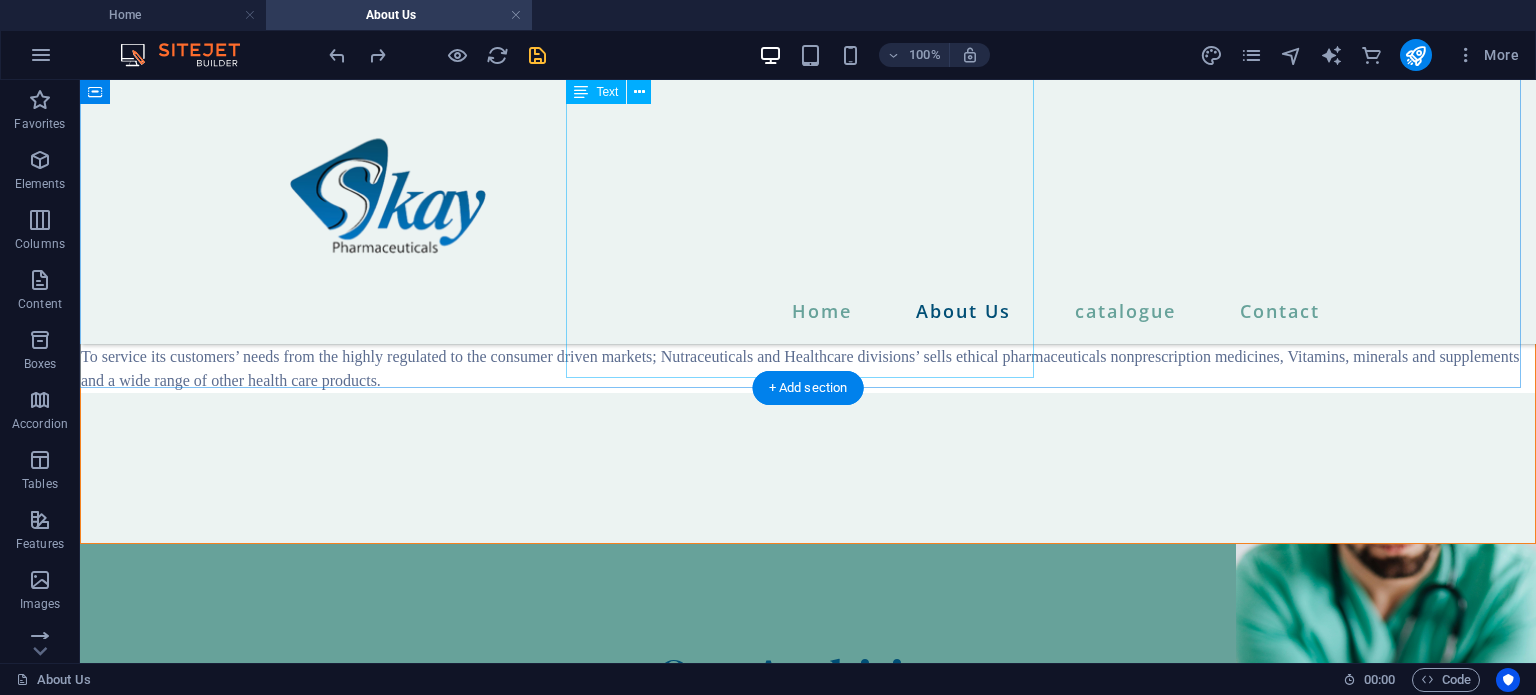 scroll, scrollTop: 1587, scrollLeft: 0, axis: vertical 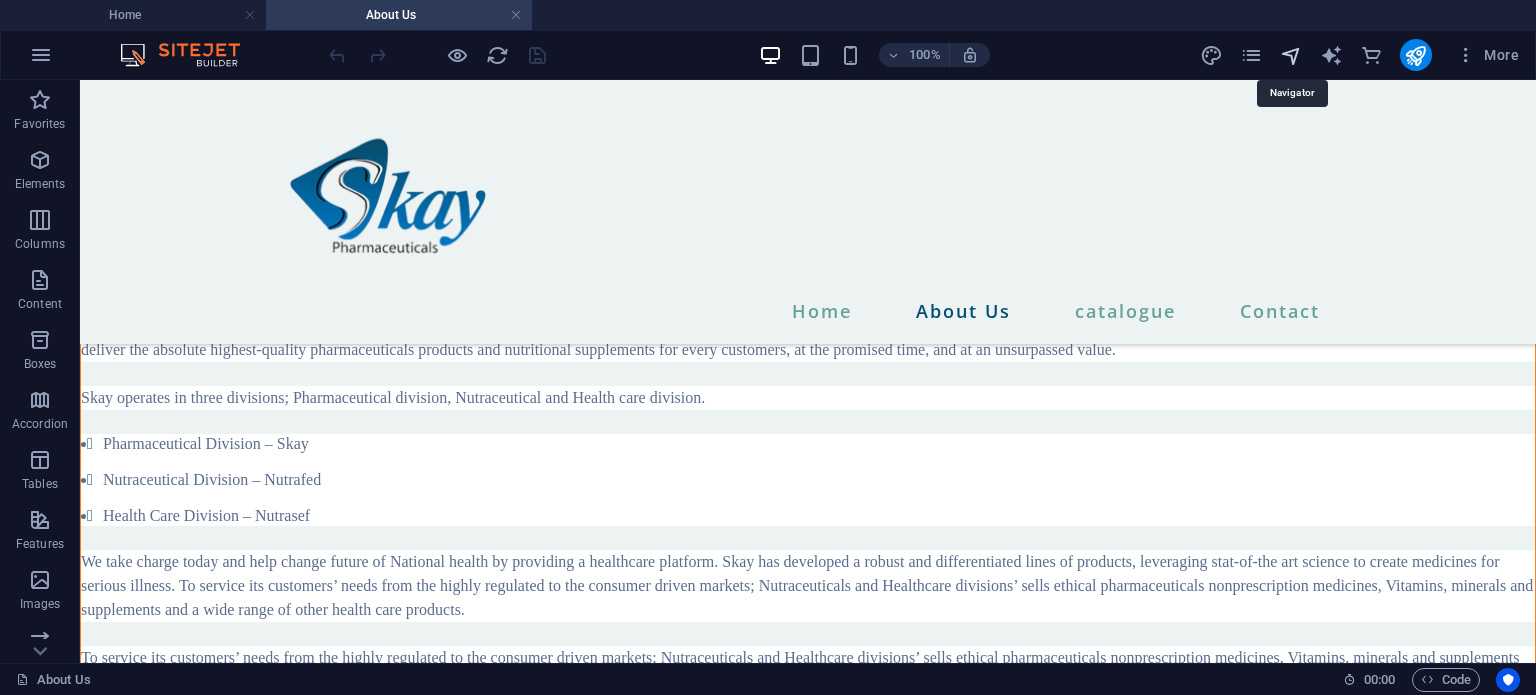 click at bounding box center [1291, 55] 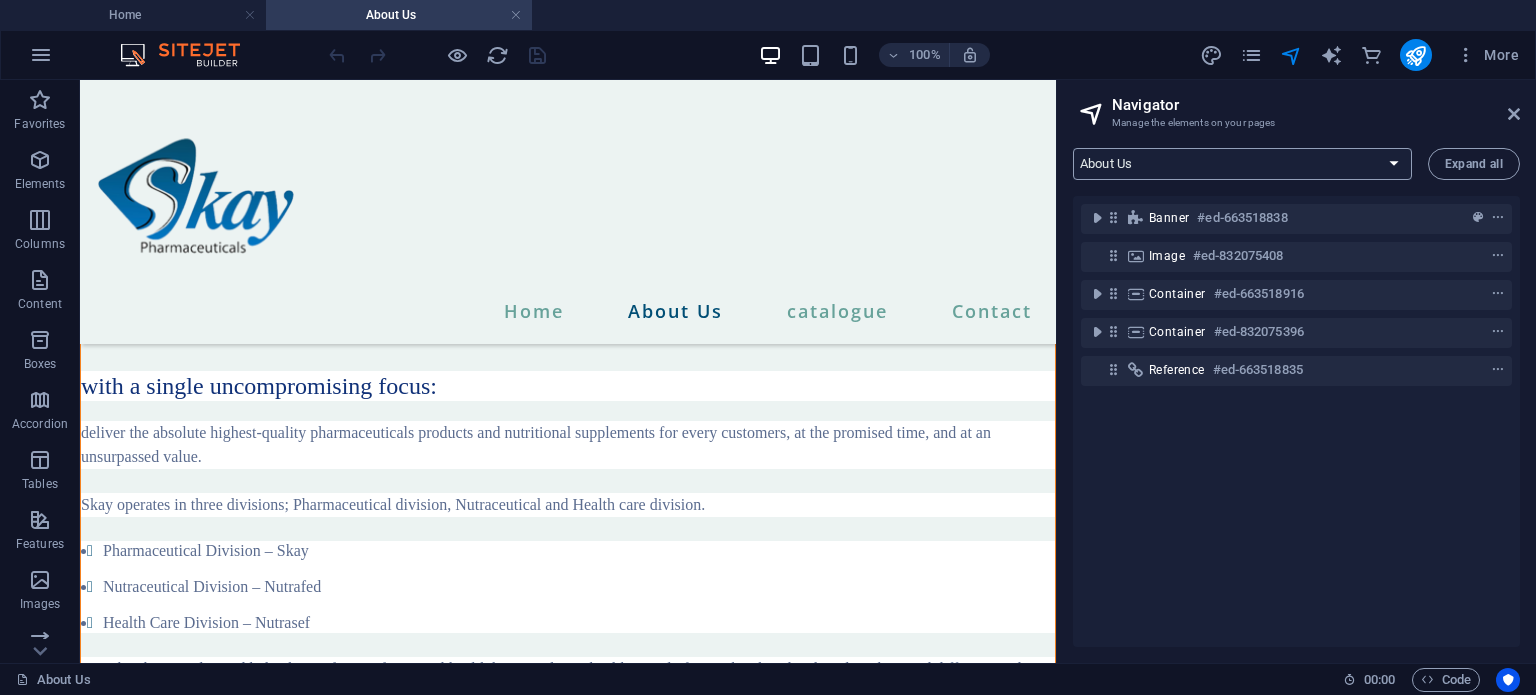 click on "Home About Us Team Services Contact Legal Notice Privacy" at bounding box center (1242, 164) 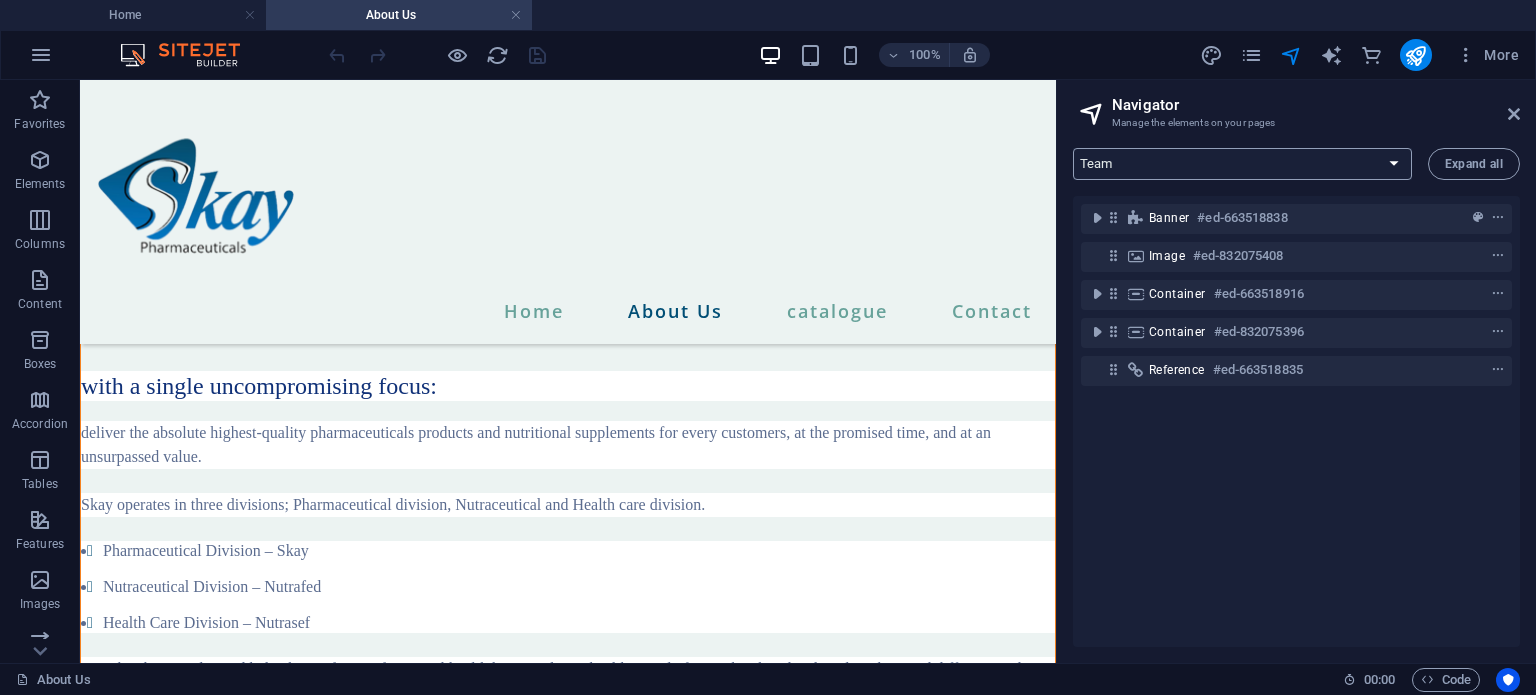 click on "Home About Us Team Services Contact Legal Notice Privacy" at bounding box center (1242, 164) 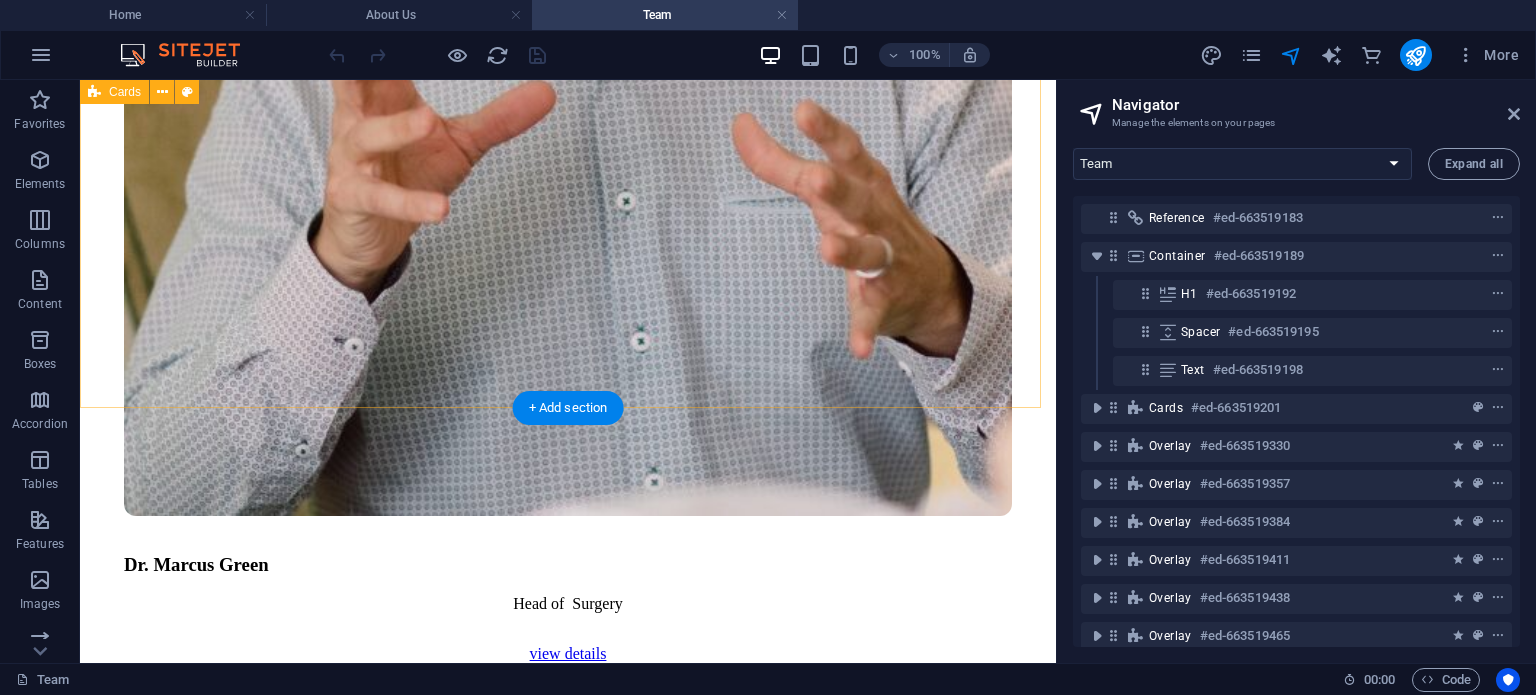 scroll, scrollTop: 1404, scrollLeft: 0, axis: vertical 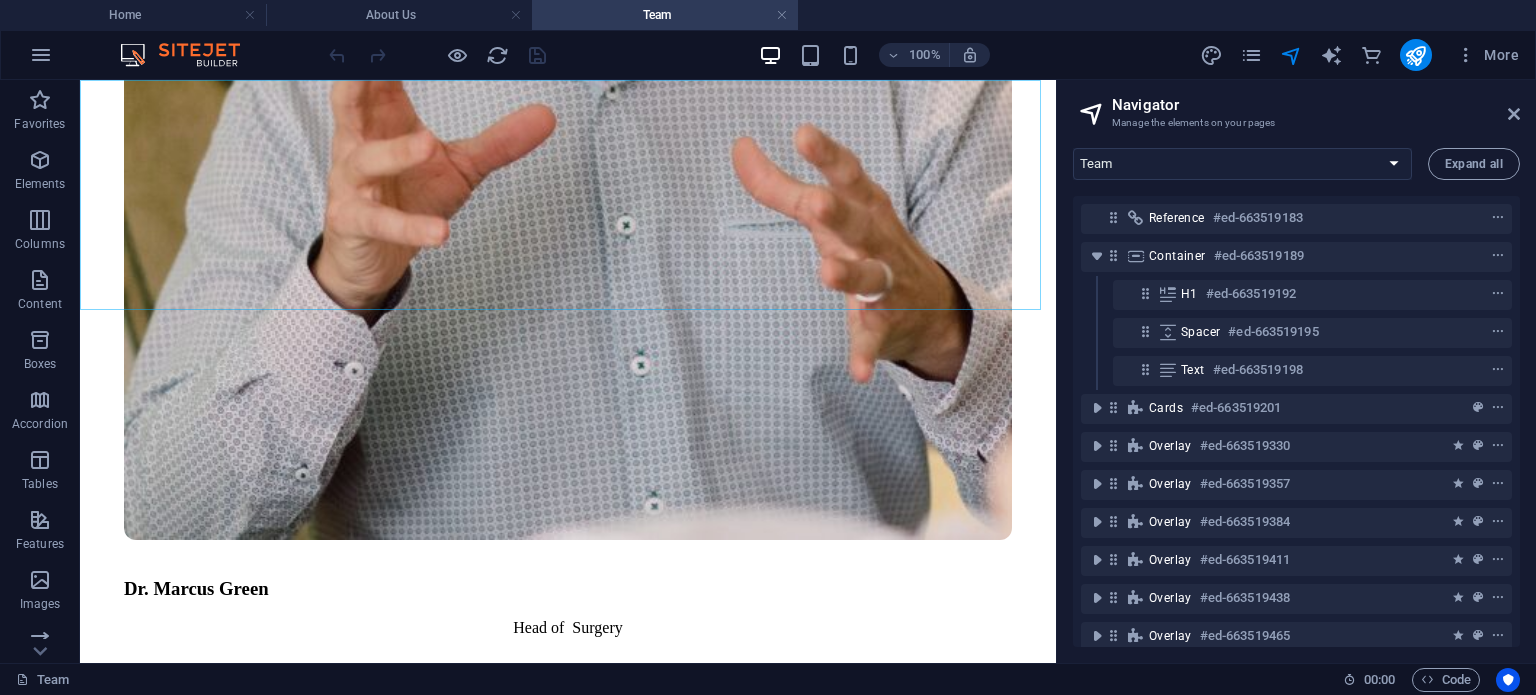 click on "Home About Us catalogue Contact" at bounding box center [568, -1062] 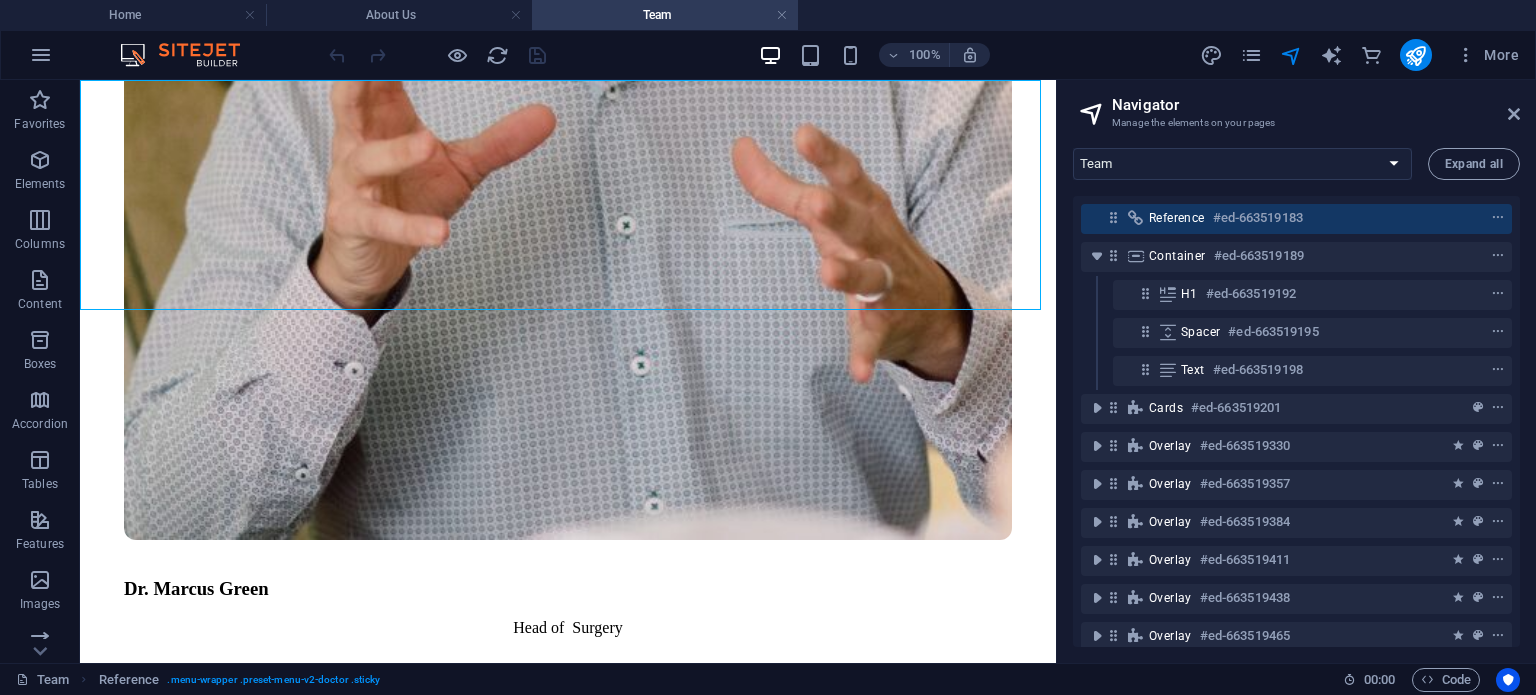 click on "Home About Us catalogue Contact" at bounding box center (568, -1062) 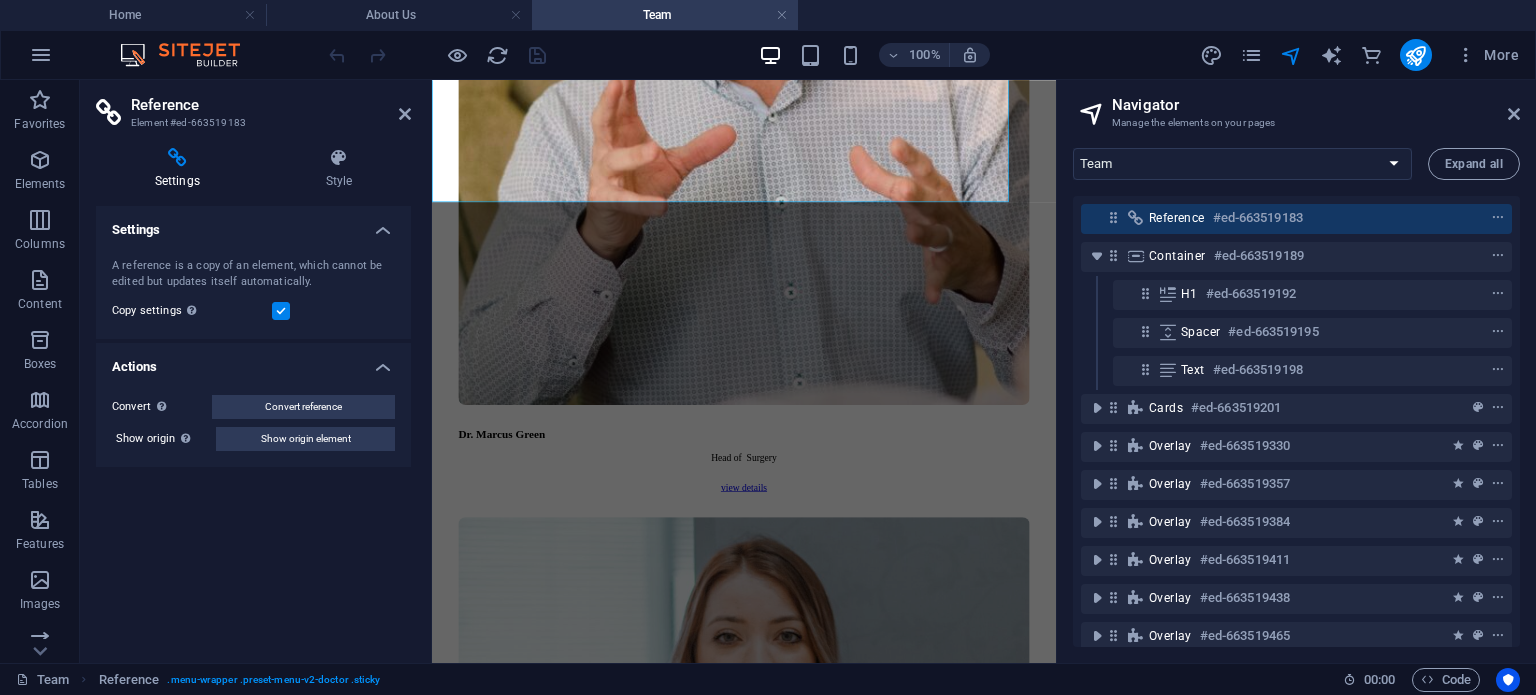 scroll, scrollTop: 1432, scrollLeft: 0, axis: vertical 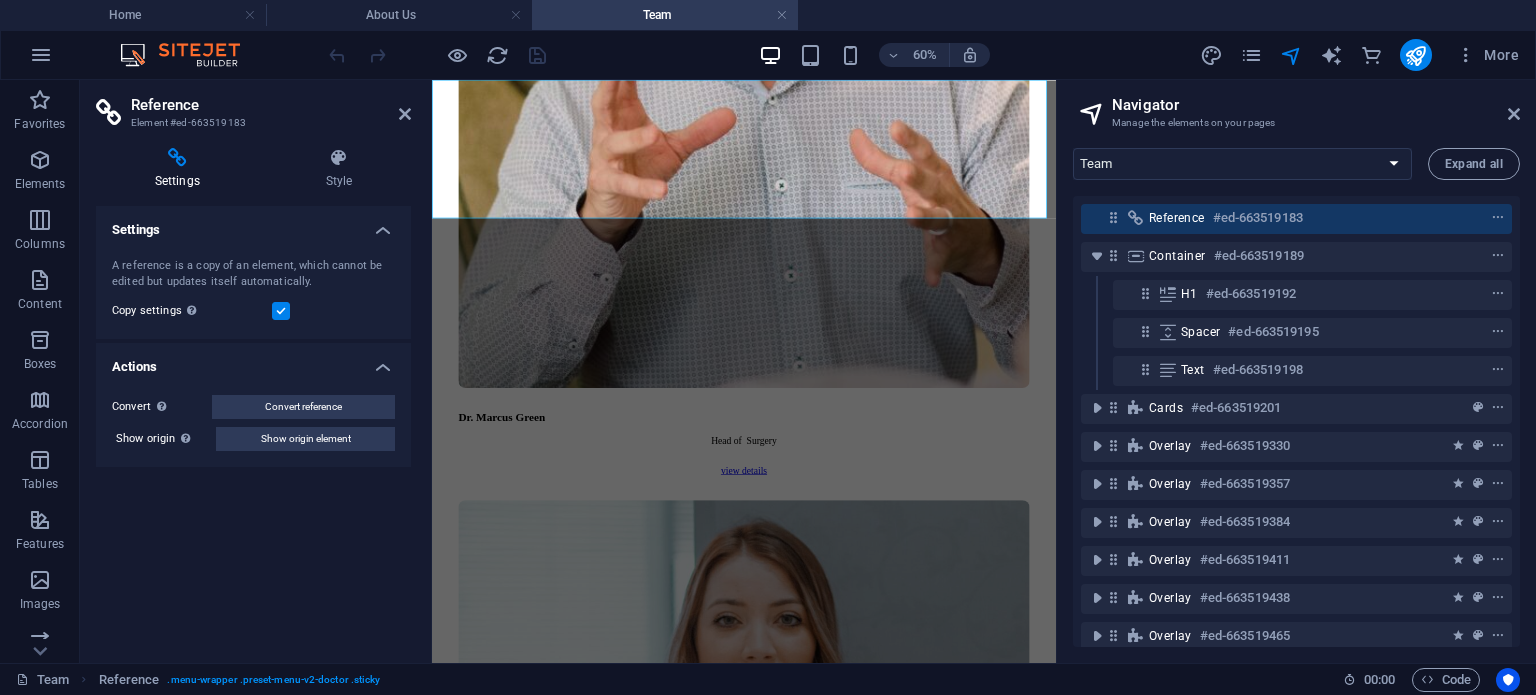 click on "Home About Us catalogue Contact" at bounding box center [952, -1090] 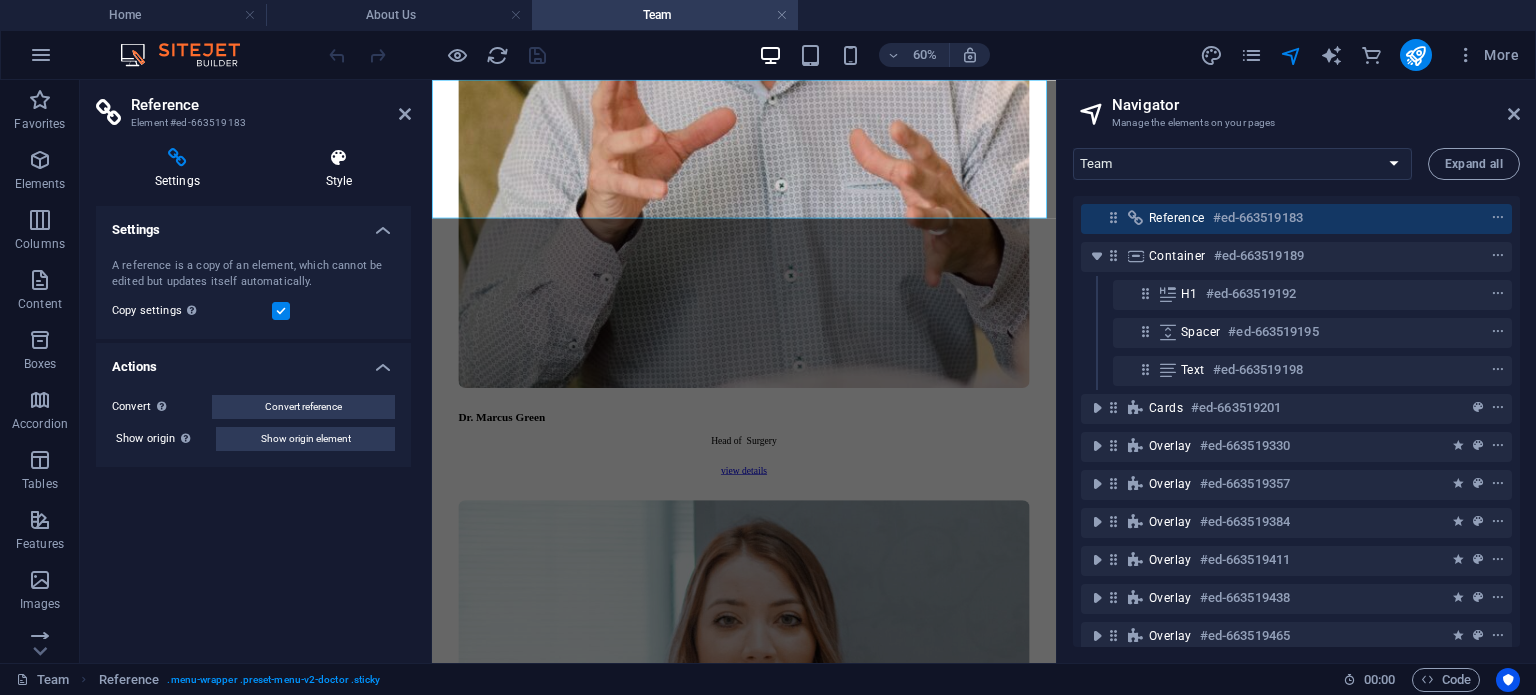 click on "Style" at bounding box center [339, 169] 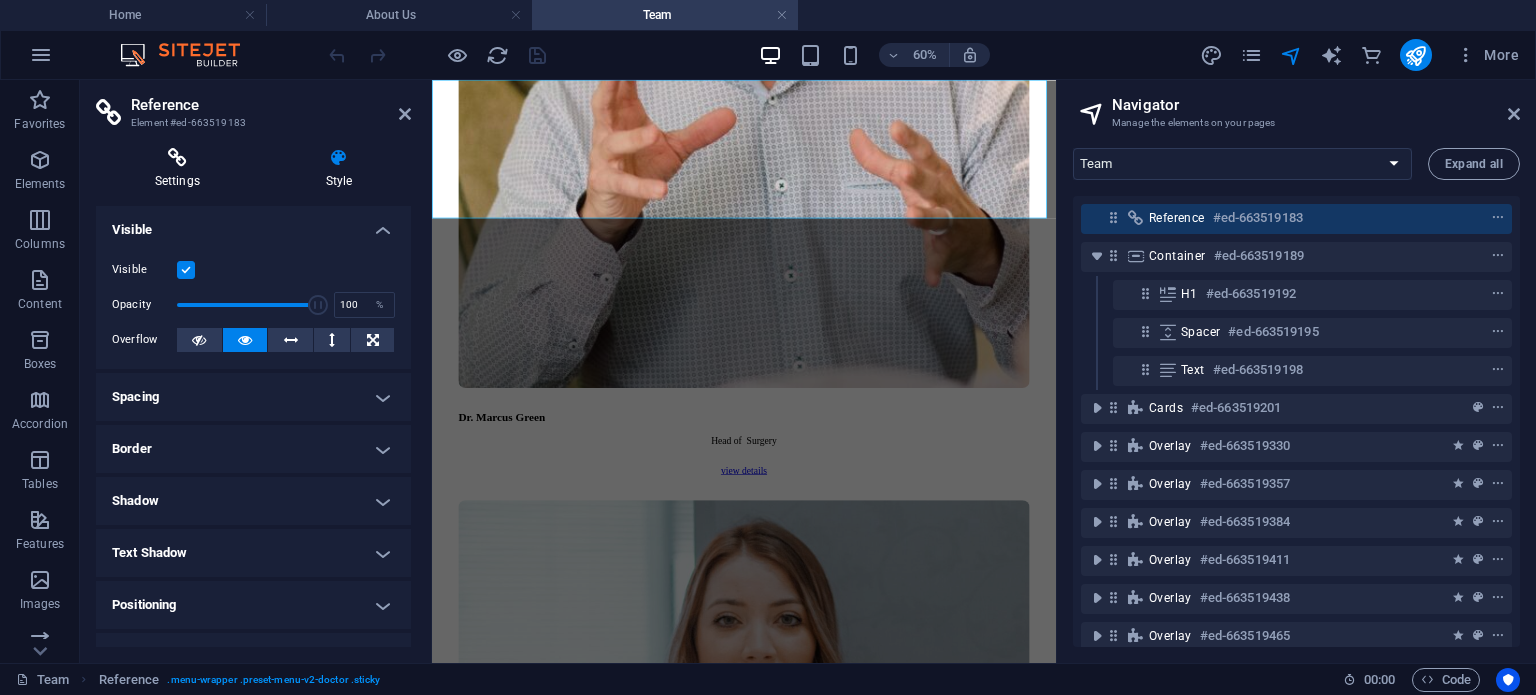 click at bounding box center (177, 158) 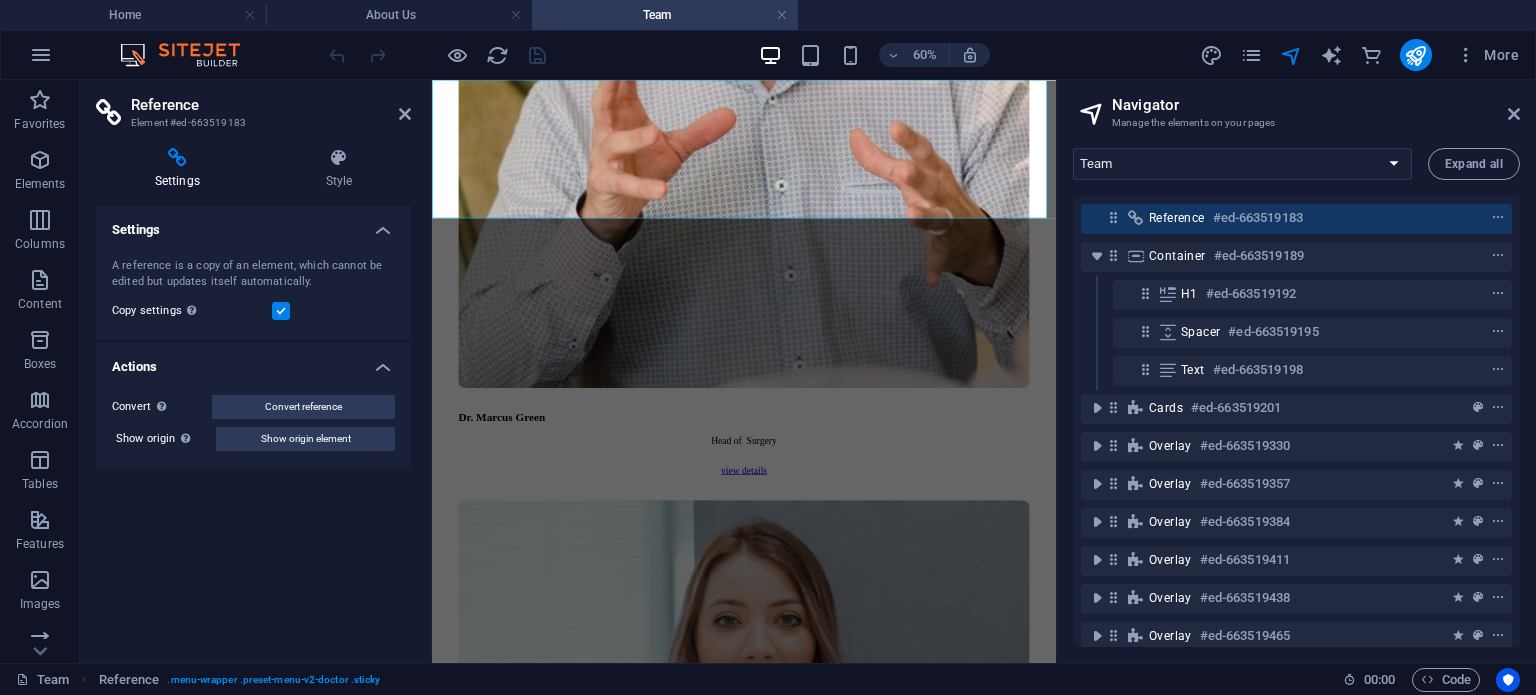 click on "Home About Us catalogue Contact" at bounding box center [952, -1191] 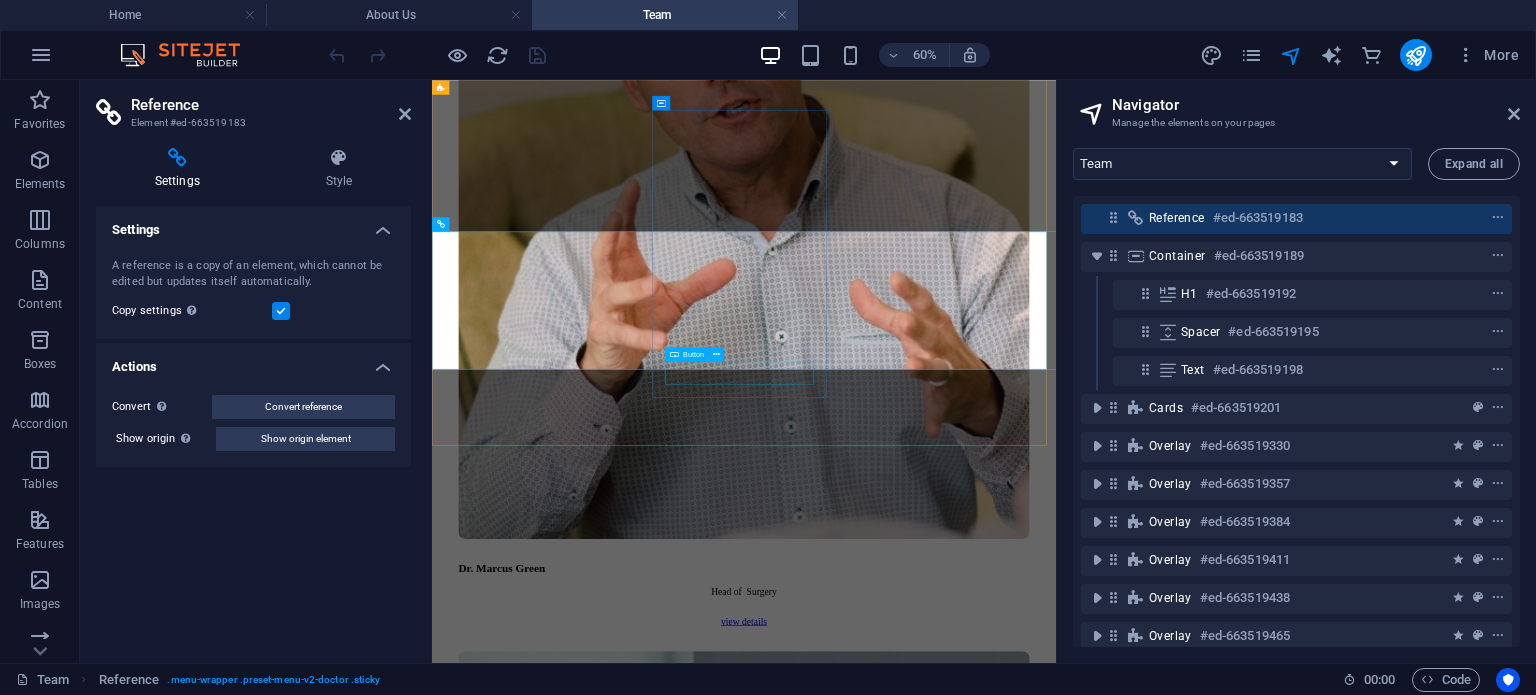 scroll, scrollTop: 1175, scrollLeft: 0, axis: vertical 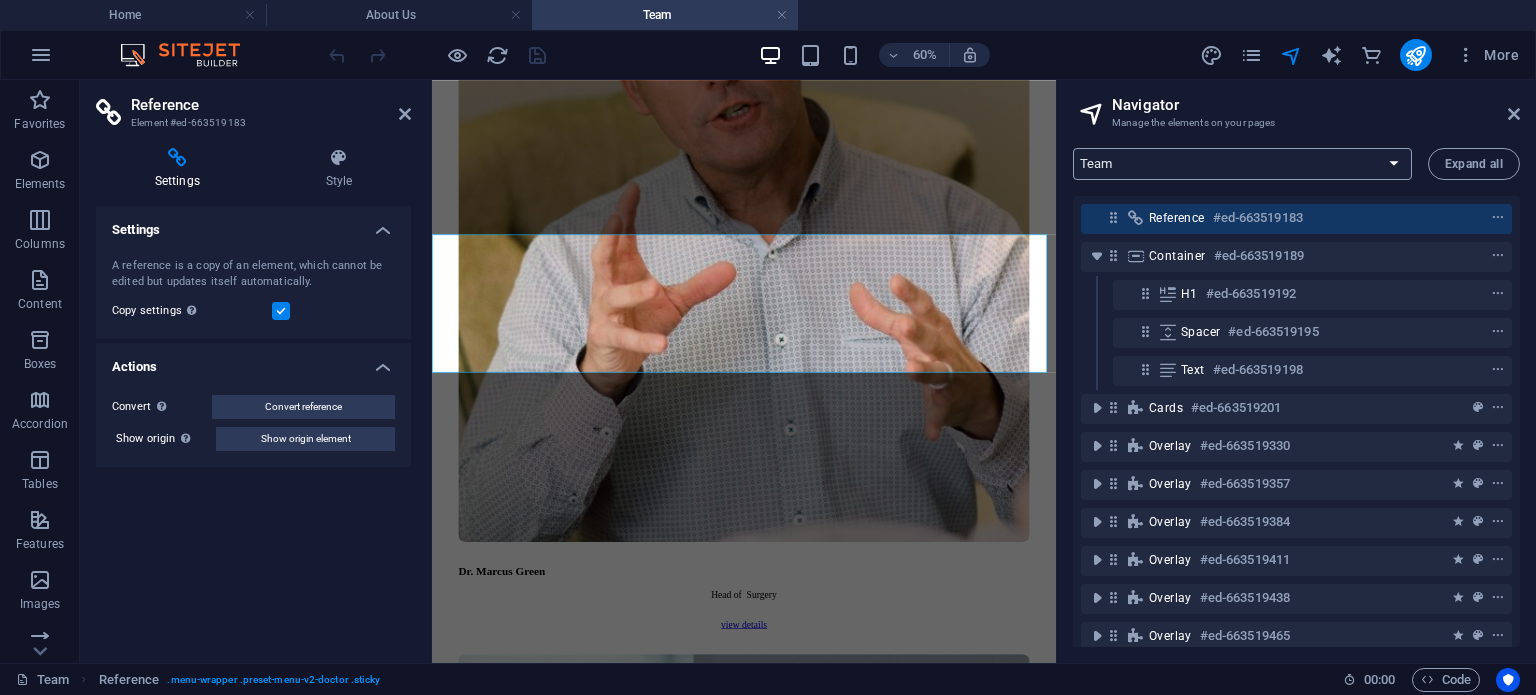 click on "Home About Us Team Services Contact Legal Notice Privacy" at bounding box center (1242, 164) 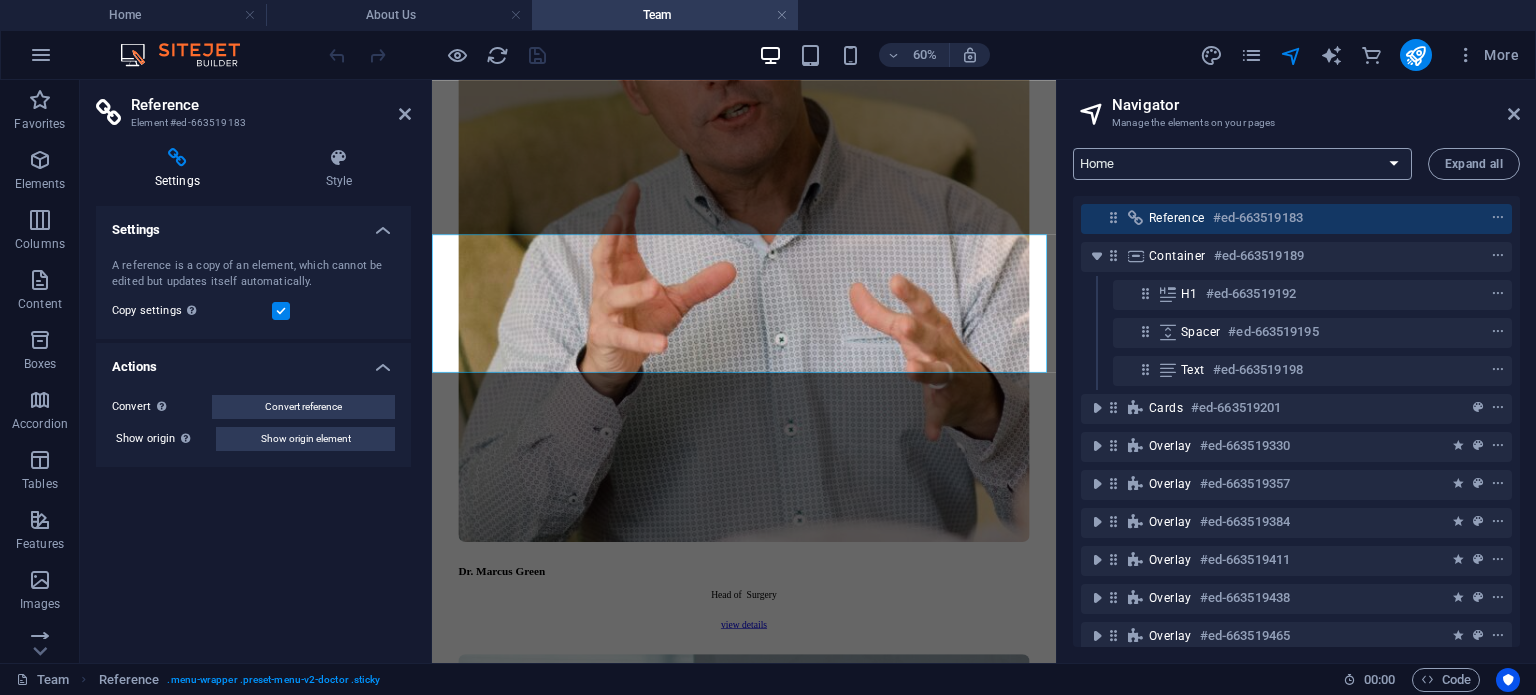 click on "Home About Us Team Services Contact Legal Notice Privacy" at bounding box center (1242, 164) 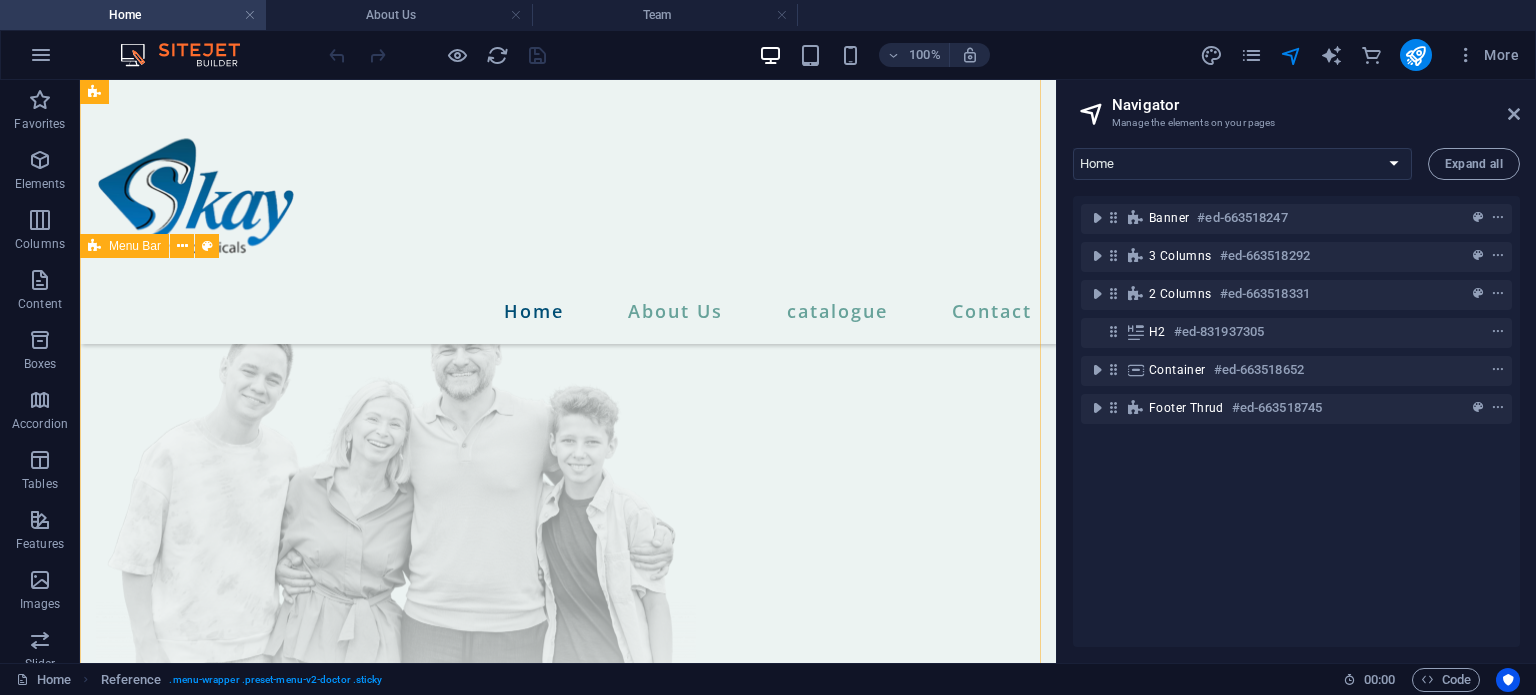 scroll, scrollTop: 732, scrollLeft: 0, axis: vertical 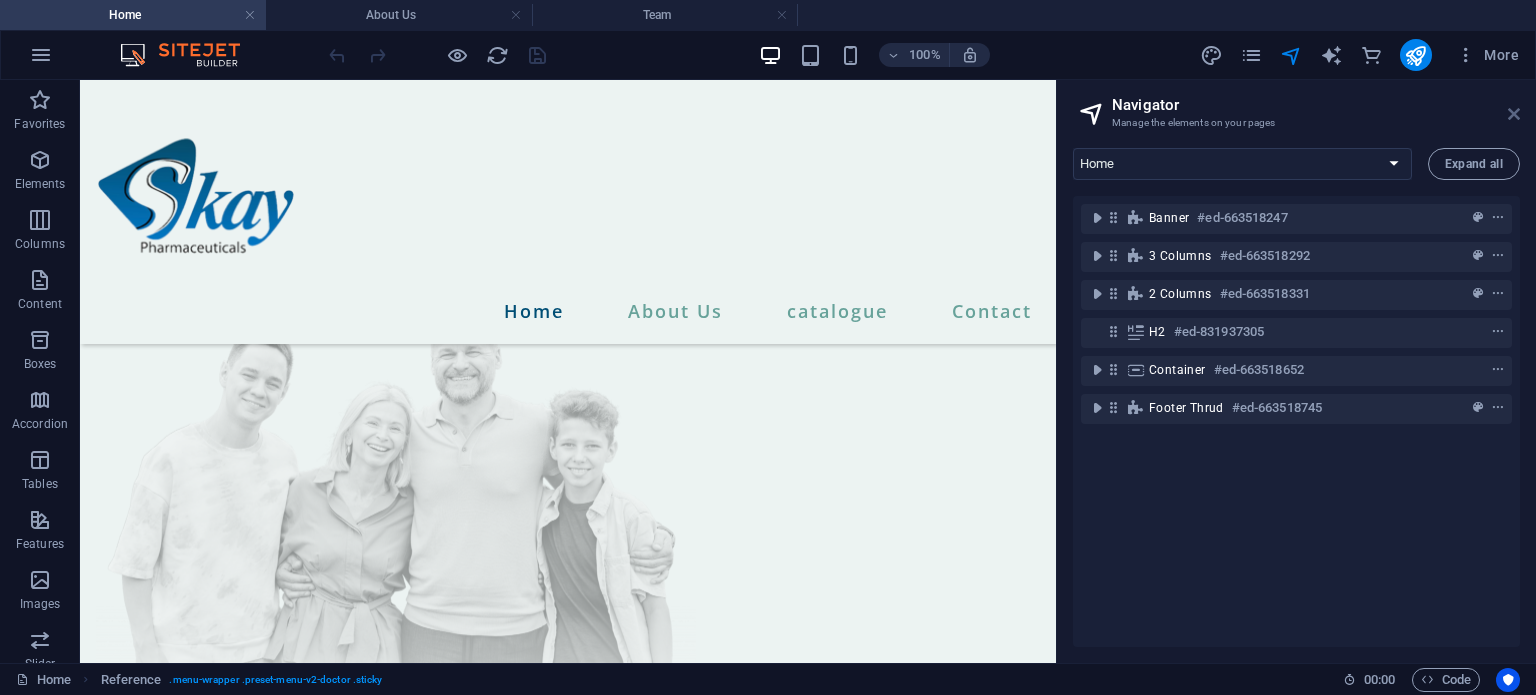 click at bounding box center [1514, 114] 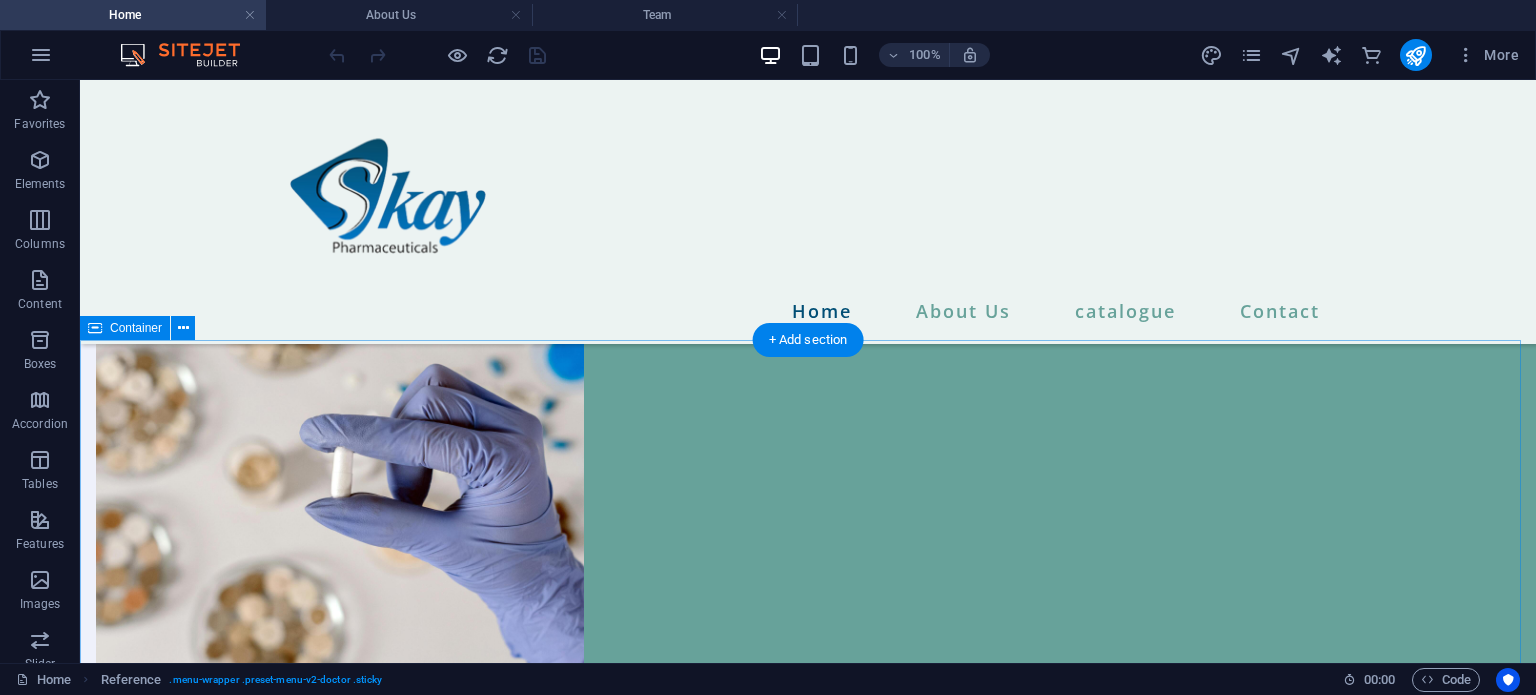 scroll, scrollTop: 2024, scrollLeft: 0, axis: vertical 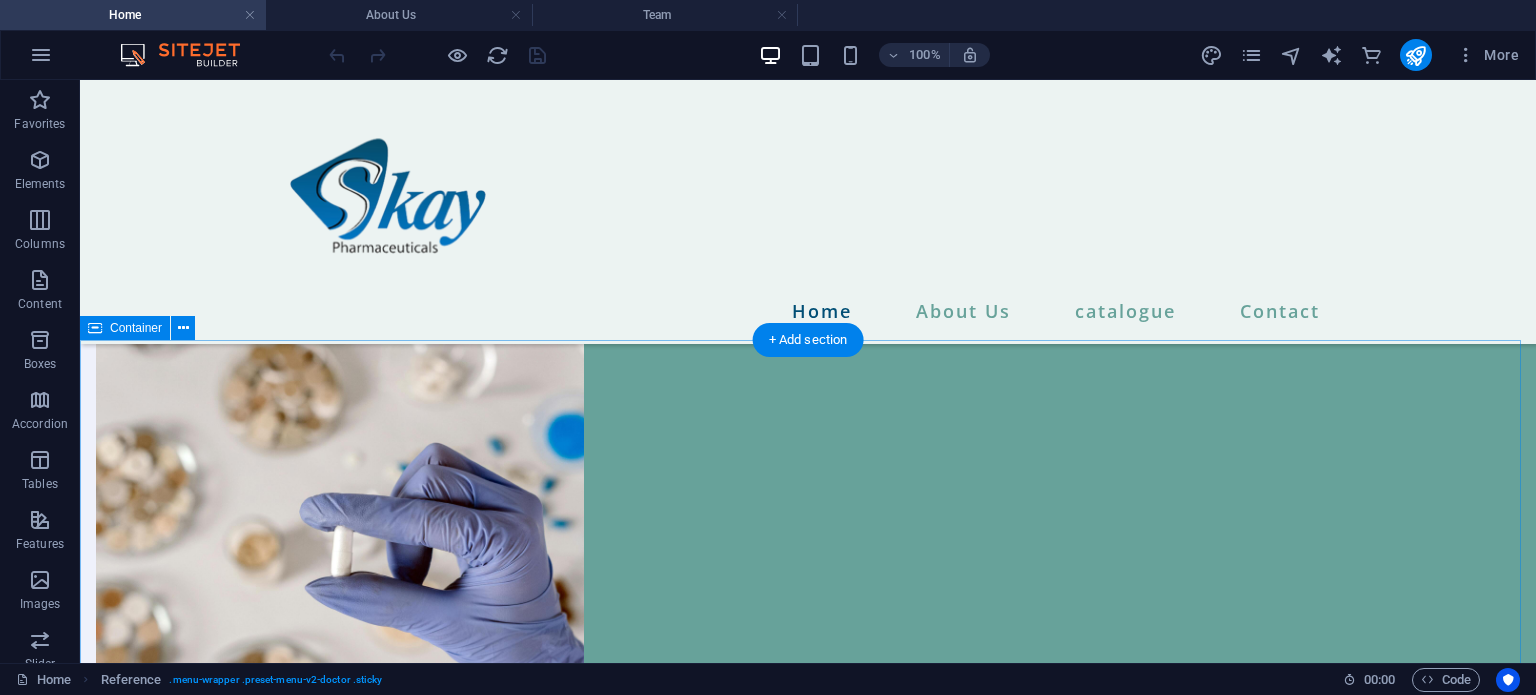 click on "I have read and understand the privacy policy. Unreadable? Load new SEND MESSAGE" at bounding box center (808, 1865) 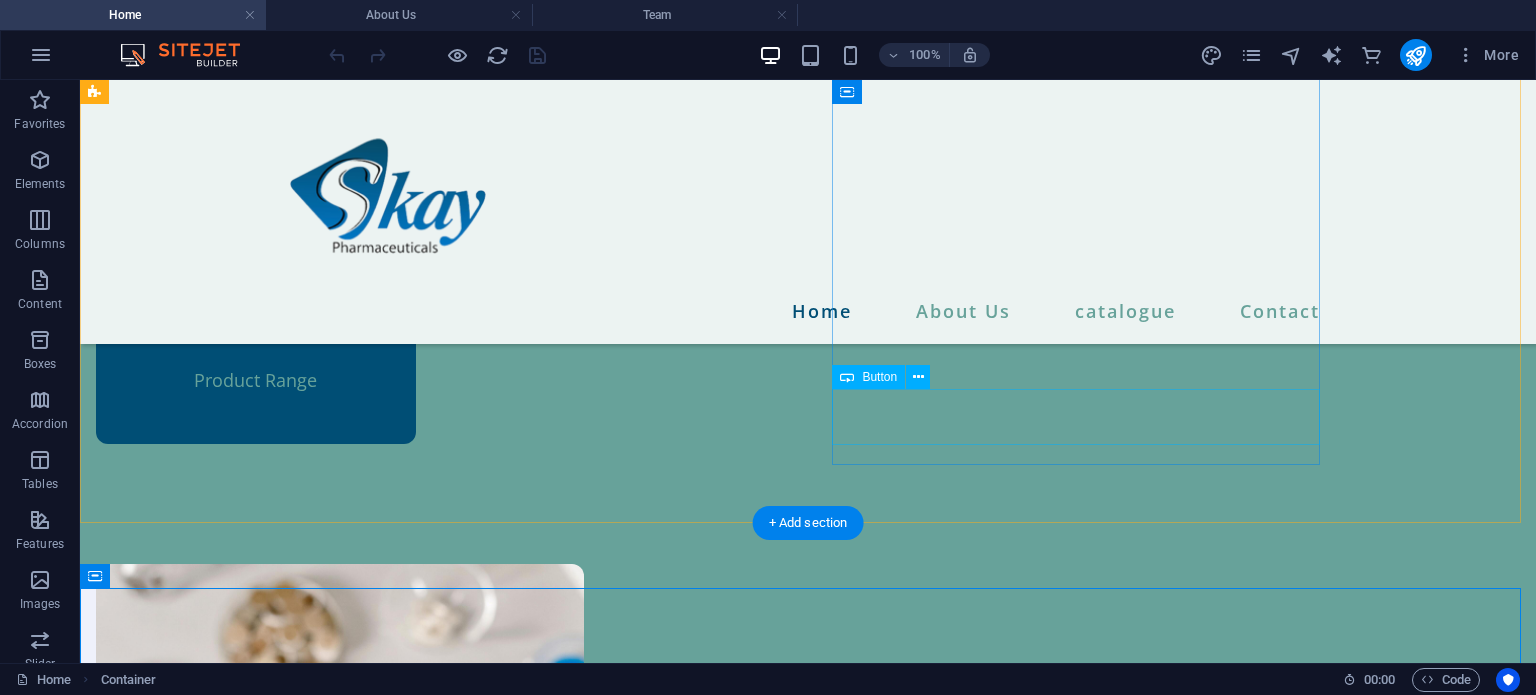 scroll, scrollTop: 1771, scrollLeft: 0, axis: vertical 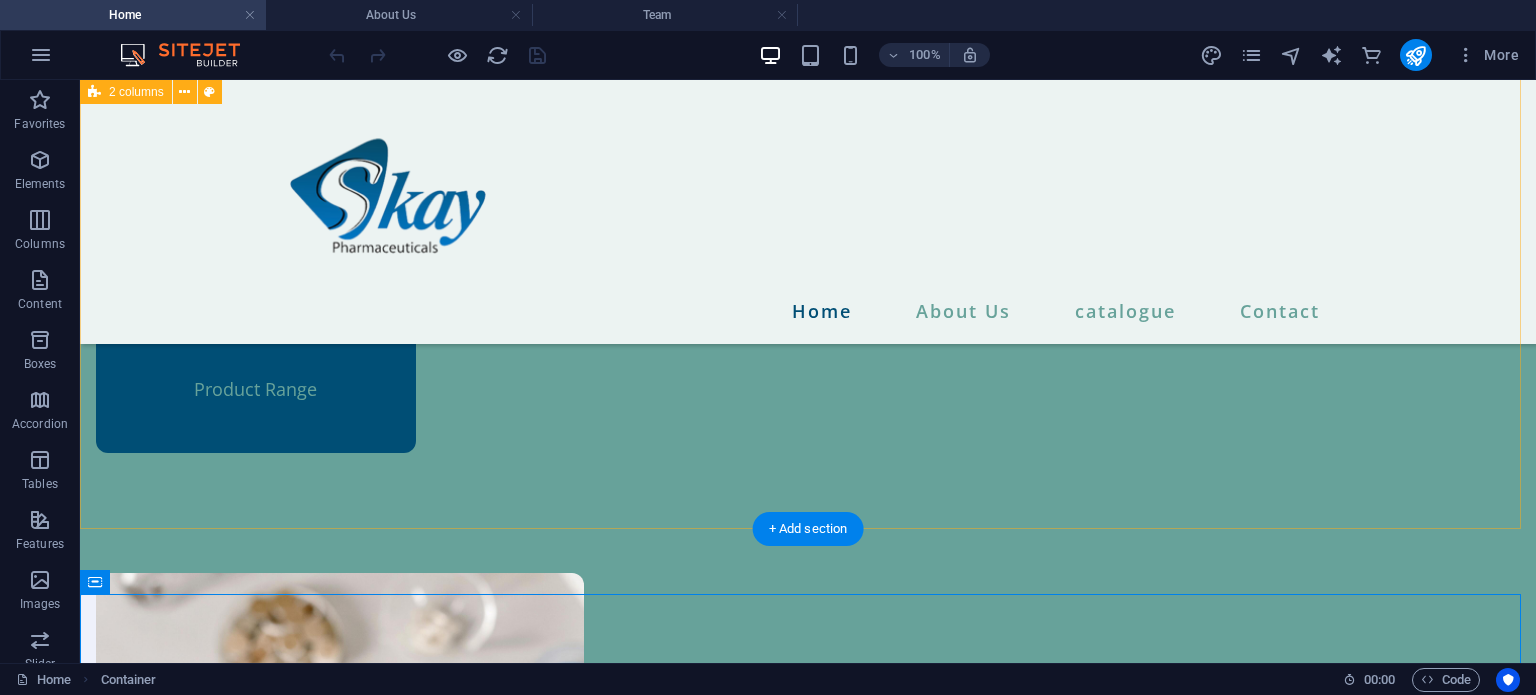 click on "More than 10 years of experience With over a decade of experience in the pharmaceutical industry, Skay Pharmaceuticals has been a trusted name in the distribution of high-quality medicines and healthcare products across Pakistan. Since 2010, we have built strong relationships with pharmacies, hospitals, and healthcare providers by consistently delivering reliable service, maintaining regulatory compliance, and ensuring timely supply of a wide range of pharmaceutical products. about us" at bounding box center [808, 1059] 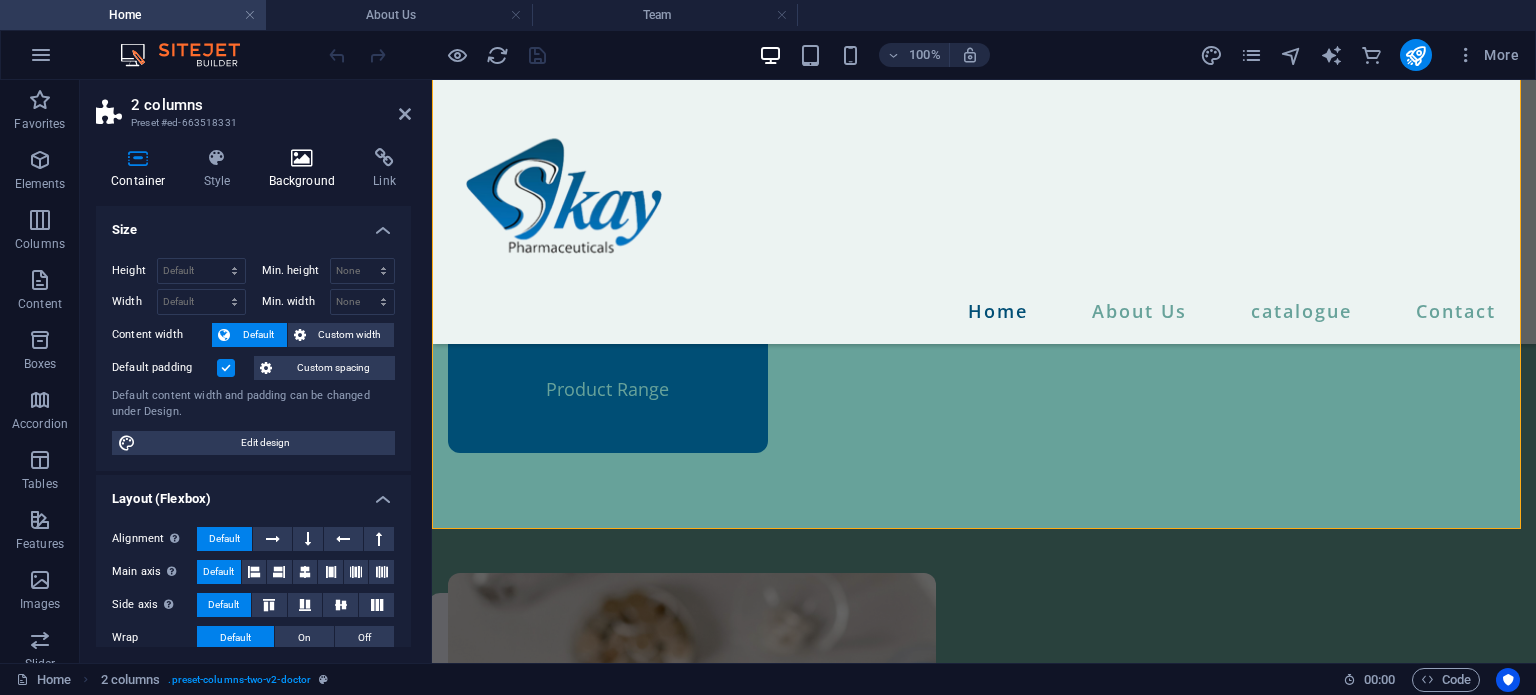 click at bounding box center [302, 158] 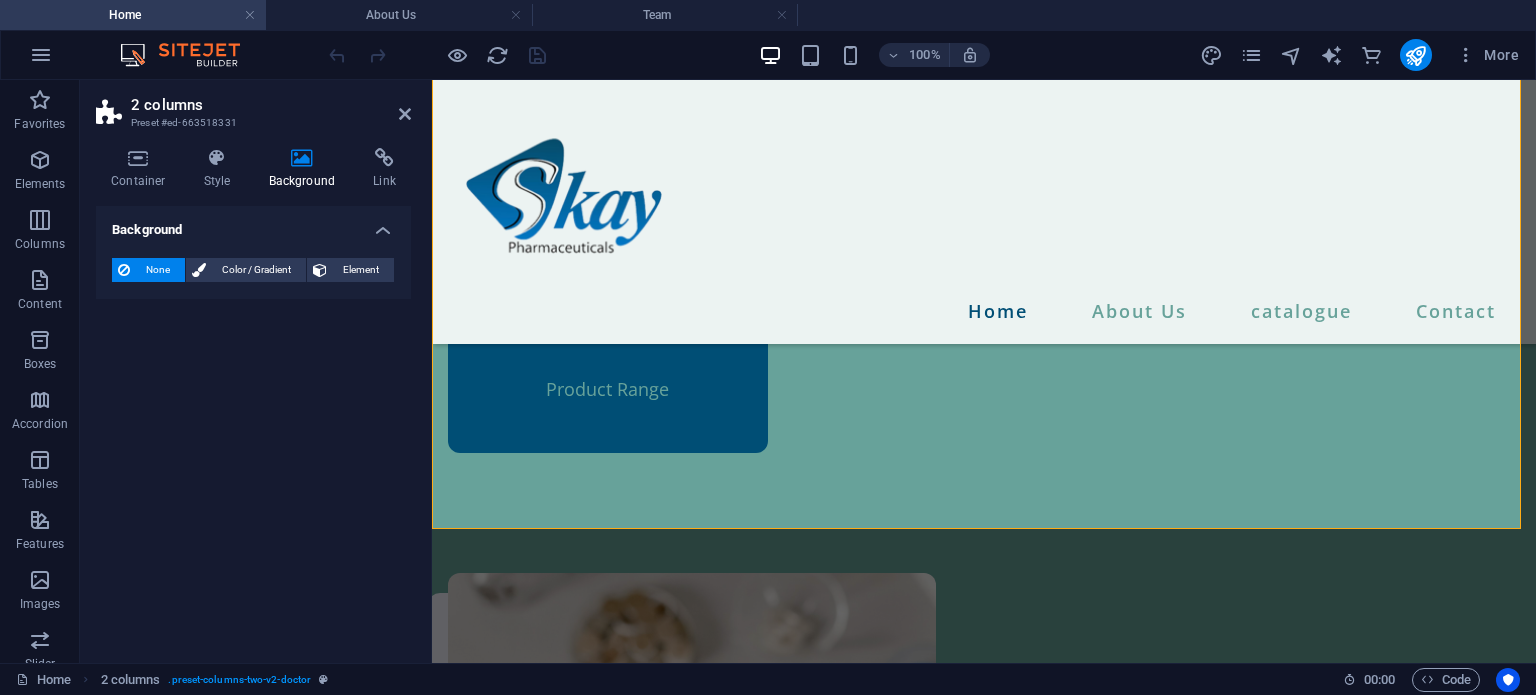 click on "None" at bounding box center (157, 270) 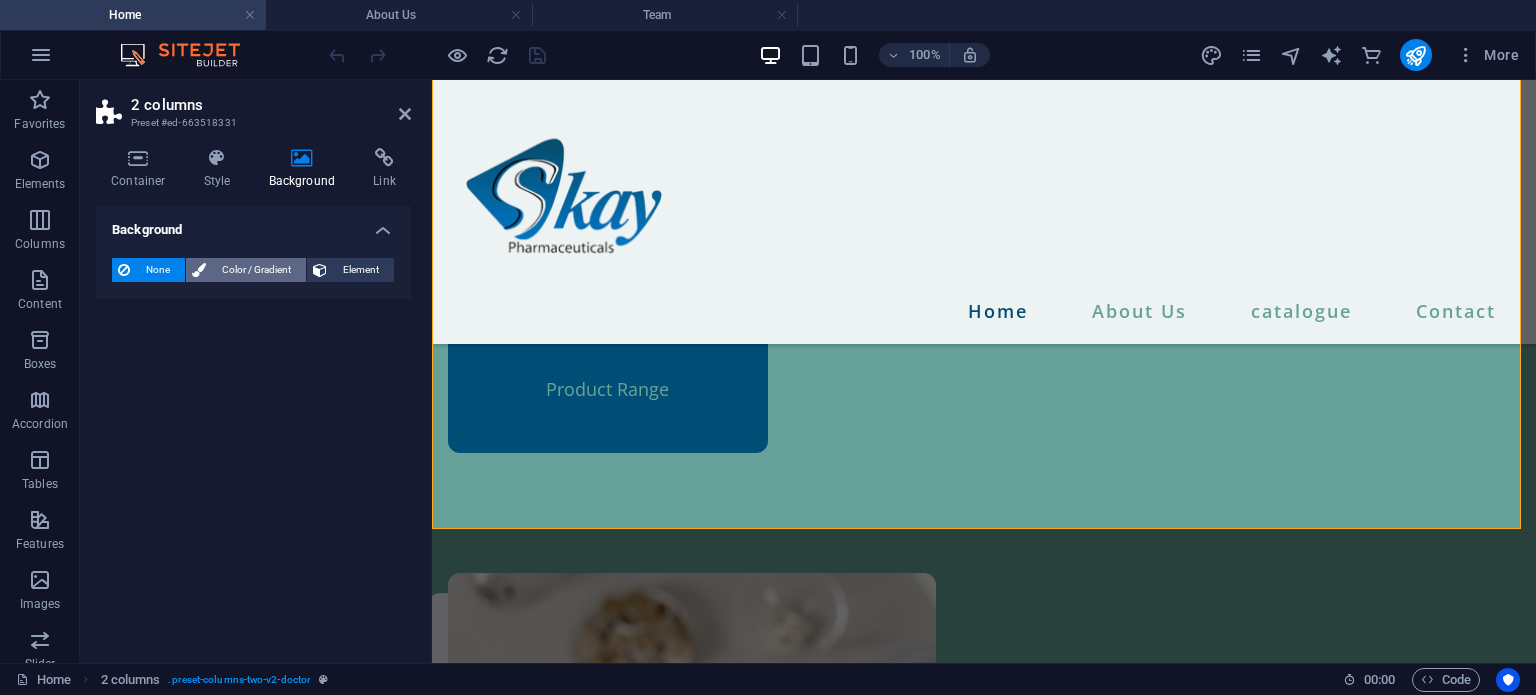 click on "Color / Gradient" at bounding box center (256, 270) 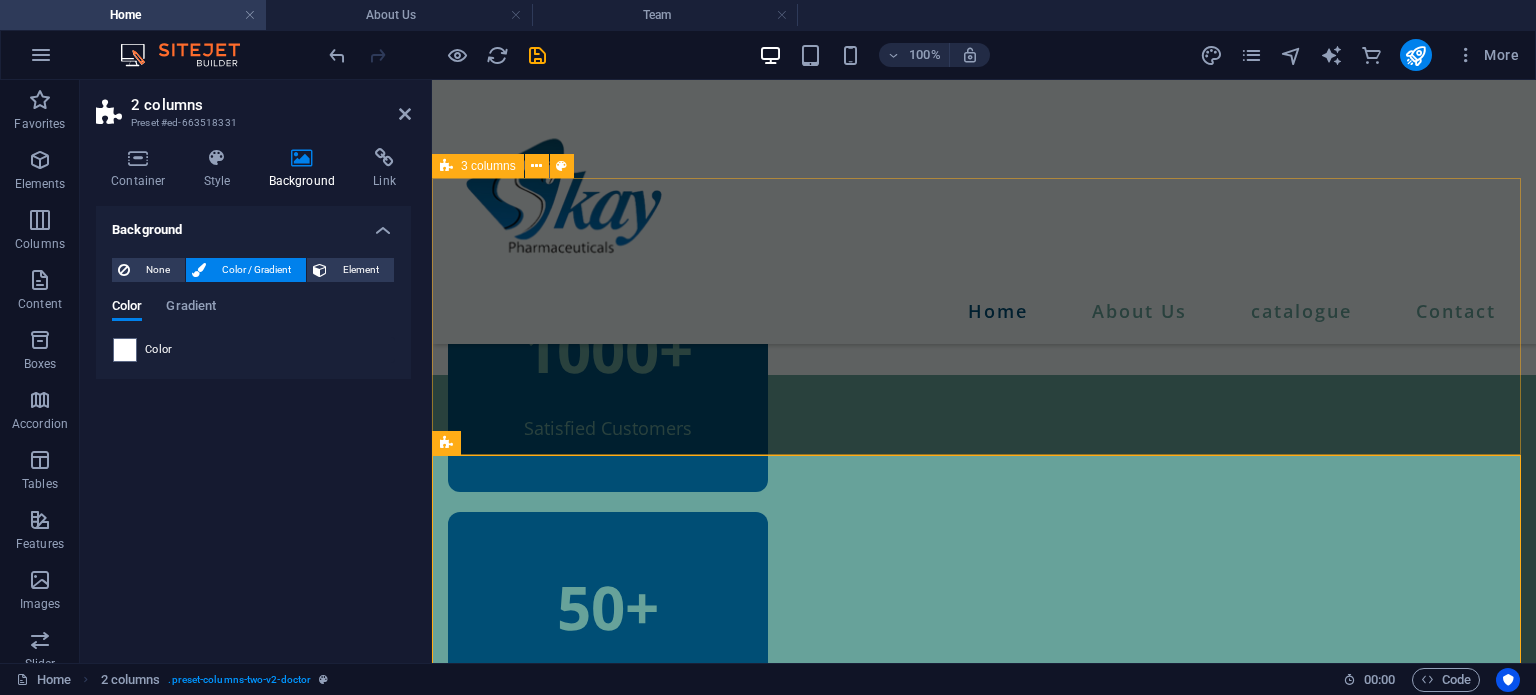 scroll, scrollTop: 1219, scrollLeft: 0, axis: vertical 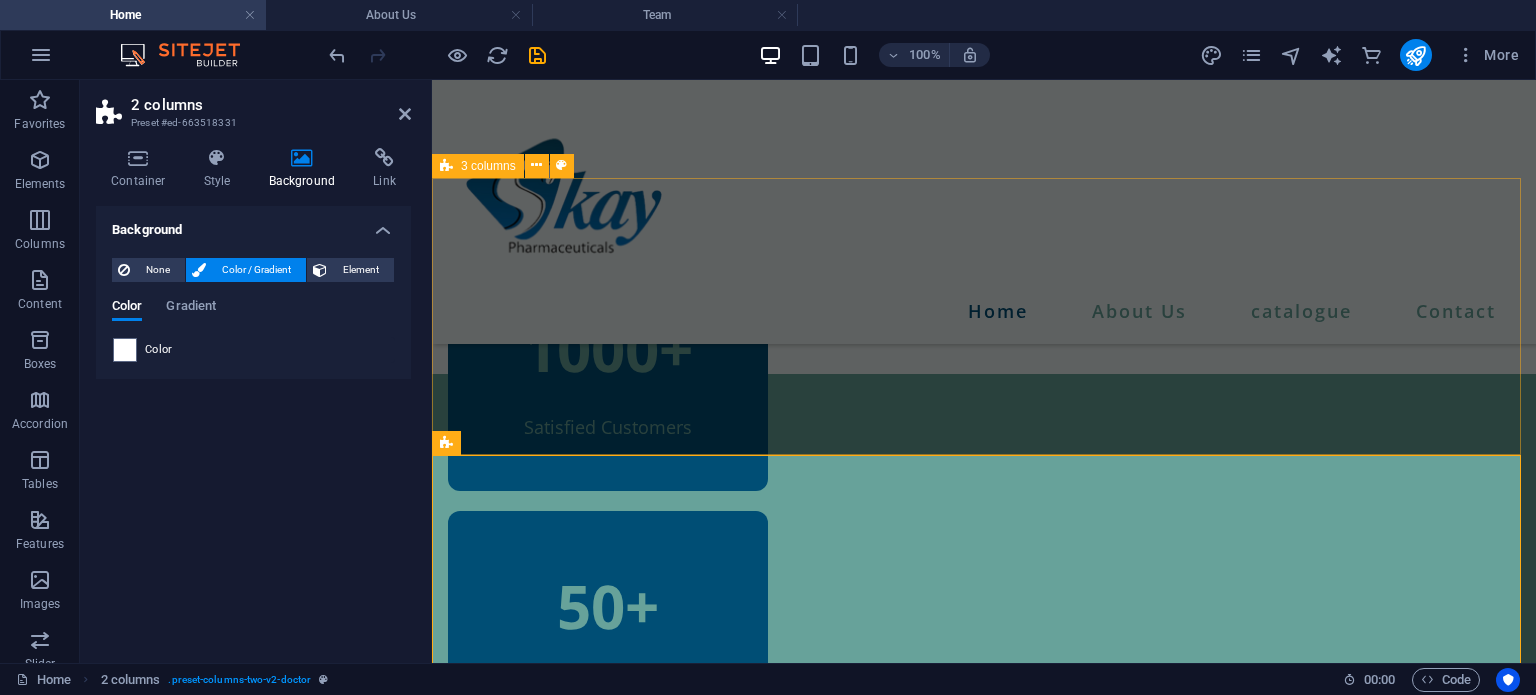 click on "1000+ Satisfied Customers 50+ Nationwide Distribution Network 150+ Product Range" at bounding box center (984, 649) 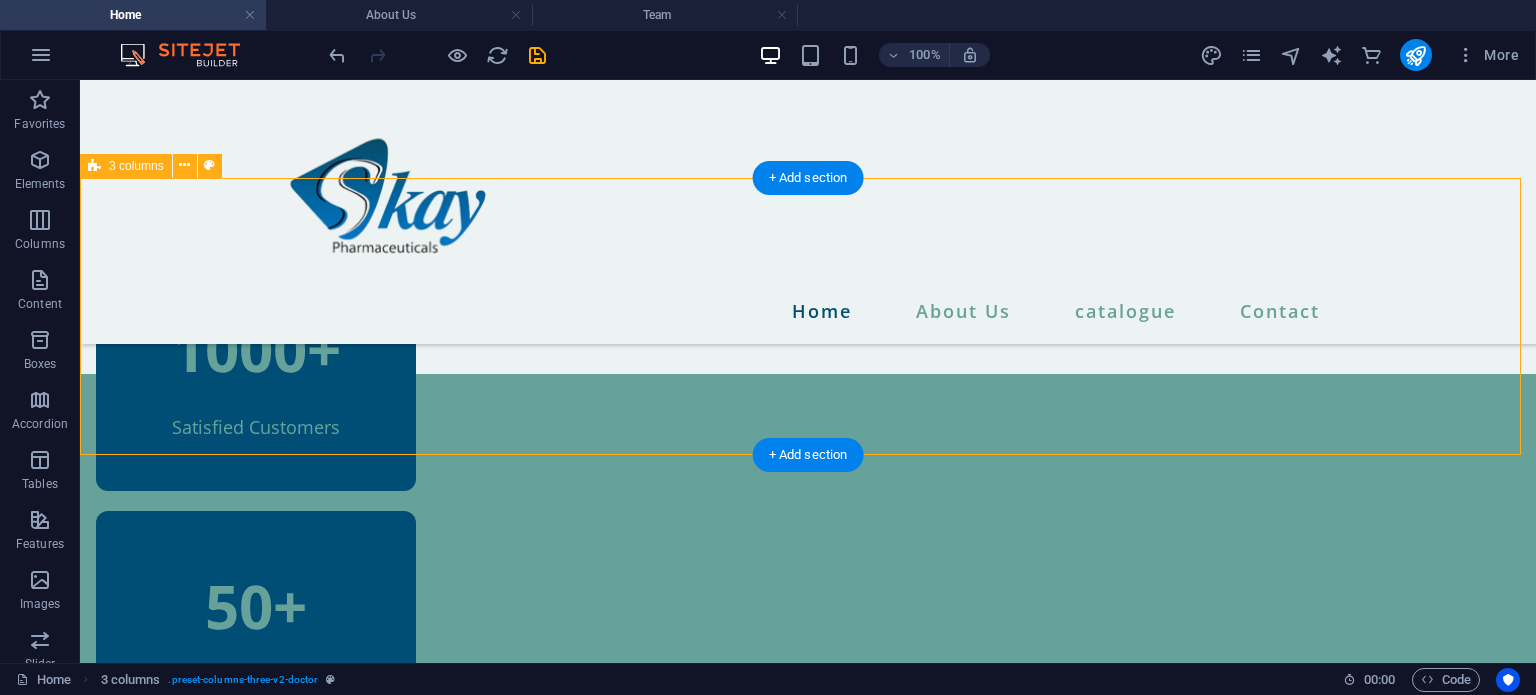 click on "1000+ Satisfied Customers 50+ Nationwide Distribution Network 150+ Product Range" at bounding box center (808, 649) 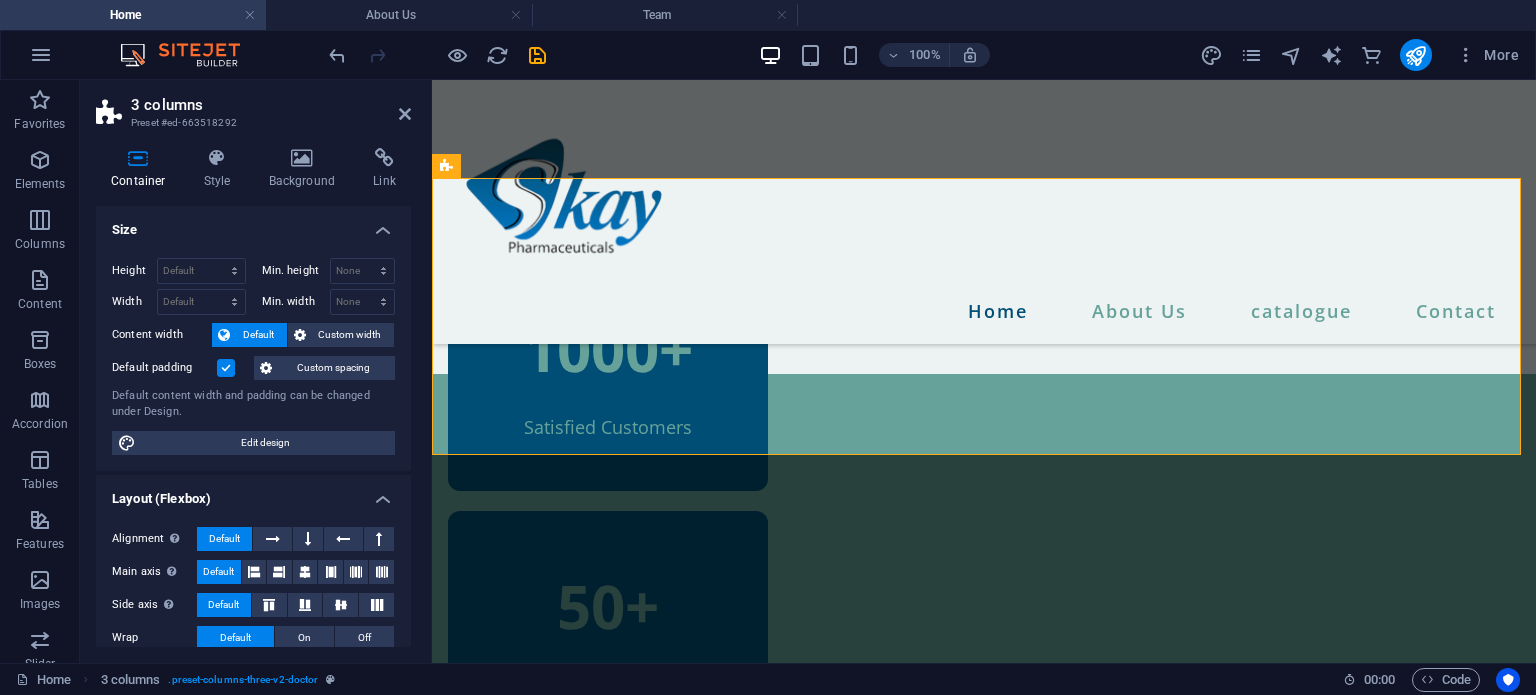 click on "Container Style Background Link Size Height Default px rem % vh vw Min. height None px rem % vh vw Width Default px rem % em vh vw Min. width None px rem % vh vw Content width Default Custom width Width Default px rem % em vh vw Min. width None px rem % vh vw Default padding Custom spacing Default content width and padding can be changed under Design. Edit design Layout (Flexbox) Alignment Determines the flex direction. Default Main axis Determine how elements should behave along the main axis inside this container (justify content). Default Side axis Control the vertical direction of the element inside of the container (align items). Default Wrap Default On Off Fill Controls the distances and direction of elements on the y-axis across several lines (align content). Default Accessibility ARIA helps assistive technologies (like screen readers) to understand the role, state, and behavior of web elements Role The ARIA role defines the purpose of an element.  None Alert Article Banner Comment Fan" at bounding box center [253, 397] 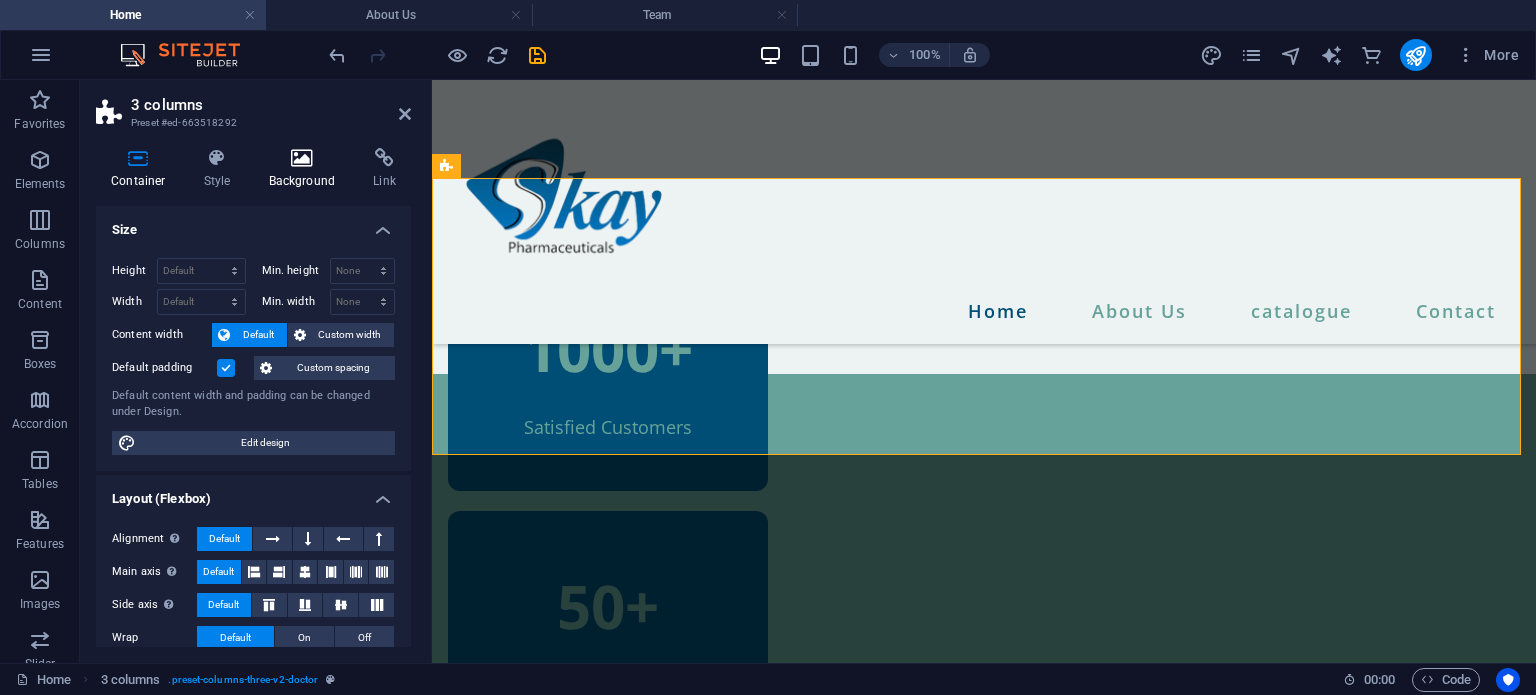 click on "Background" at bounding box center [306, 169] 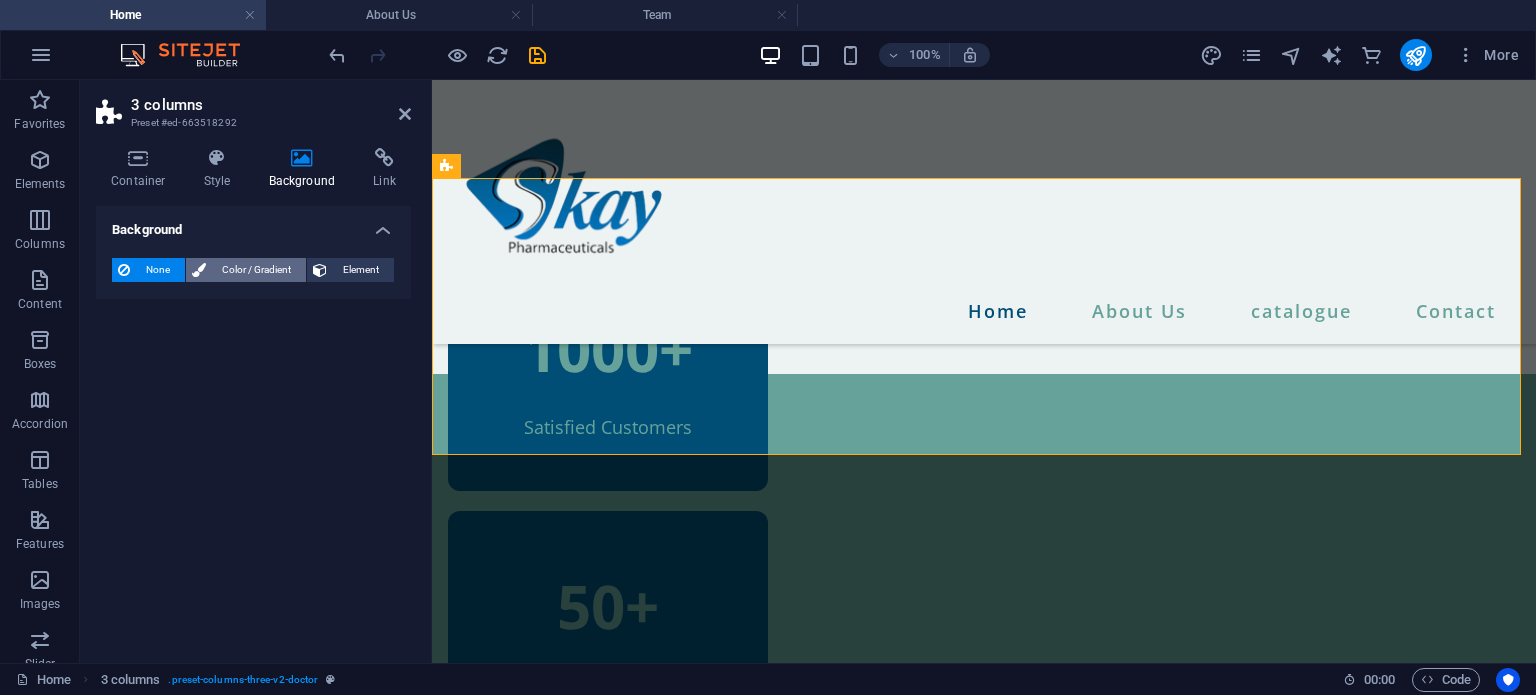 click on "Color / Gradient" at bounding box center [256, 270] 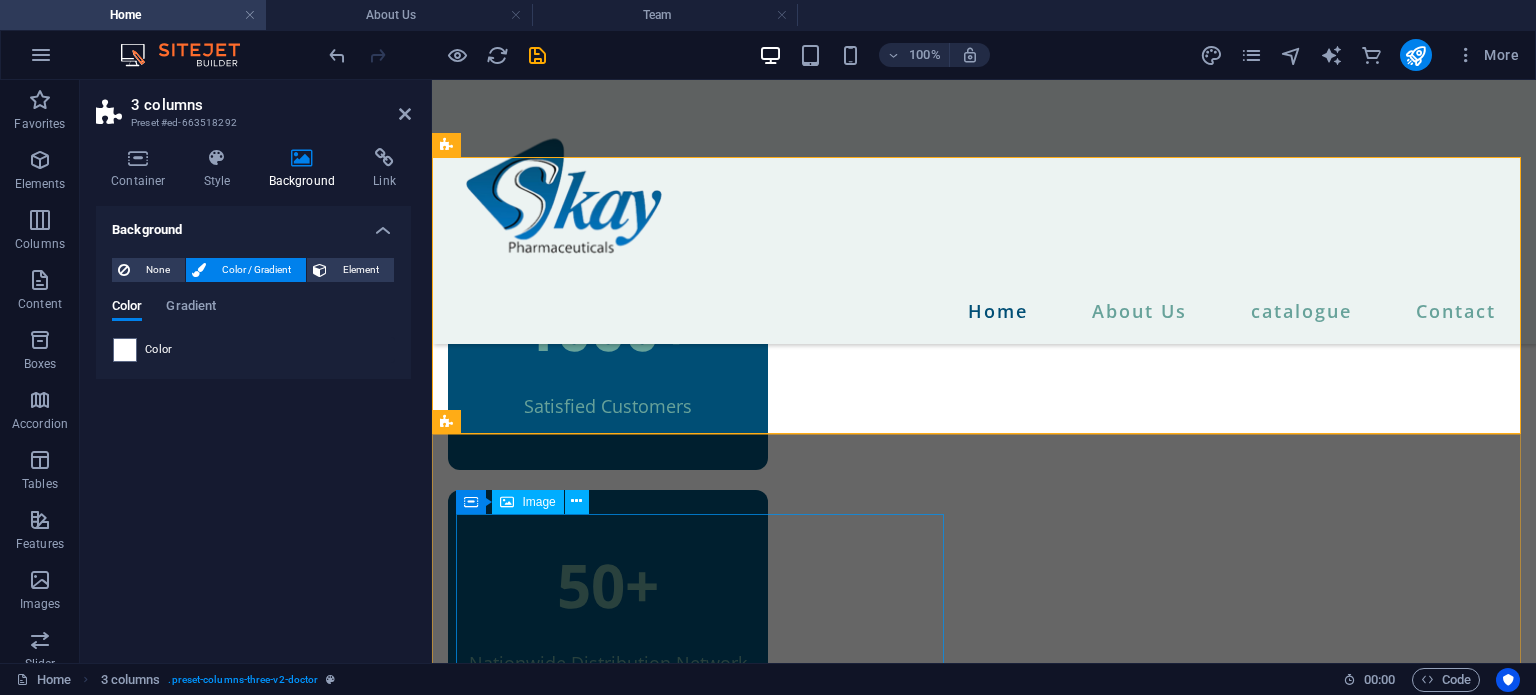 scroll, scrollTop: 1240, scrollLeft: 0, axis: vertical 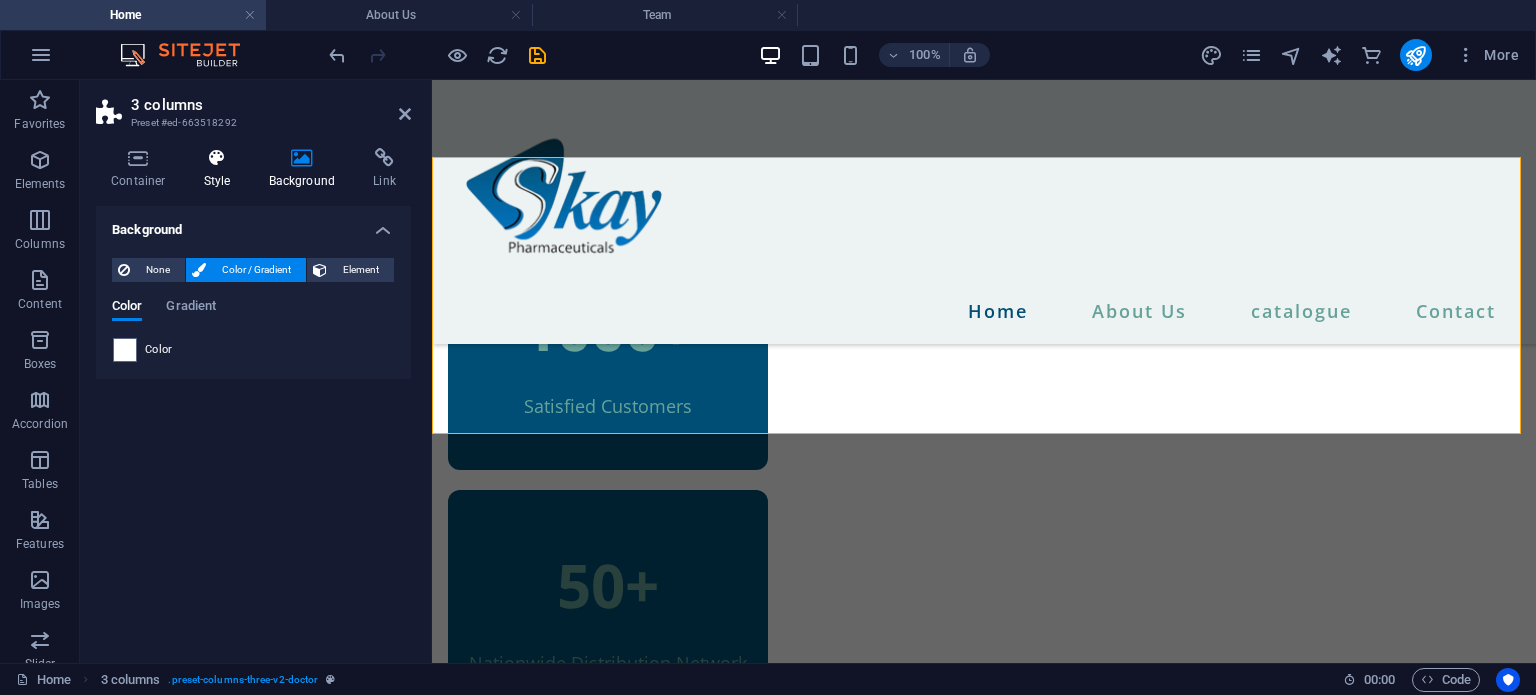 click at bounding box center (217, 158) 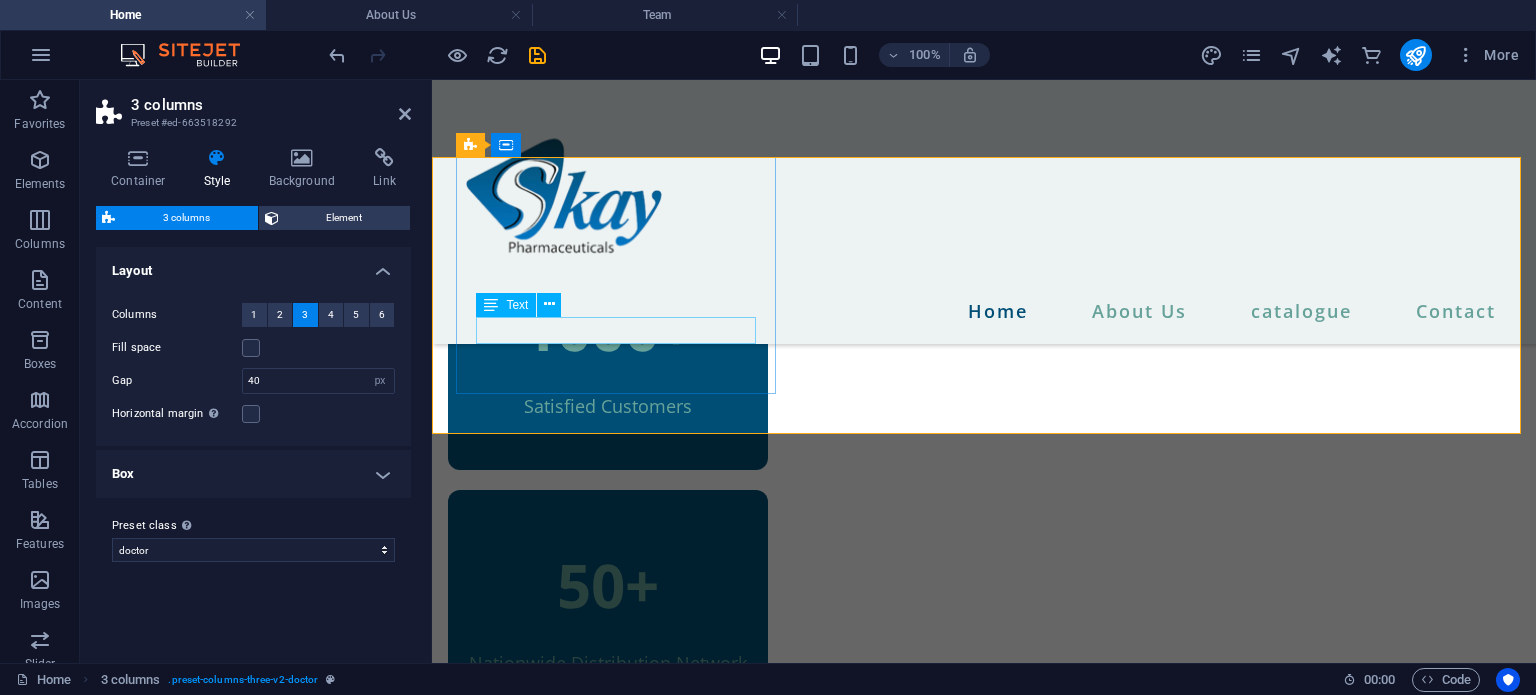 click on "Satisfied Customers" at bounding box center [608, 406] 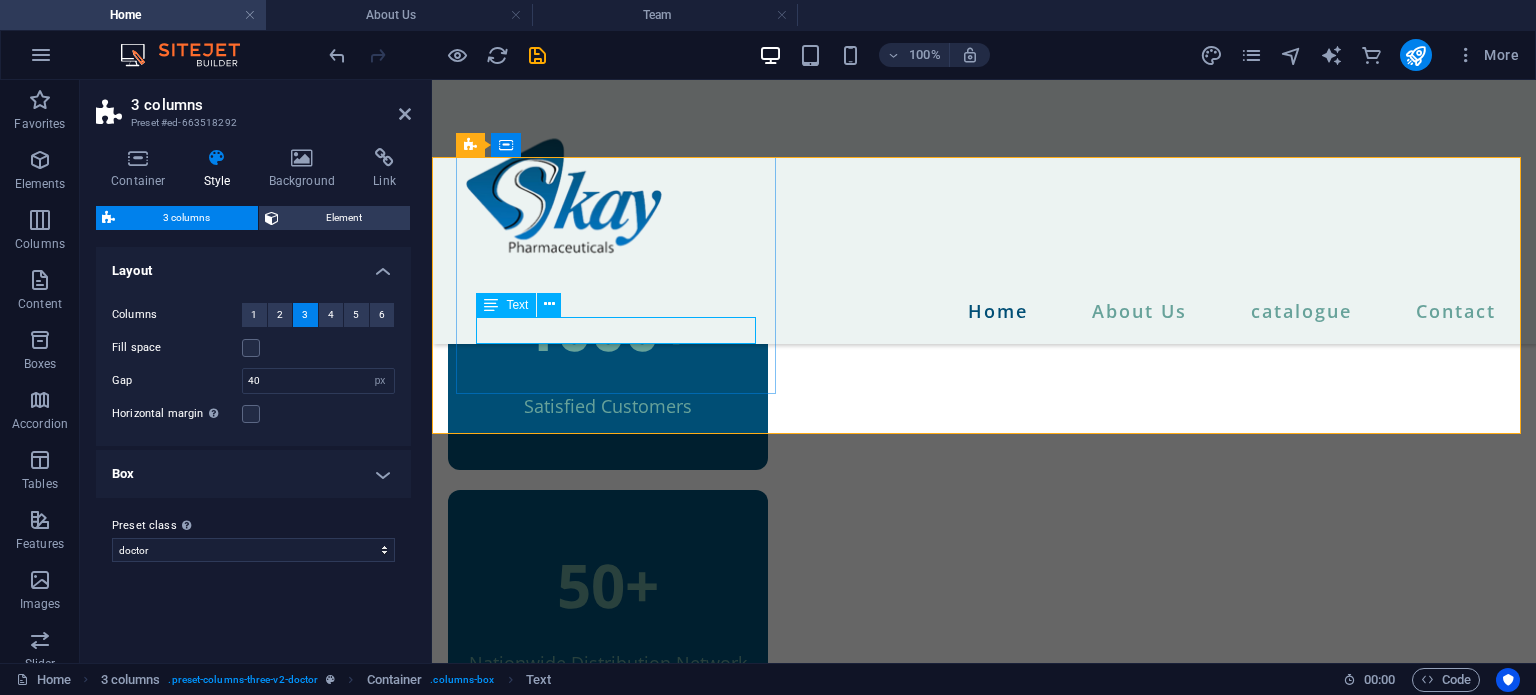 click on "Satisfied Customers" at bounding box center (608, 406) 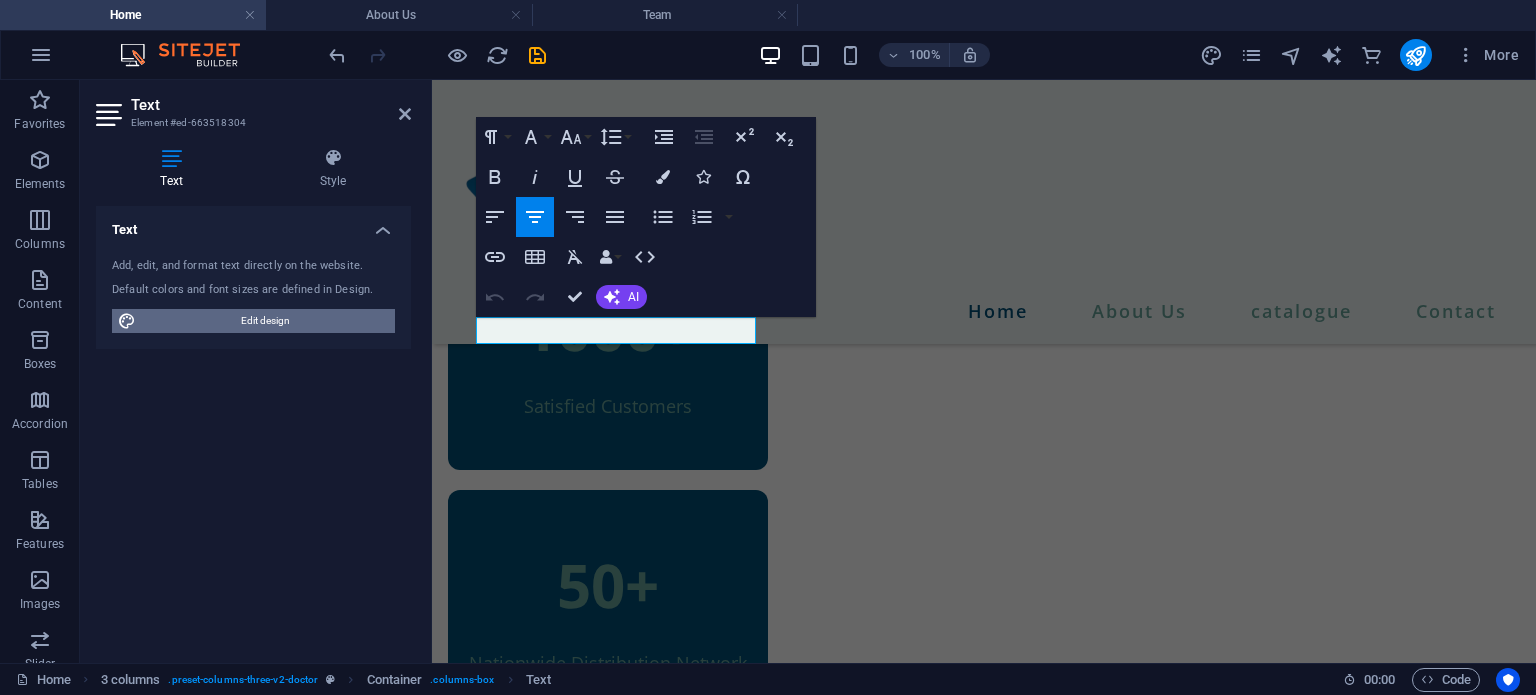 click on "Edit design" at bounding box center [265, 321] 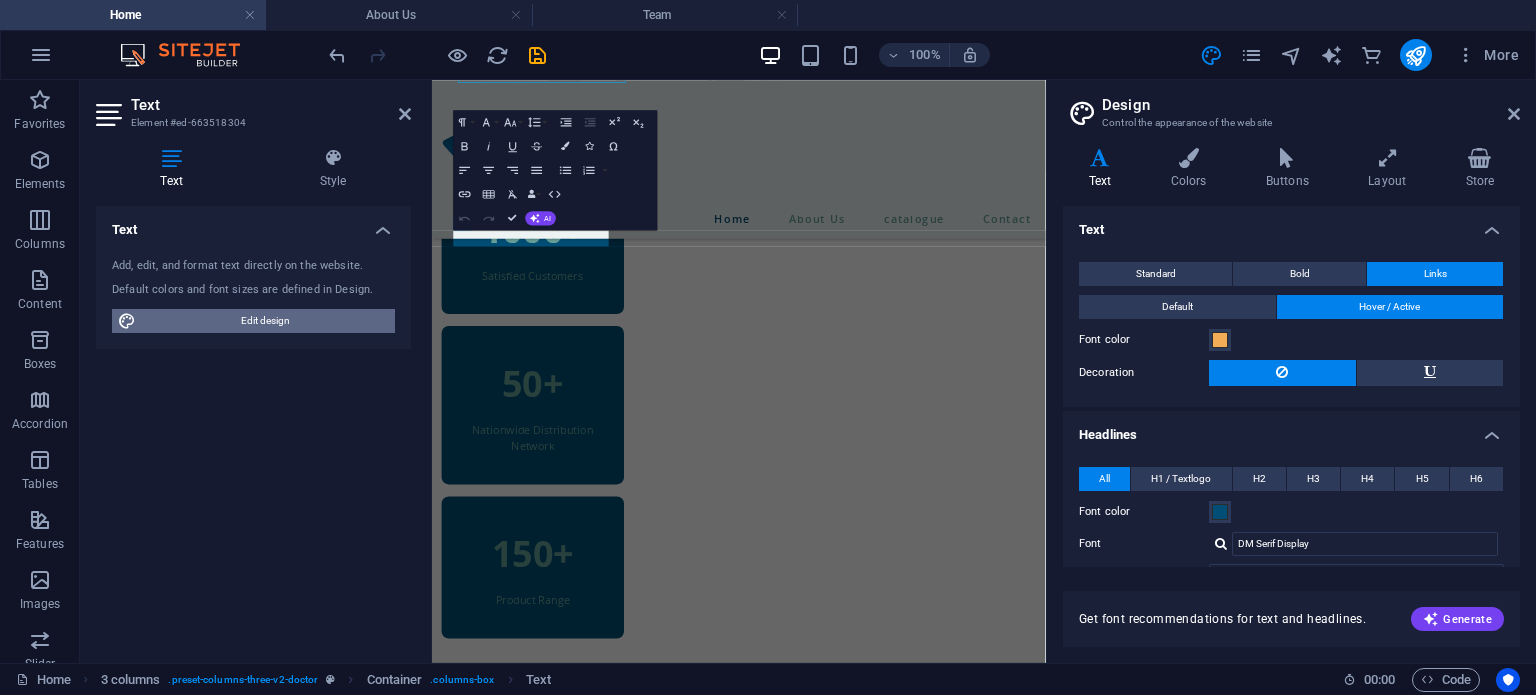 scroll, scrollTop: 1500, scrollLeft: 0, axis: vertical 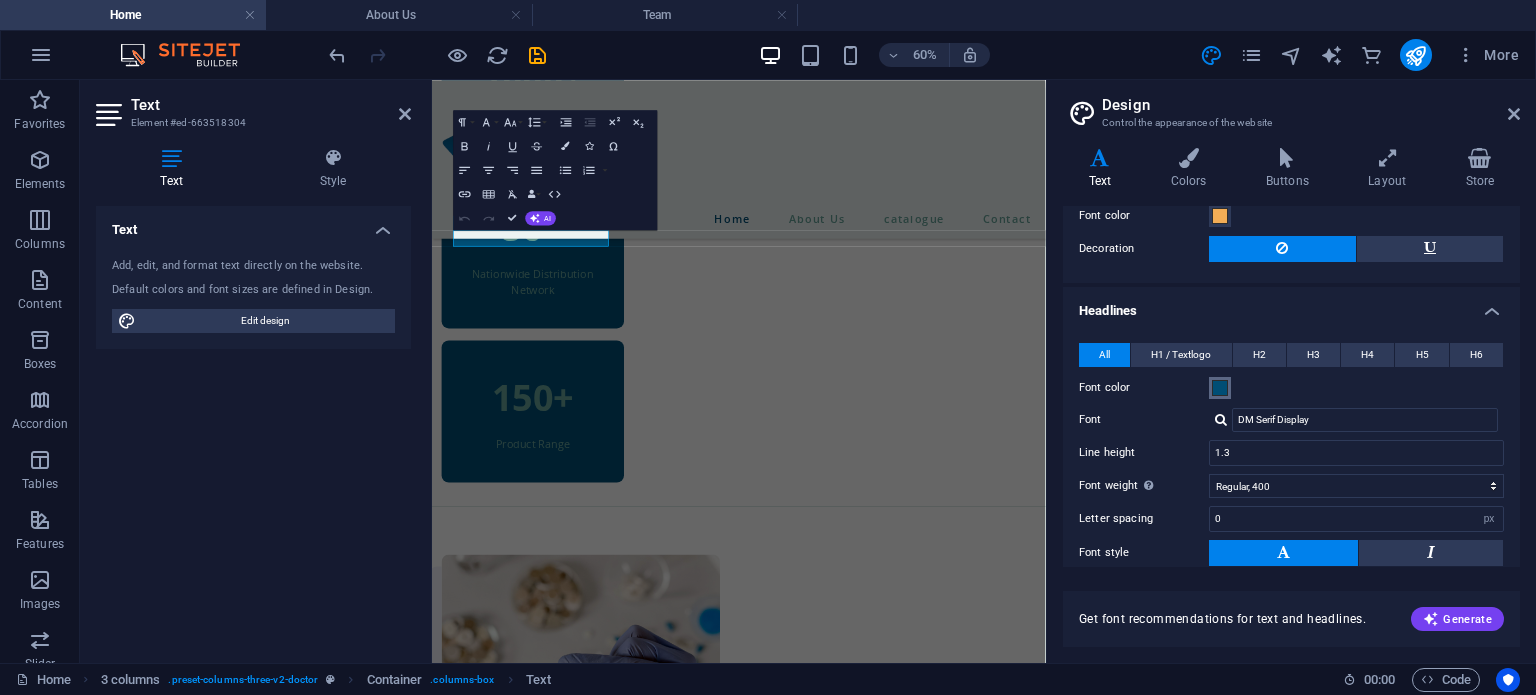 click at bounding box center (1220, 388) 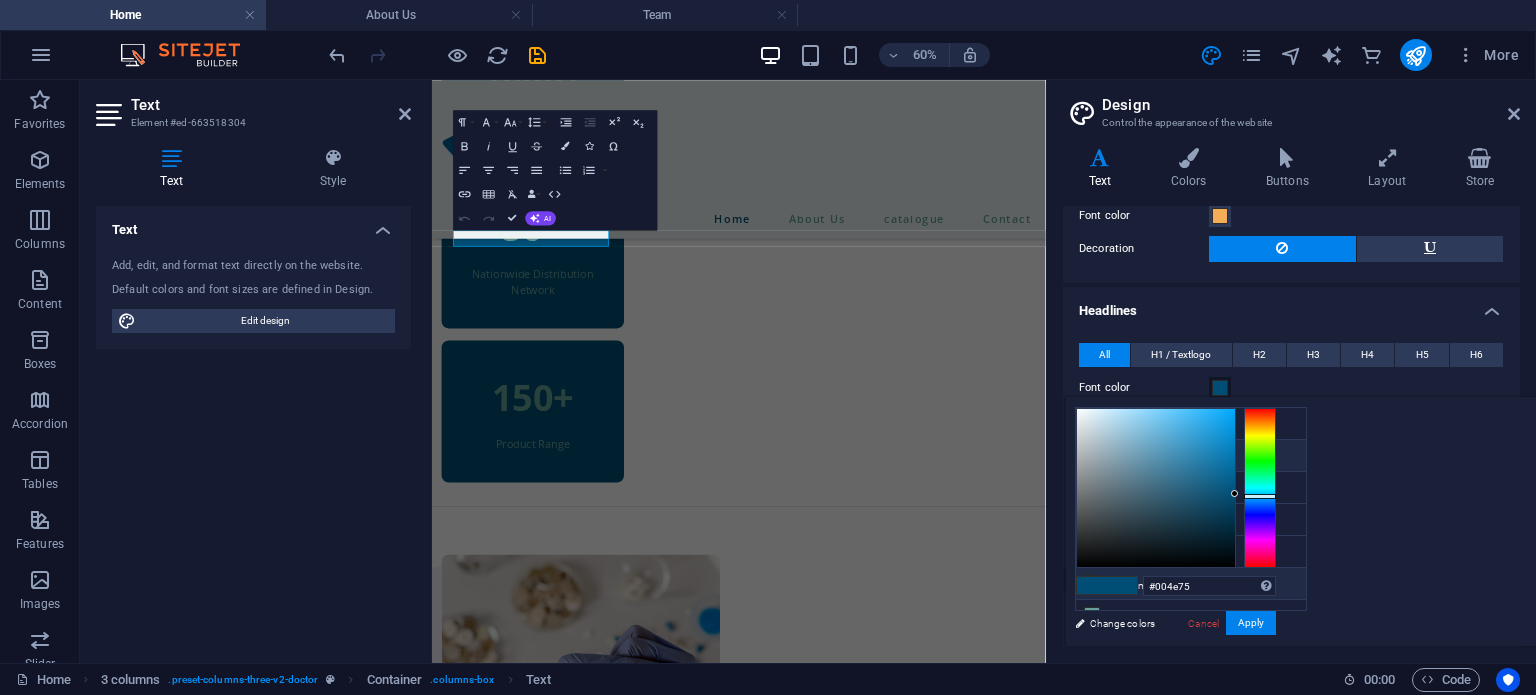 click on "Custom color 2
#eff1fb" at bounding box center [1191, 584] 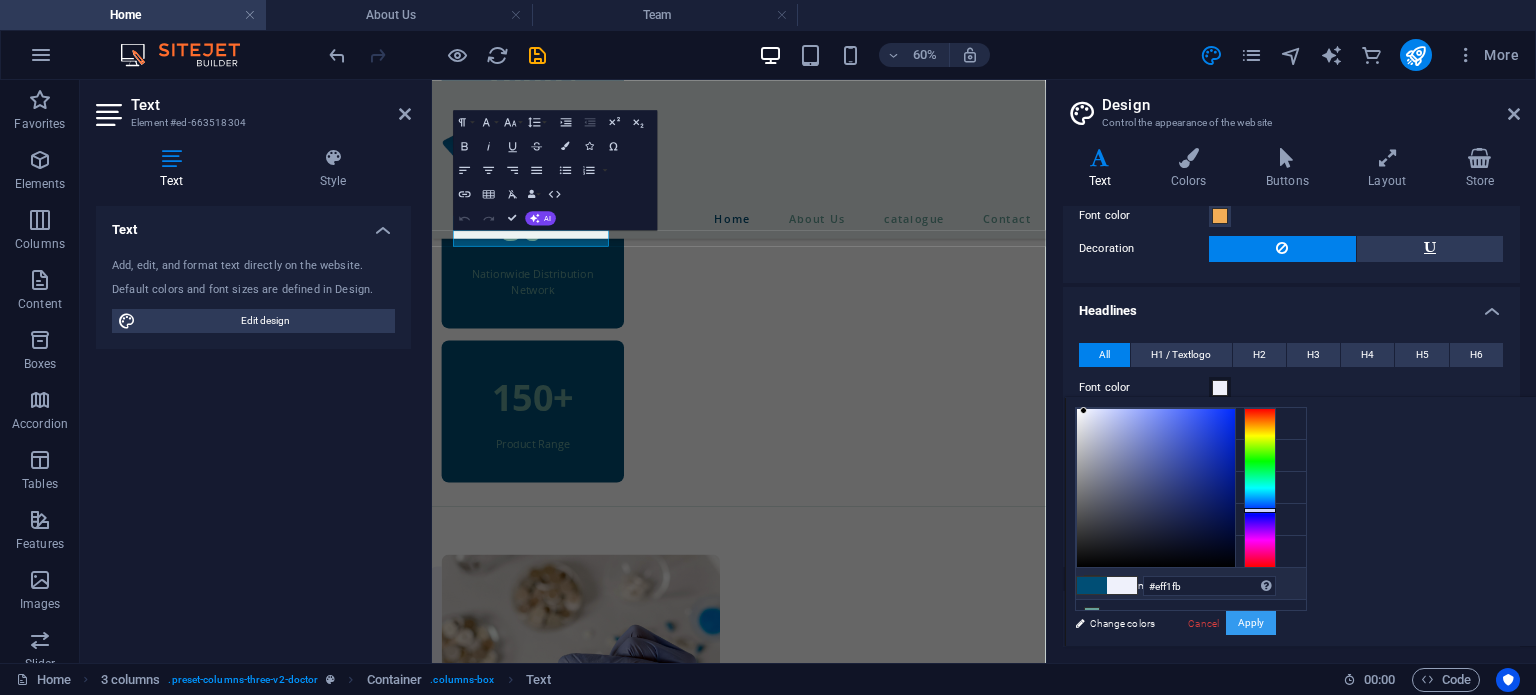 click on "Apply" at bounding box center (1251, 623) 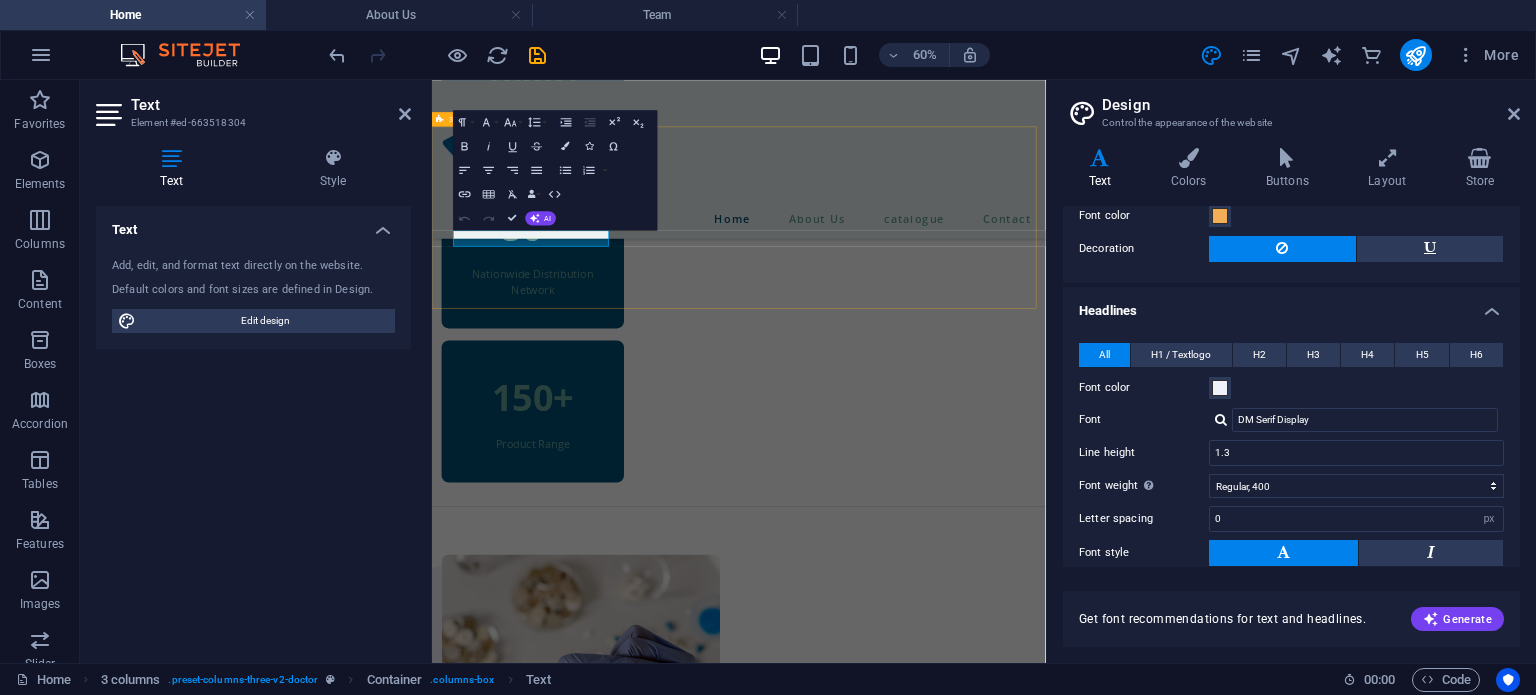 click on "1000+ Satisfied Customers 50+ Nationwide Distribution Network 150+ Product Range" at bounding box center (943, 382) 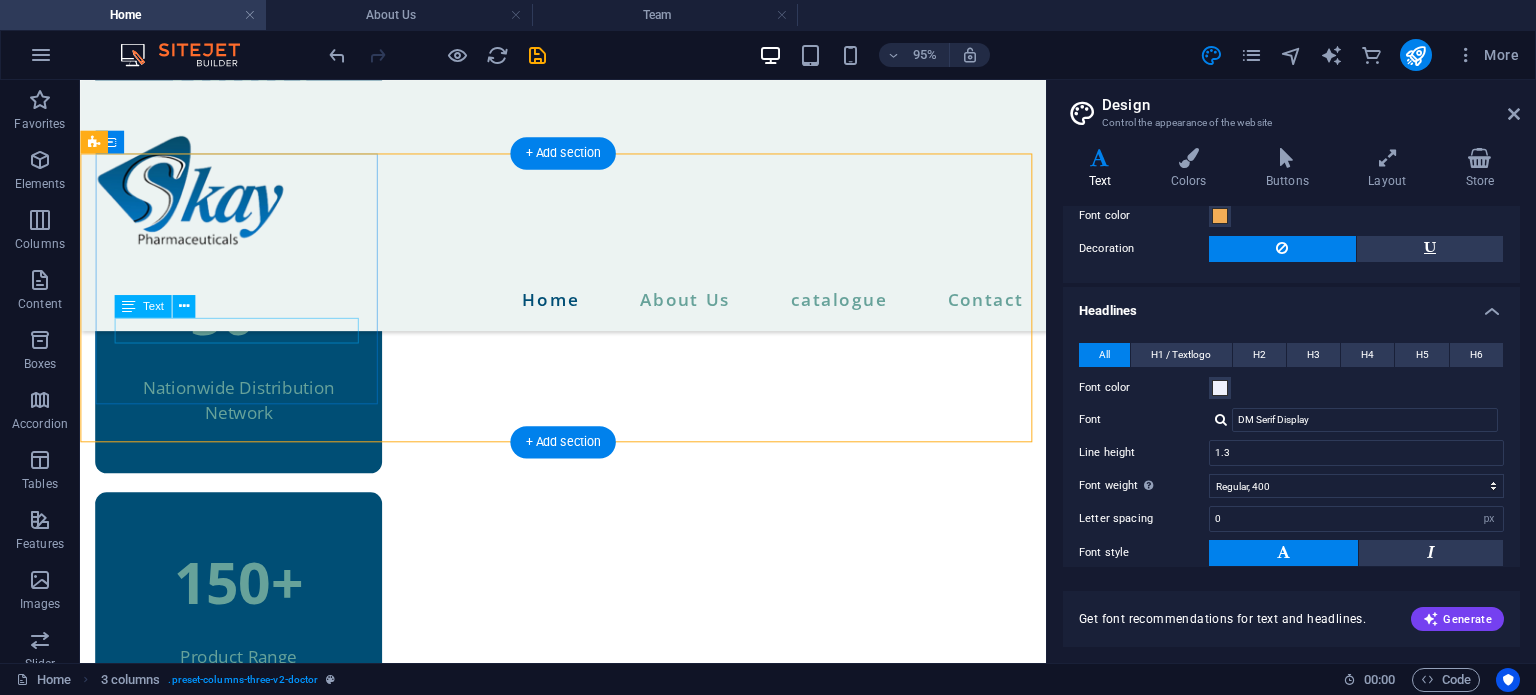 click on "Satisfied Customers" at bounding box center [247, 146] 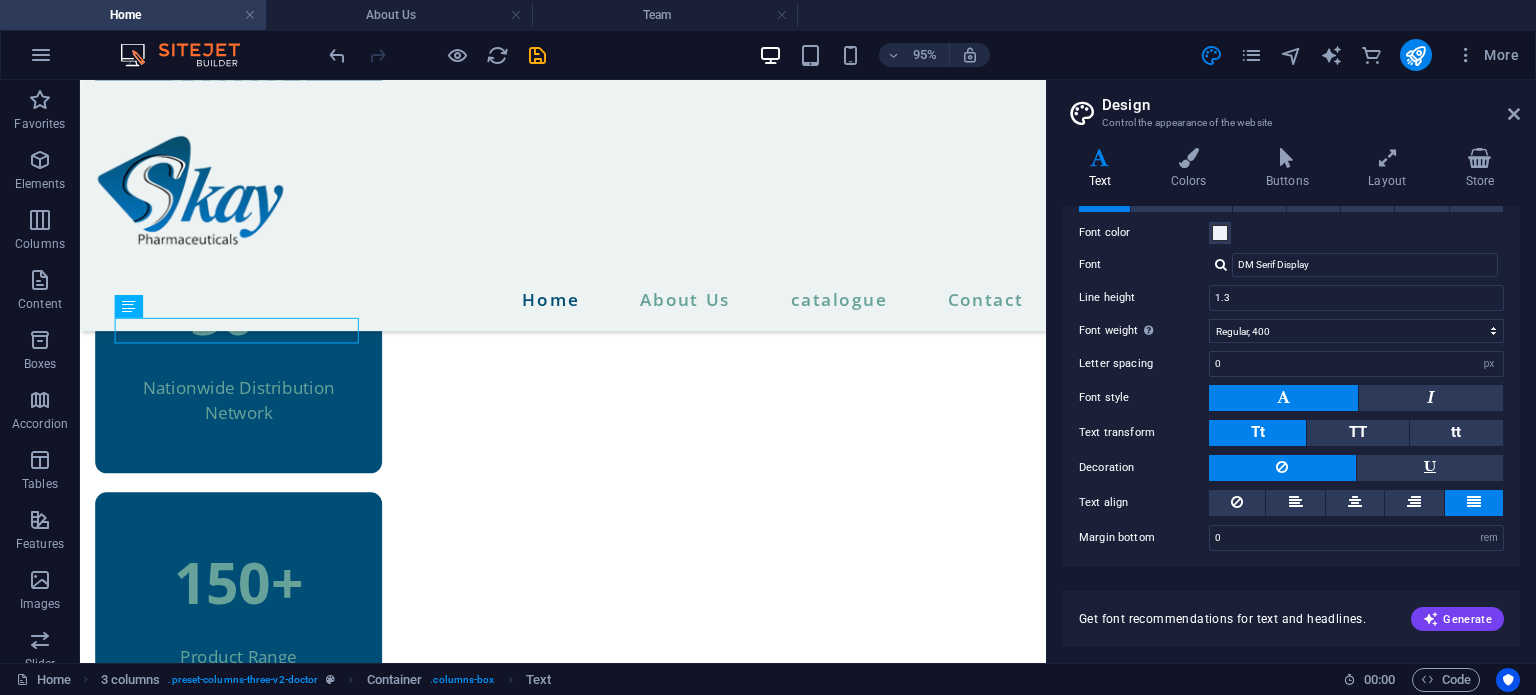 scroll, scrollTop: 0, scrollLeft: 0, axis: both 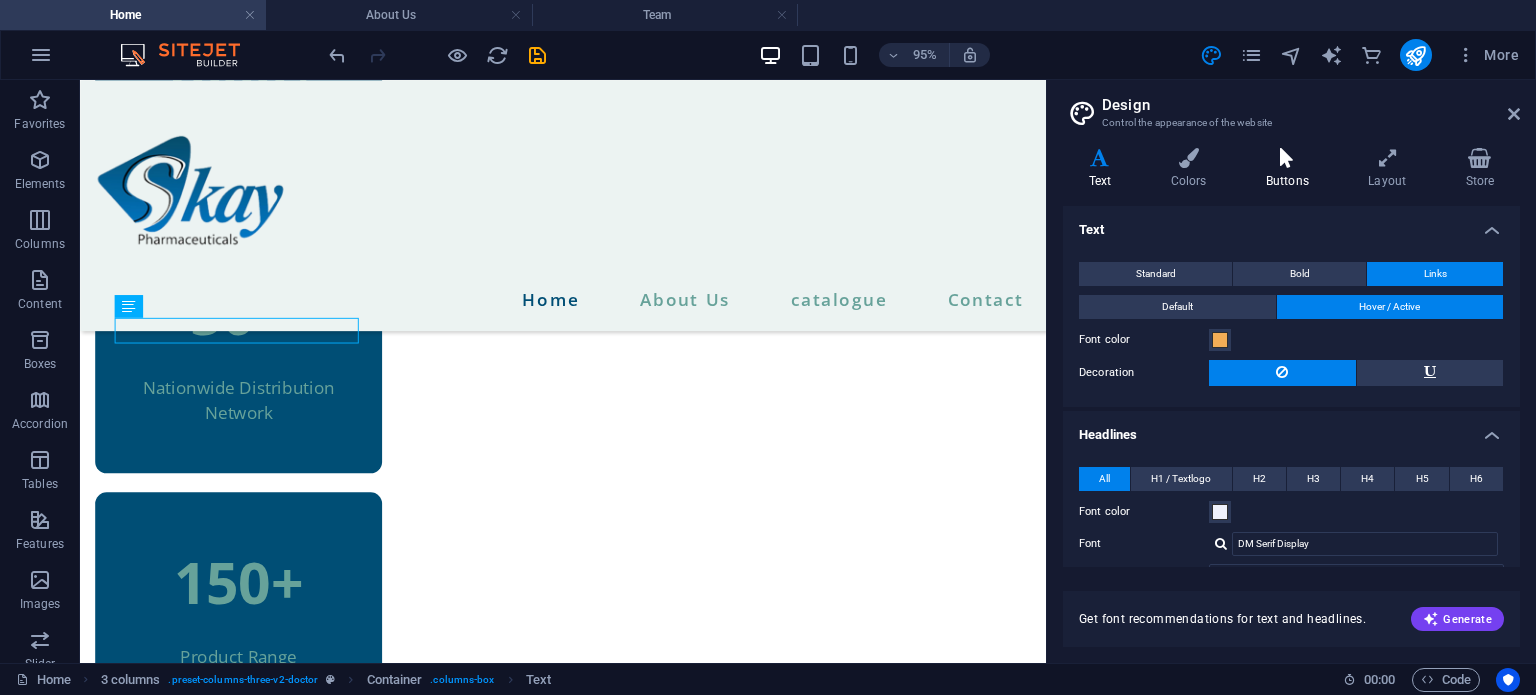 click at bounding box center (1287, 158) 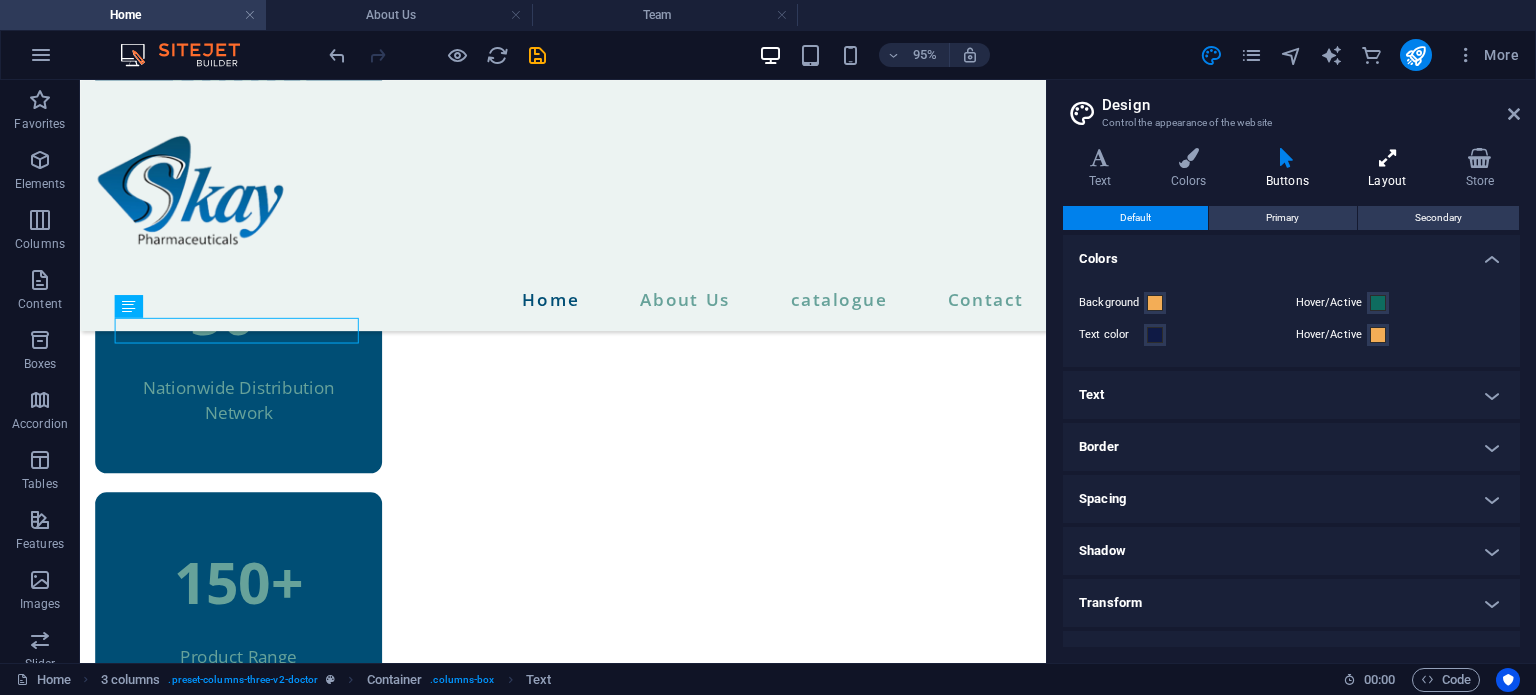 click at bounding box center [1387, 158] 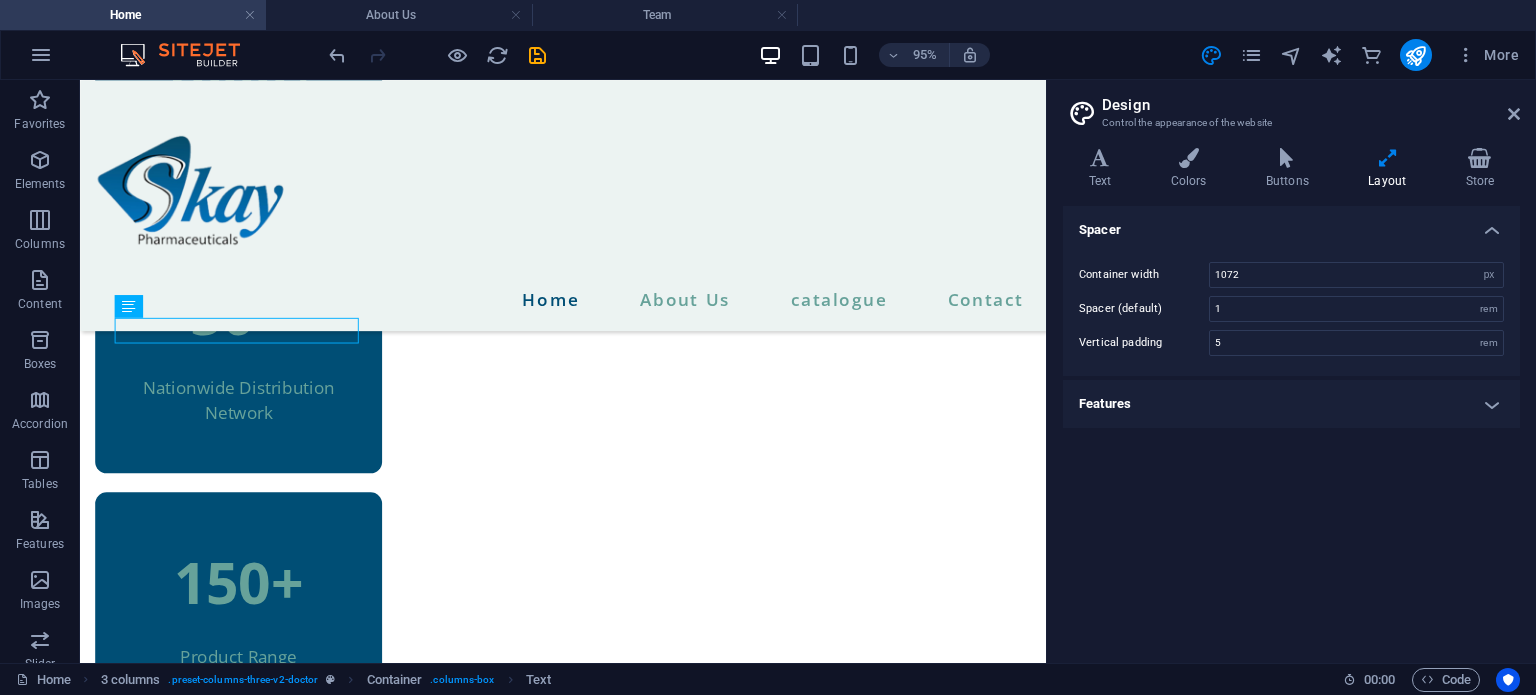 click on "Variants Text Colors Buttons Layout Store Text Standard Bold Links Font color Font Open Sans Font size 18 rem px Line height 1.5 Font weight To display the font weight correctly, it may need to be enabled. Manage Fonts Thin, 100 Extra-light, 200 Light, 300 Regular, 400 Medium, 500 Semi-bold, 600 Bold, 700 Extra-bold, 800 Black, 900 Letter spacing 0 rem px Font style Text transform Tt TT tt Text align Font weight To display the font weight correctly, it may need to be enabled. Manage Fonts Thin, 100 Extra-light, 200 Light, 300 Regular, 400 Medium, 500 Semi-bold, 600 Bold, 700 Extra-bold, 800 Black, 900 Default Hover / Active Font color Font color Decoration Decoration Transition duration 0.3 s Transition function Ease Ease In Ease Out Ease In/Ease Out Linear Headlines All H1 / Textlogo H2 H3 H4 H5 H6 Font color Font DM Serif Display Line height 1.3 Font weight To display the font weight correctly, it may need to be enabled. Manage Fonts Thin, 100 Extra-light, 200 Light, 300 Regular, 400 Medium, 500 0 0" at bounding box center [1291, 397] 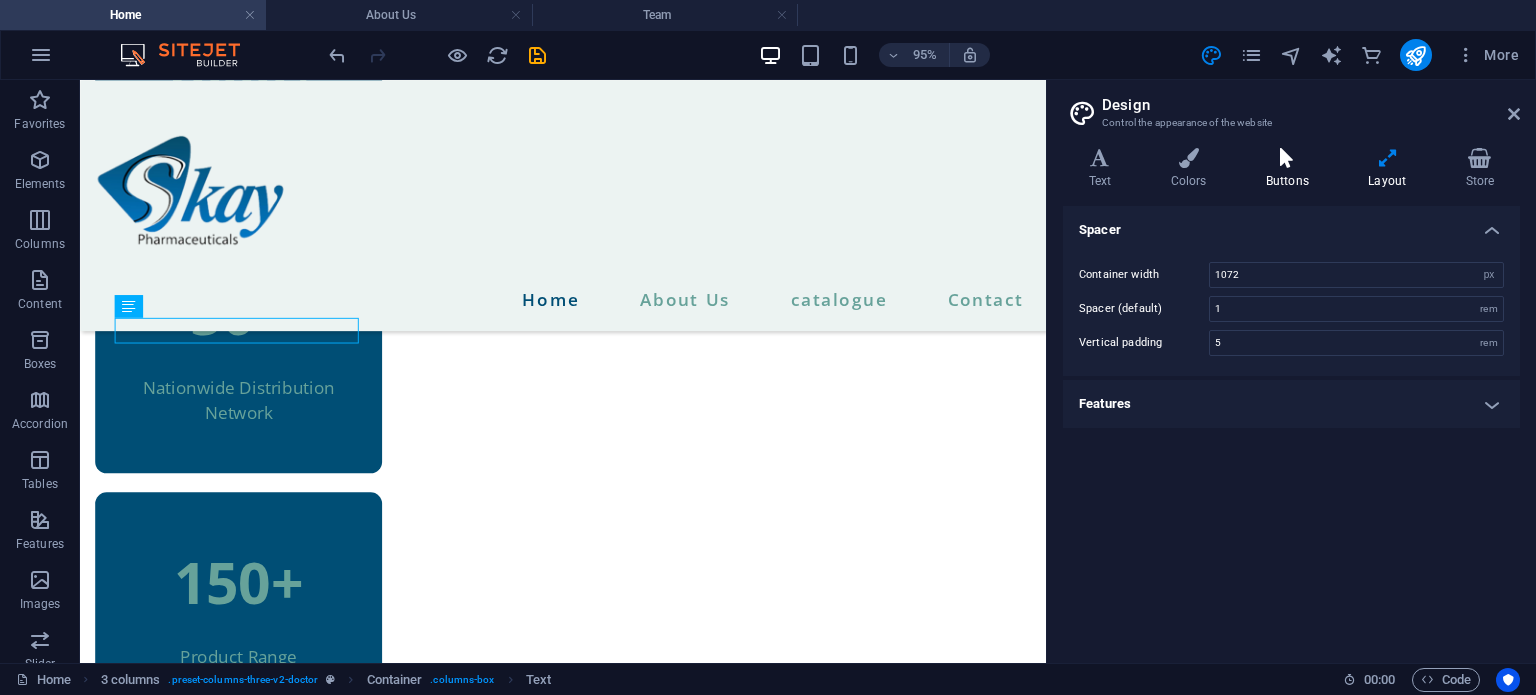 click on "Buttons" at bounding box center [1291, 169] 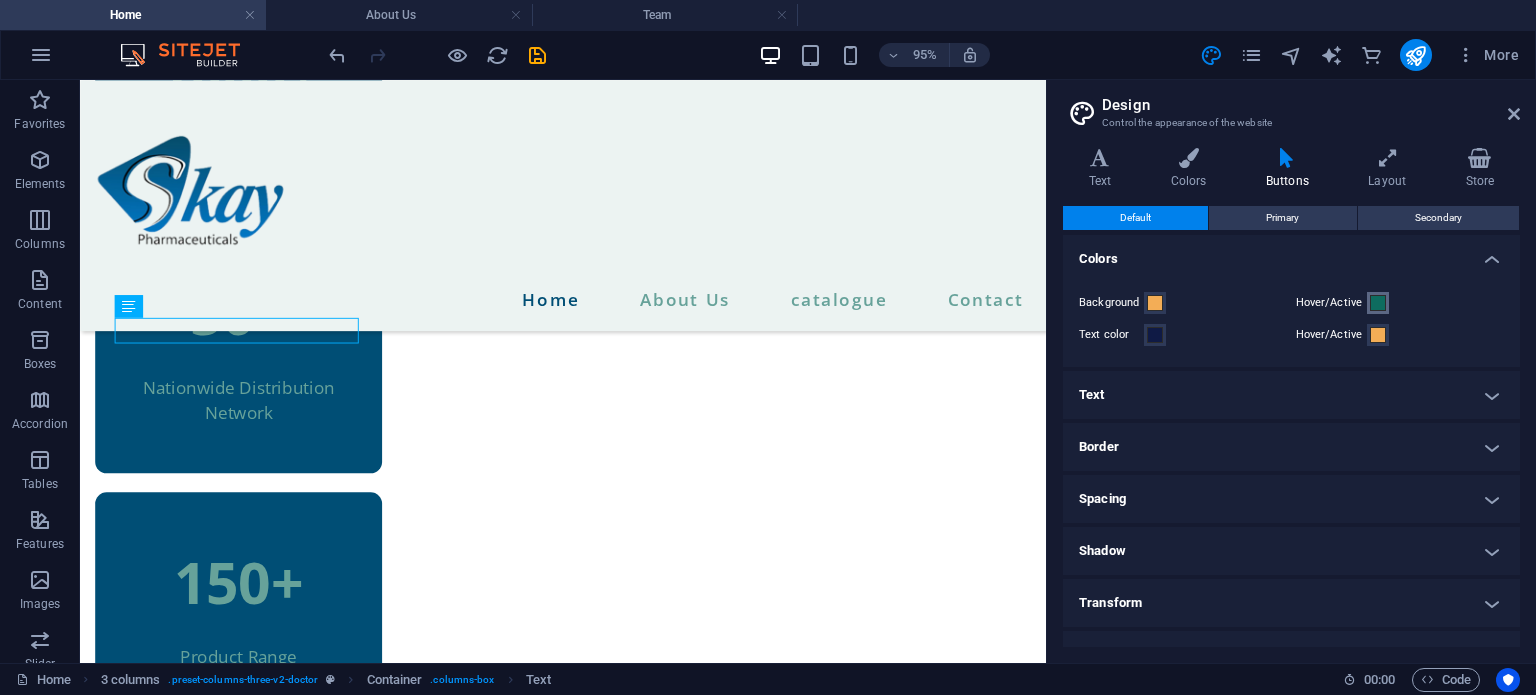 click on "Hover/Active" at bounding box center [1378, 303] 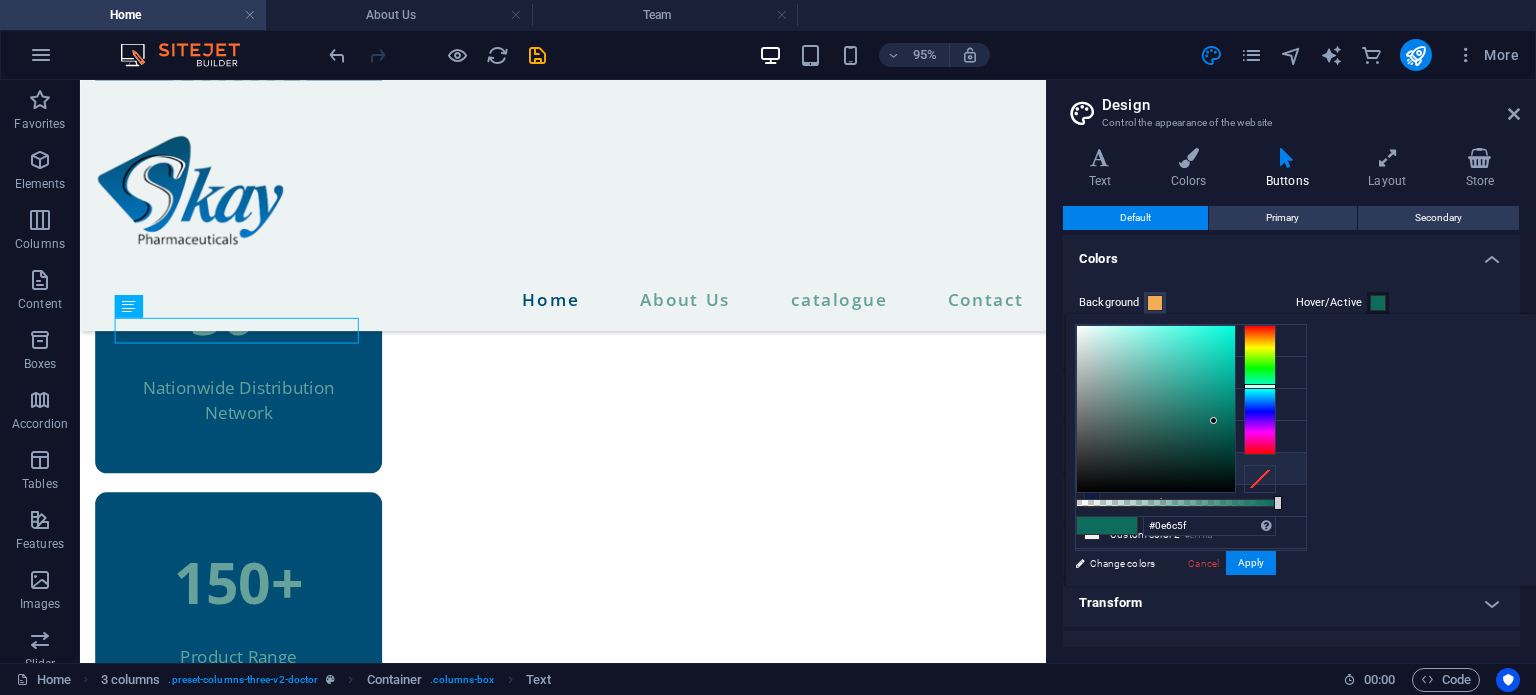 click on "rgba(0,0,0,.0)" at bounding box center [1193, 472] 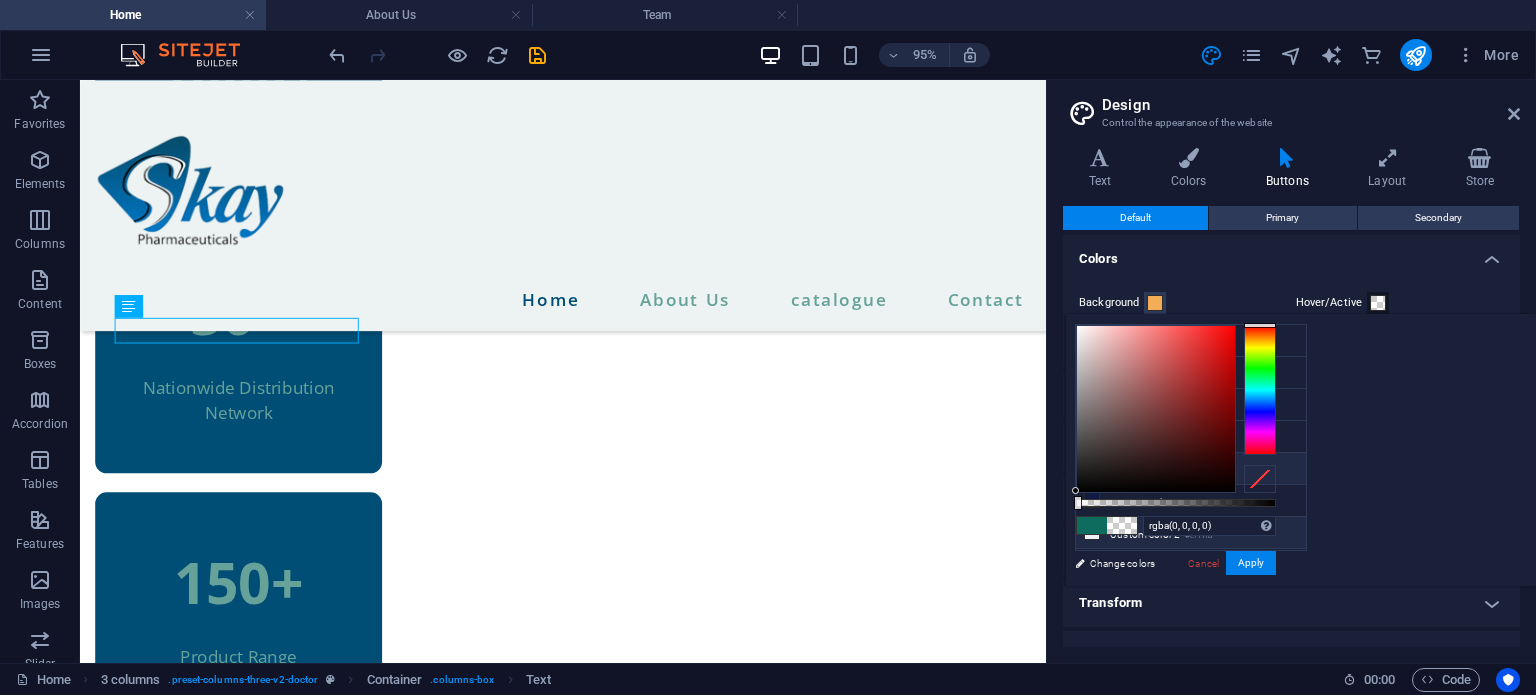 click on "Custom color 2
#eff1fb" at bounding box center (1191, 533) 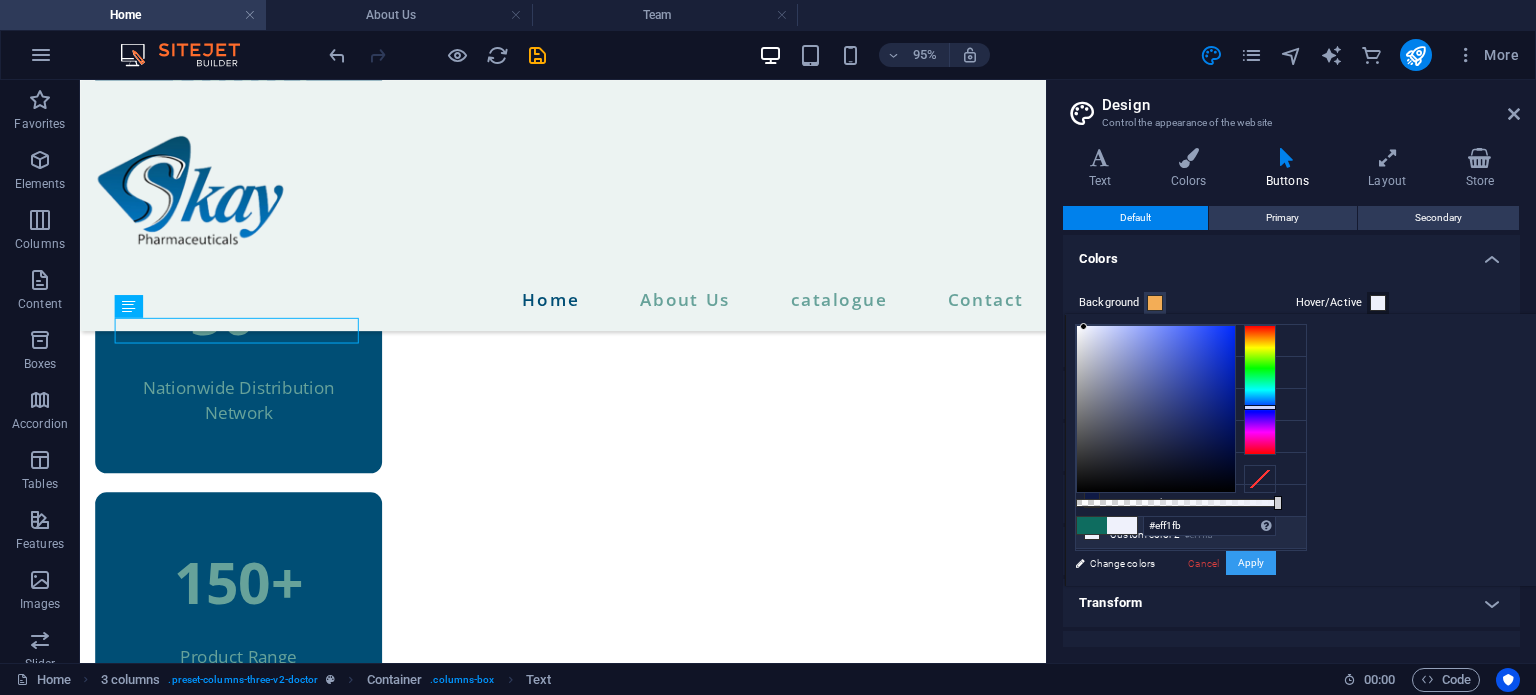 click on "Apply" at bounding box center [1251, 563] 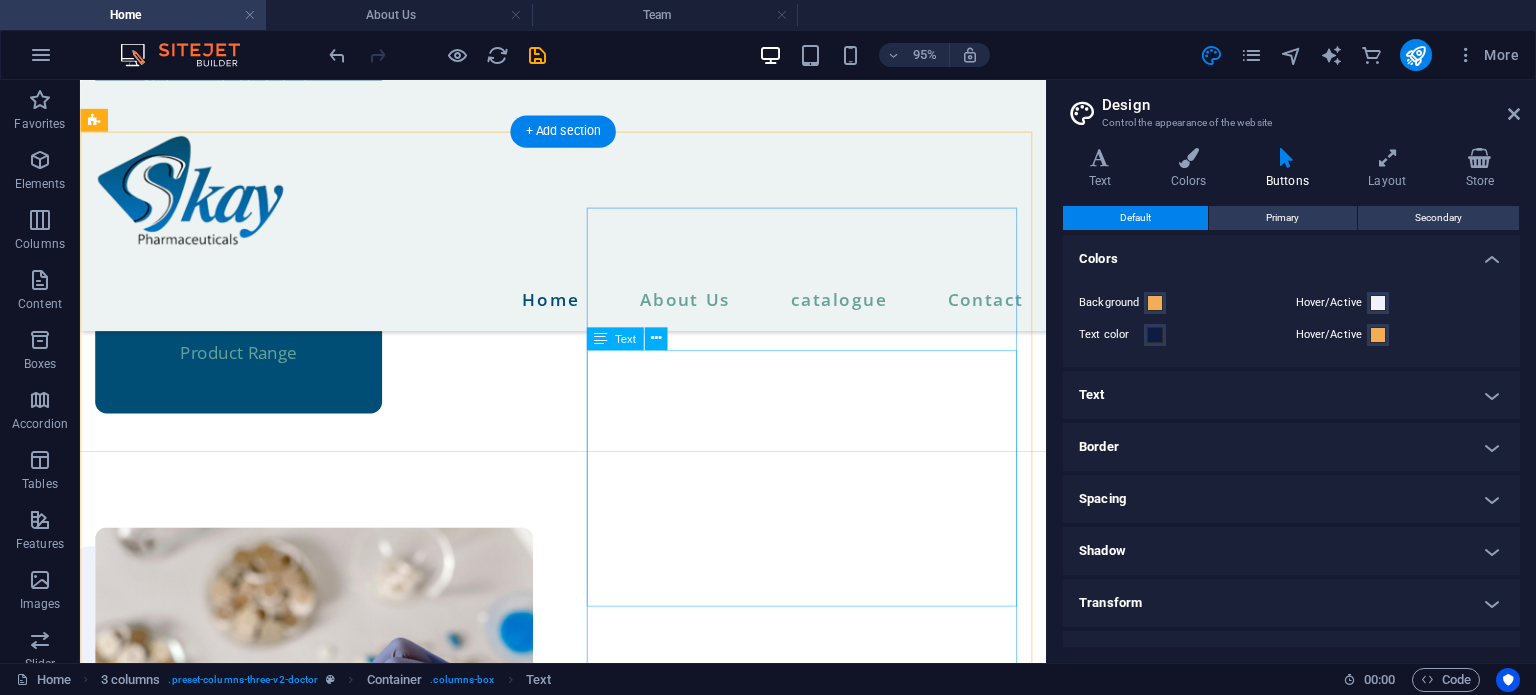 scroll, scrollTop: 1827, scrollLeft: 0, axis: vertical 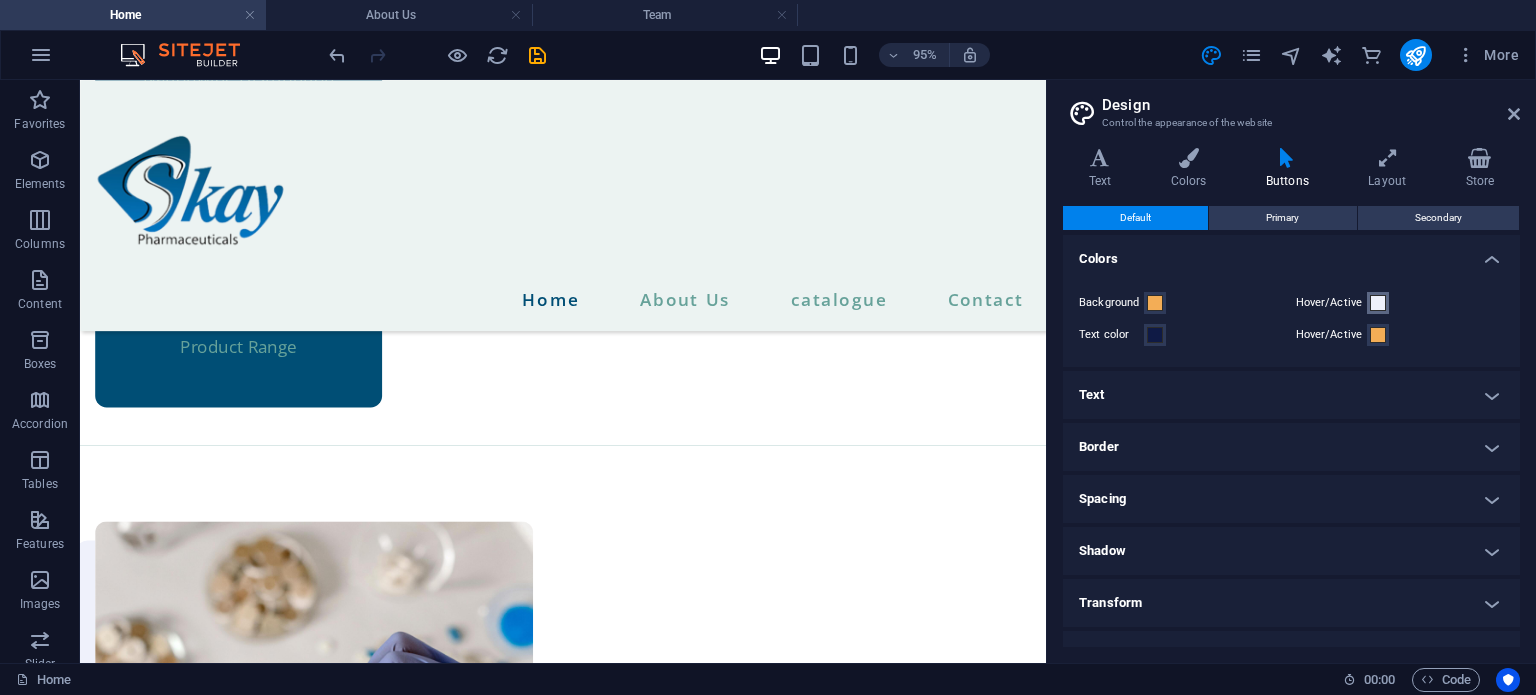 click at bounding box center (1378, 303) 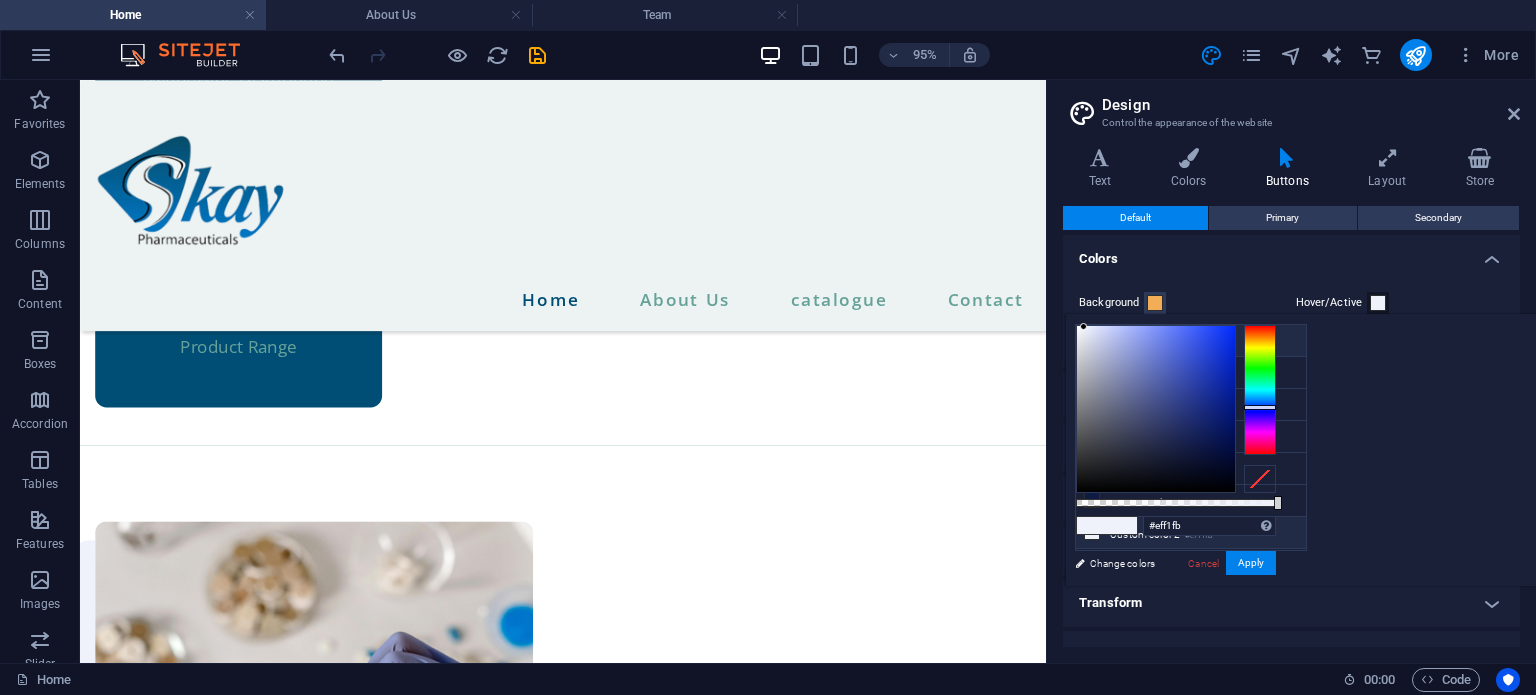 click on "Background color
#67a29a" at bounding box center [1191, 341] 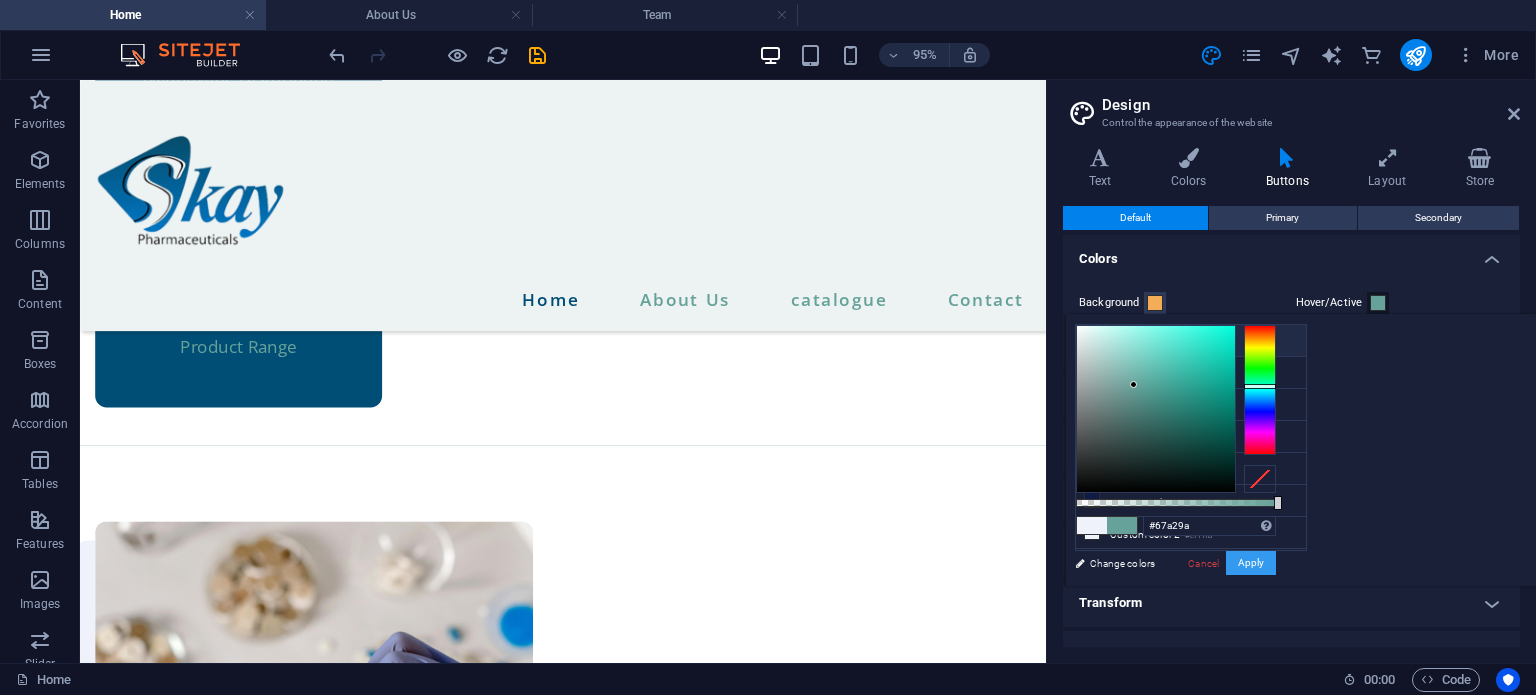 click on "Apply" at bounding box center (1251, 563) 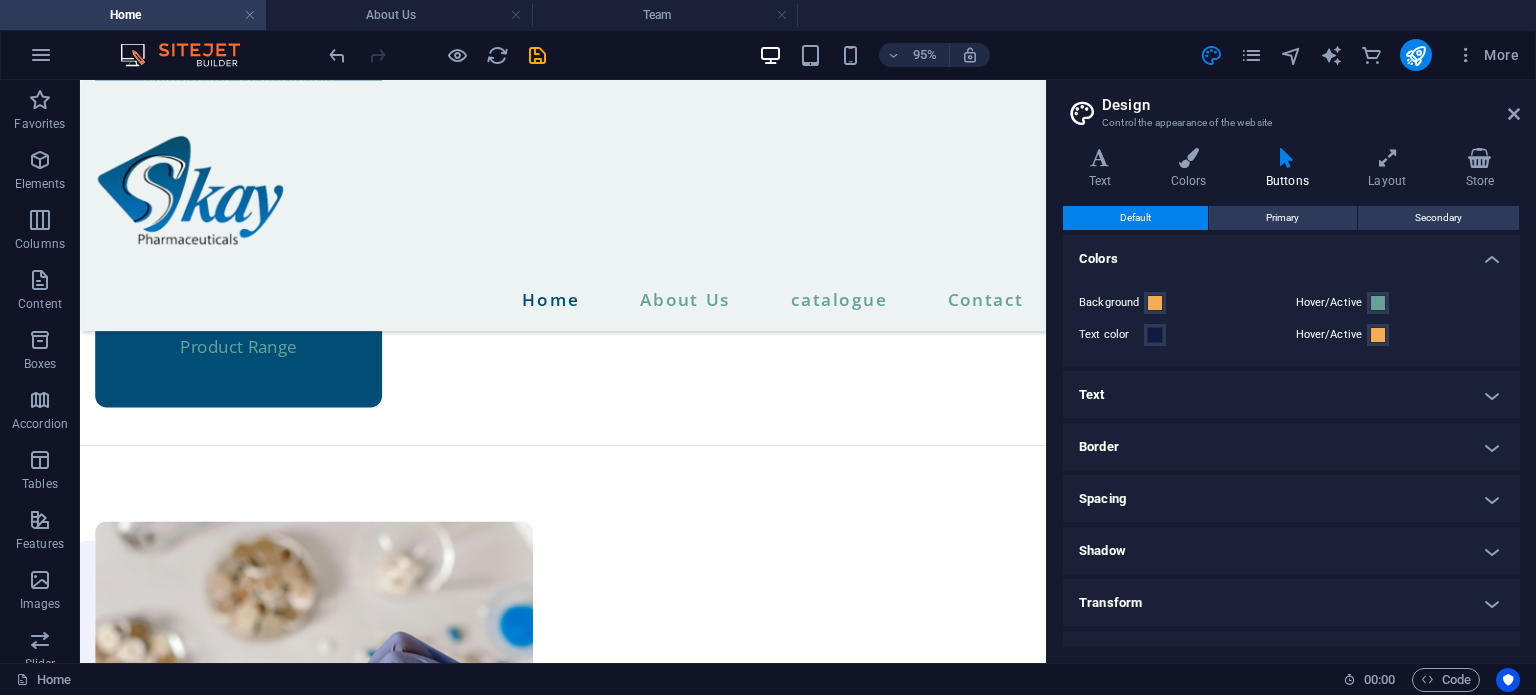 scroll, scrollTop: 31, scrollLeft: 0, axis: vertical 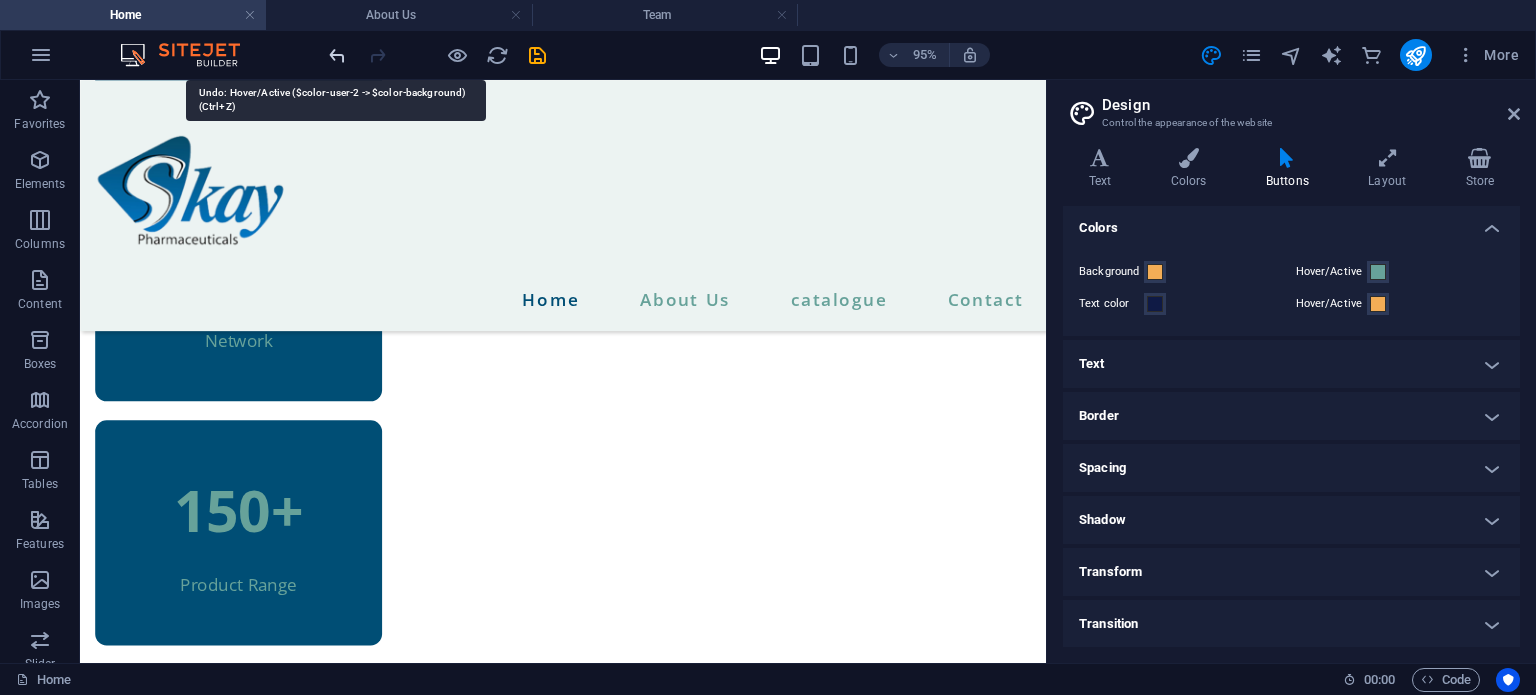 click at bounding box center (337, 55) 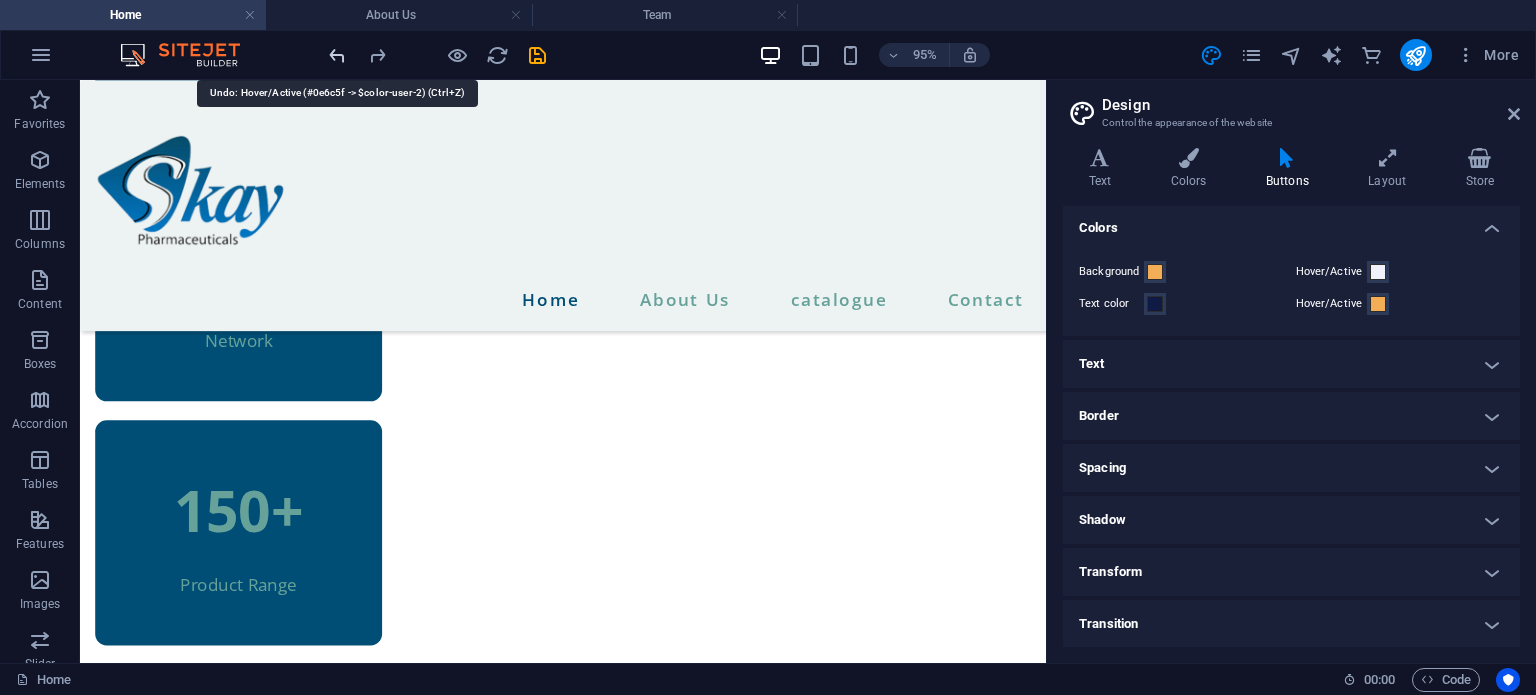 click at bounding box center [337, 55] 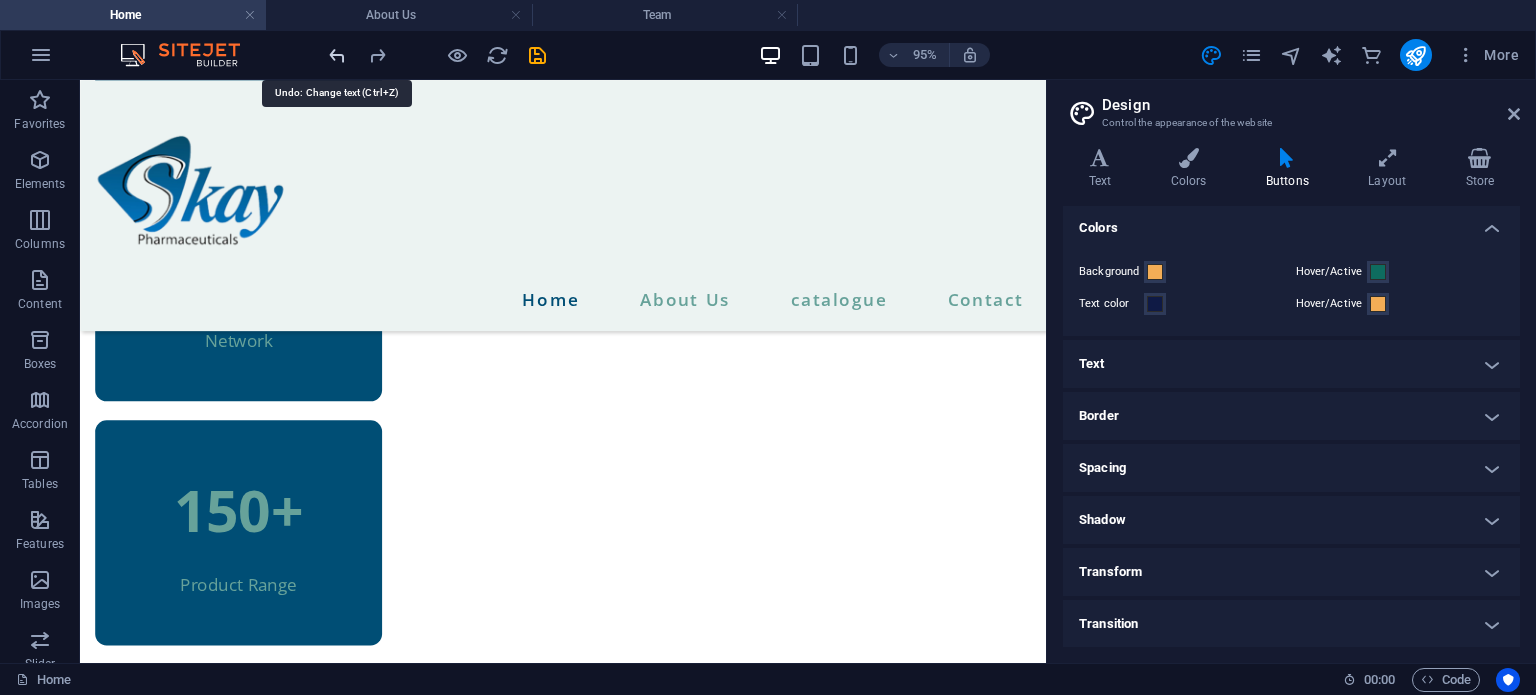 click at bounding box center [337, 55] 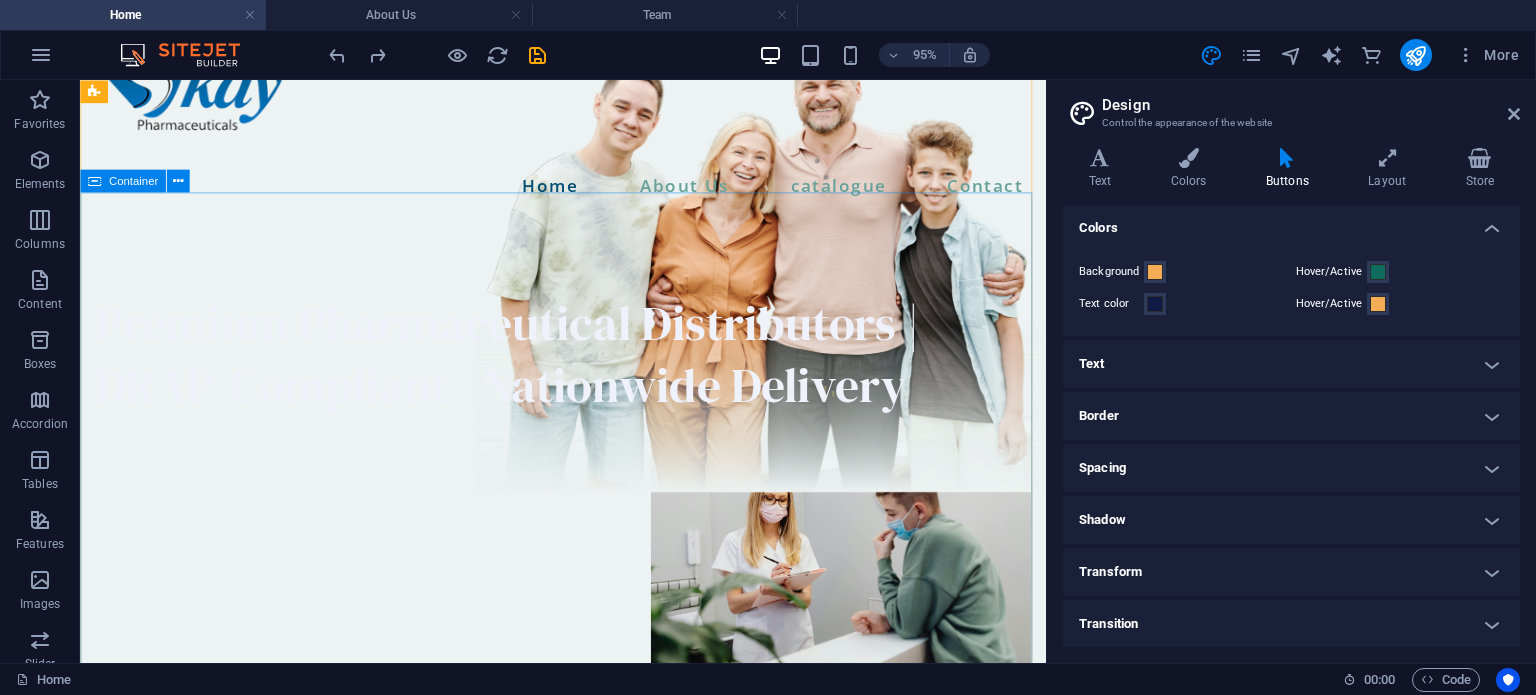 scroll, scrollTop: 112, scrollLeft: 0, axis: vertical 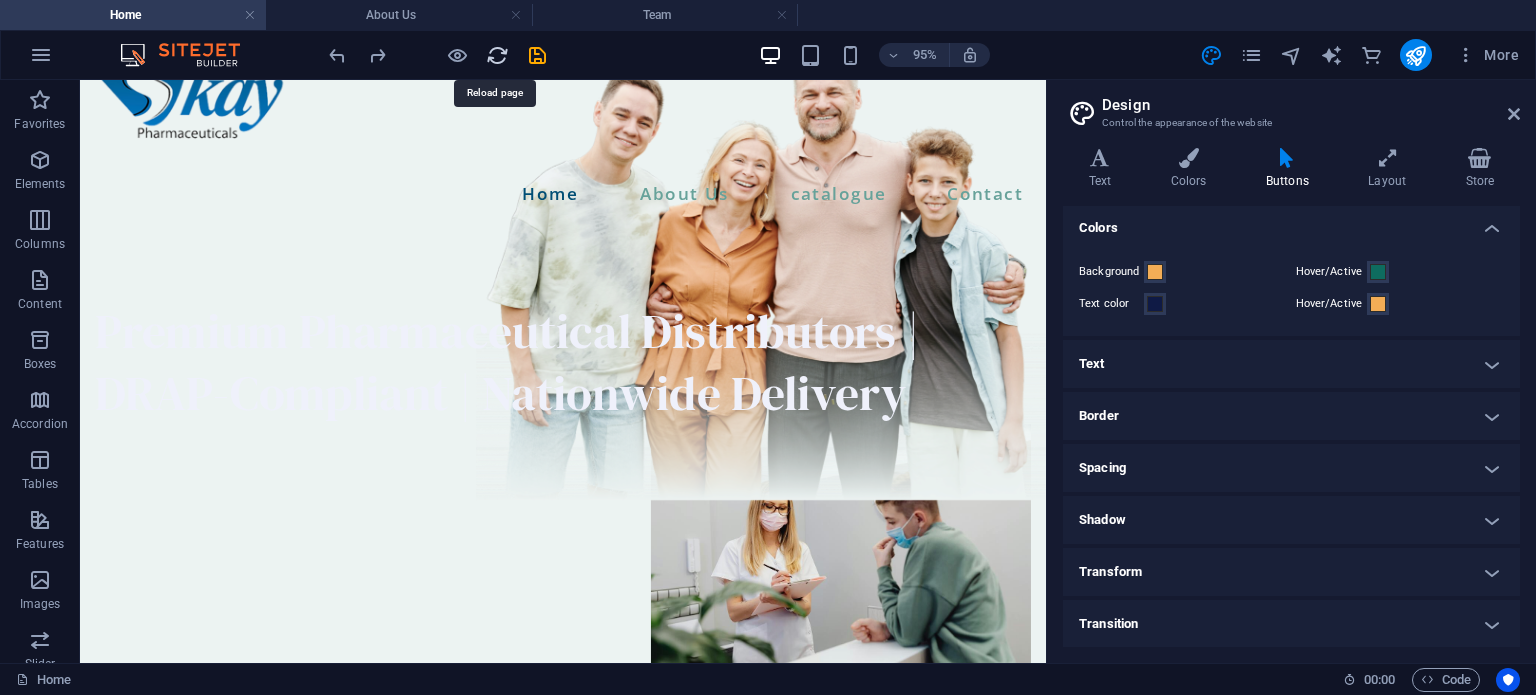 click at bounding box center [497, 55] 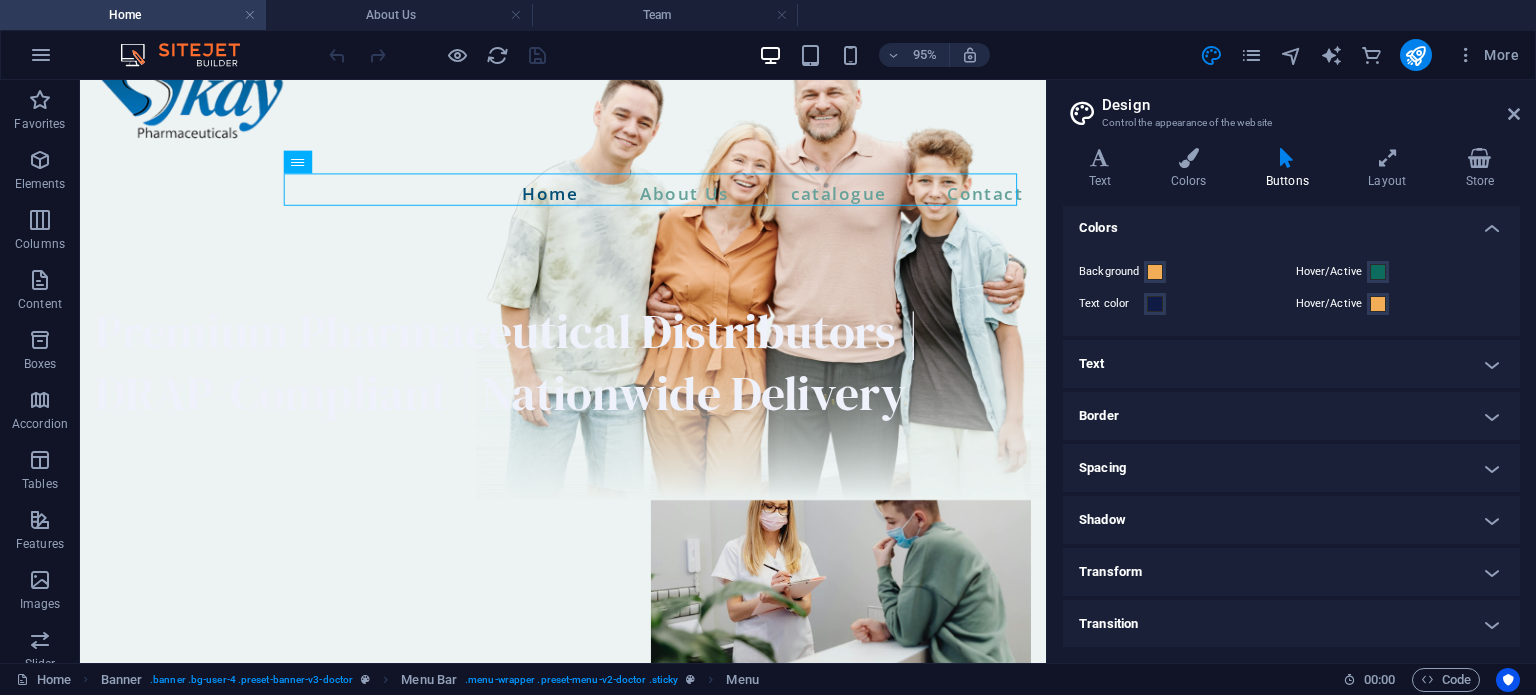 scroll, scrollTop: 0, scrollLeft: 0, axis: both 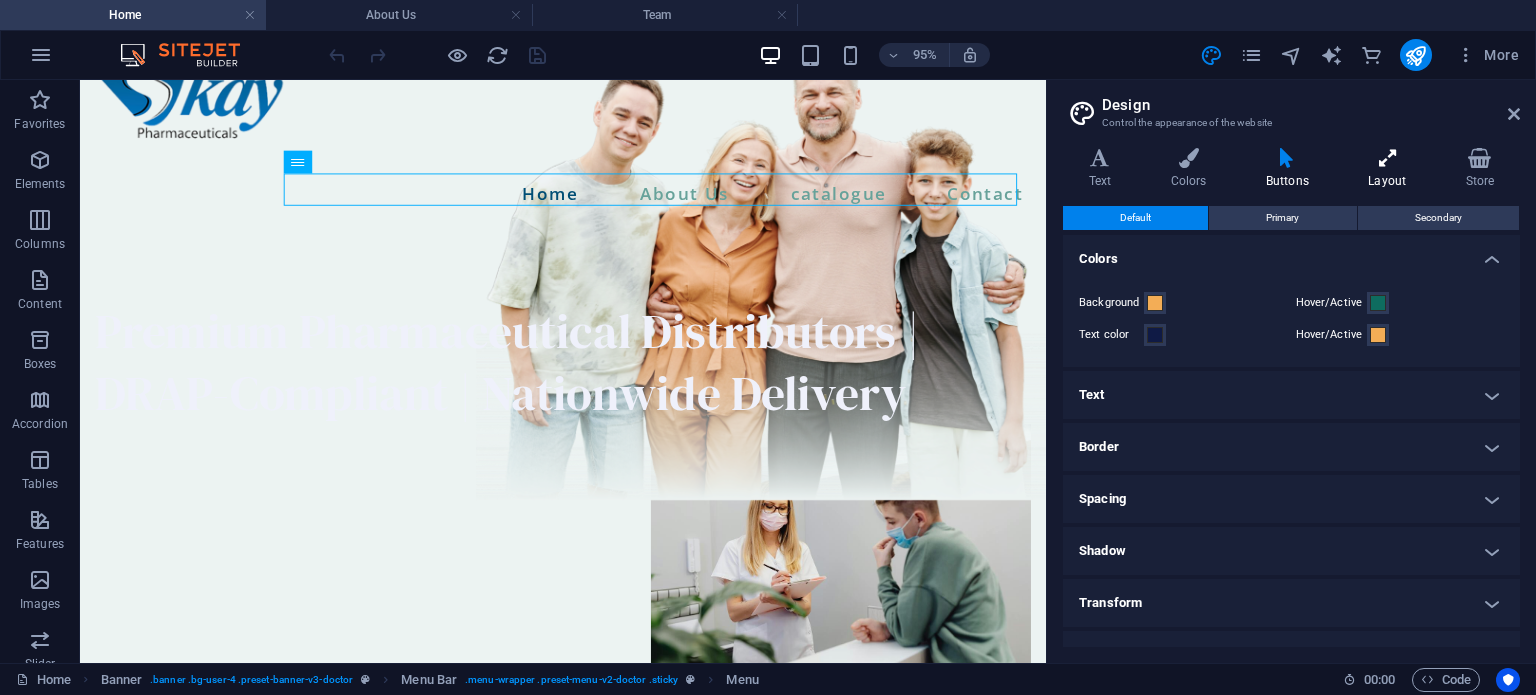 click on "Layout" at bounding box center (1391, 169) 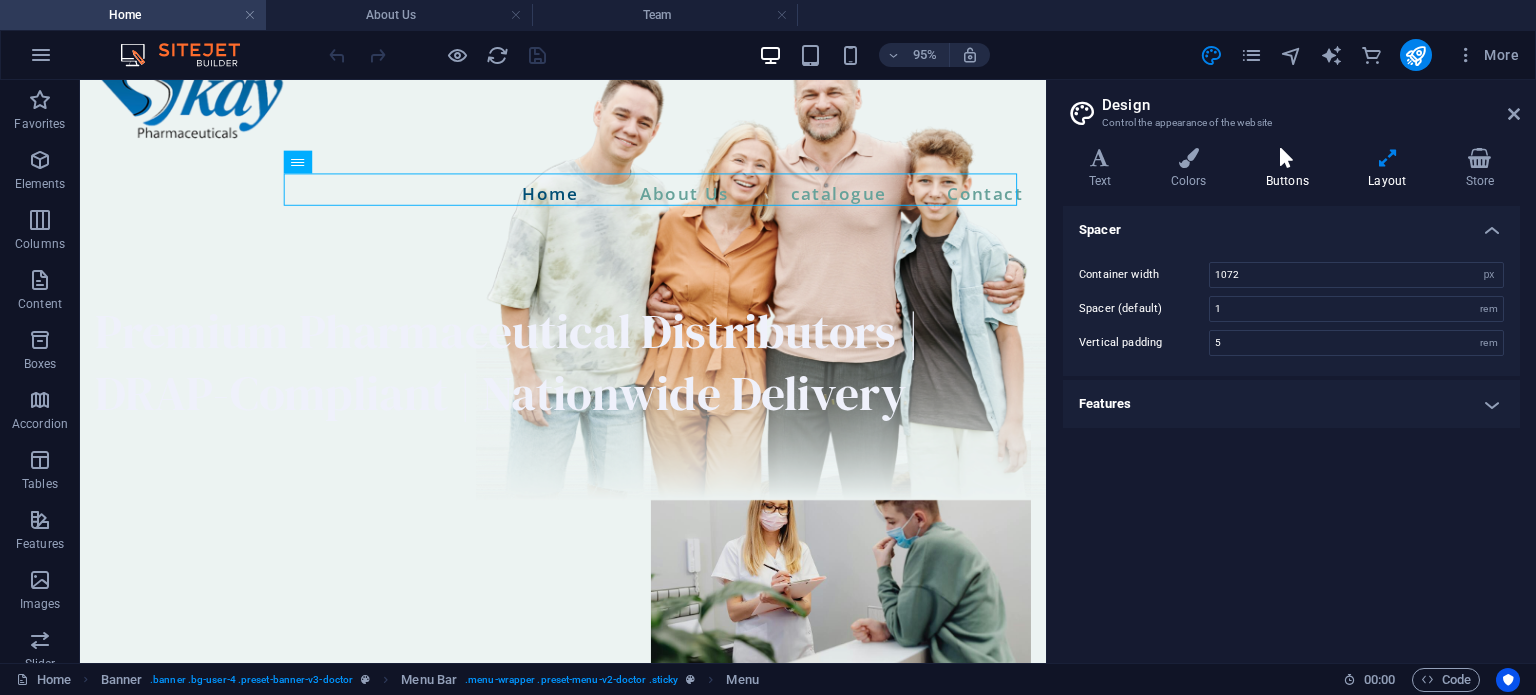 click on "Buttons" at bounding box center [1291, 169] 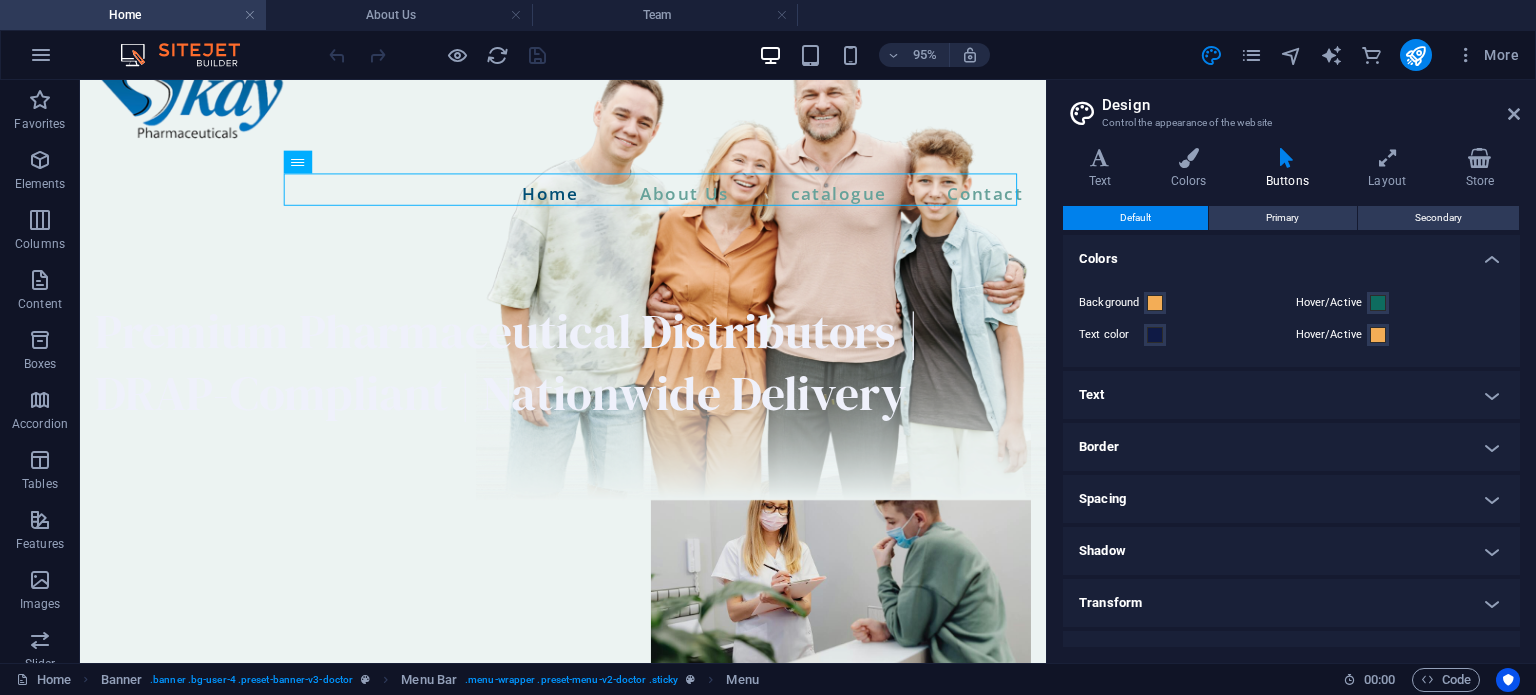 click on "Text" at bounding box center [1291, 395] 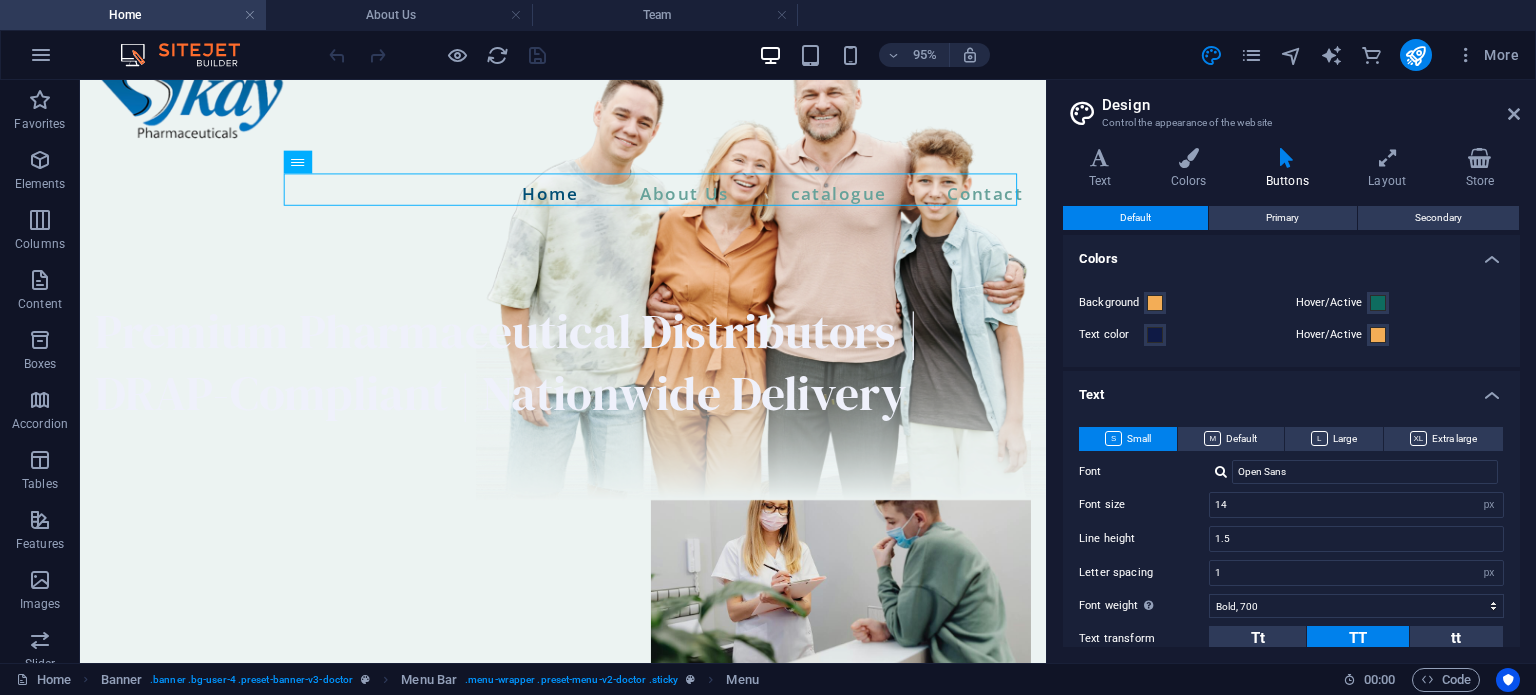 click on "Text" at bounding box center [1291, 389] 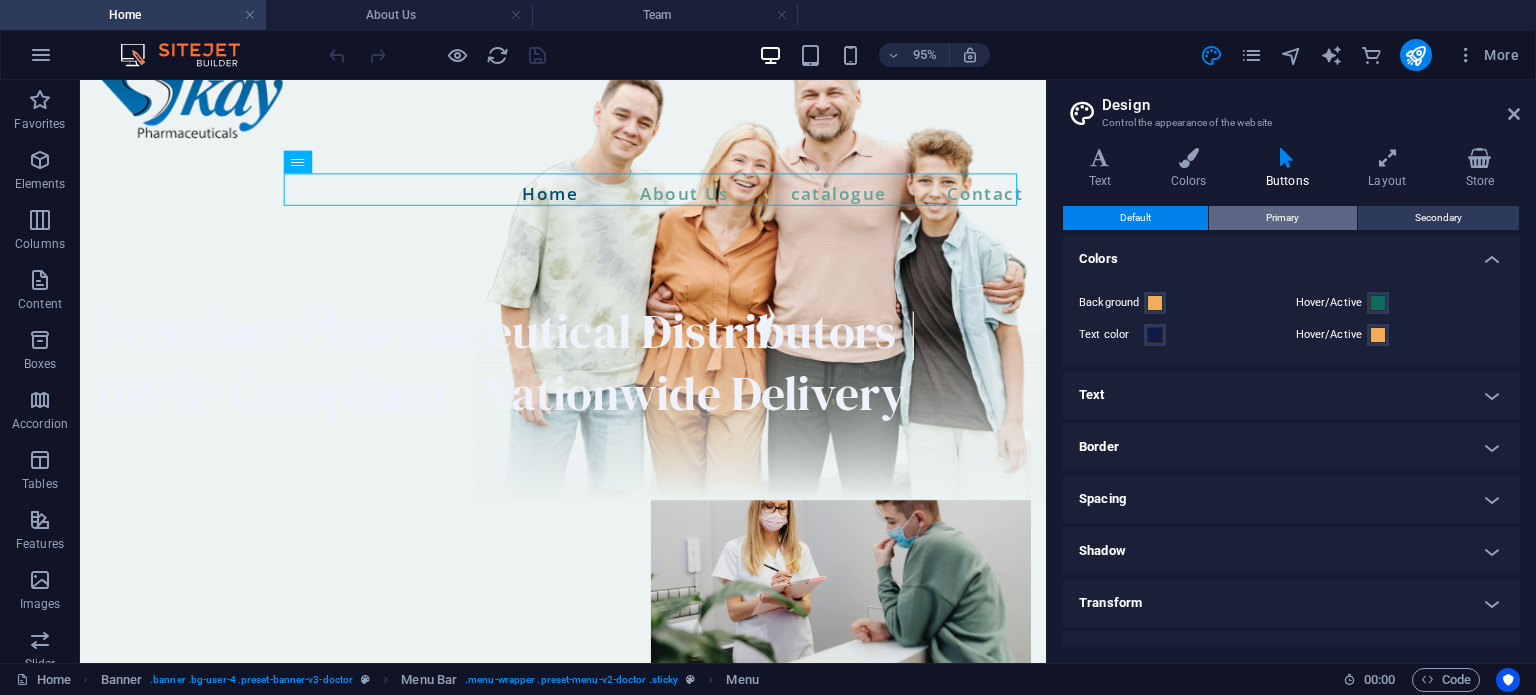 click on "Primary" at bounding box center (1282, 218) 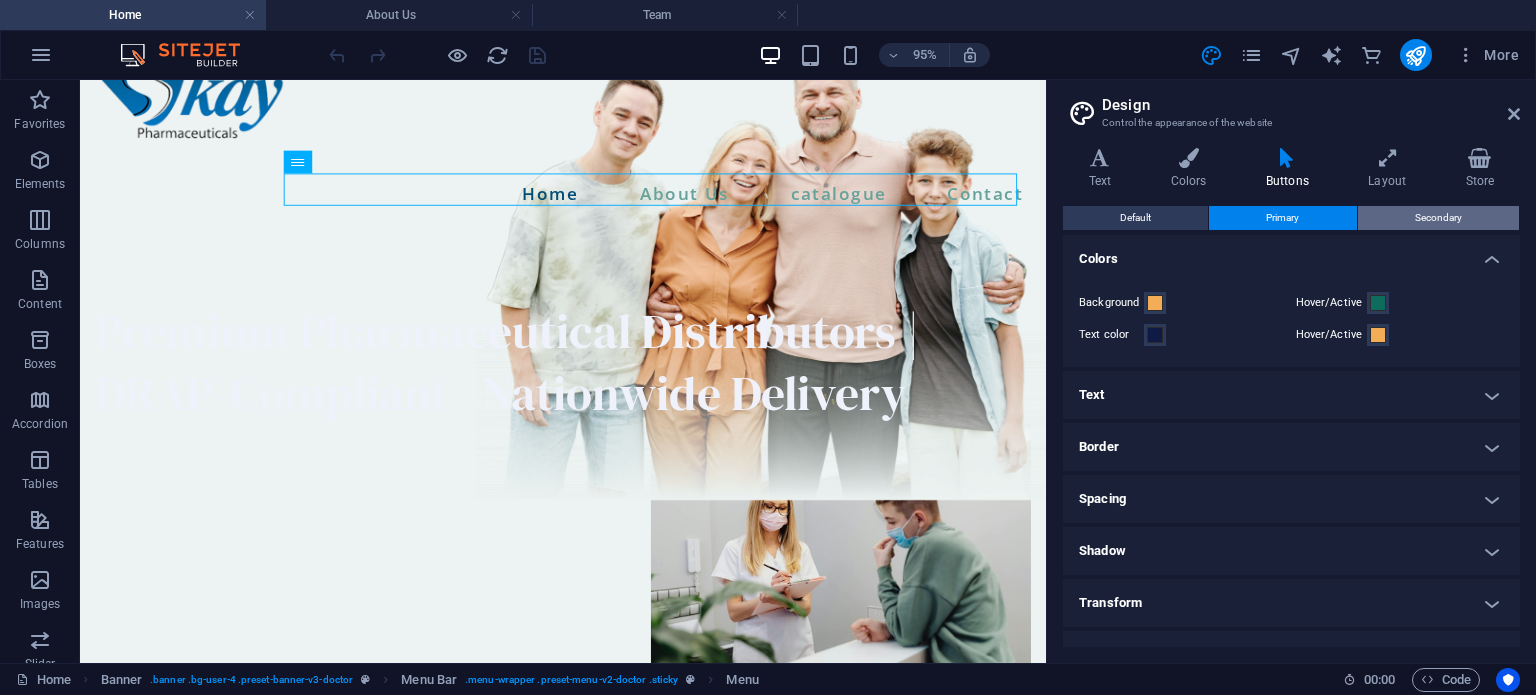 click on "Secondary" at bounding box center [1438, 218] 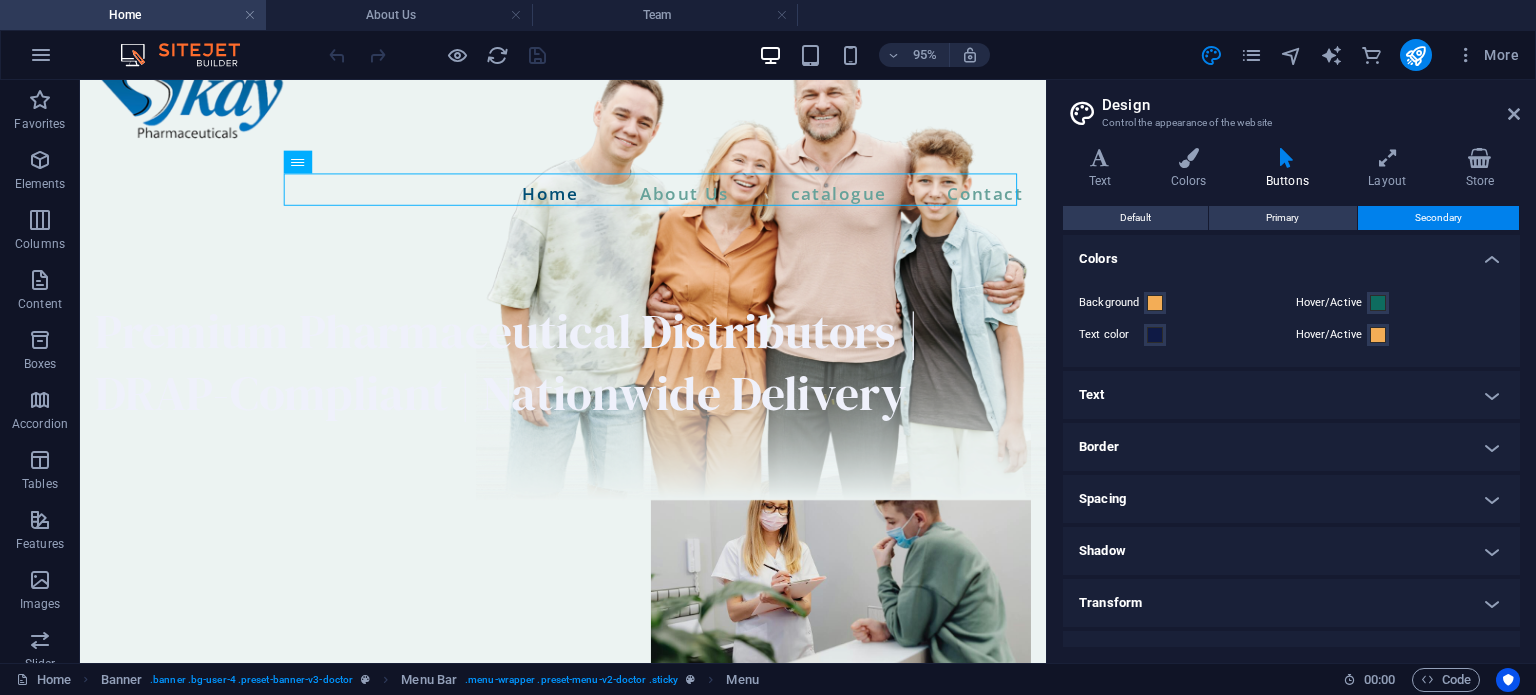 scroll, scrollTop: 31, scrollLeft: 0, axis: vertical 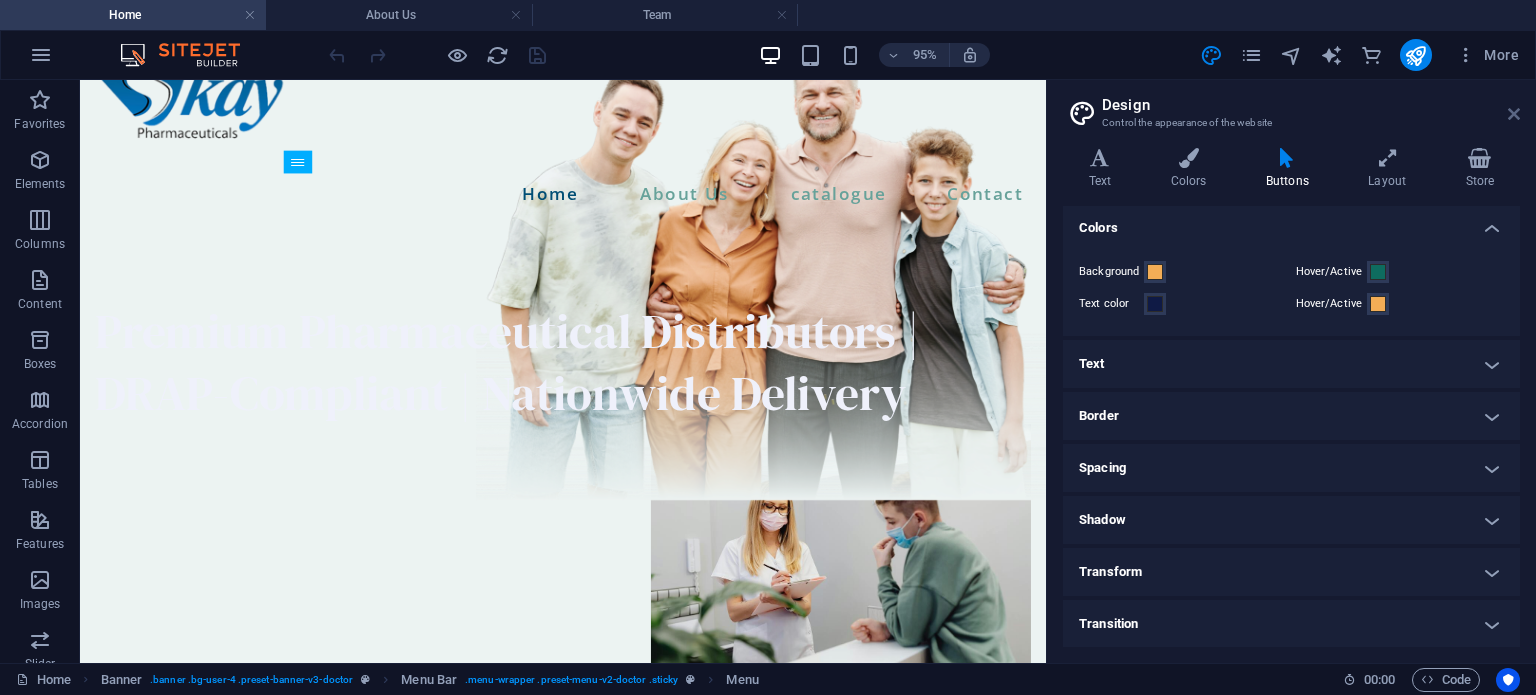 click at bounding box center (1514, 114) 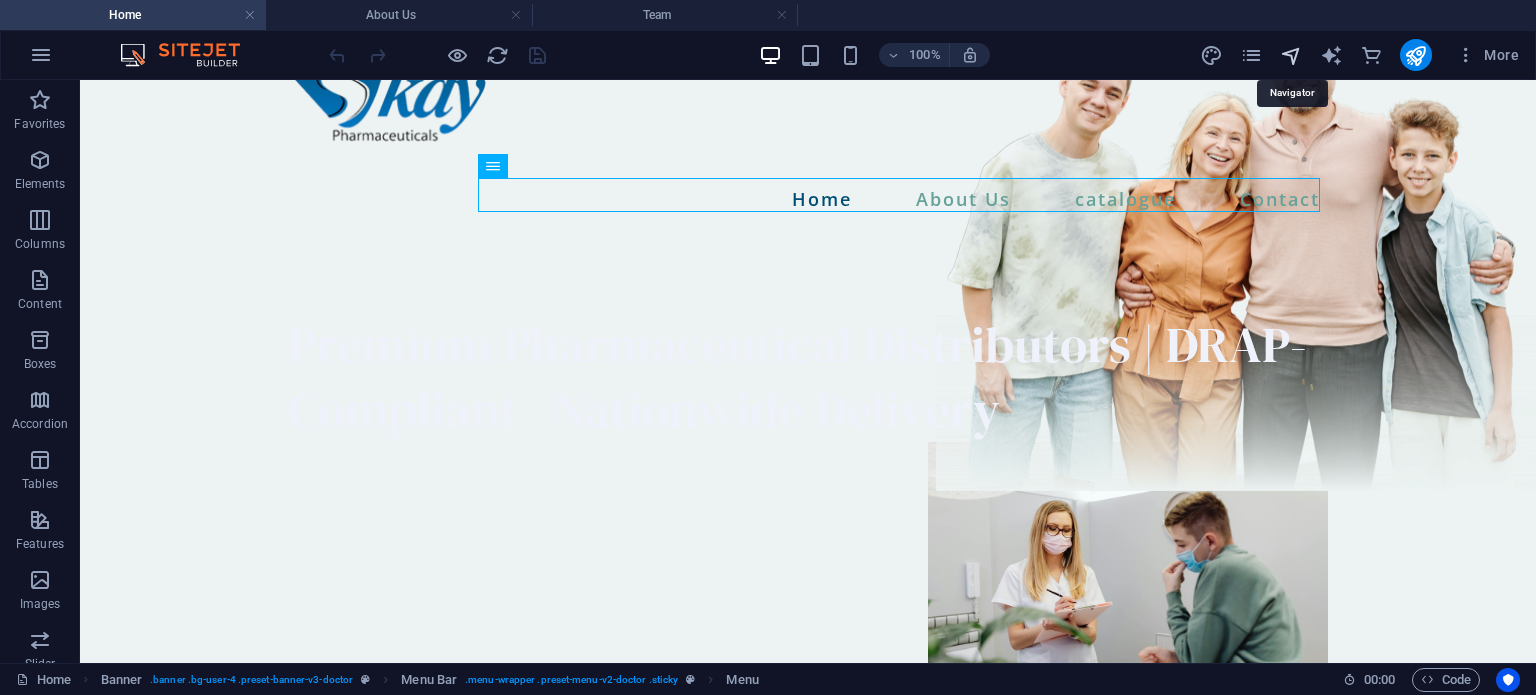 click at bounding box center (1291, 55) 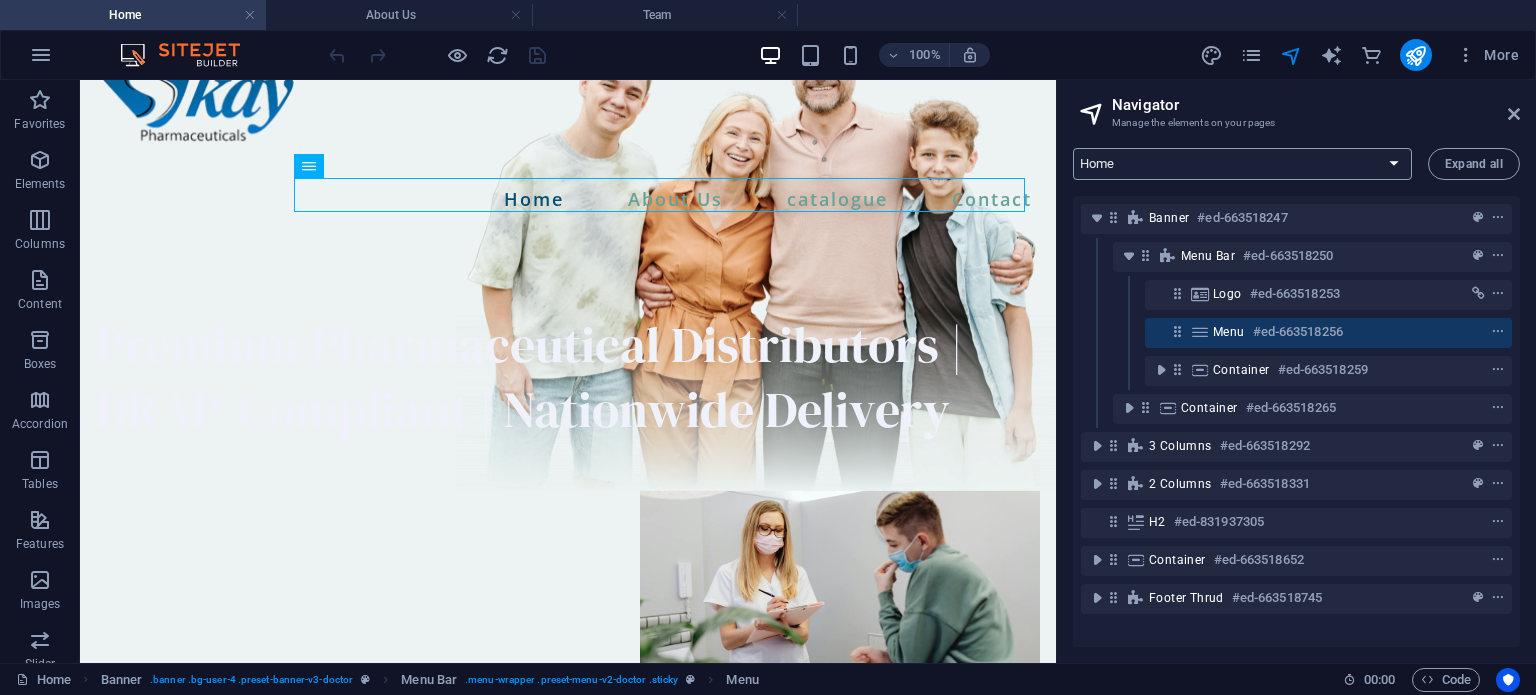 click on "Home About Us Team Services Contact Legal Notice Privacy" at bounding box center [1242, 164] 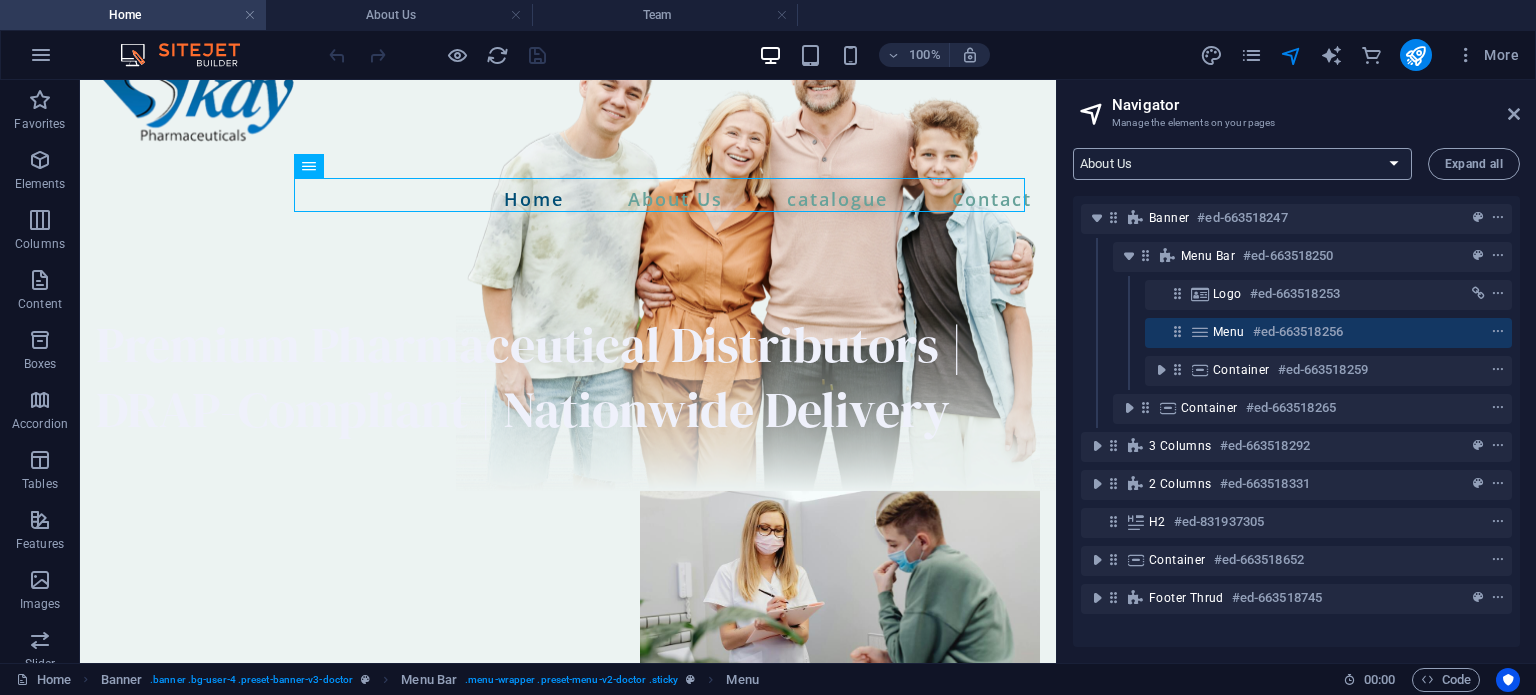 click on "Home About Us Team Services Contact Legal Notice Privacy" at bounding box center (1242, 164) 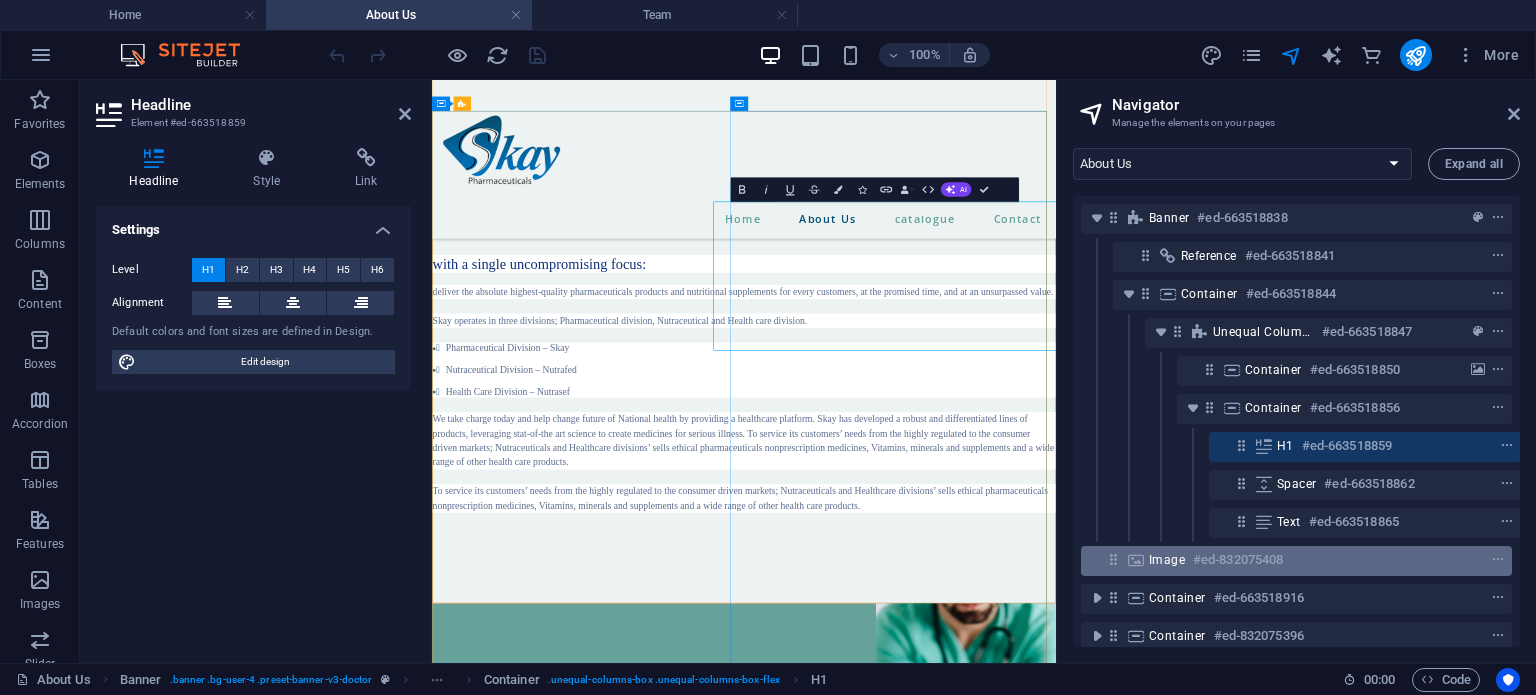 scroll, scrollTop: 32, scrollLeft: 4, axis: both 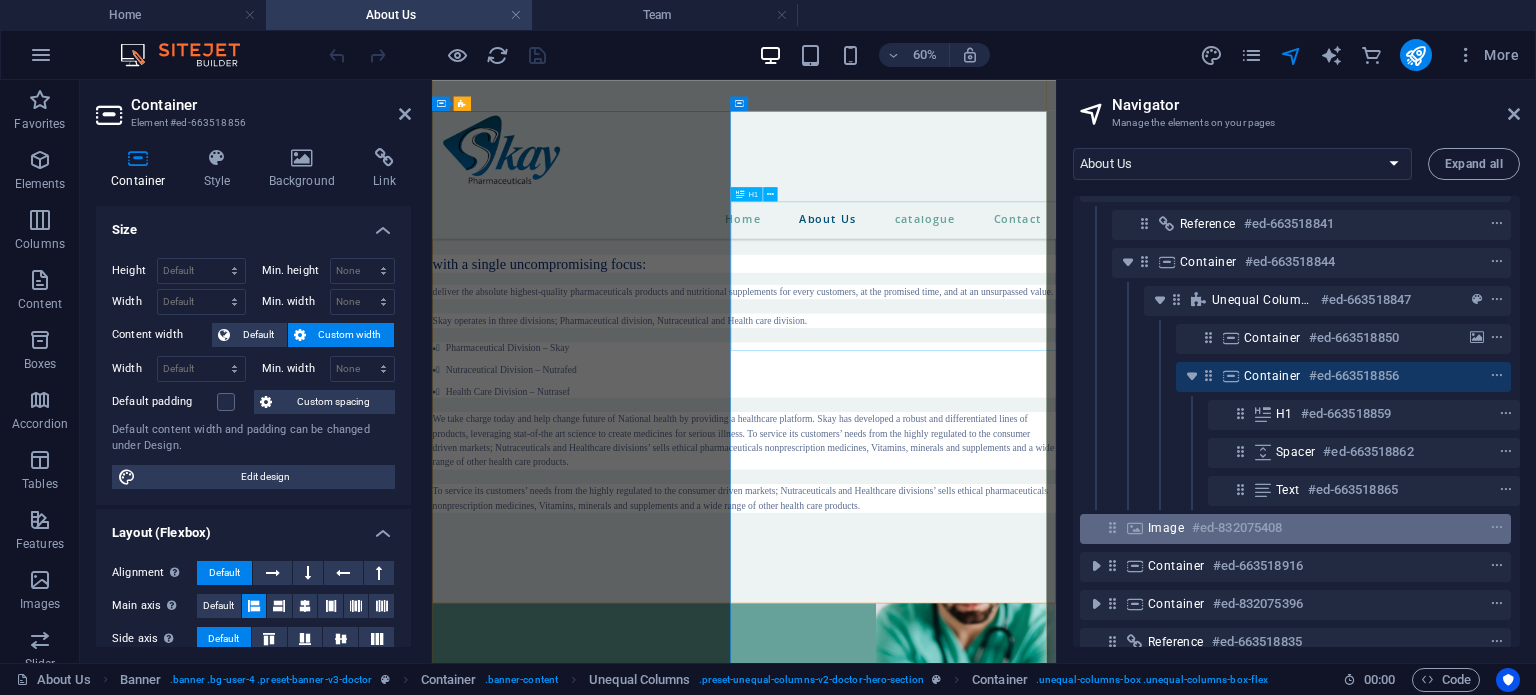 select on "px" 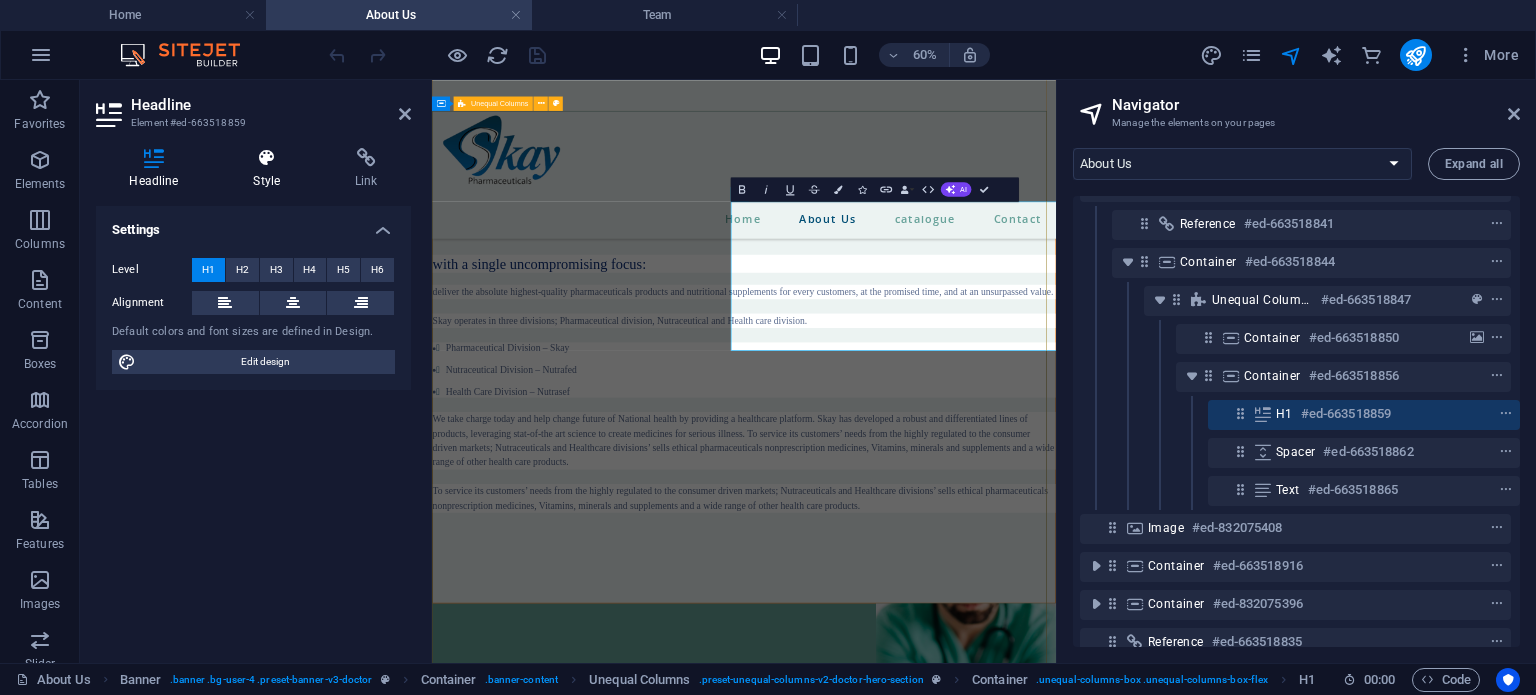 click at bounding box center (267, 158) 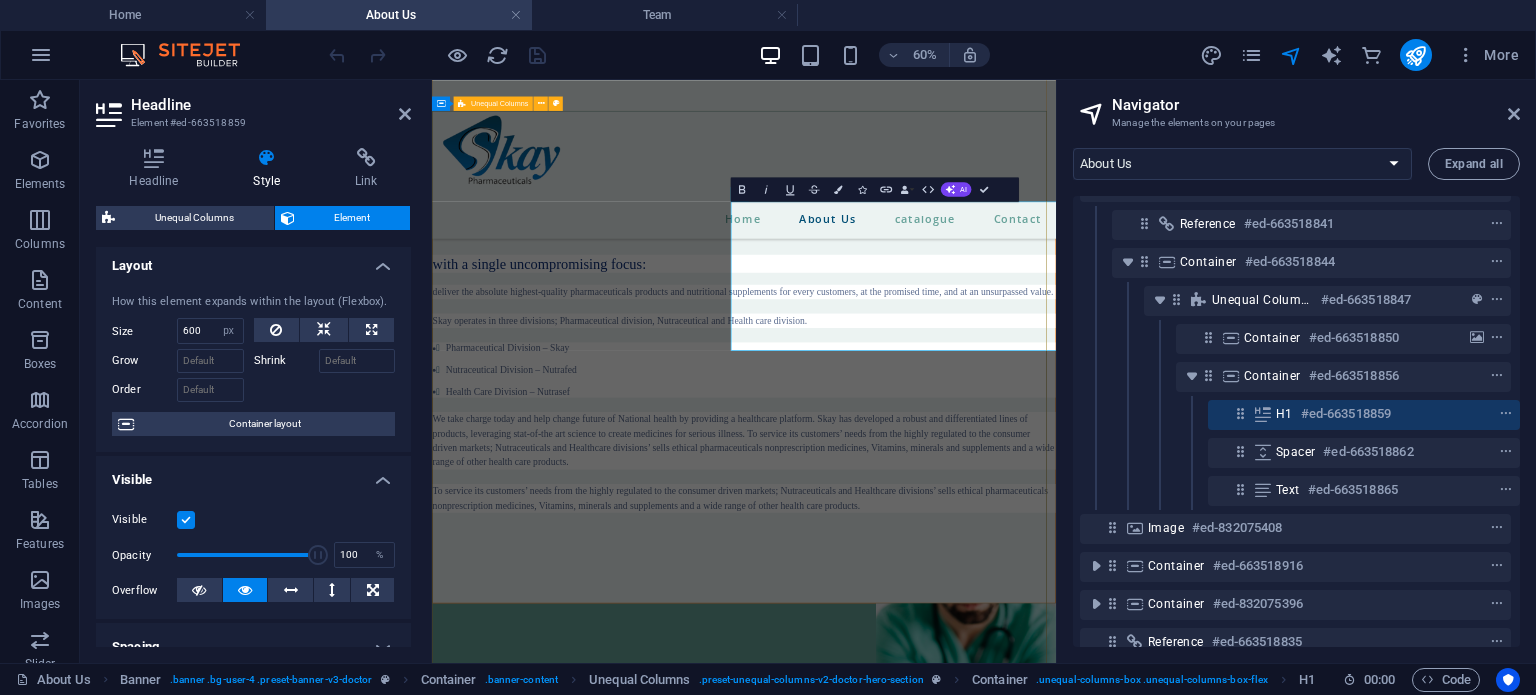 scroll, scrollTop: 0, scrollLeft: 0, axis: both 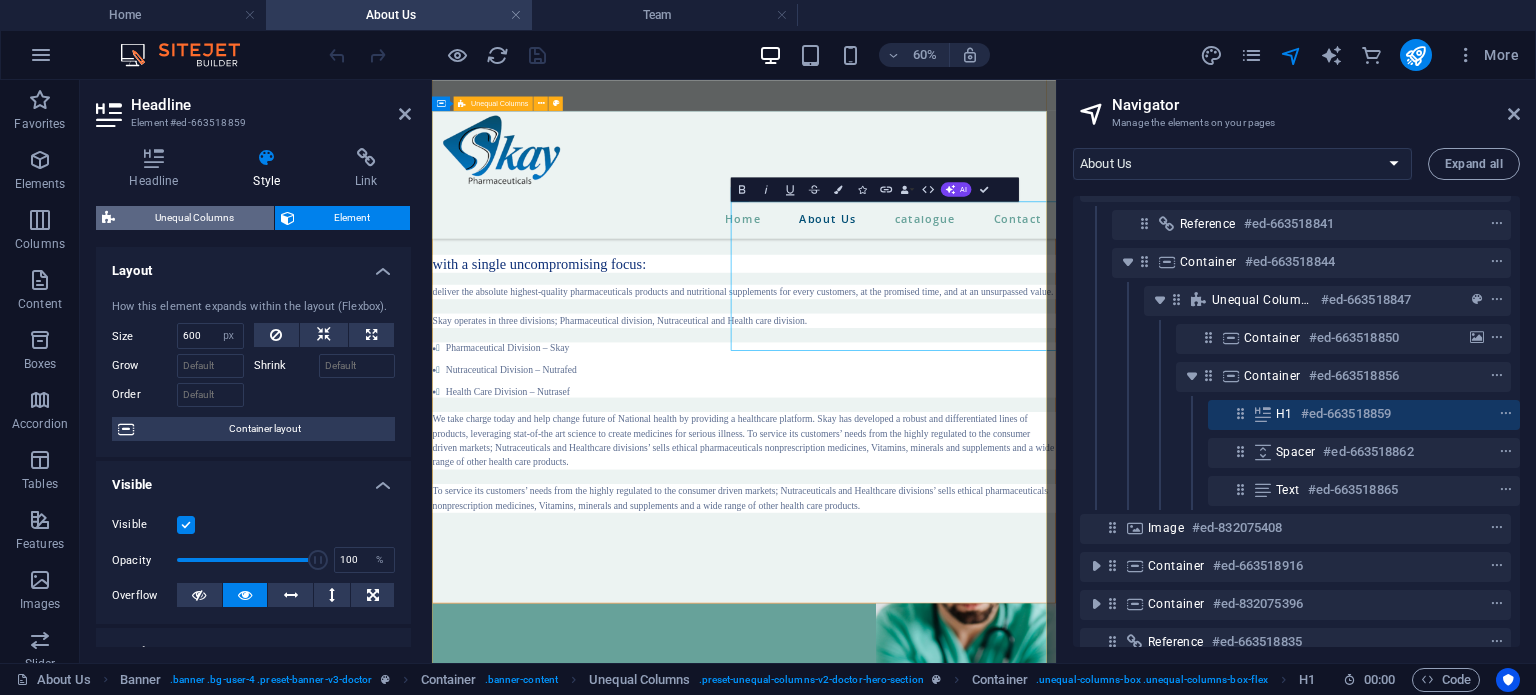 click on "Unequal Columns" at bounding box center (194, 218) 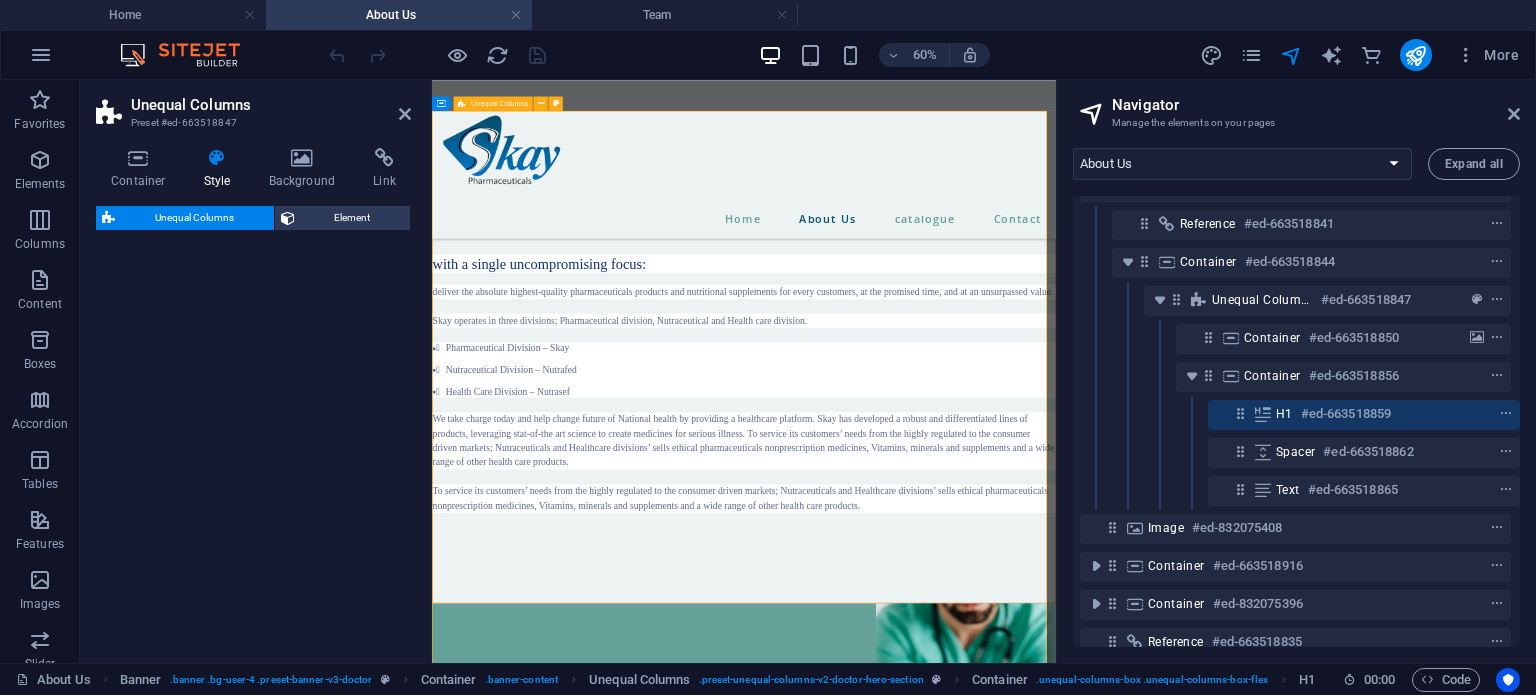select on "%" 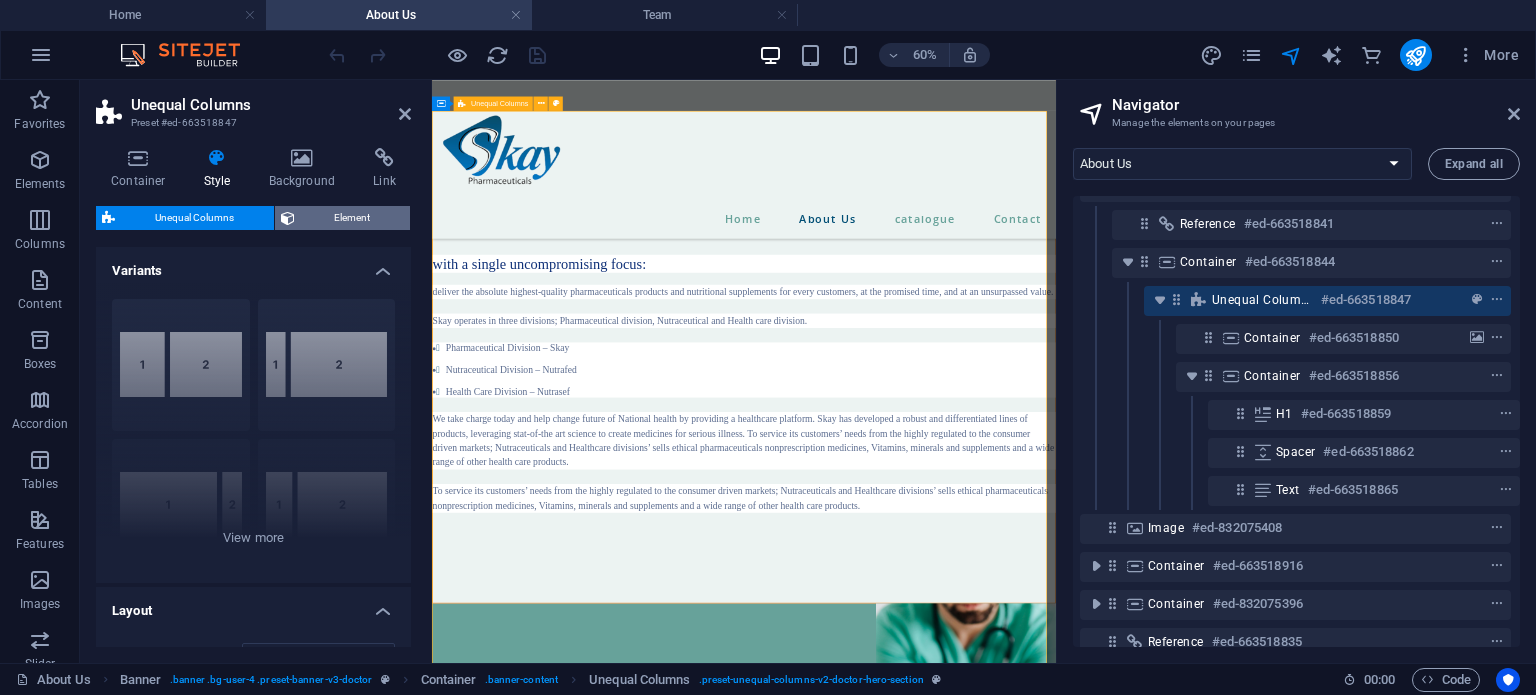 click on "Element" at bounding box center (353, 218) 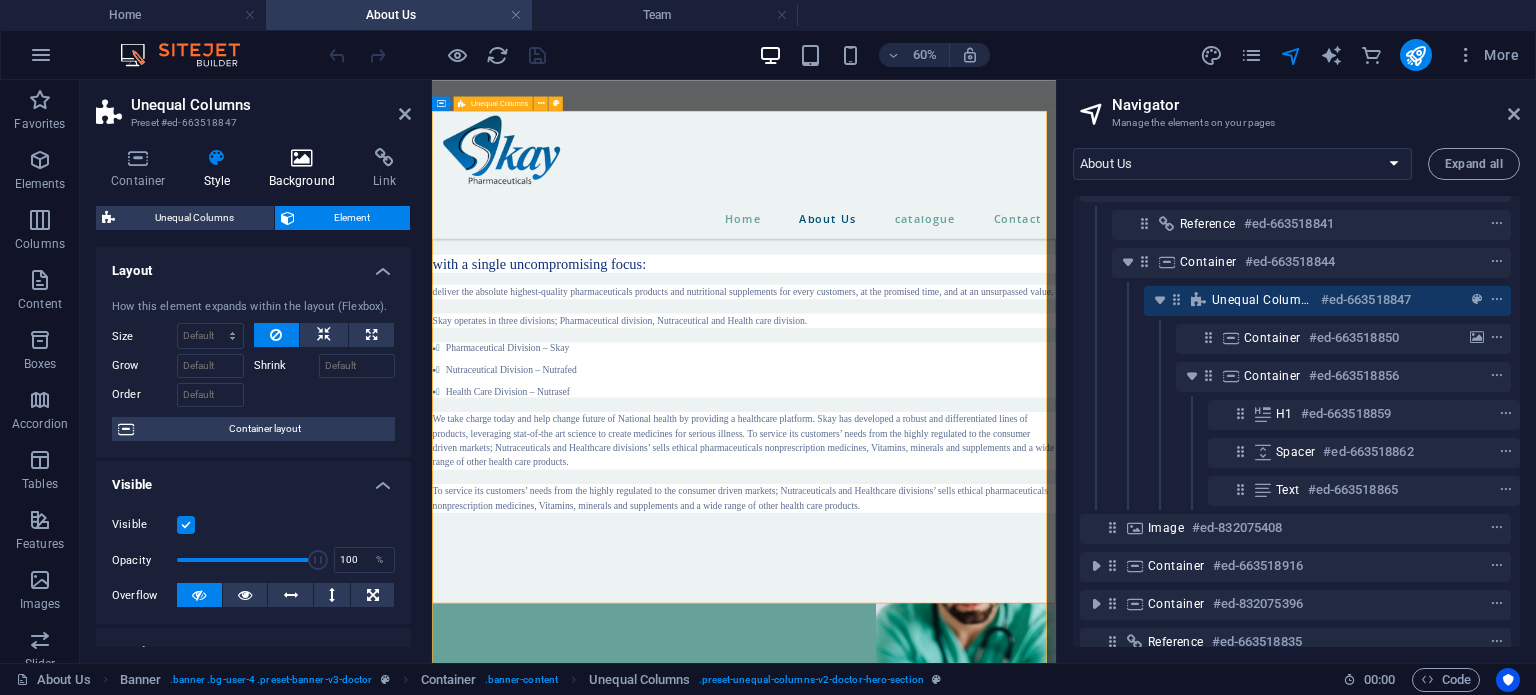 click at bounding box center (302, 158) 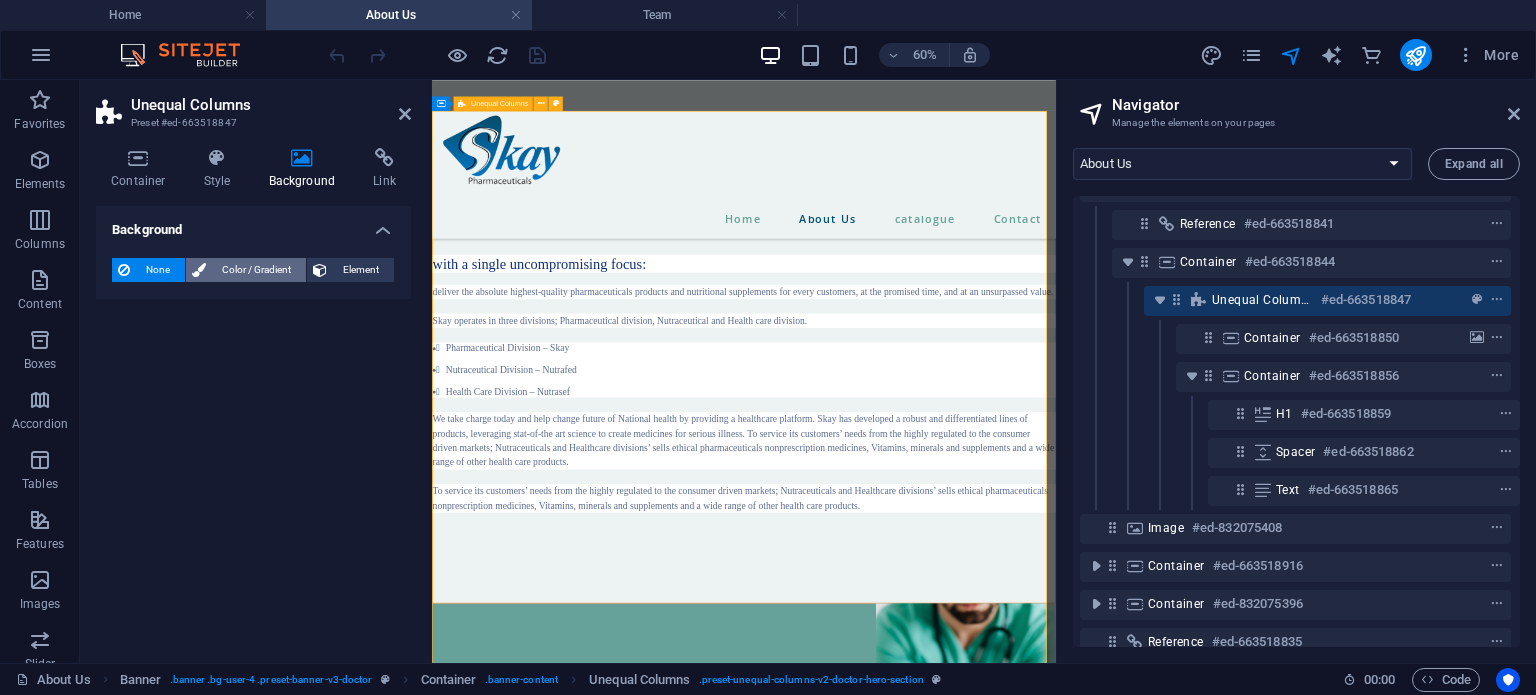 click on "Color / Gradient" at bounding box center [256, 270] 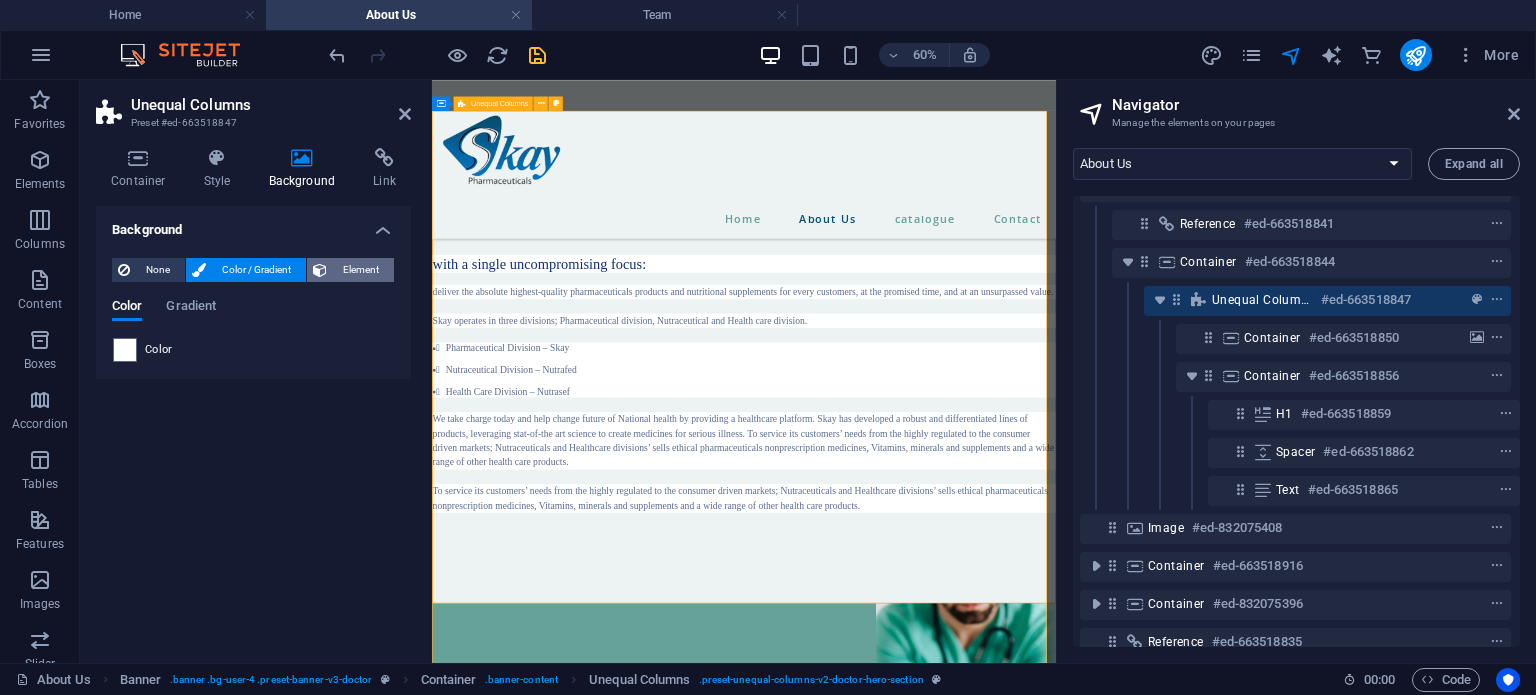 click on "Element" at bounding box center [360, 270] 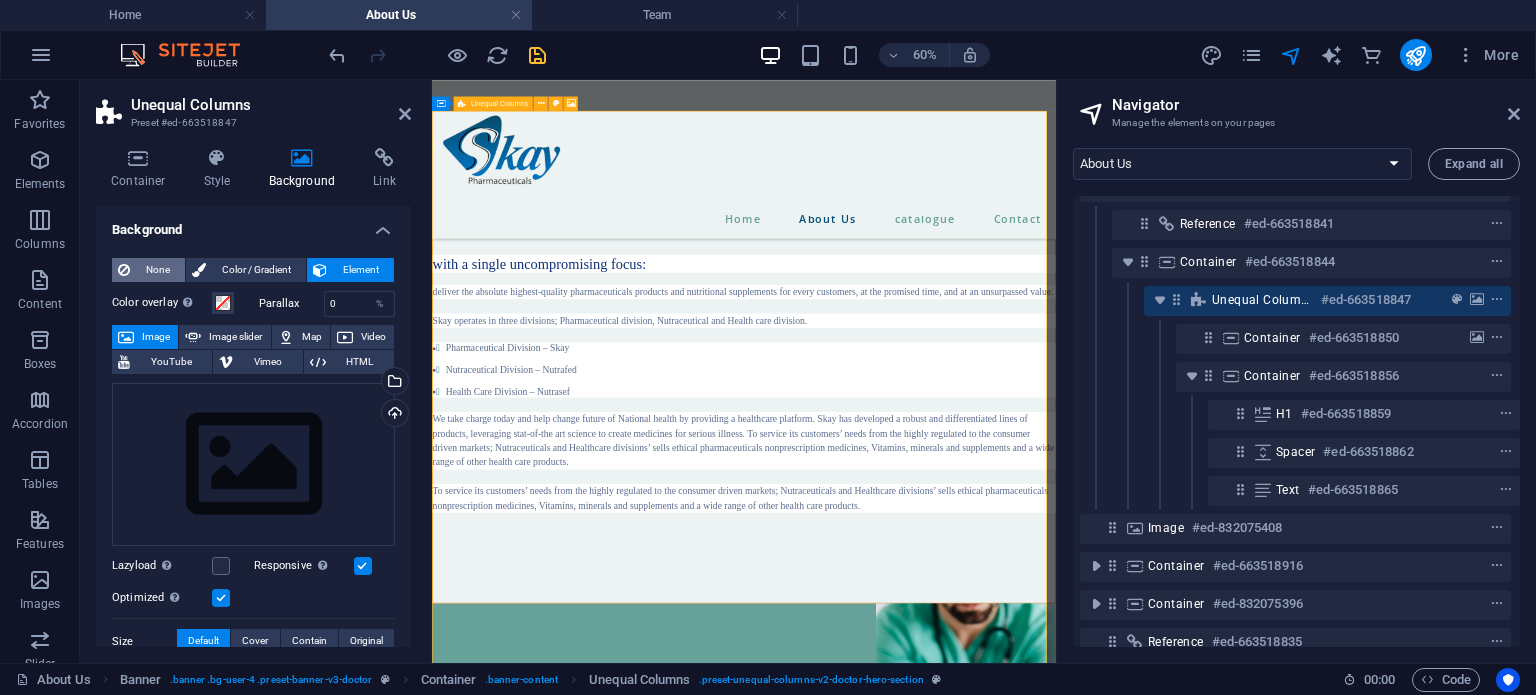 click on "None" at bounding box center [157, 270] 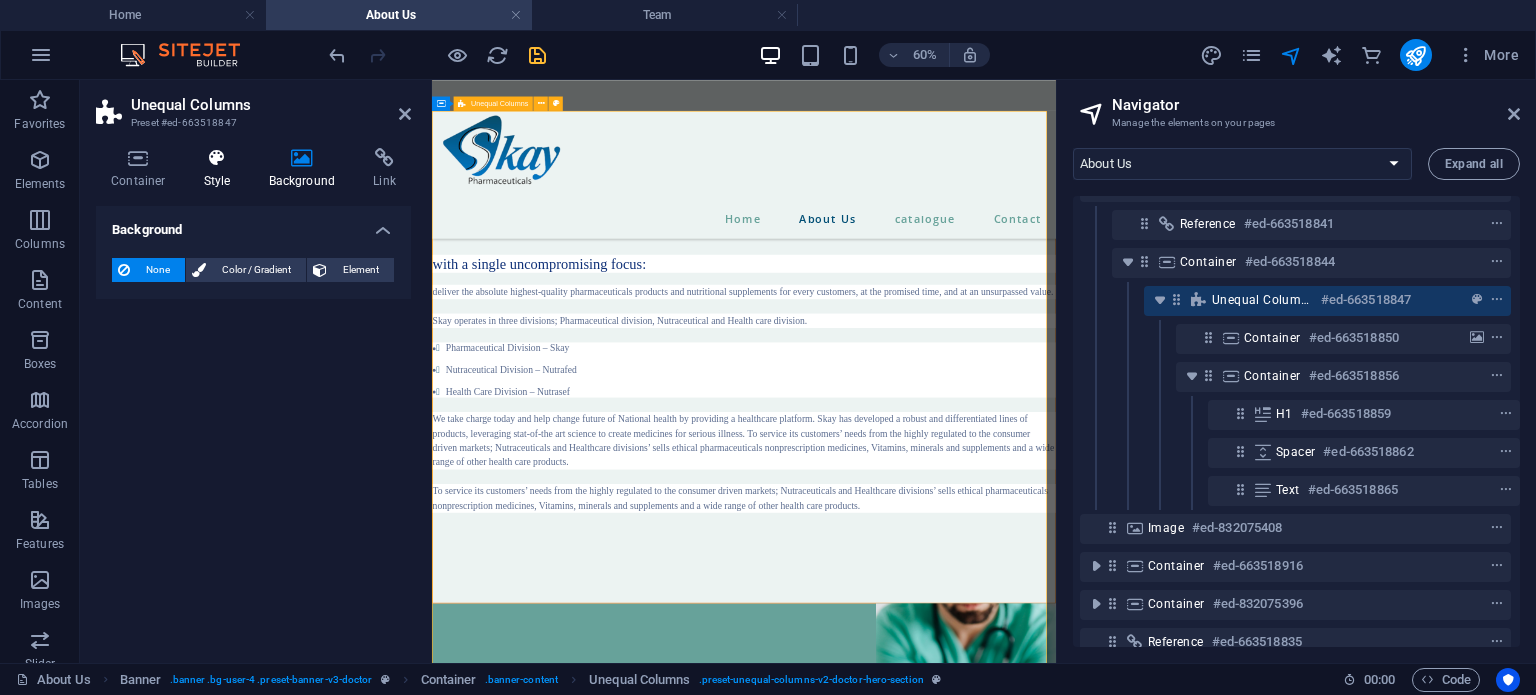 click at bounding box center (217, 158) 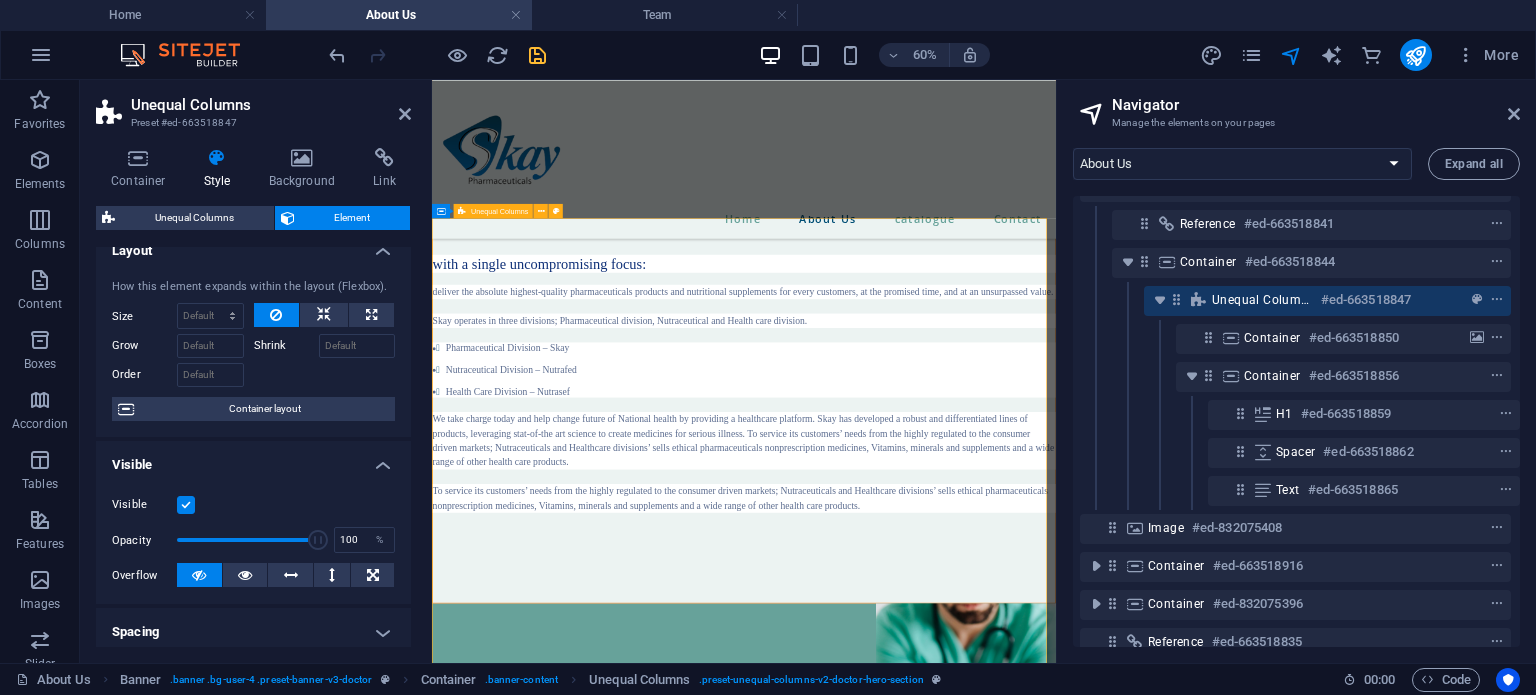 scroll, scrollTop: 0, scrollLeft: 0, axis: both 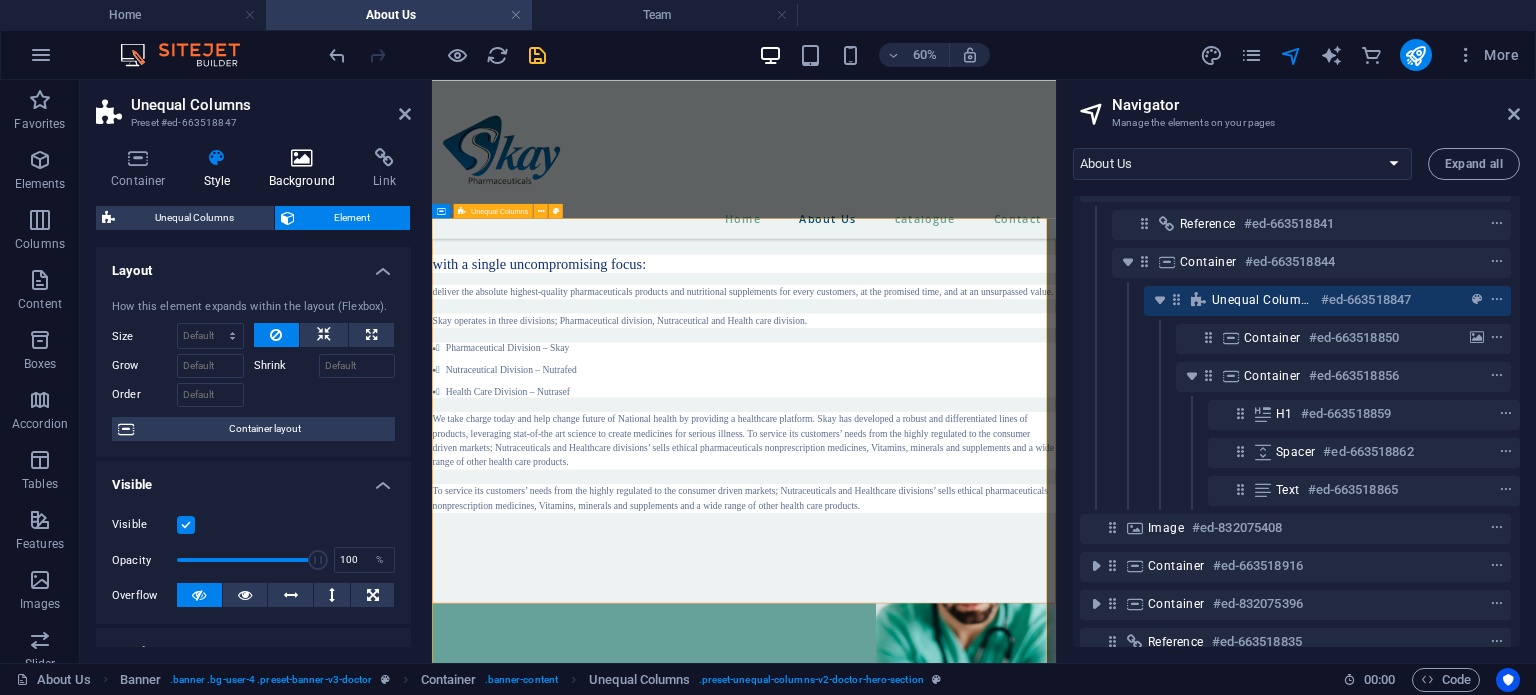 click on "Background" at bounding box center [306, 169] 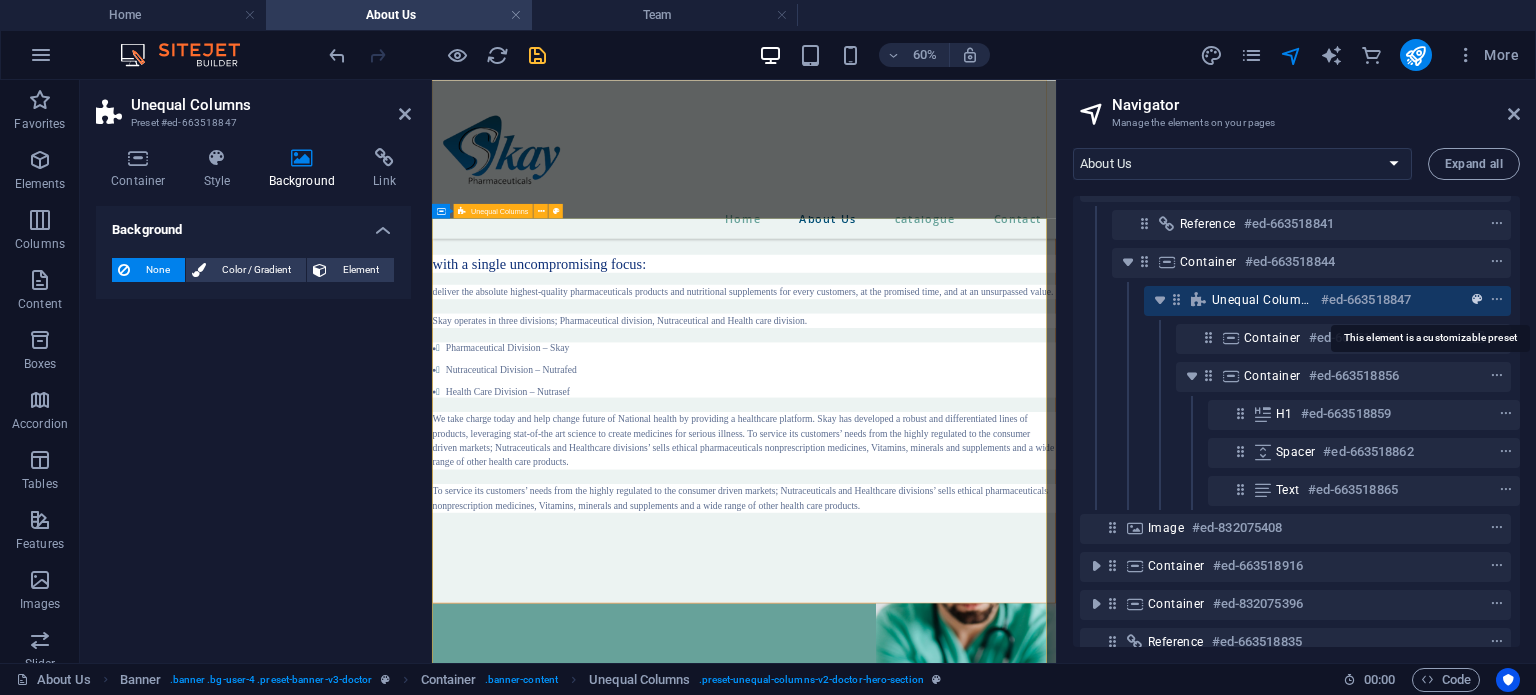 click at bounding box center [1477, 300] 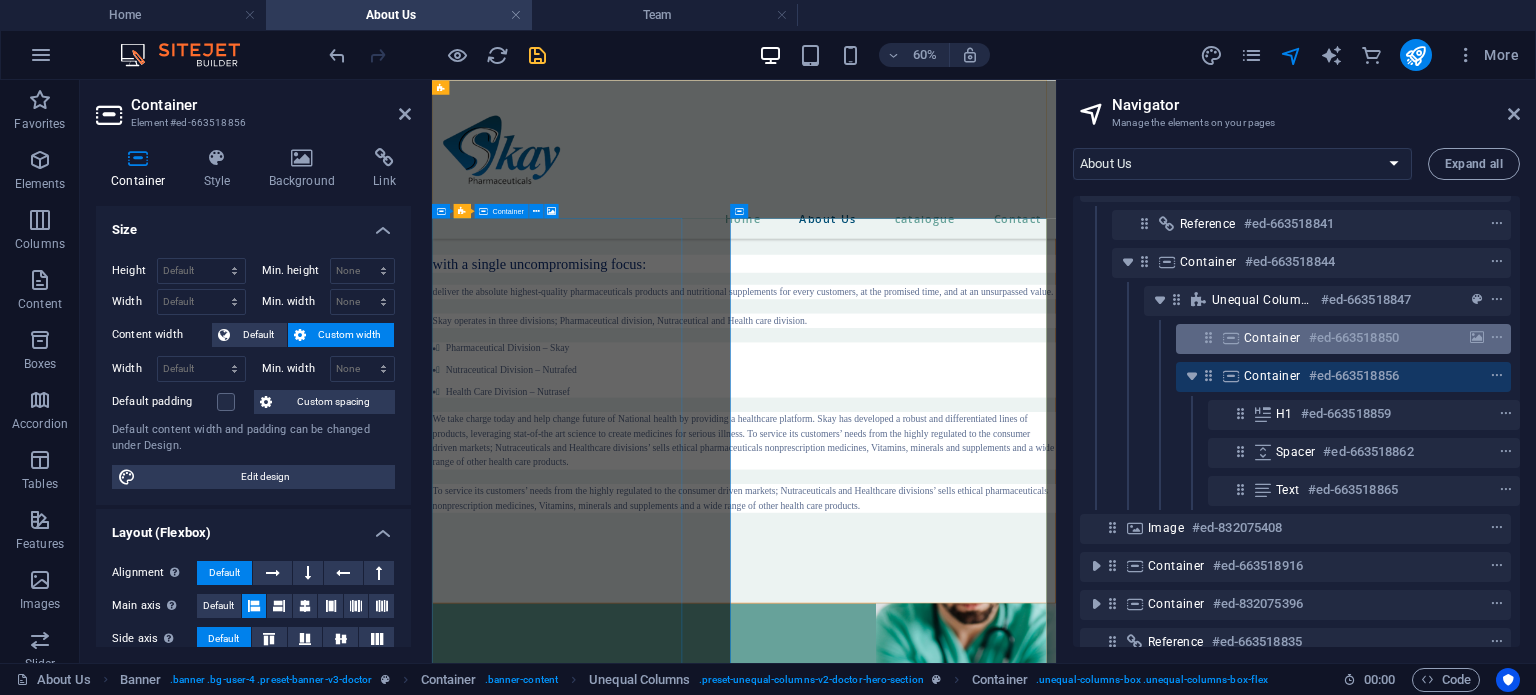 click on "#ed-663518850" at bounding box center [1354, 338] 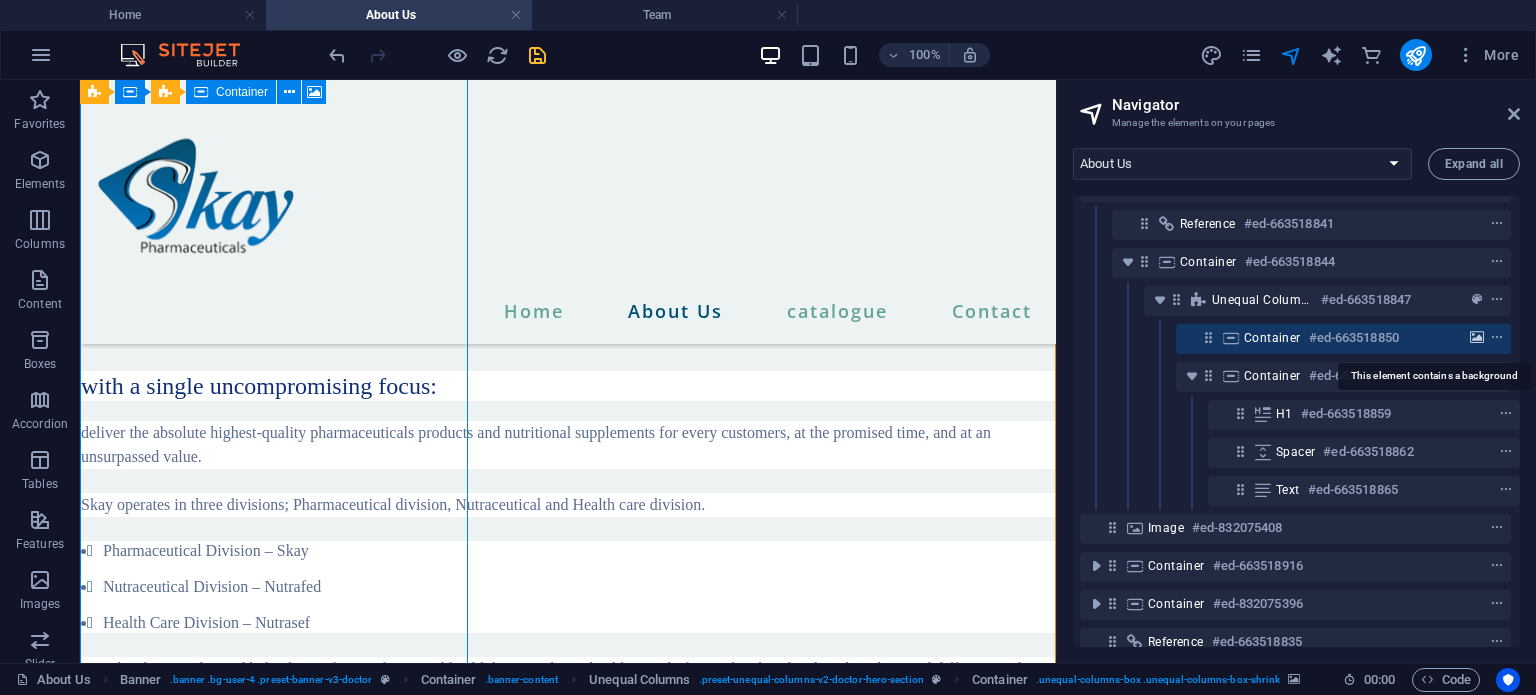 click at bounding box center [1477, 338] 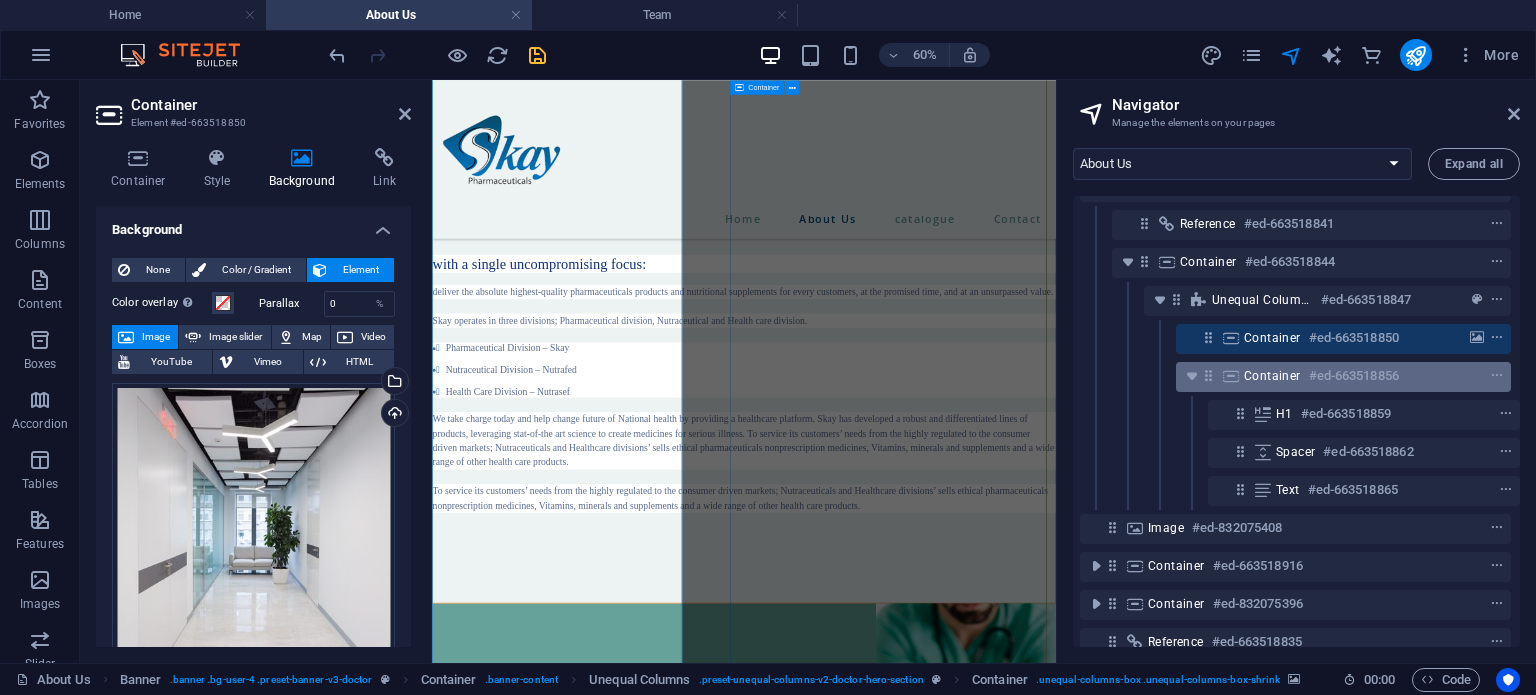 click at bounding box center [1460, 376] 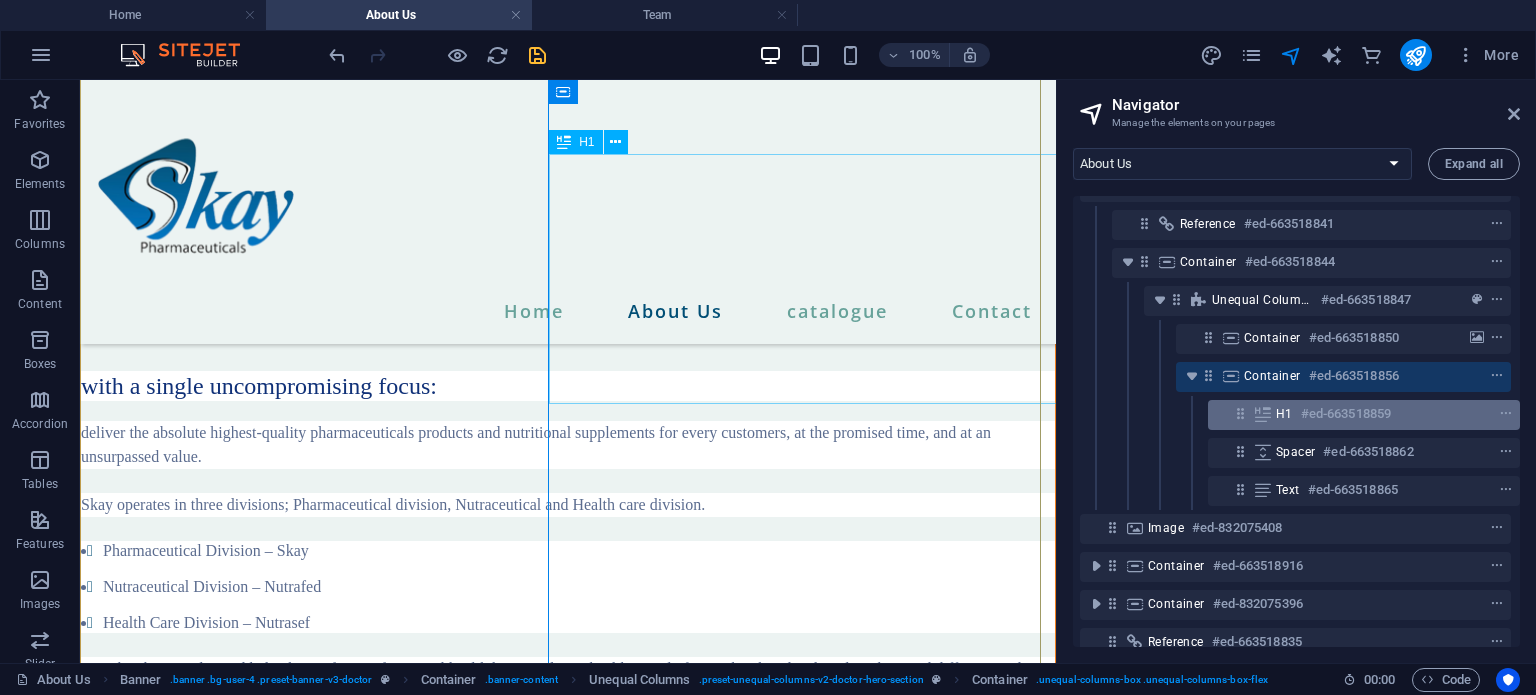 click at bounding box center [1469, 414] 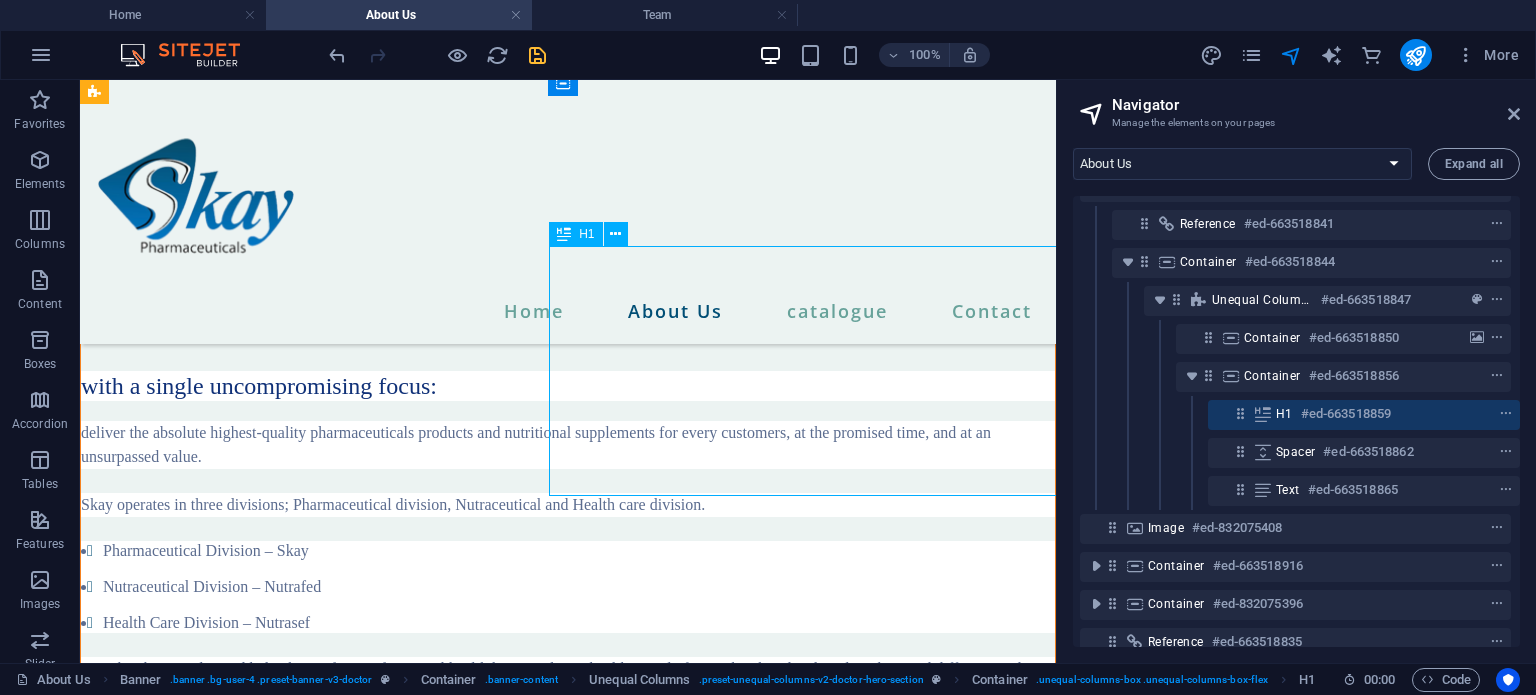 click at bounding box center [1469, 414] 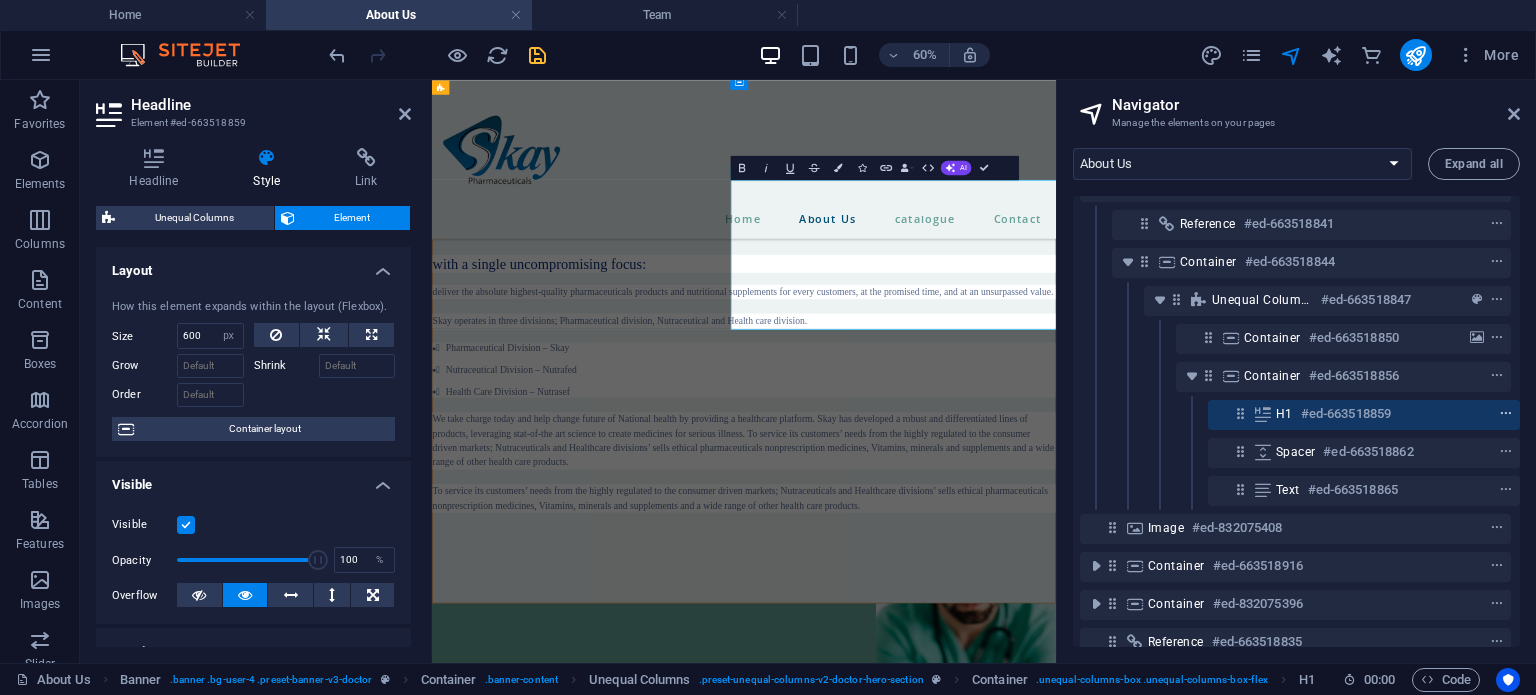click at bounding box center [1506, 414] 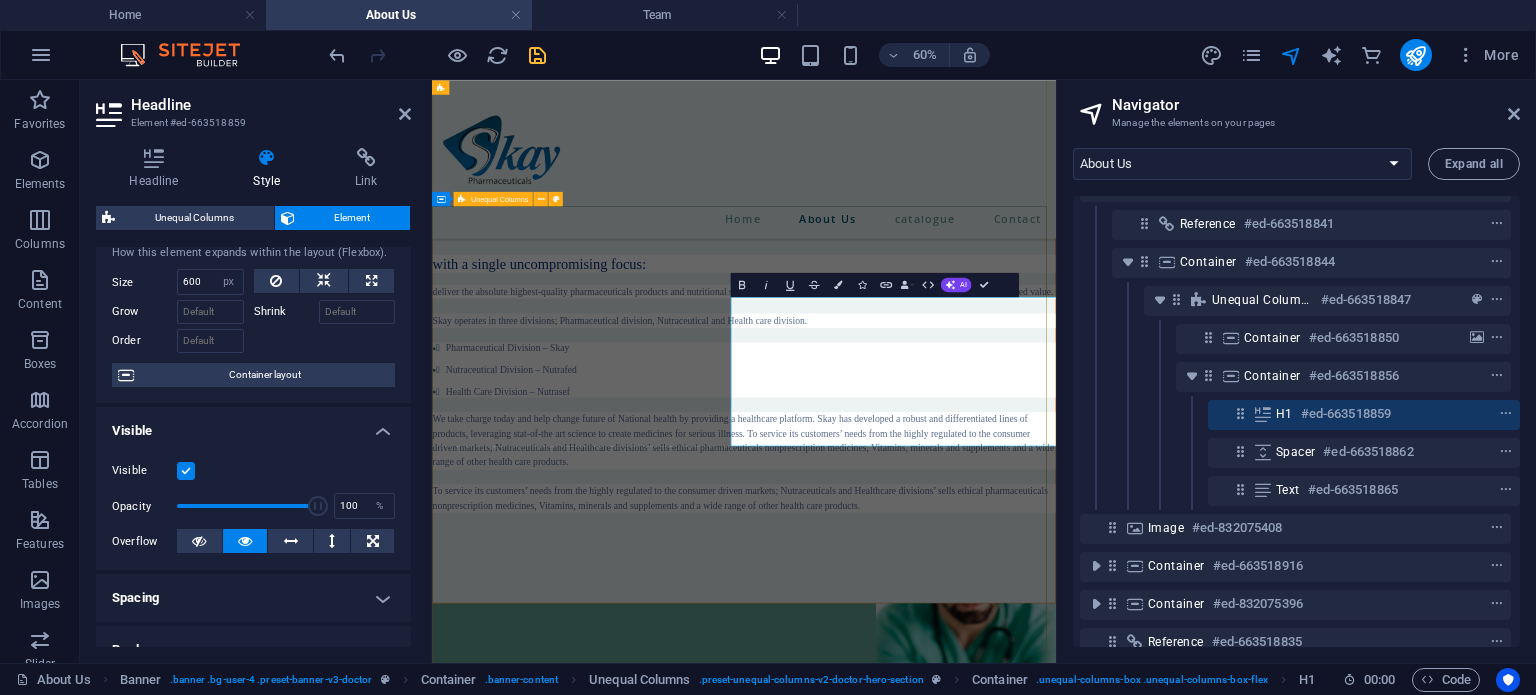 scroll, scrollTop: 62, scrollLeft: 0, axis: vertical 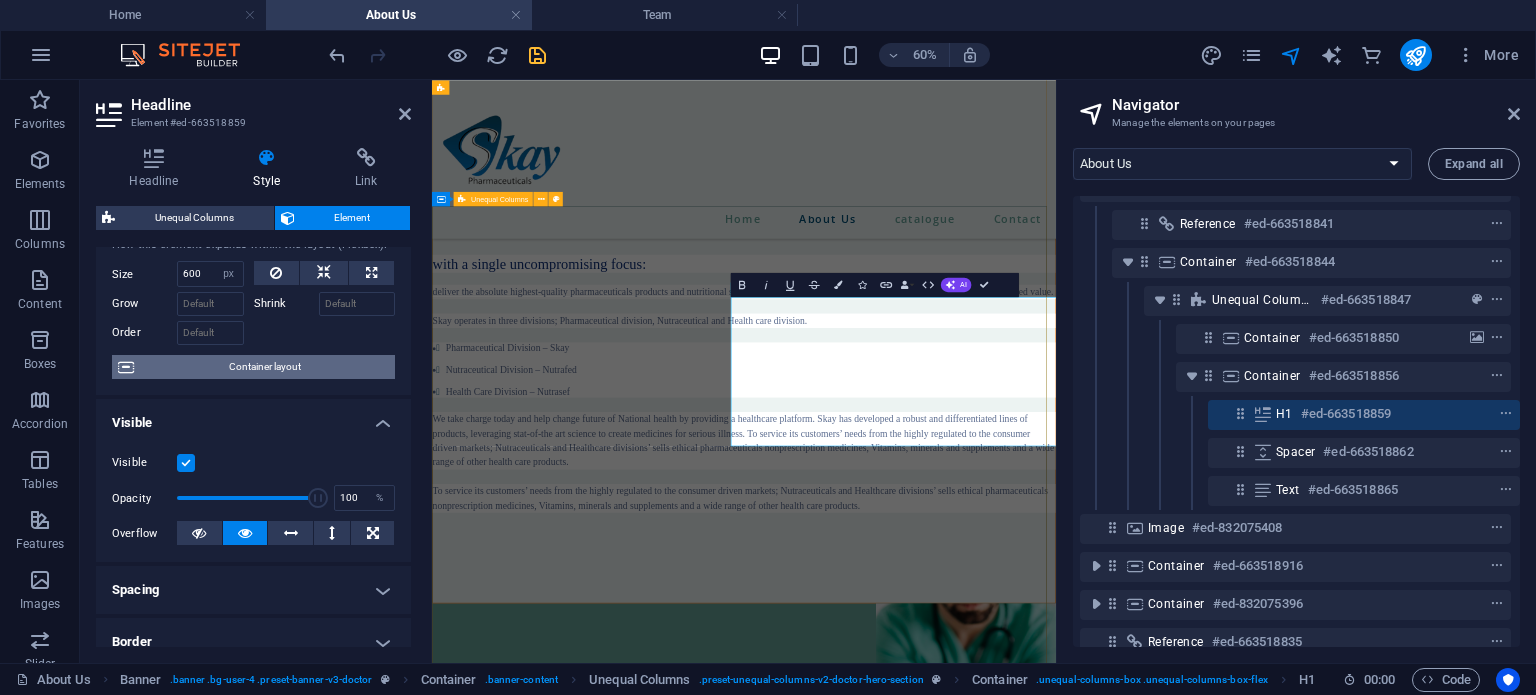 click on "Container layout" at bounding box center [264, 367] 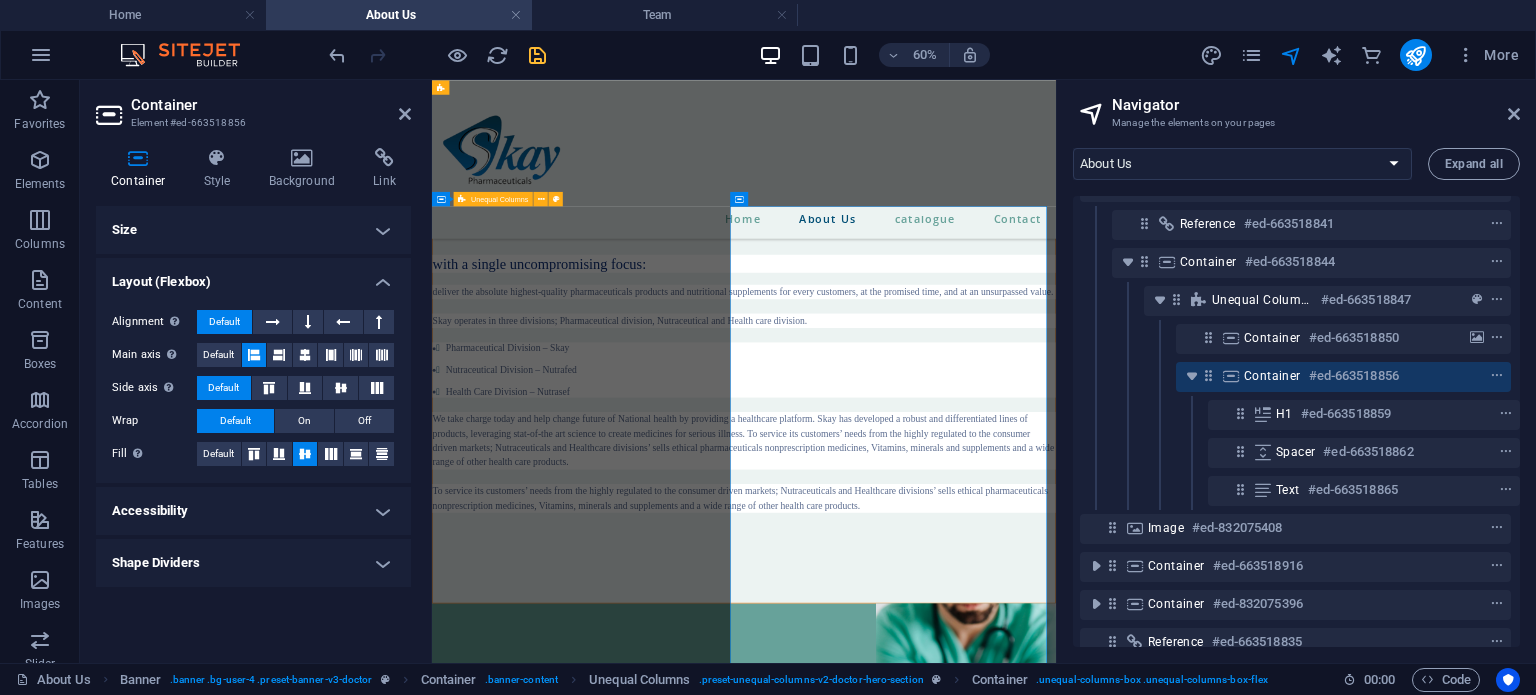 click on "Accessibility" at bounding box center (253, 511) 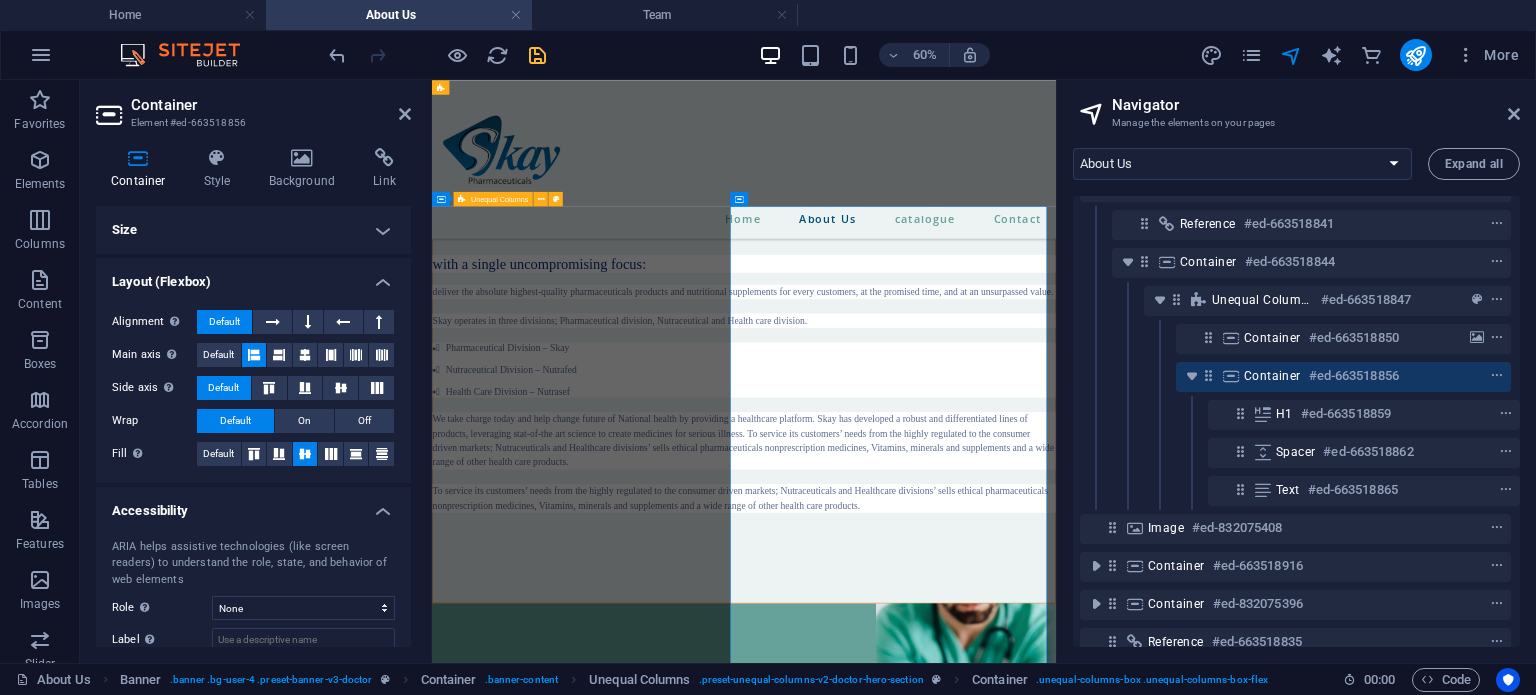 click on "Accessibility" at bounding box center (253, 505) 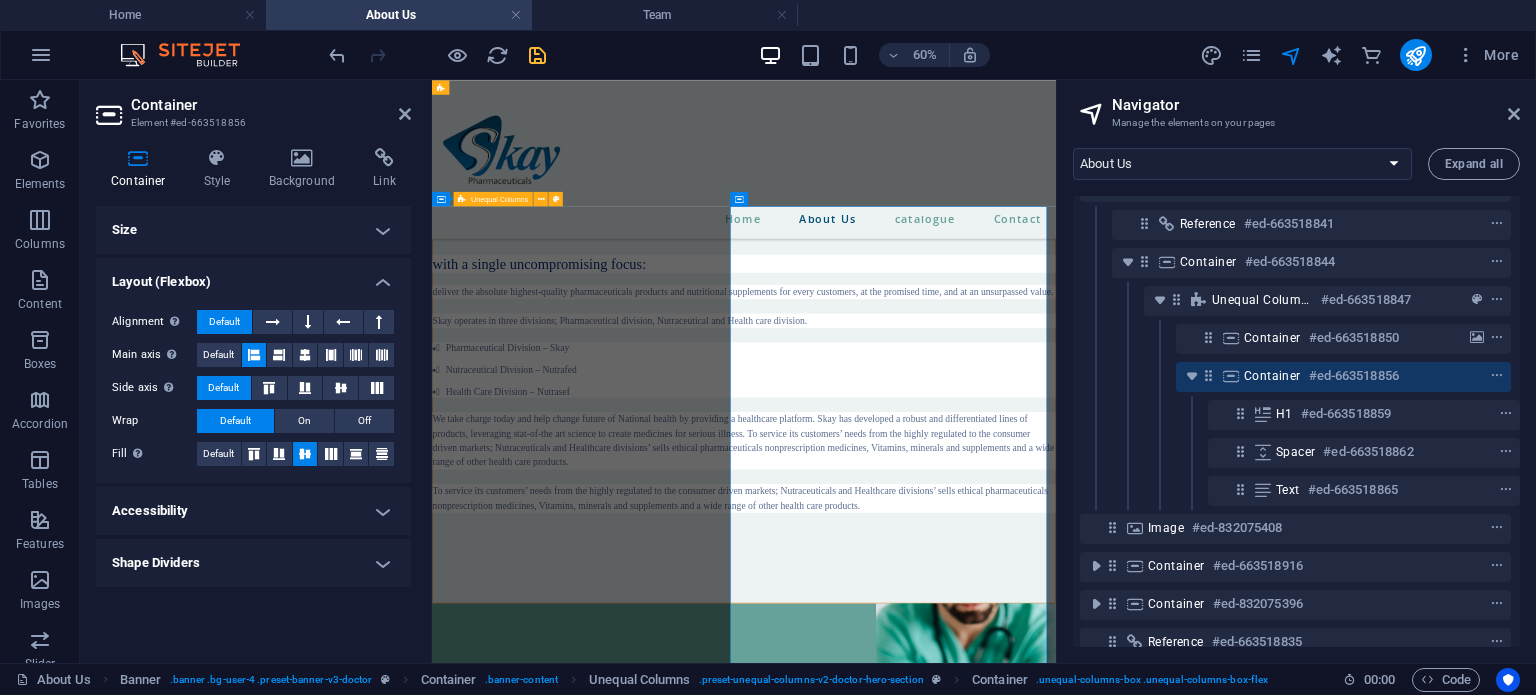 click on "Shape Dividers" at bounding box center (253, 563) 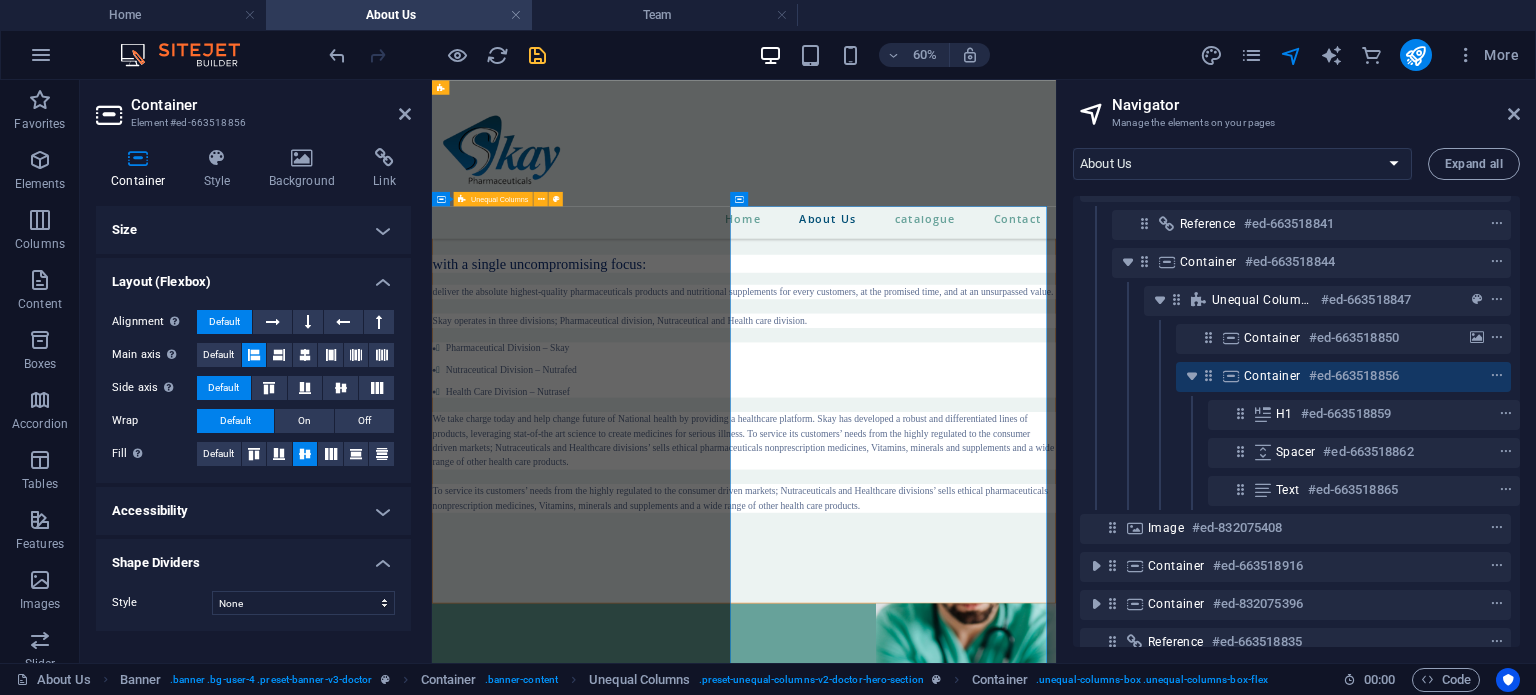 click on "Shape Dividers" at bounding box center [253, 557] 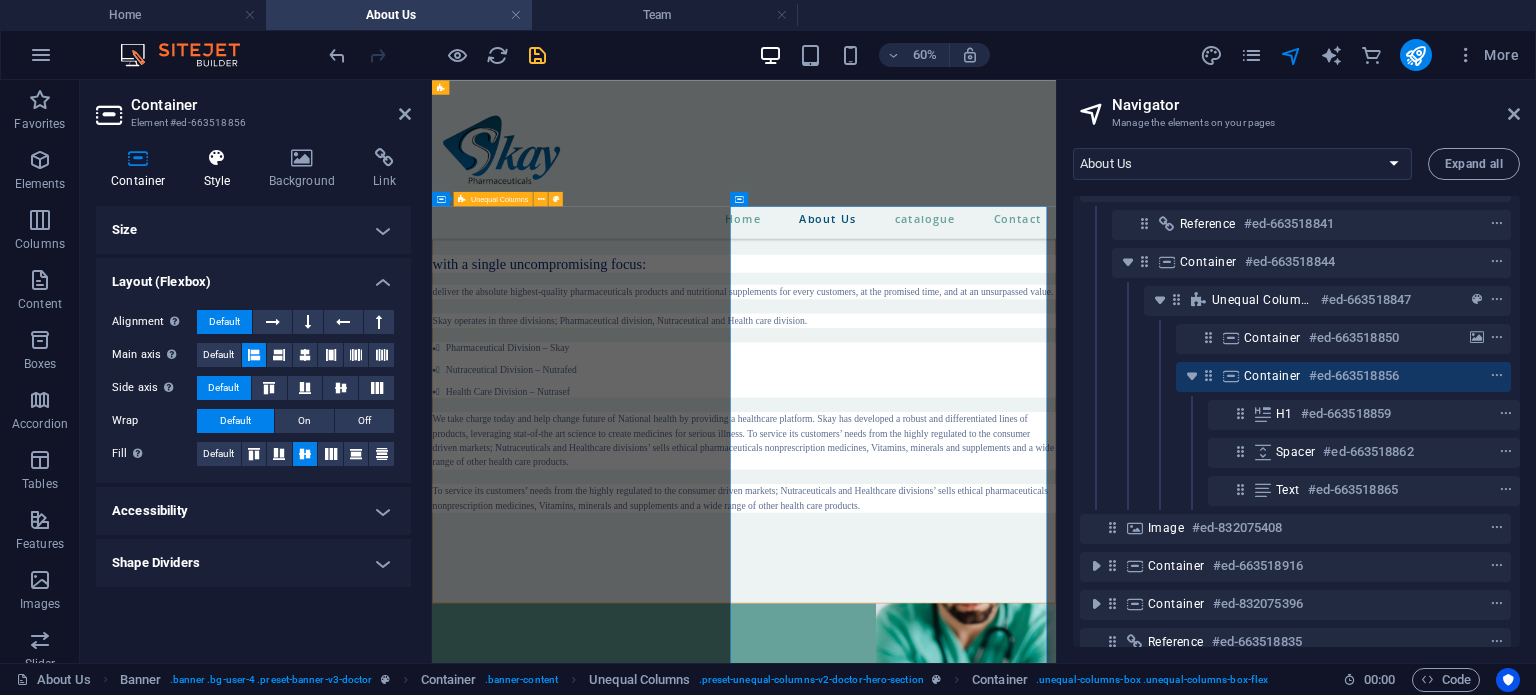 click at bounding box center [217, 158] 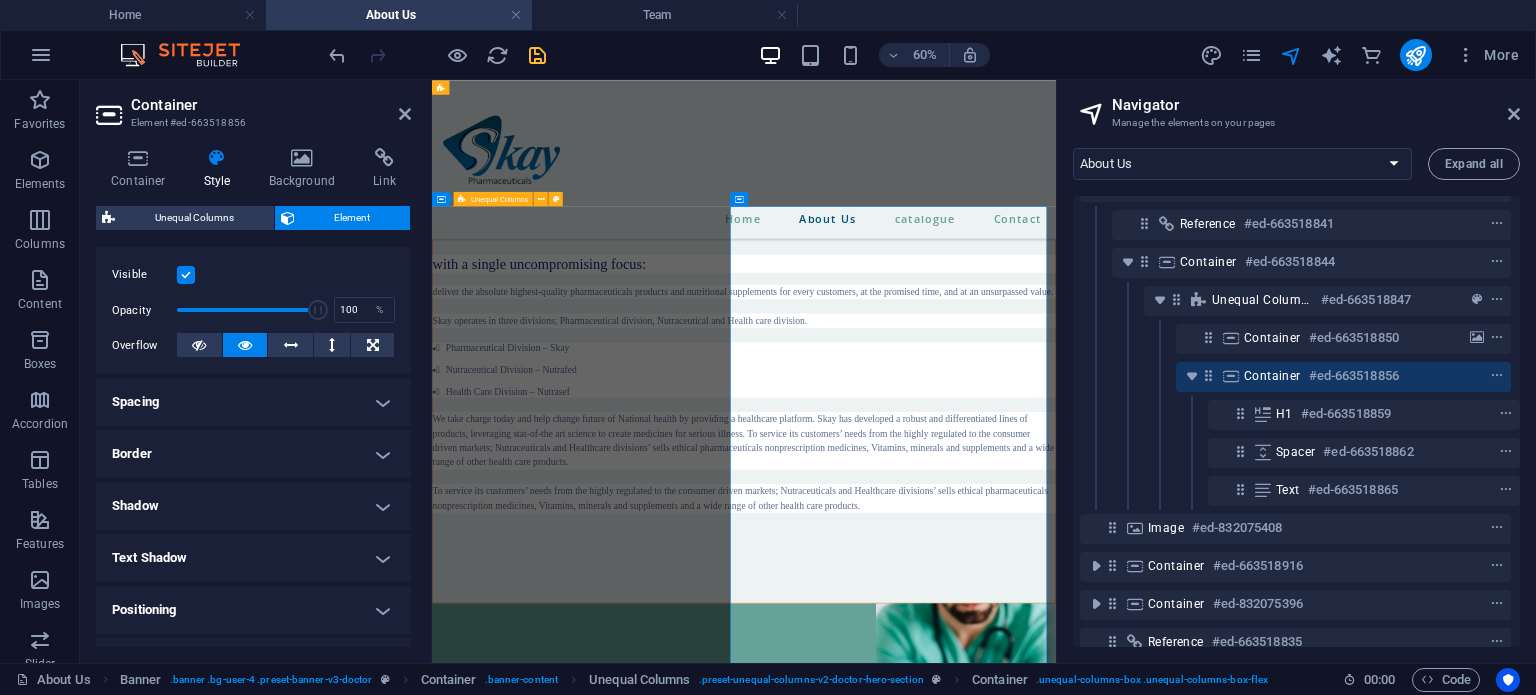 scroll, scrollTop: 275, scrollLeft: 0, axis: vertical 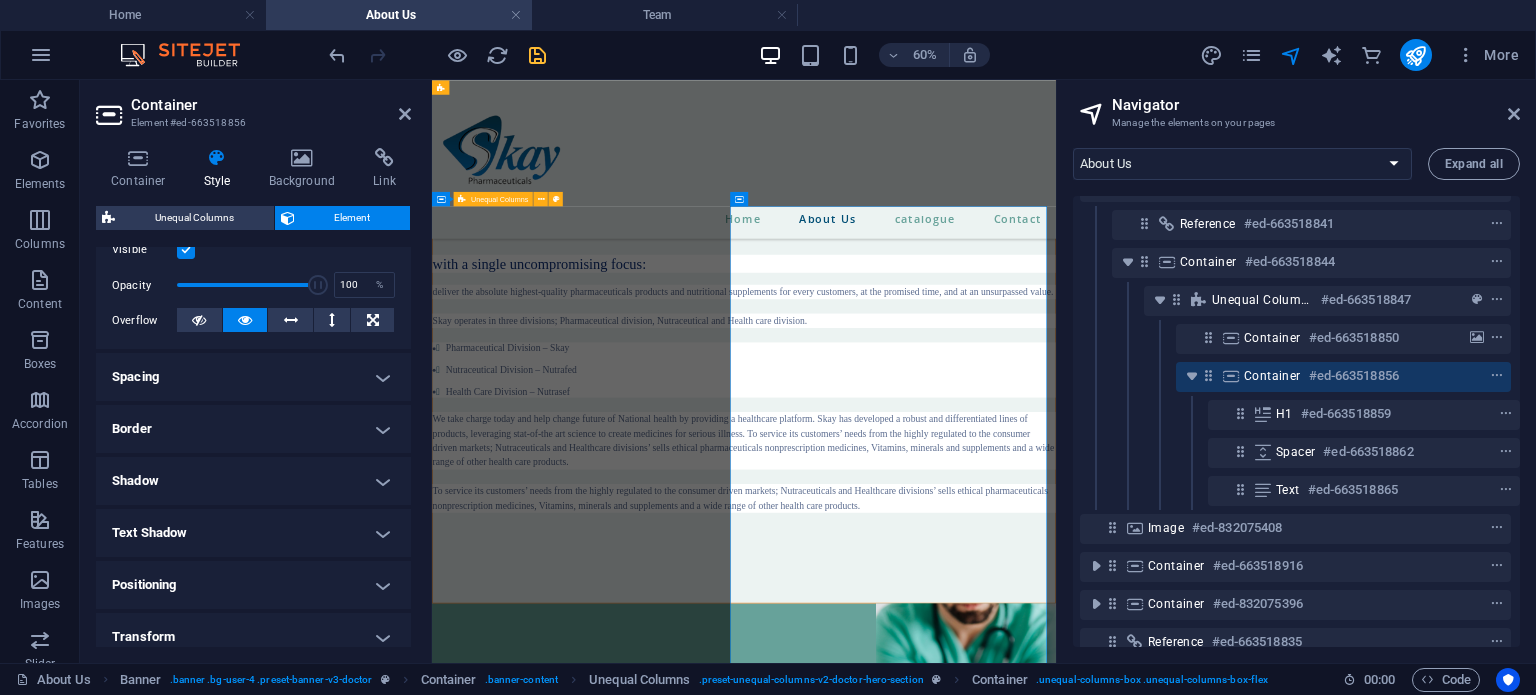 click on "Spacing" at bounding box center (253, 377) 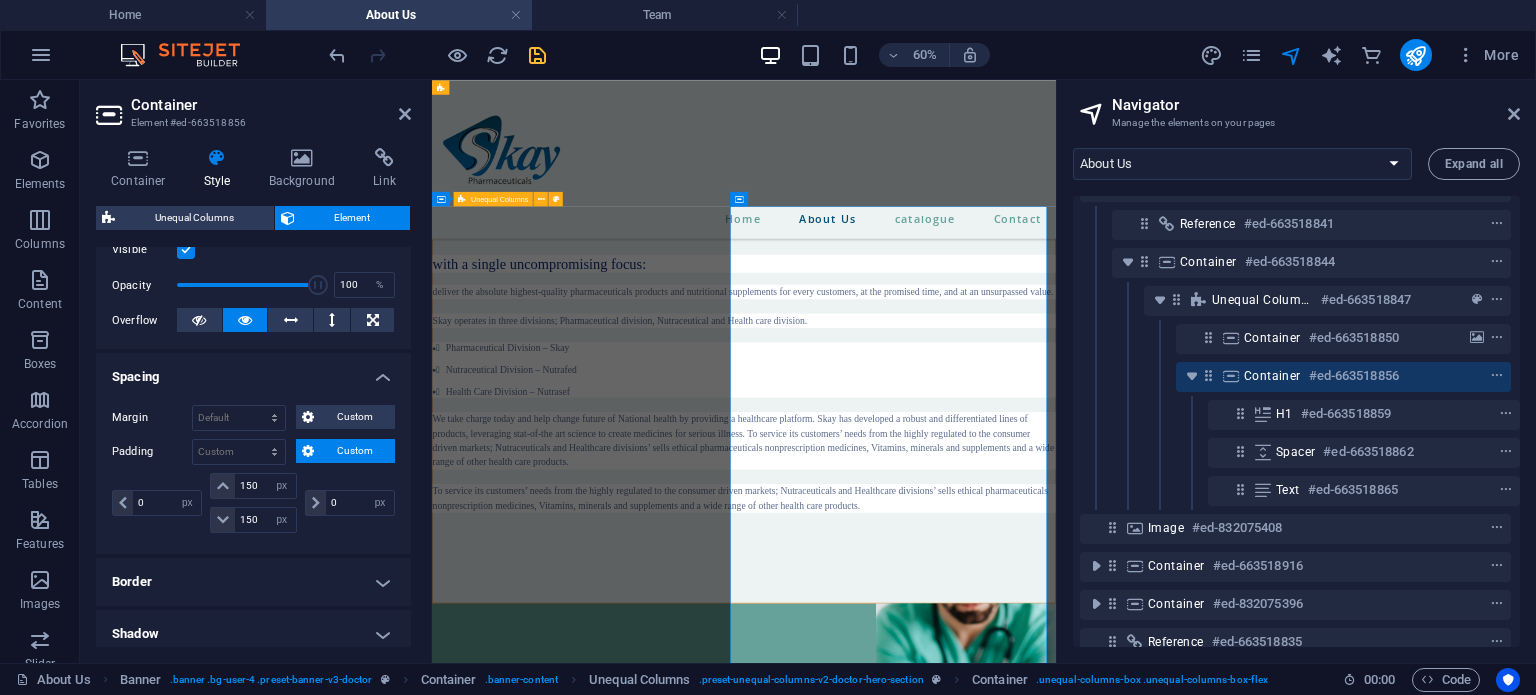 click on "Spacing" at bounding box center [253, 371] 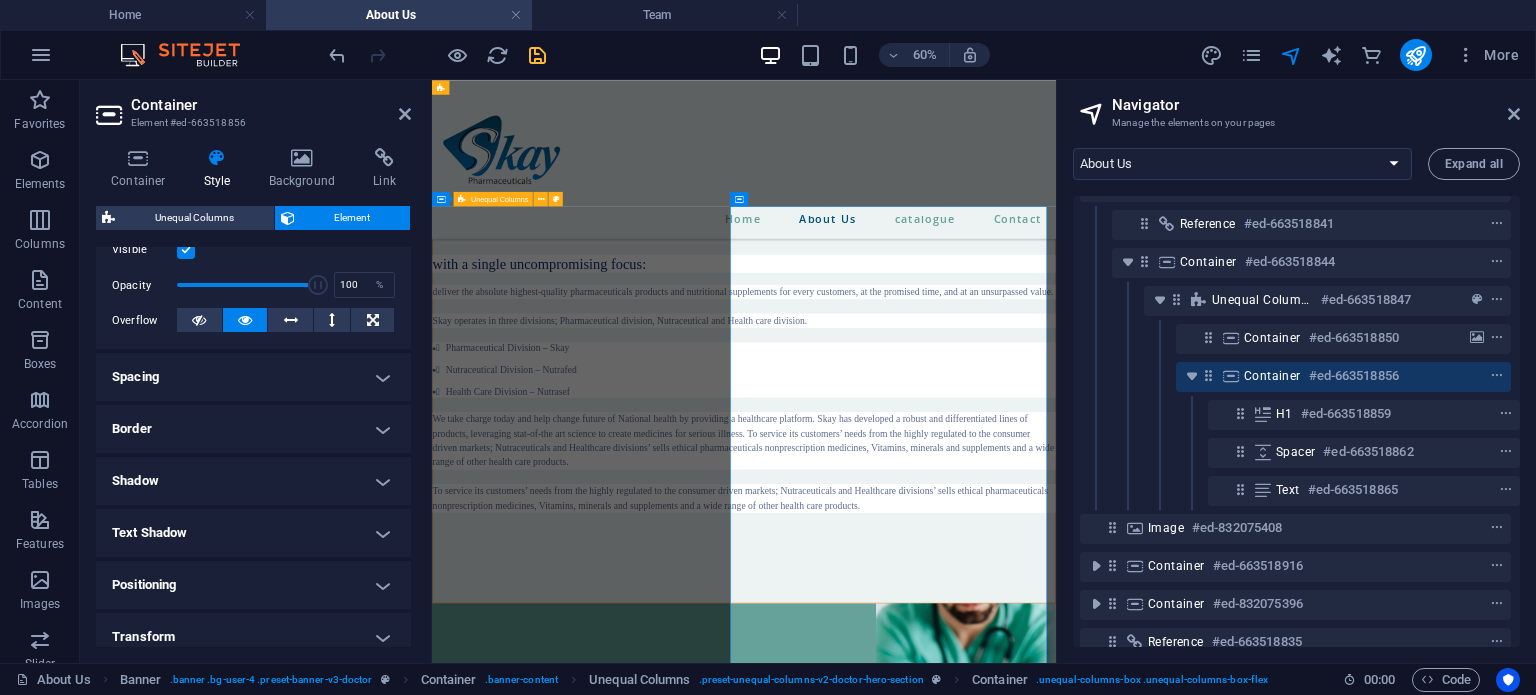 click on "Border" at bounding box center (253, 429) 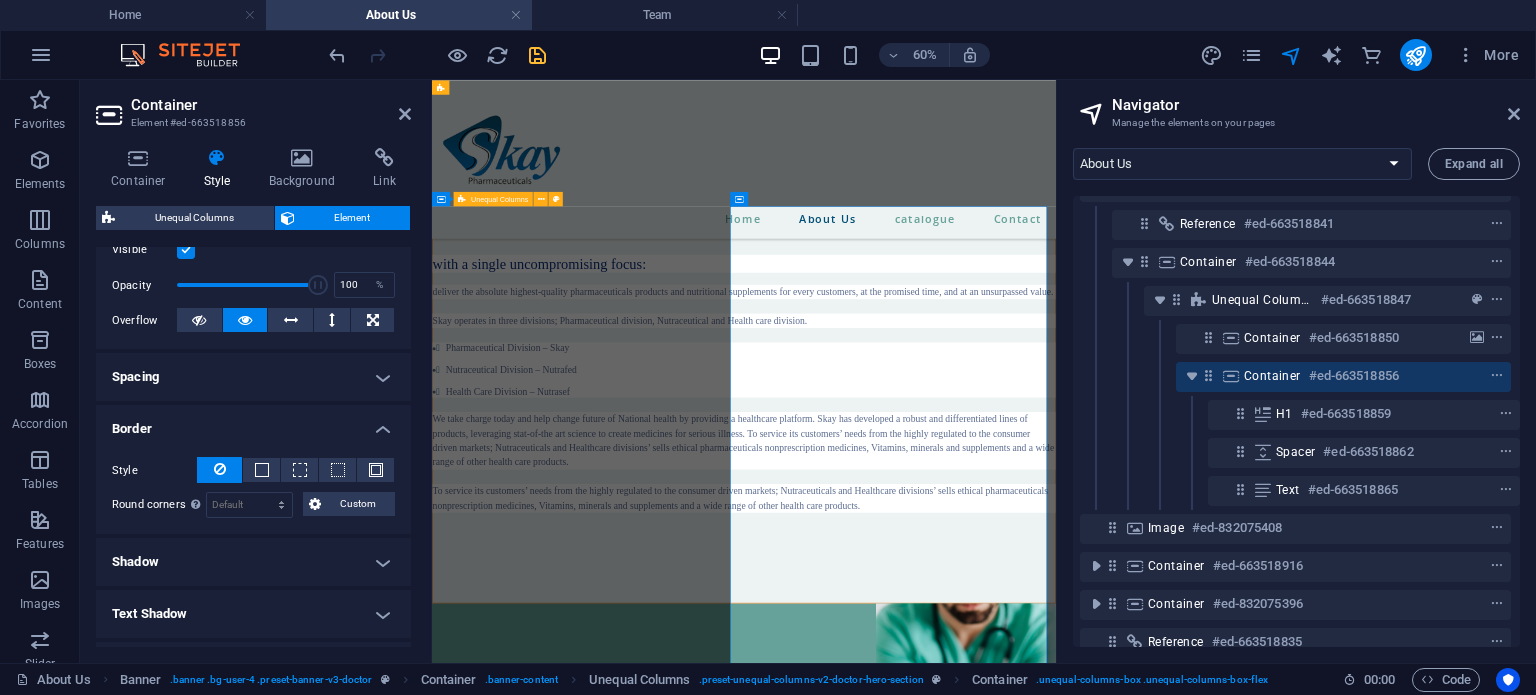 click on "Border" at bounding box center [253, 423] 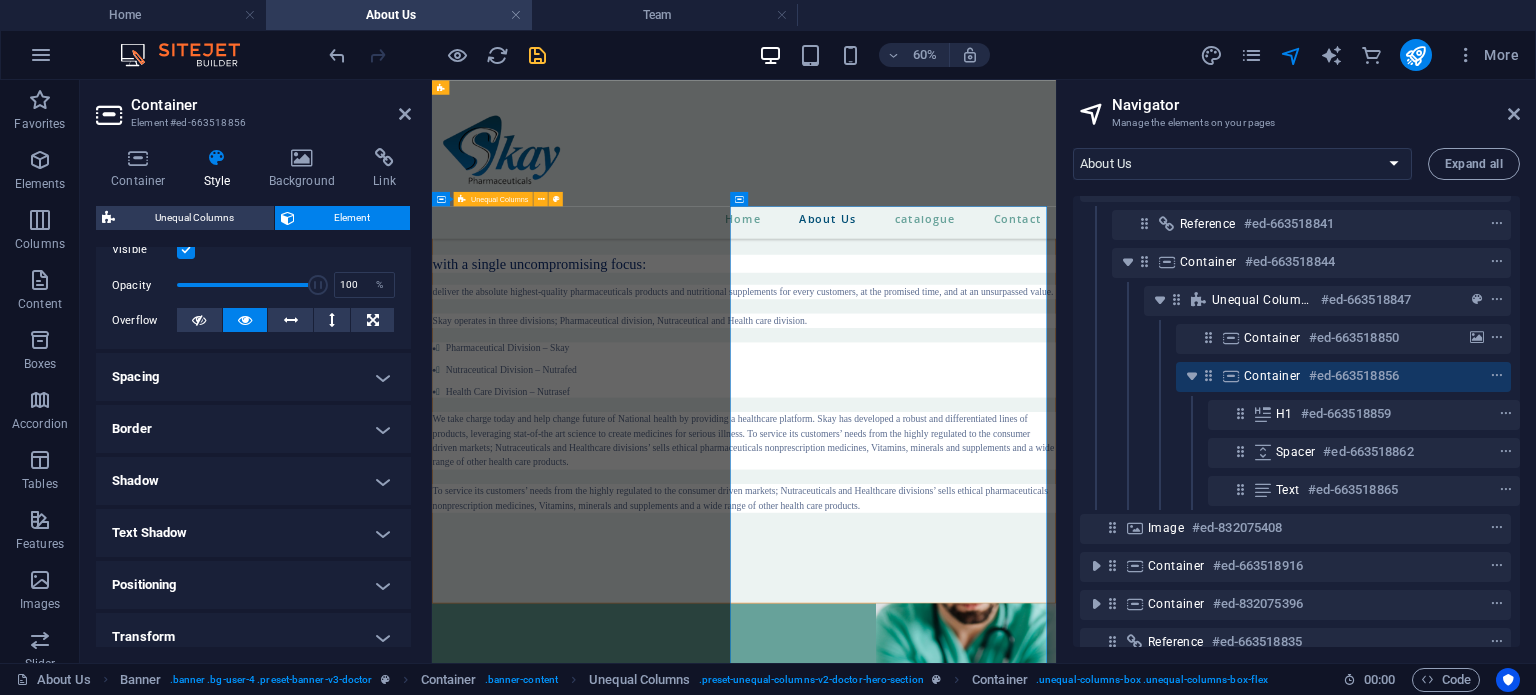 click on "Shadow" at bounding box center [253, 481] 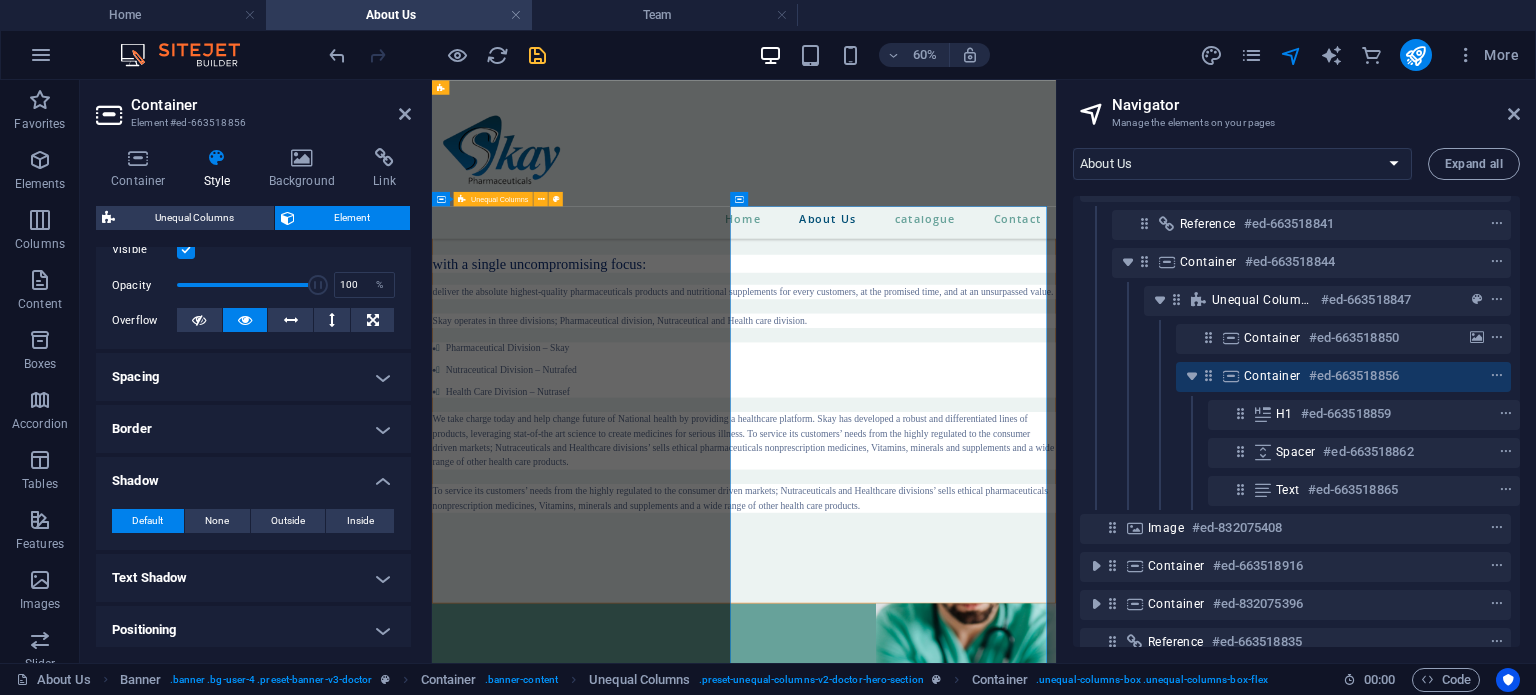 click on "Shadow" at bounding box center [253, 475] 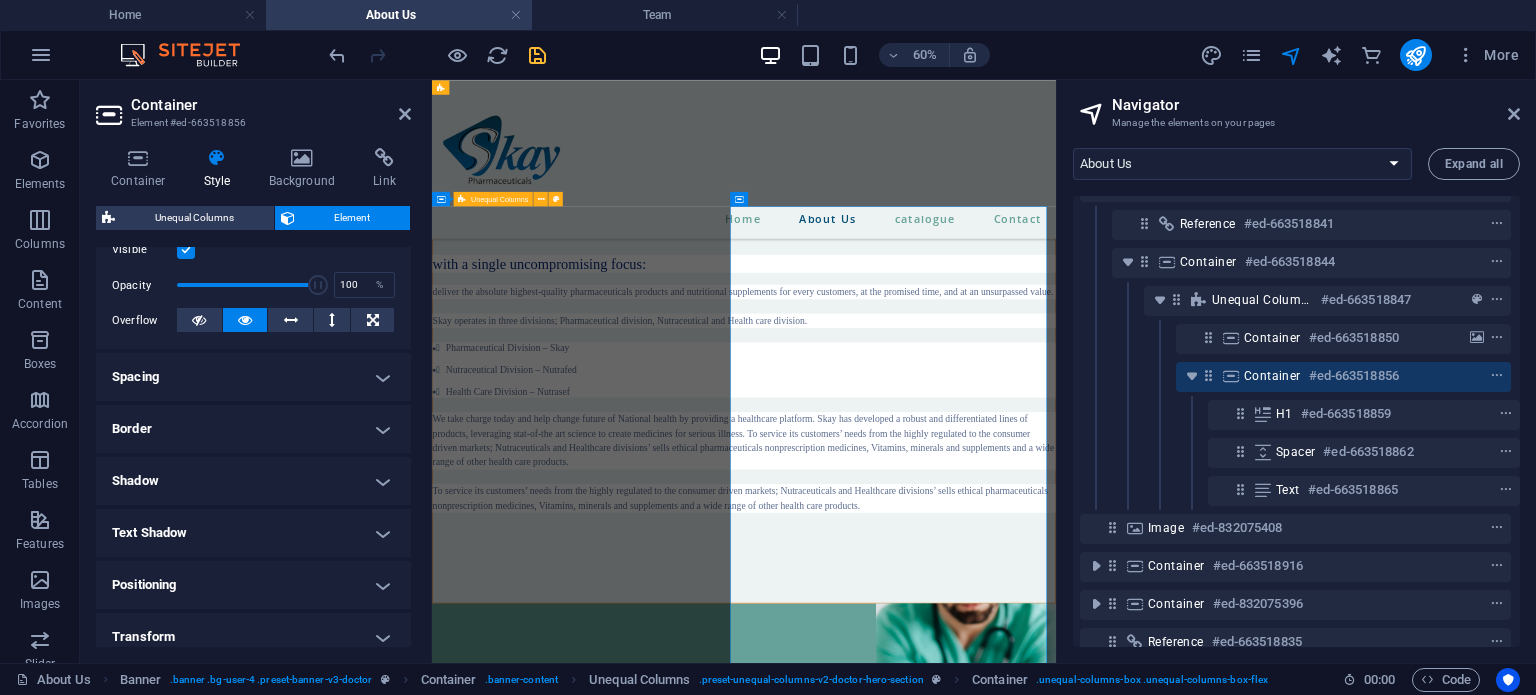 click on "Text Shadow" at bounding box center (253, 533) 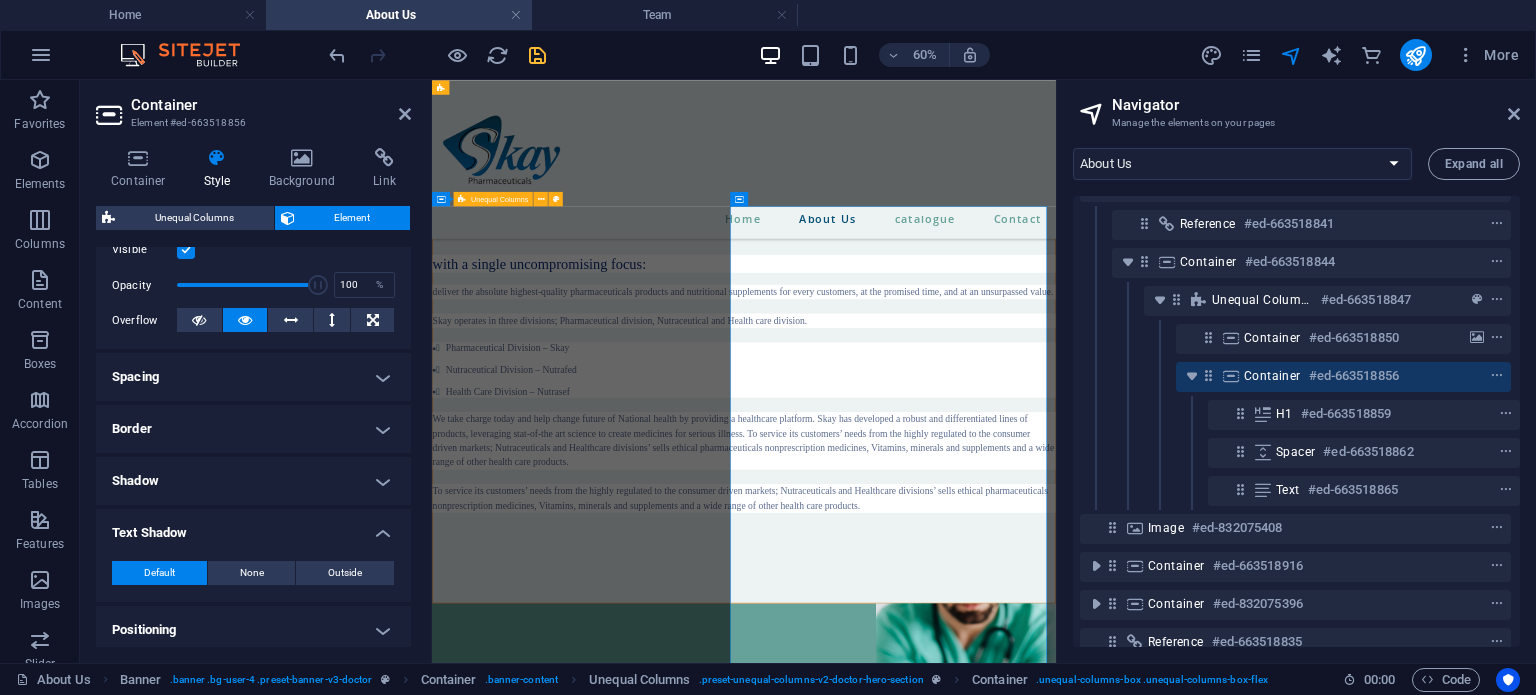 click on "Text Shadow" at bounding box center (253, 527) 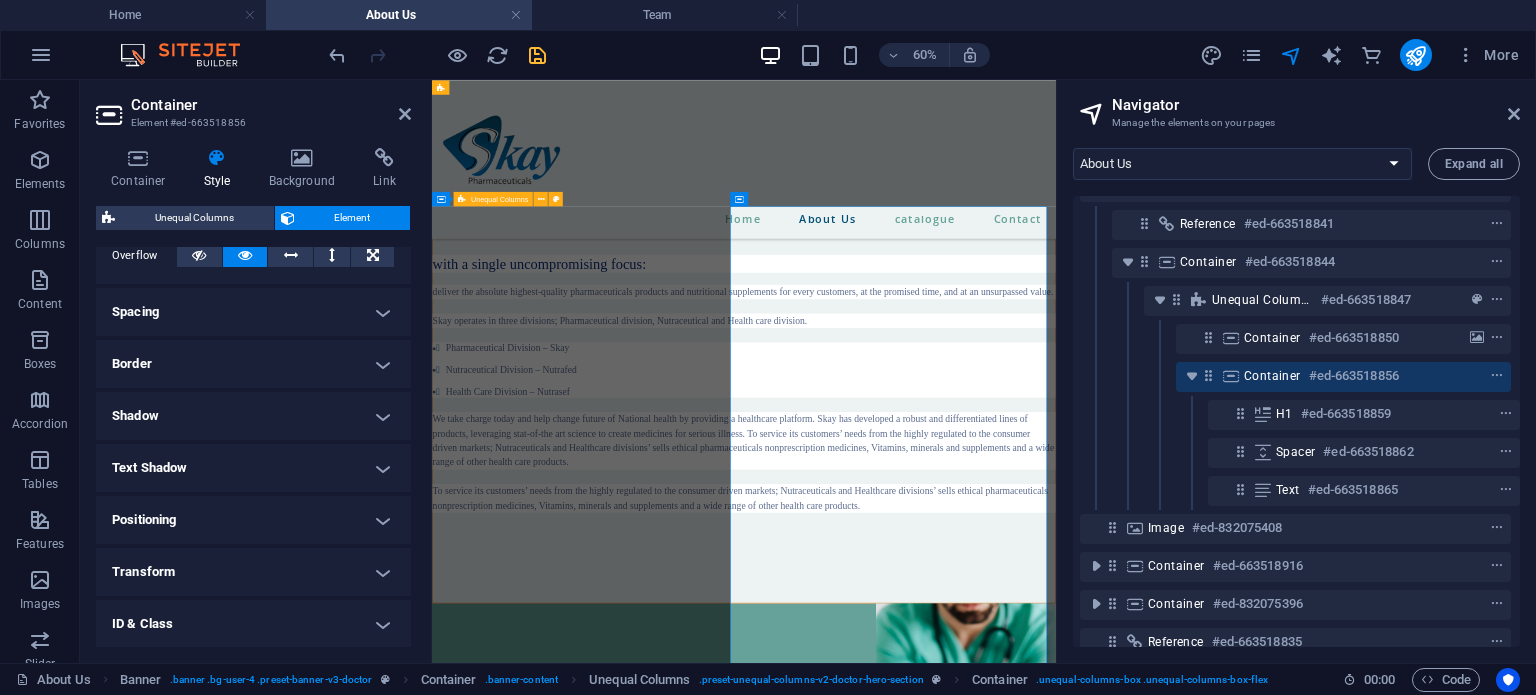 scroll, scrollTop: 355, scrollLeft: 0, axis: vertical 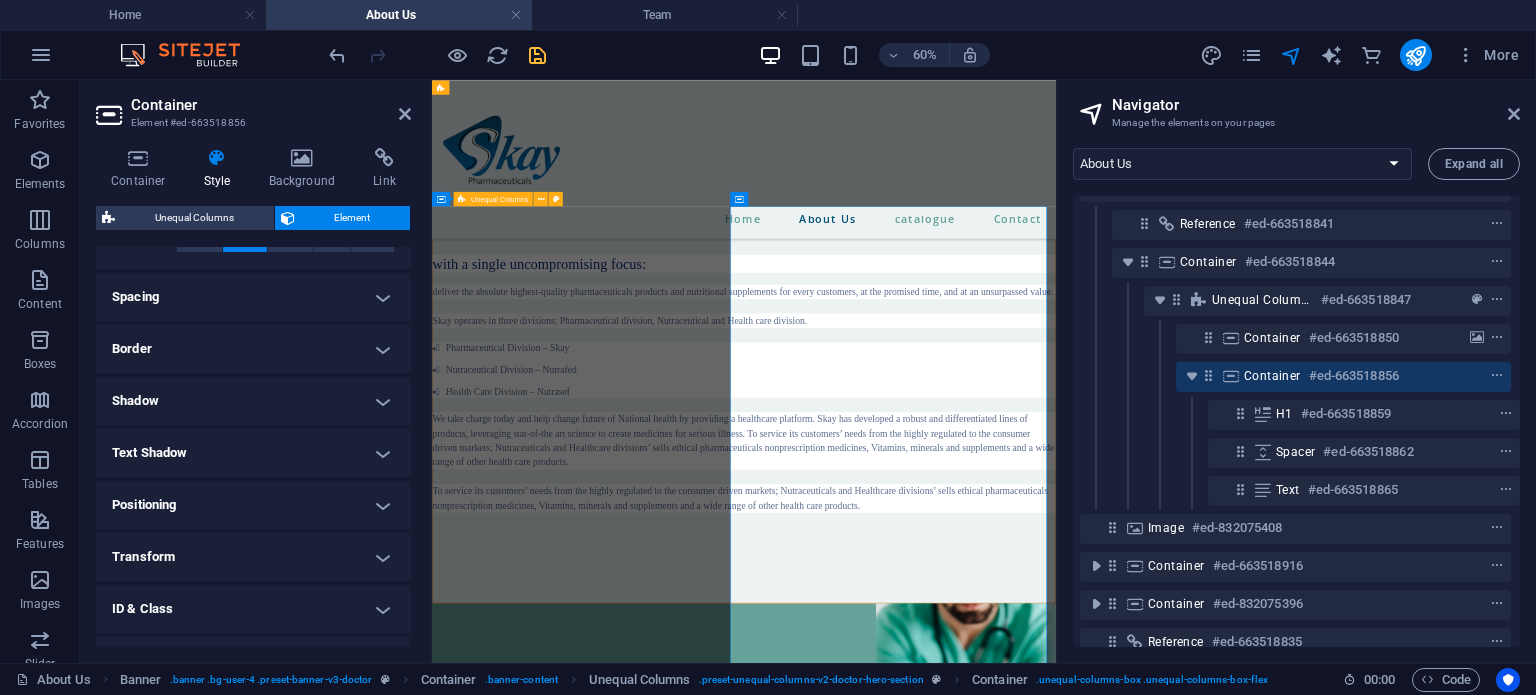 click on "Positioning" at bounding box center (253, 505) 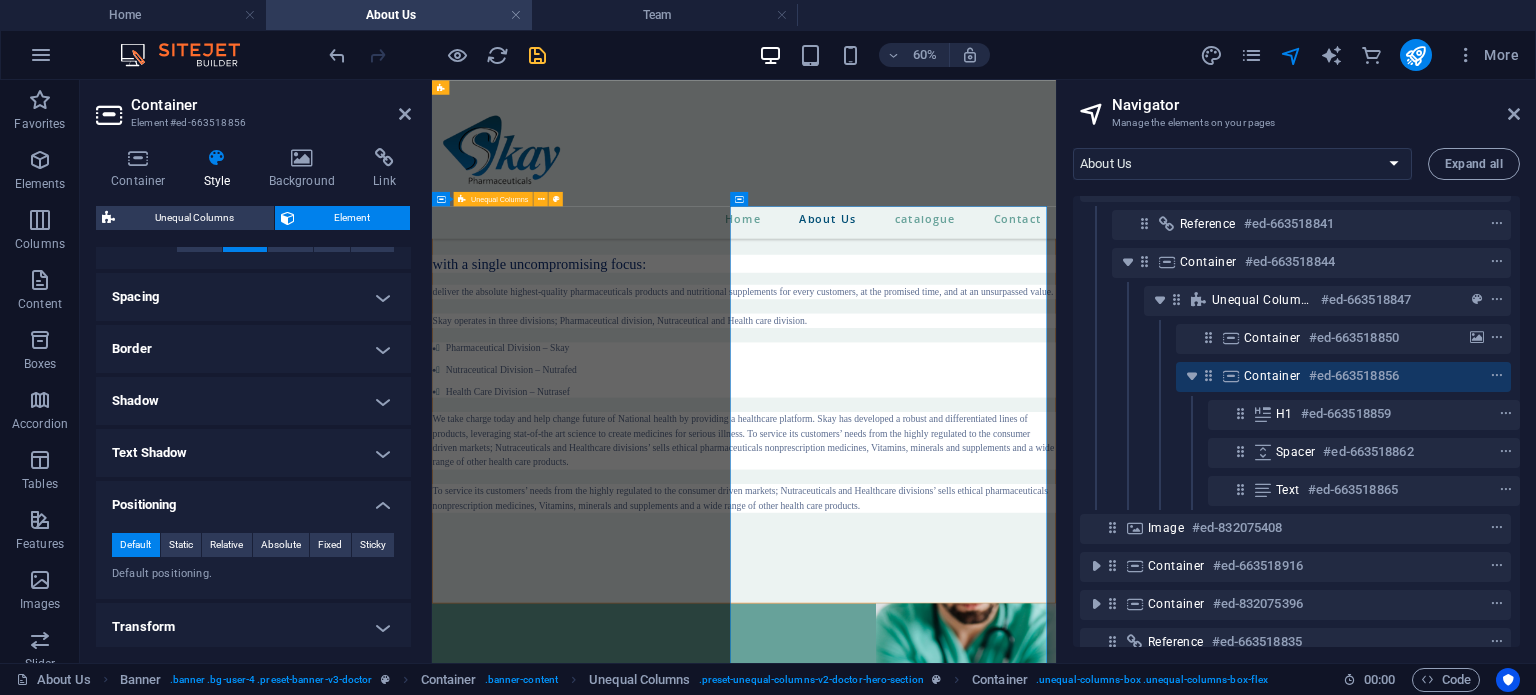 click on "Positioning" at bounding box center [253, 499] 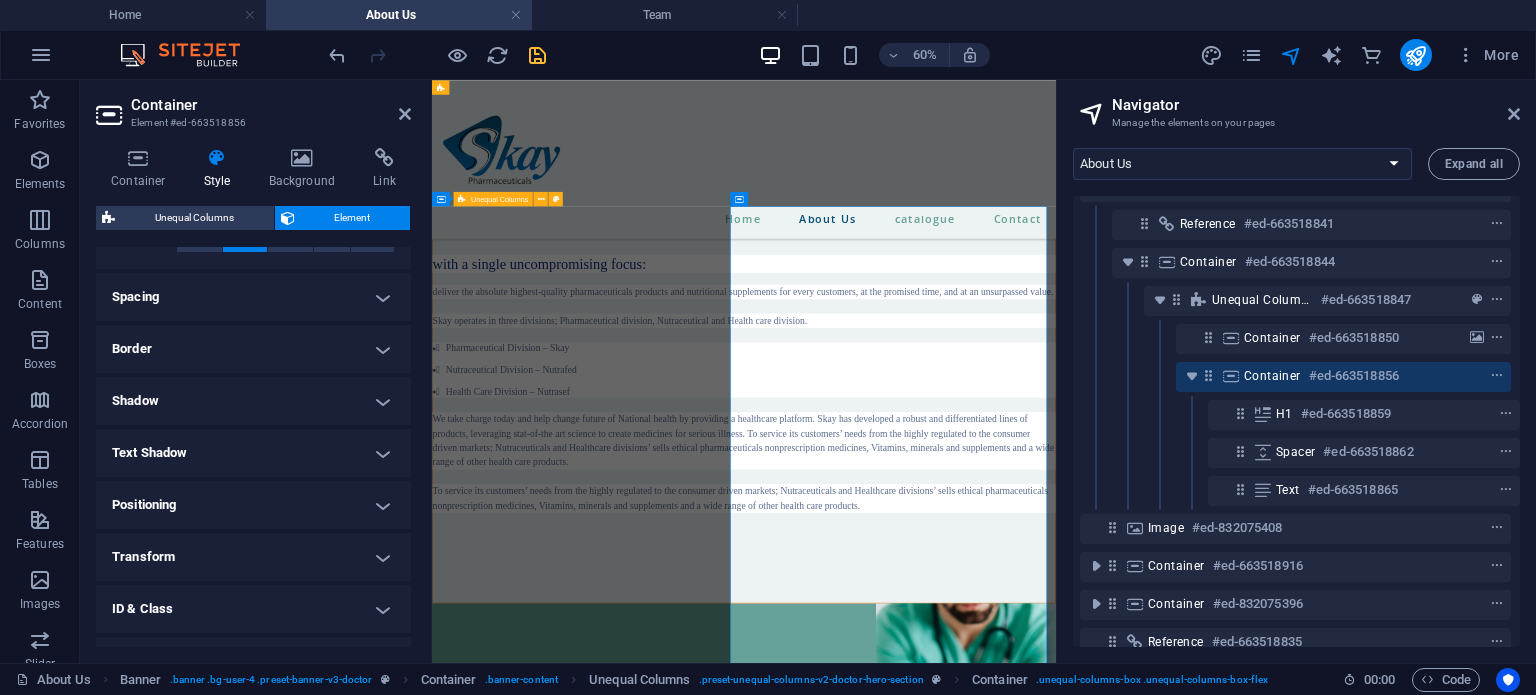 click on "Transform" at bounding box center [253, 557] 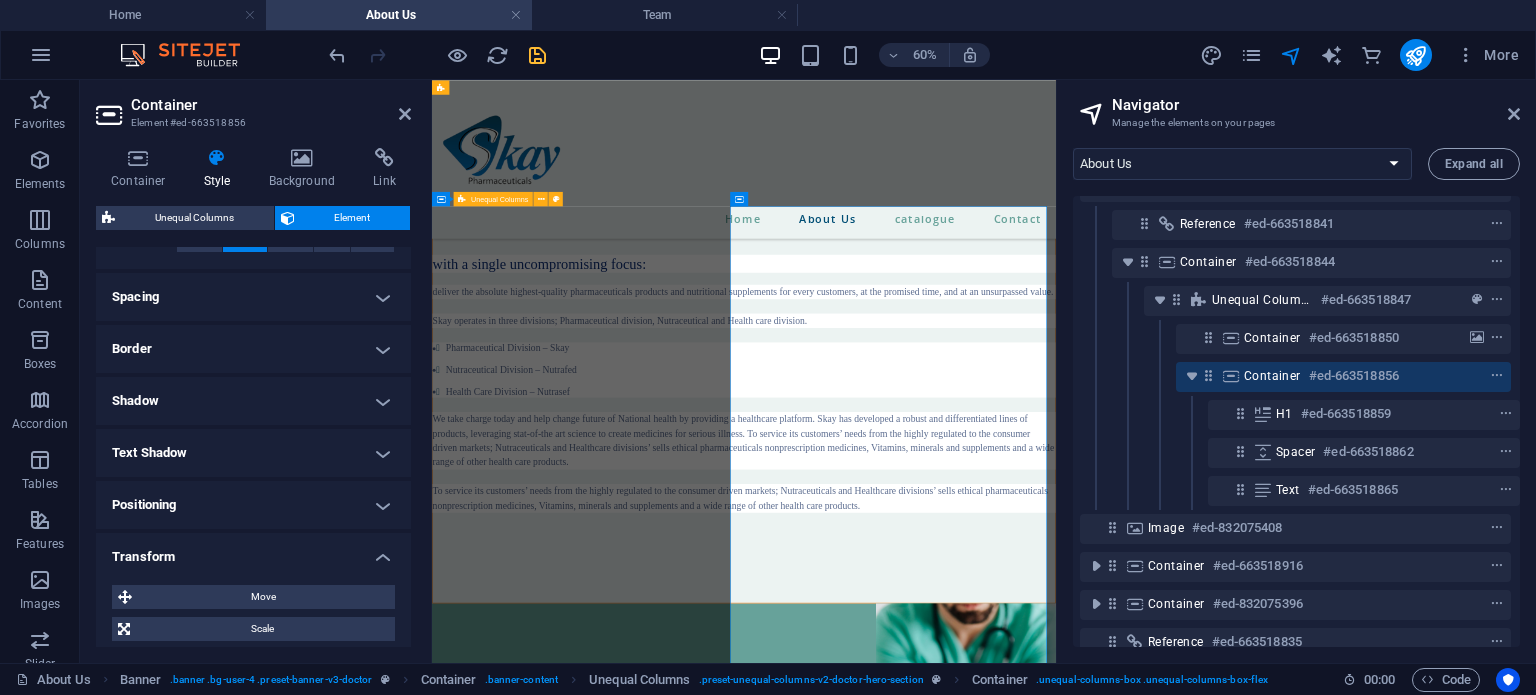 click on "Transform" at bounding box center [253, 551] 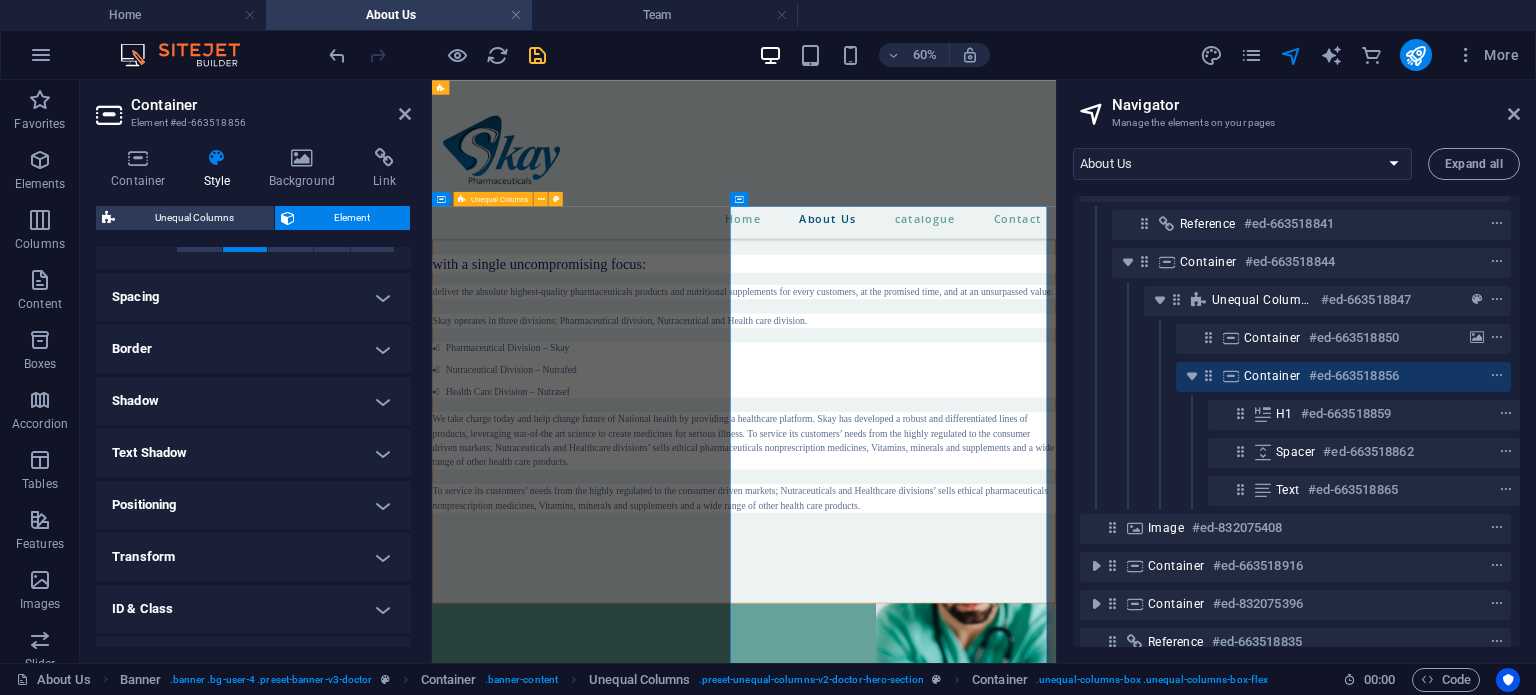scroll, scrollTop: 444, scrollLeft: 0, axis: vertical 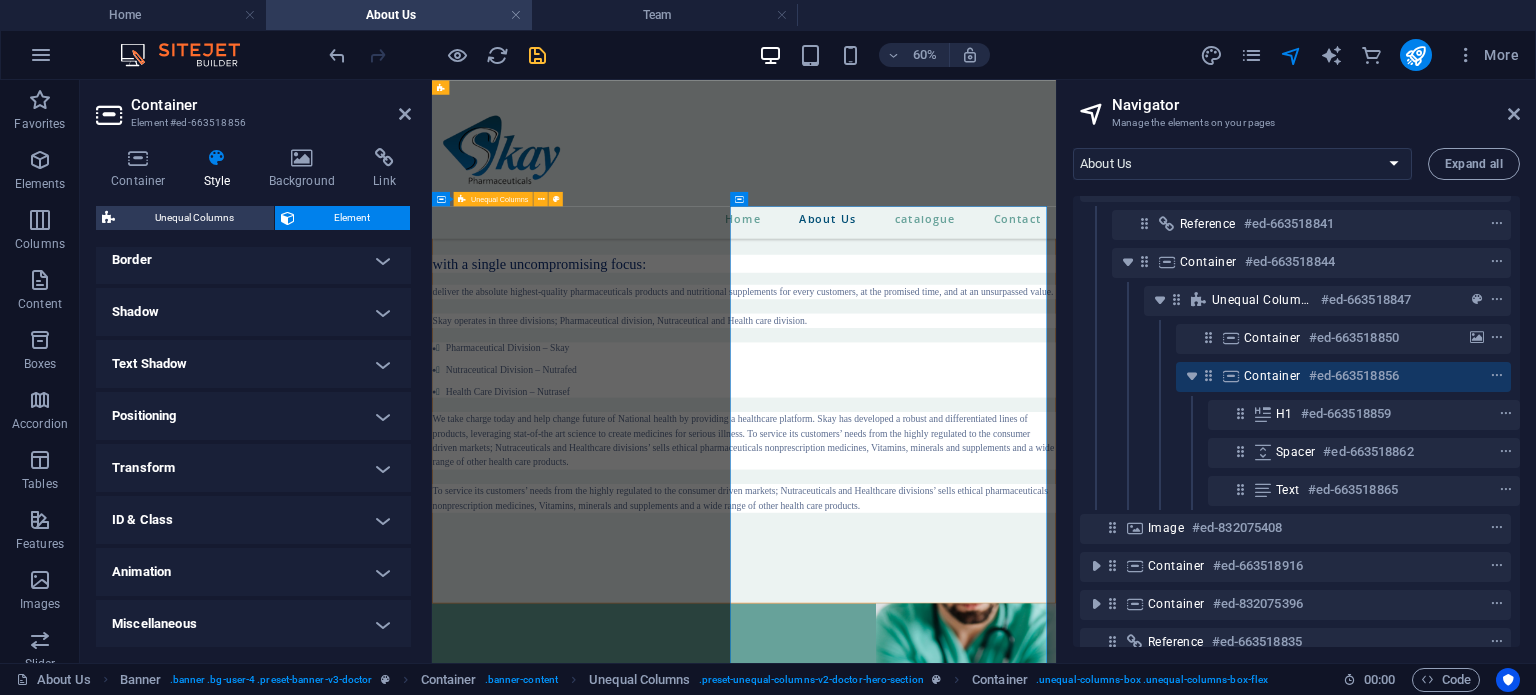 click on "ID & Class" at bounding box center [253, 520] 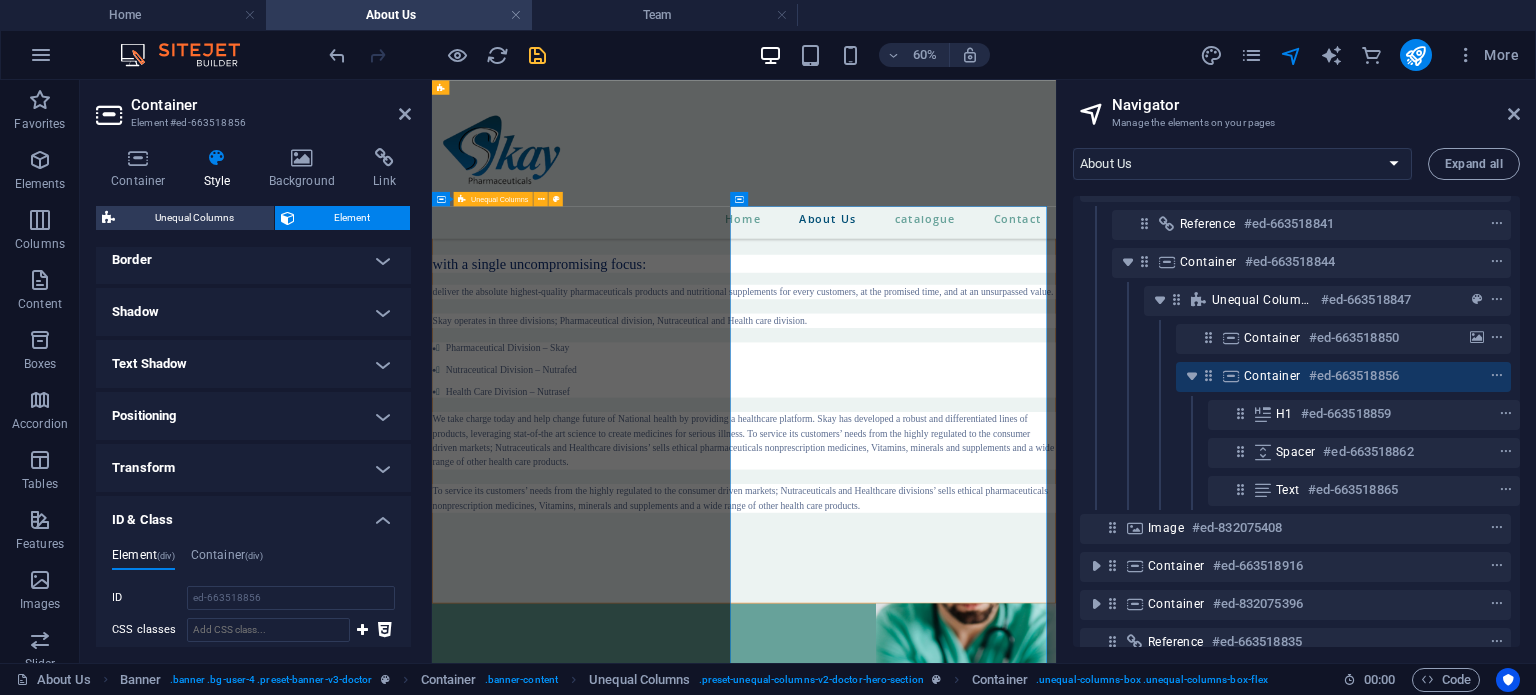 click on "ID & Class" at bounding box center (253, 514) 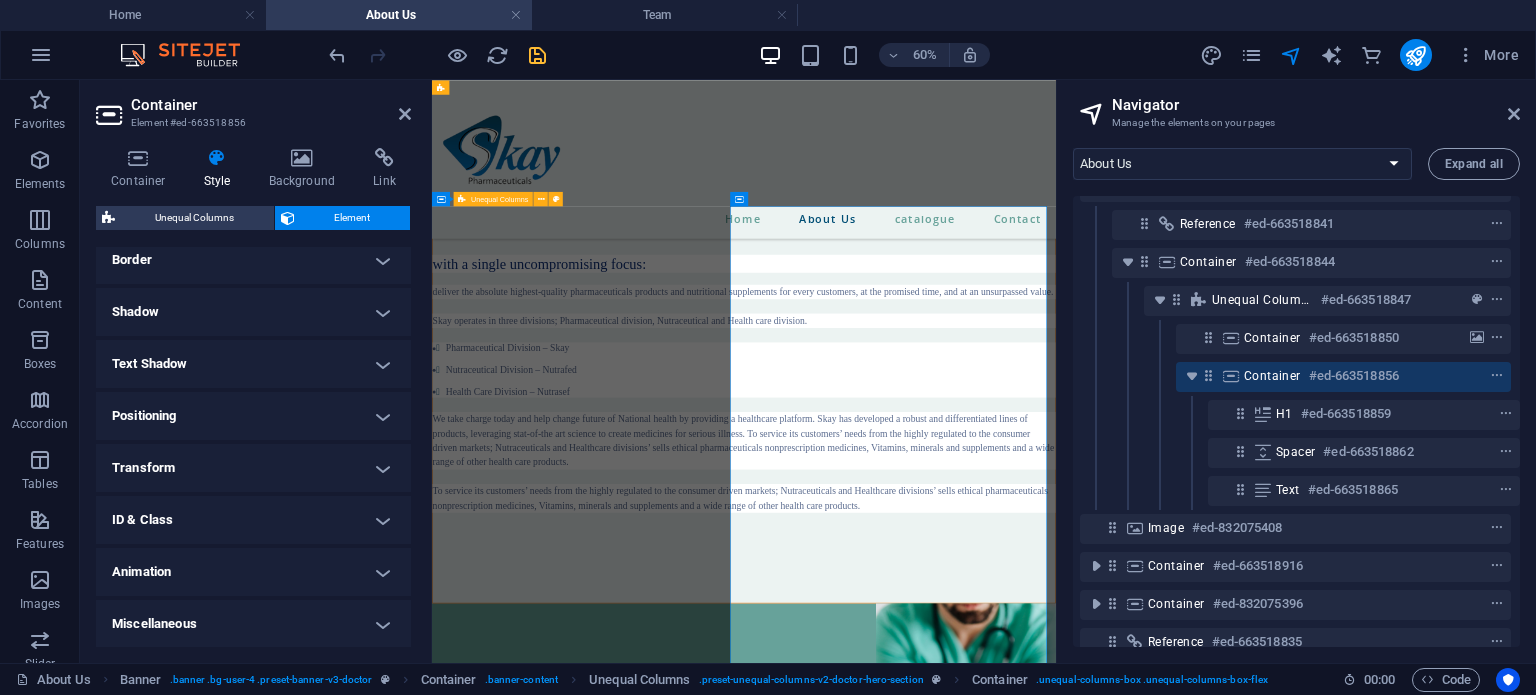 click on "Animation" at bounding box center [253, 572] 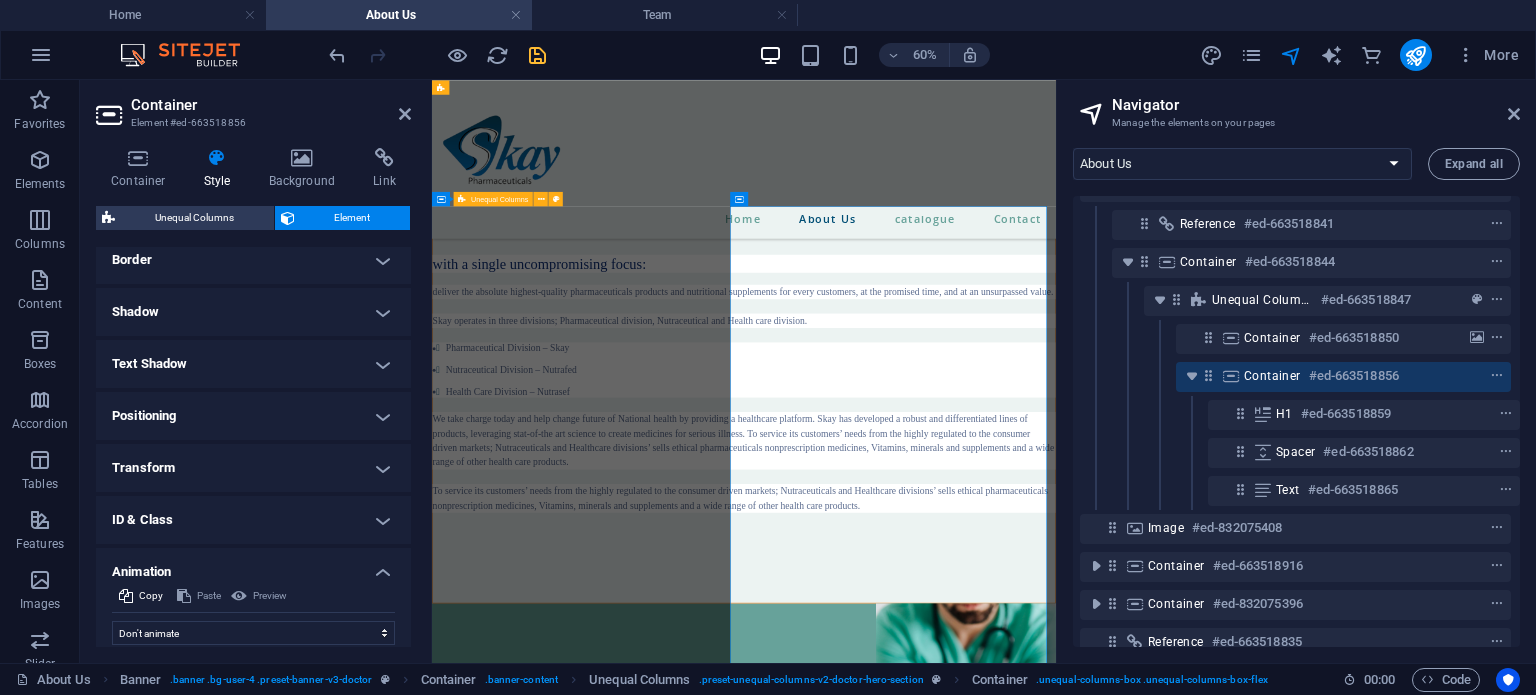 drag, startPoint x: 293, startPoint y: 568, endPoint x: 210, endPoint y: 566, distance: 83.02409 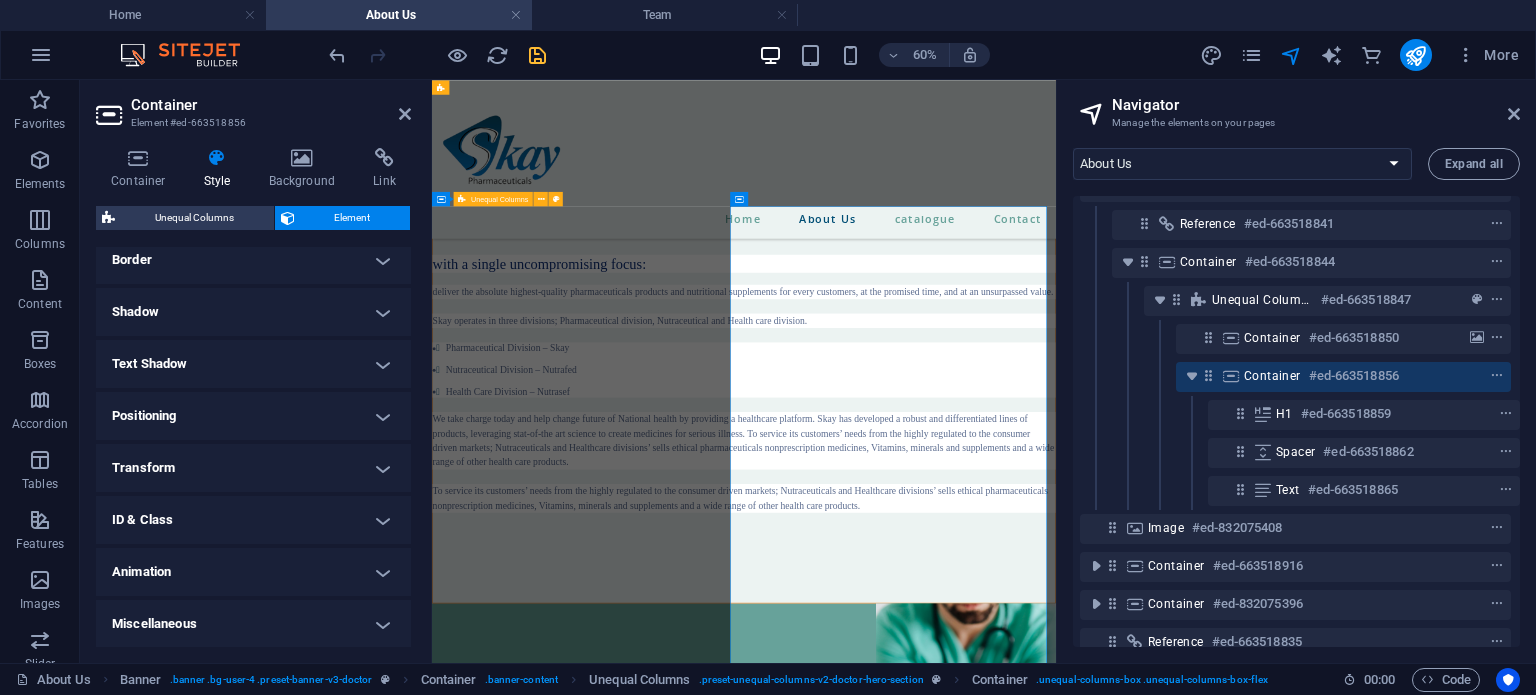 click on "Miscellaneous" at bounding box center (253, 624) 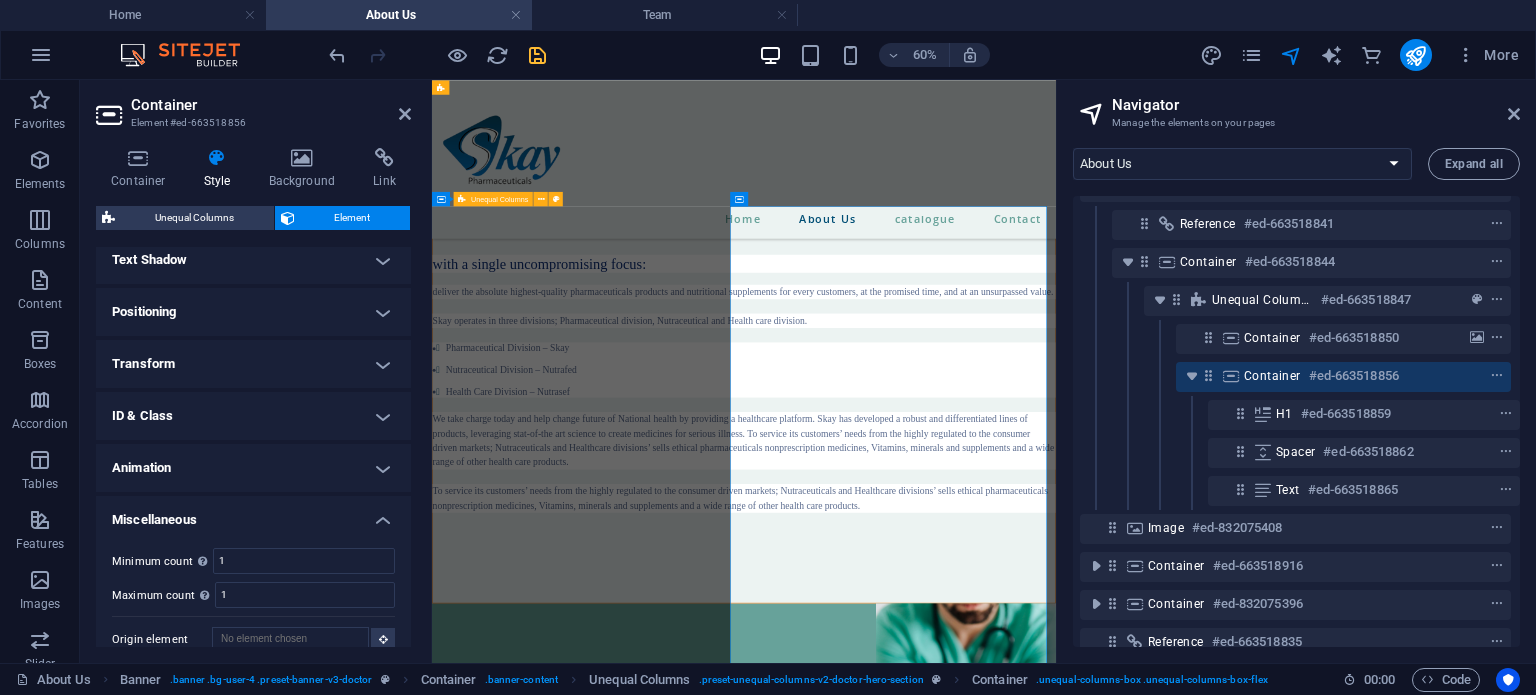 scroll, scrollTop: 567, scrollLeft: 0, axis: vertical 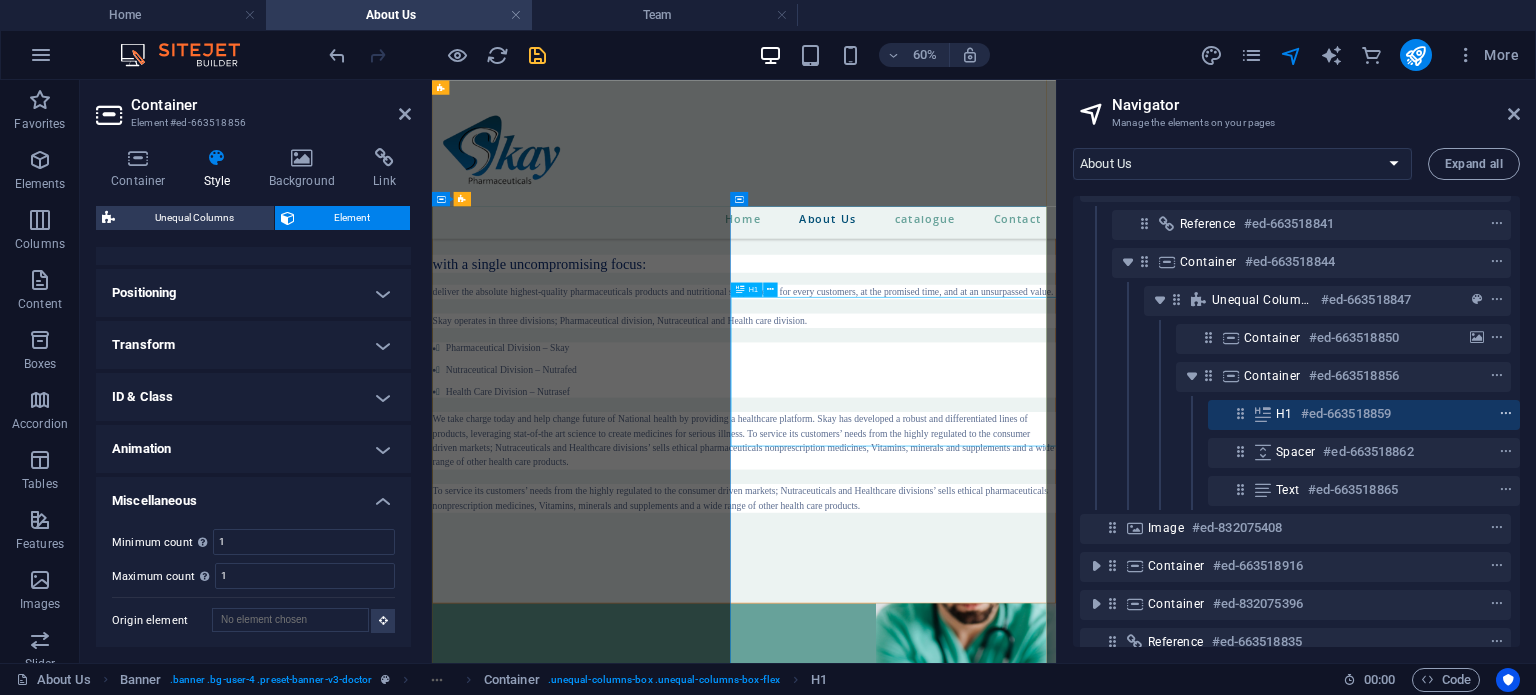 click at bounding box center (1506, 414) 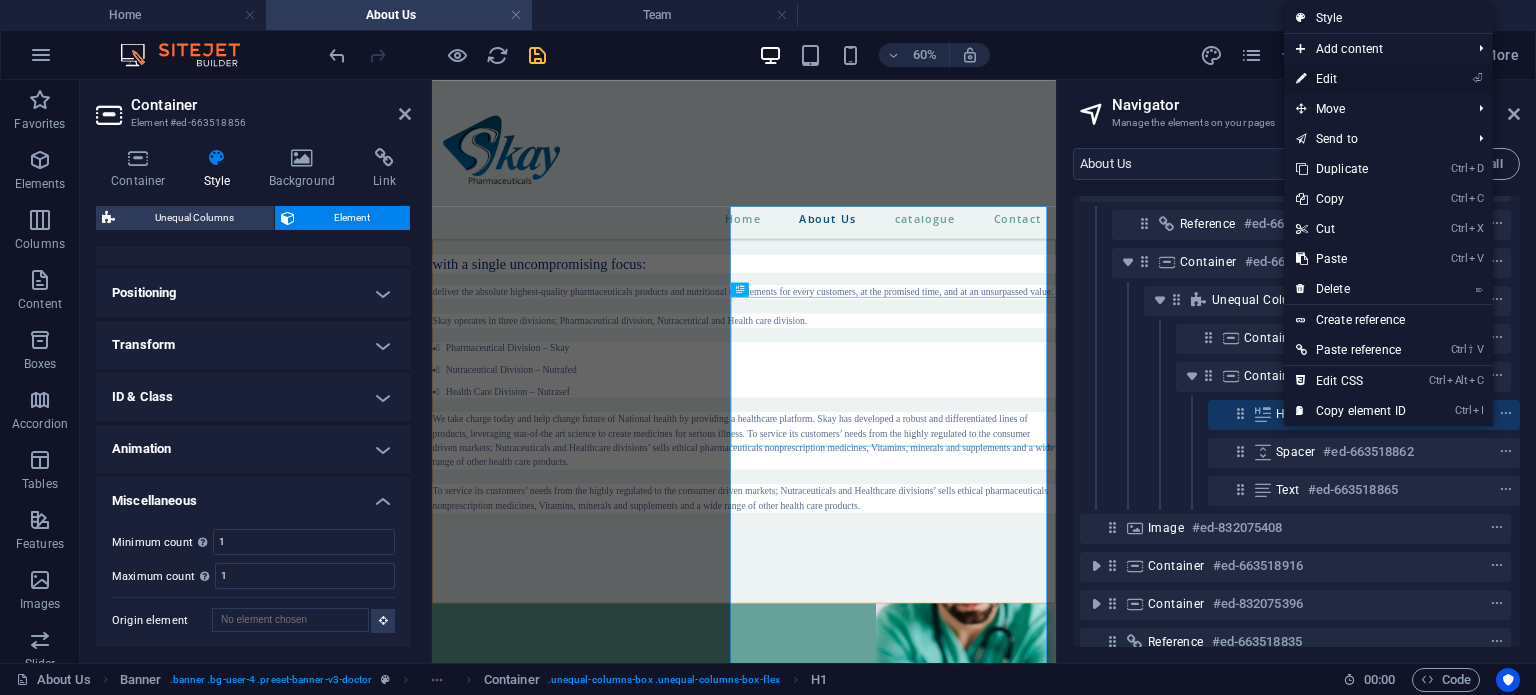 click on "⏎  Edit" at bounding box center [1351, 79] 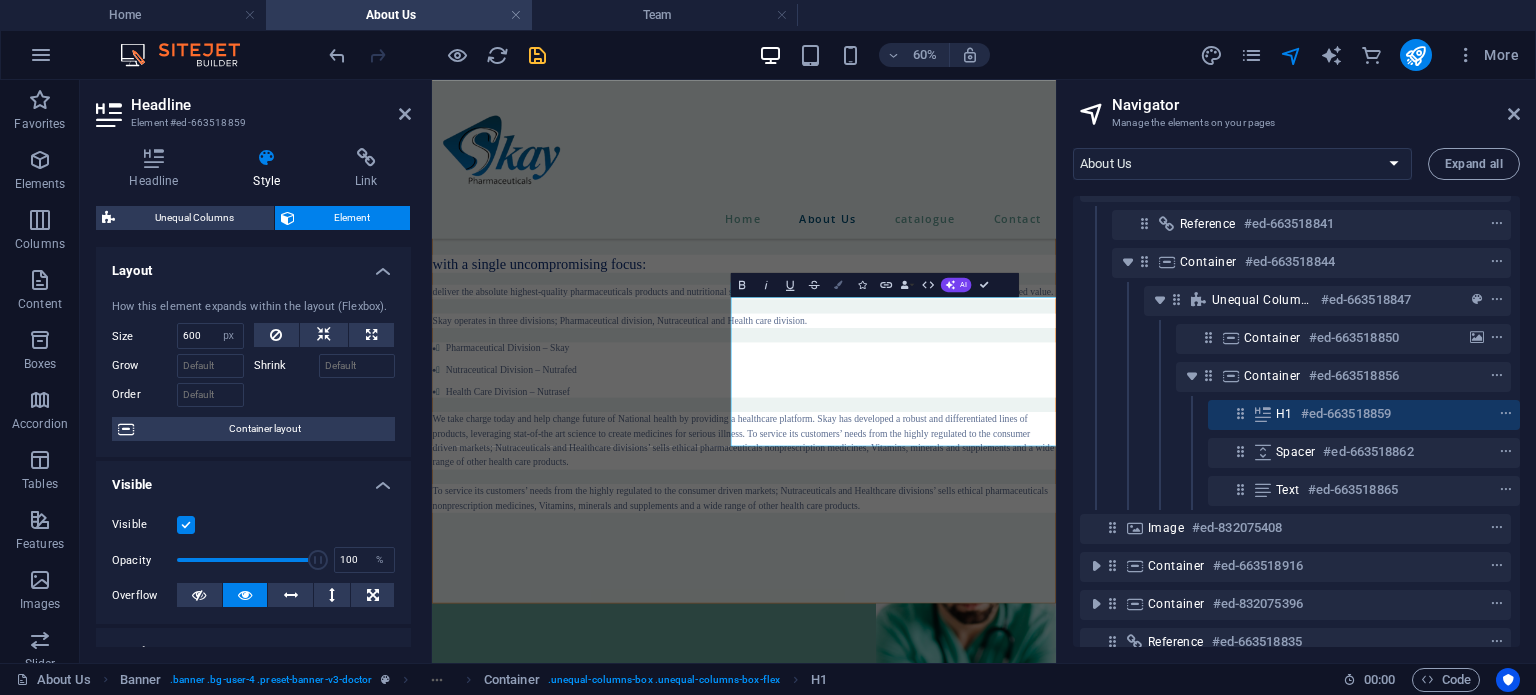 click at bounding box center [838, 284] 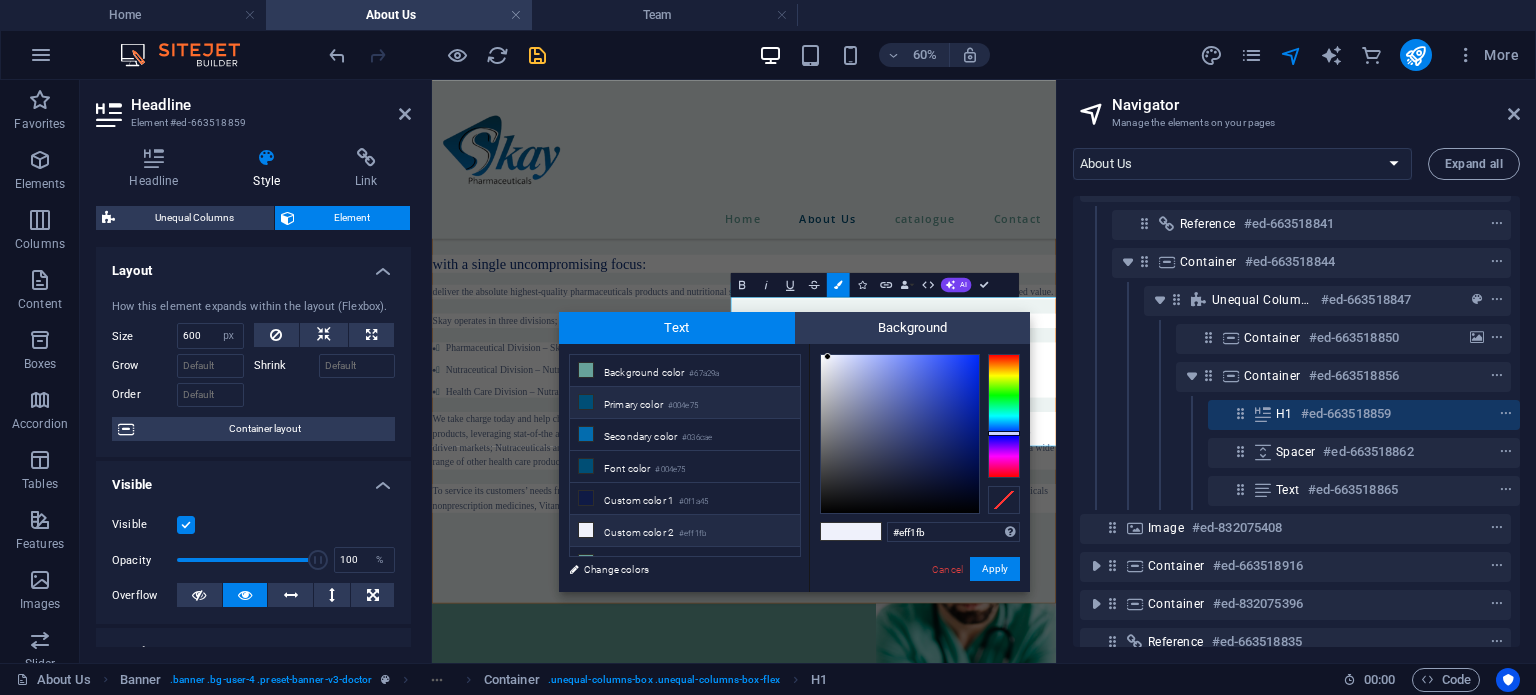click at bounding box center [586, 402] 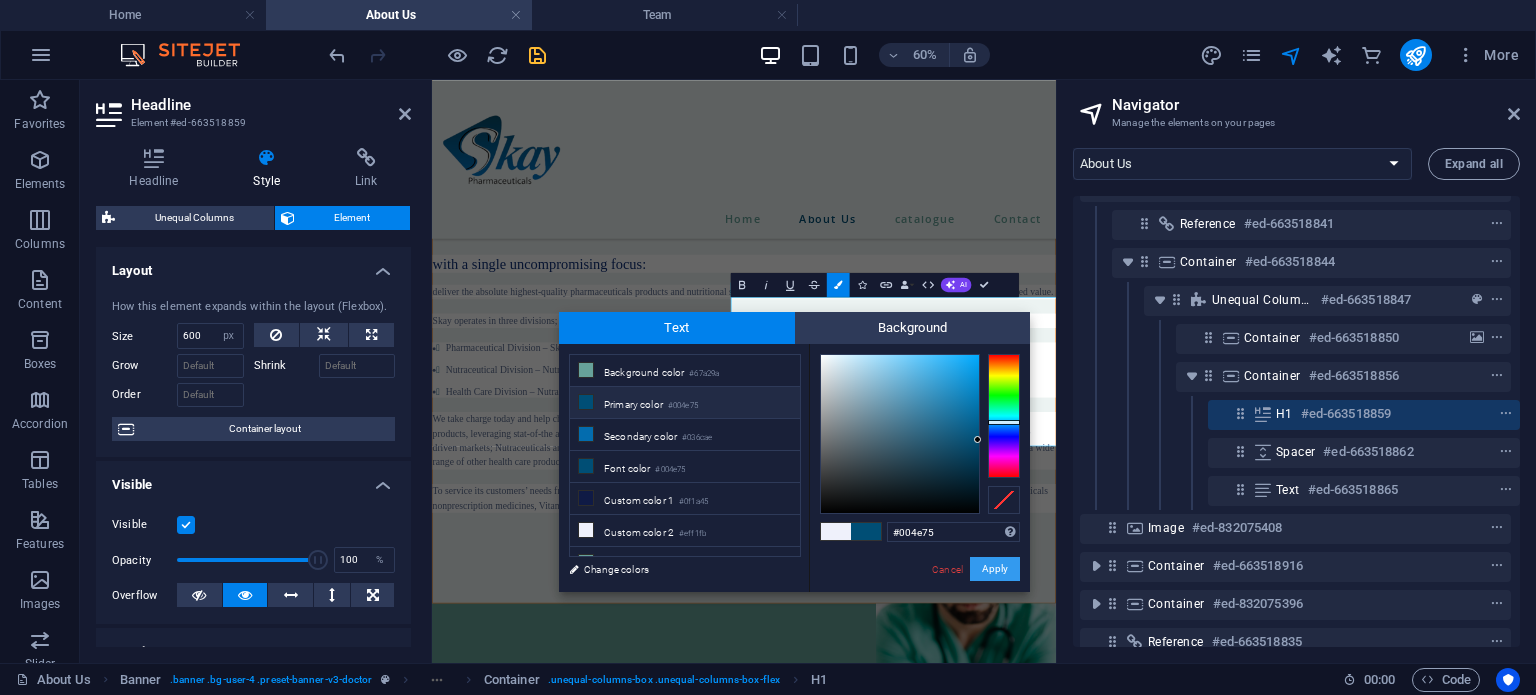 click on "Apply" at bounding box center [995, 569] 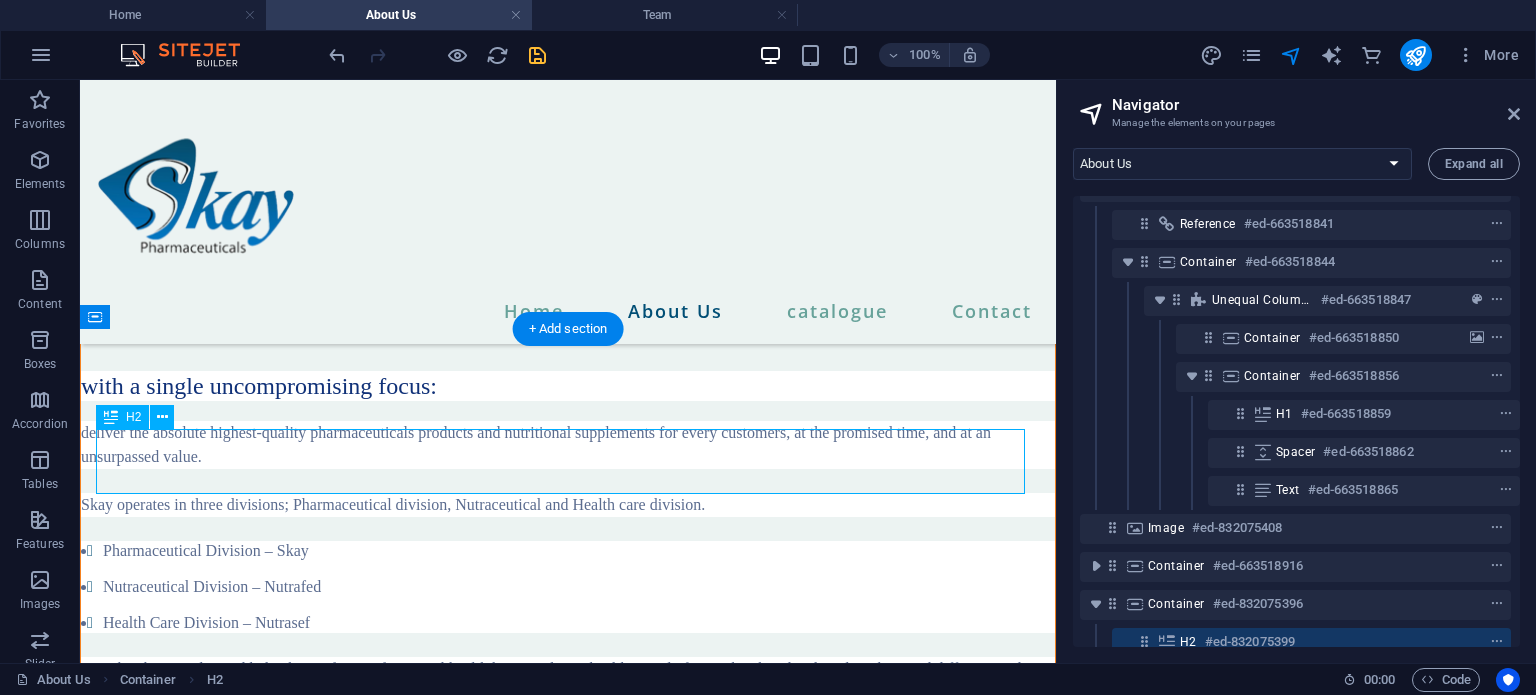 scroll, scrollTop: 180, scrollLeft: 4, axis: both 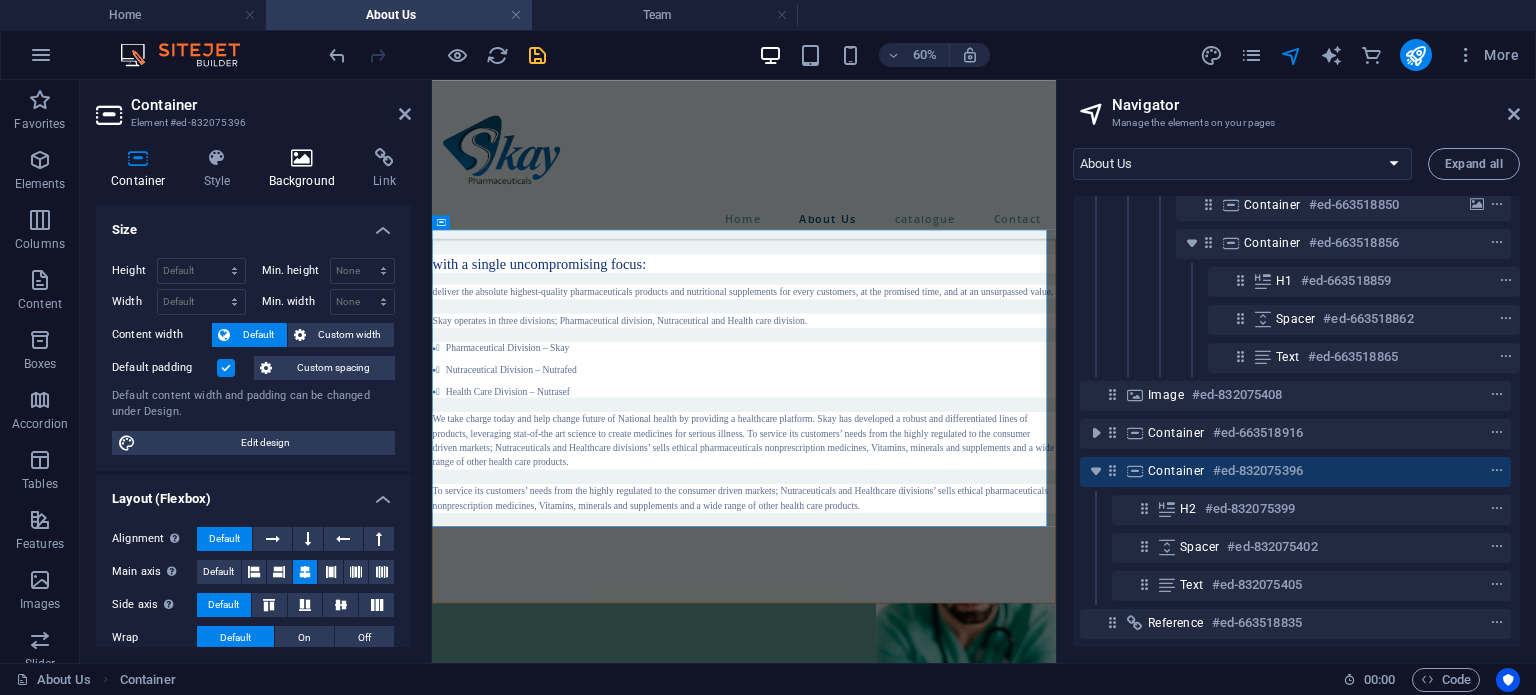 click on "Background" at bounding box center (306, 169) 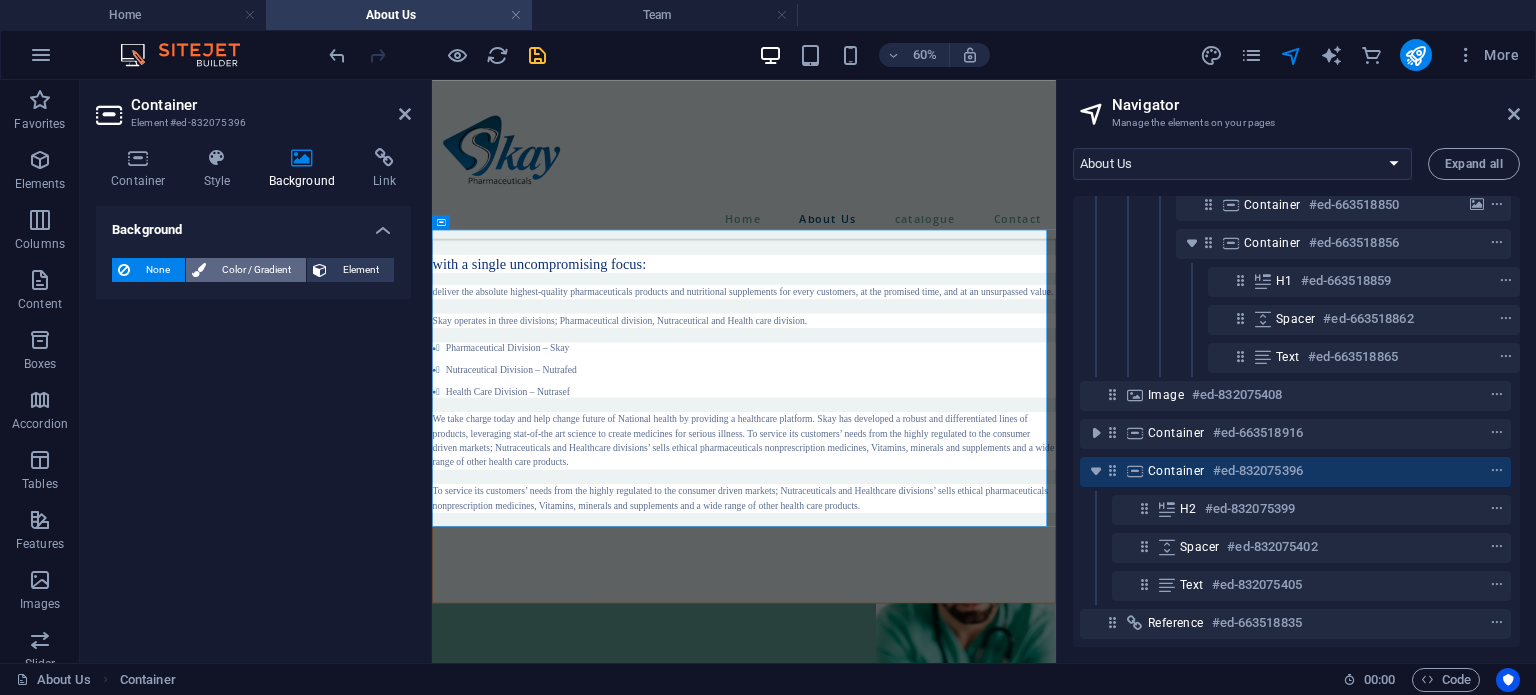 click on "Color / Gradient" at bounding box center (256, 270) 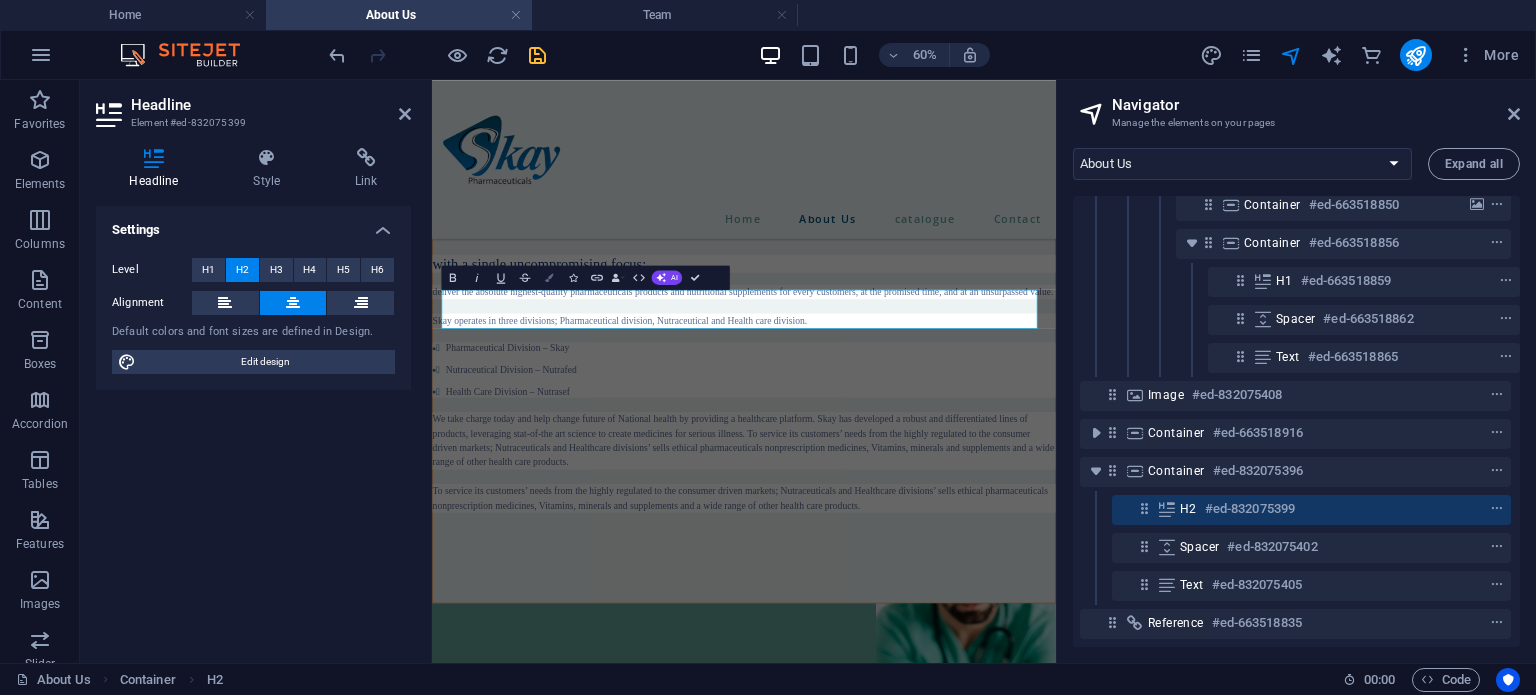 click at bounding box center [549, 277] 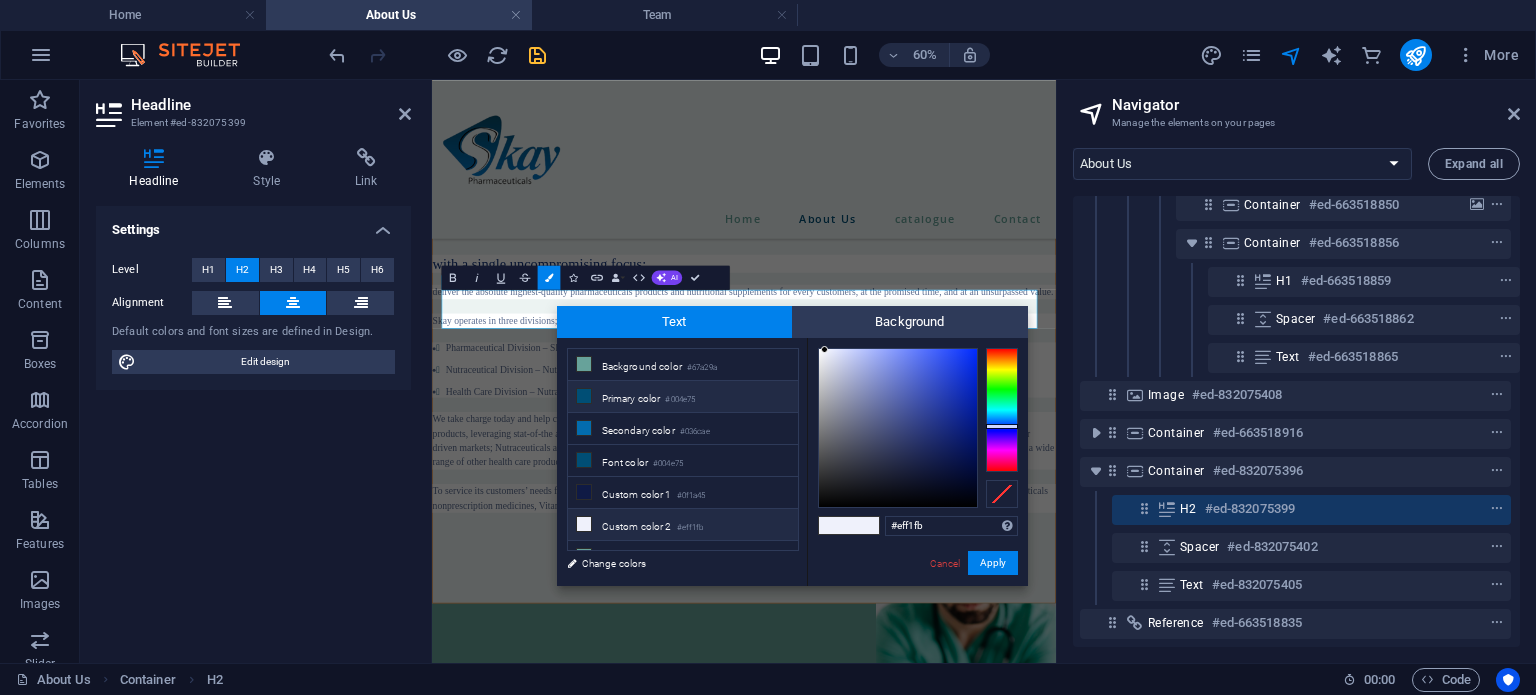 click on "Primary color
#004e75" at bounding box center (683, 397) 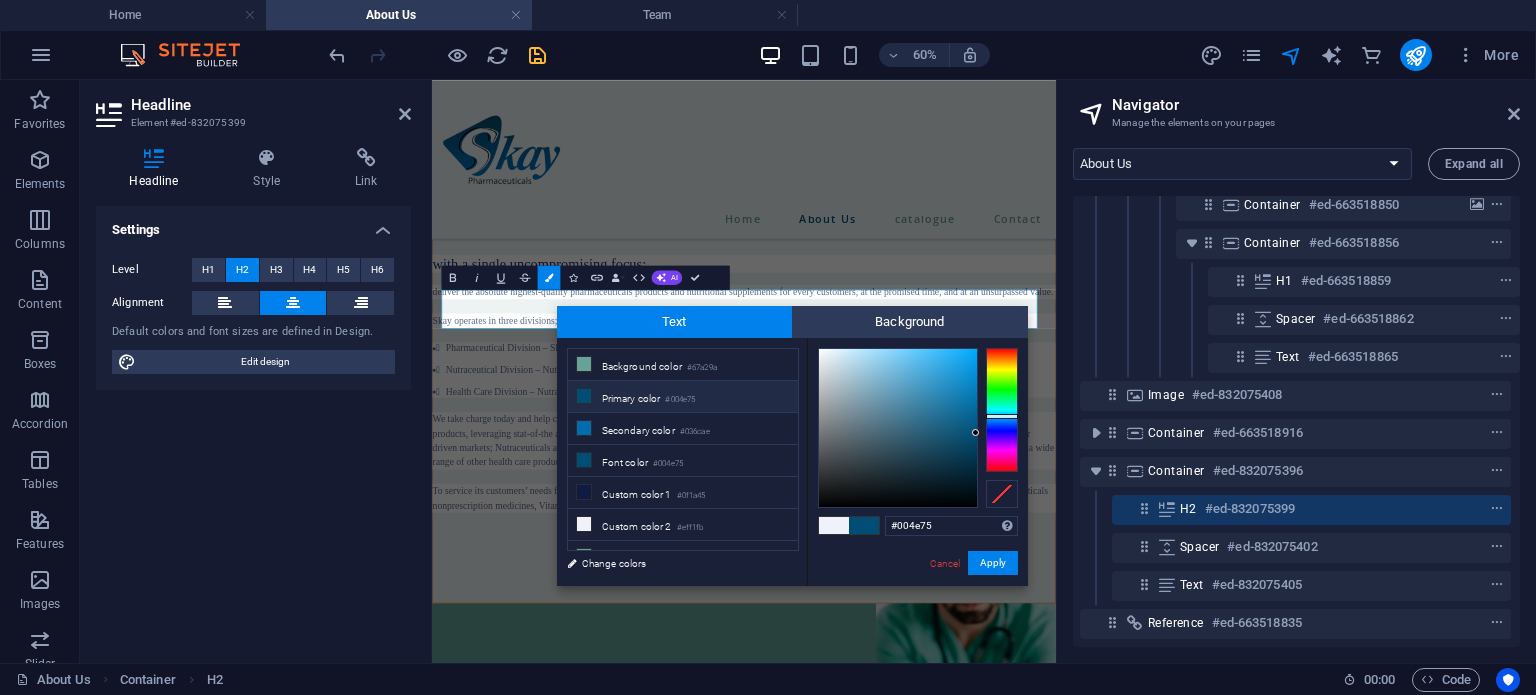 click on "Primary color
#004e75" at bounding box center [683, 397] 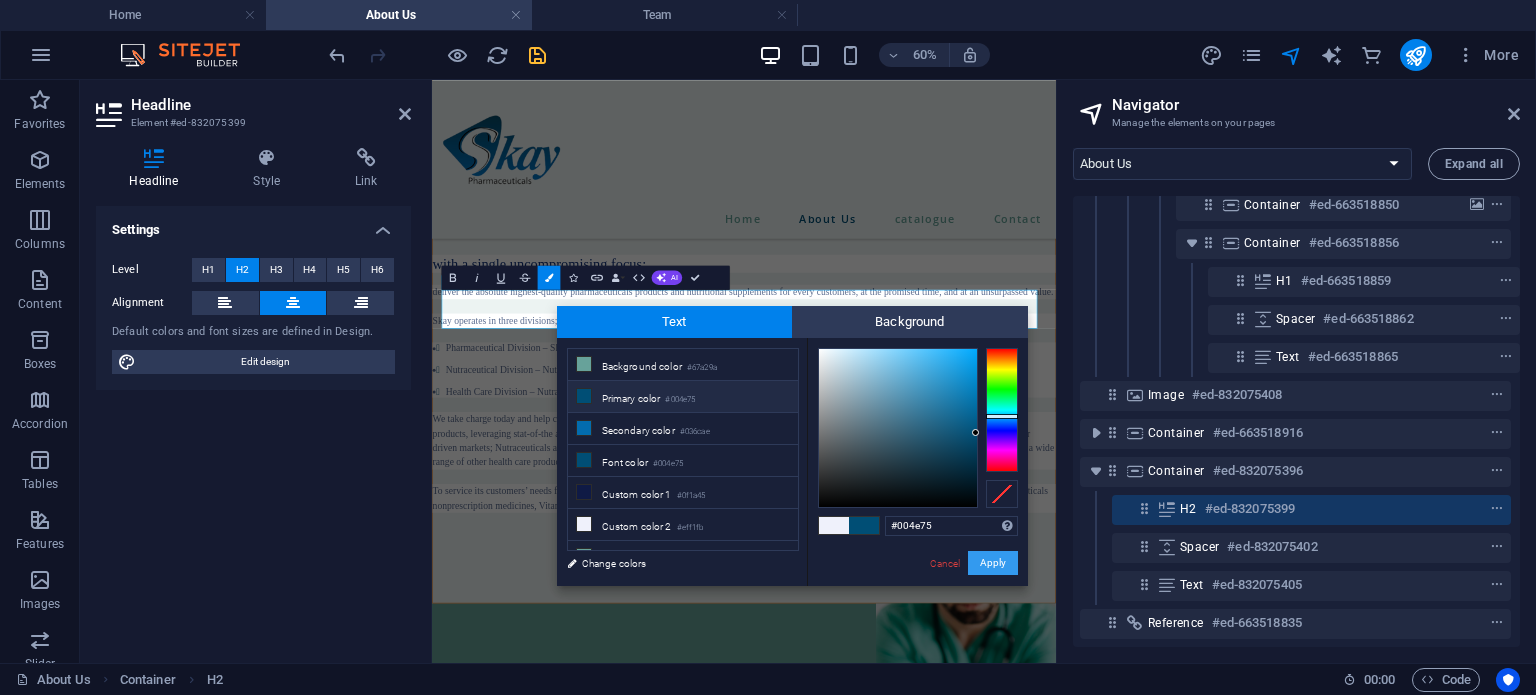click on "Apply" at bounding box center (993, 563) 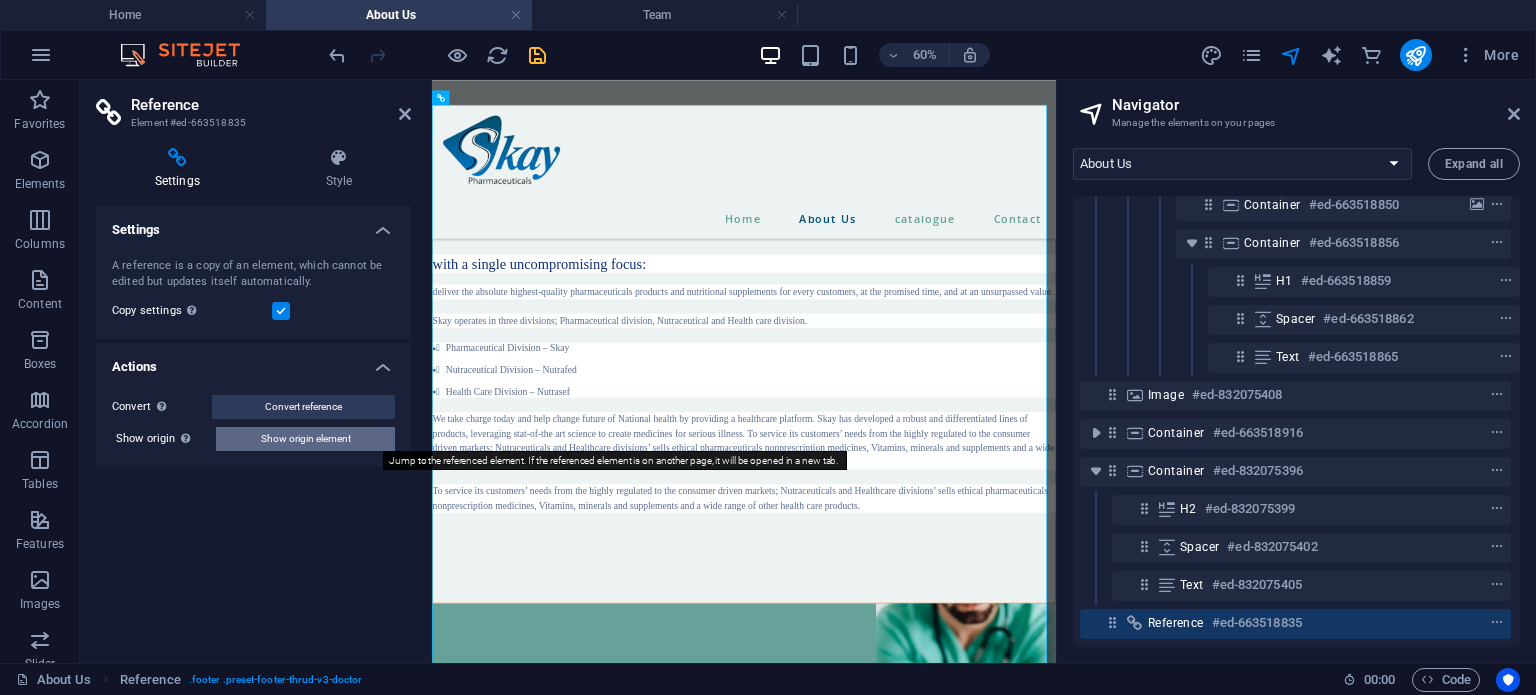 click on "Show origin element" at bounding box center (306, 439) 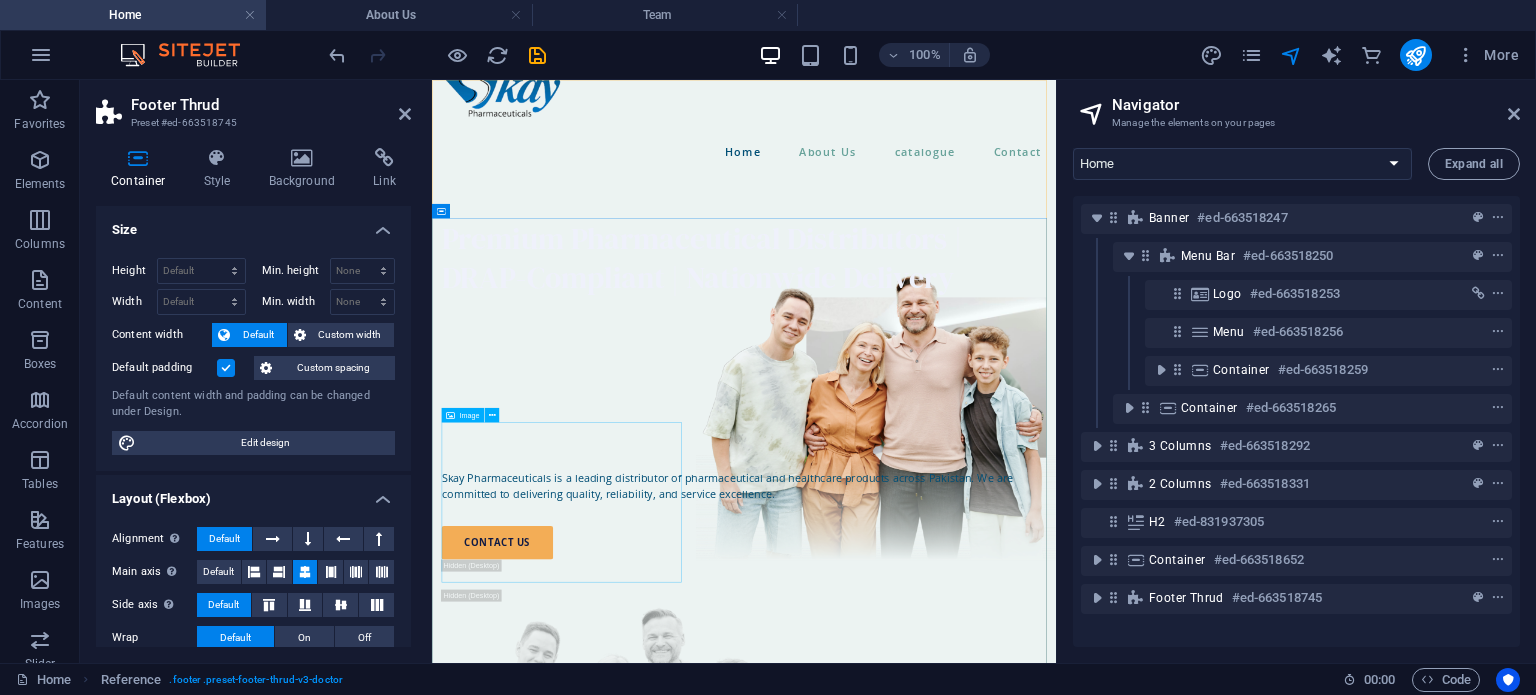 scroll, scrollTop: 0, scrollLeft: 0, axis: both 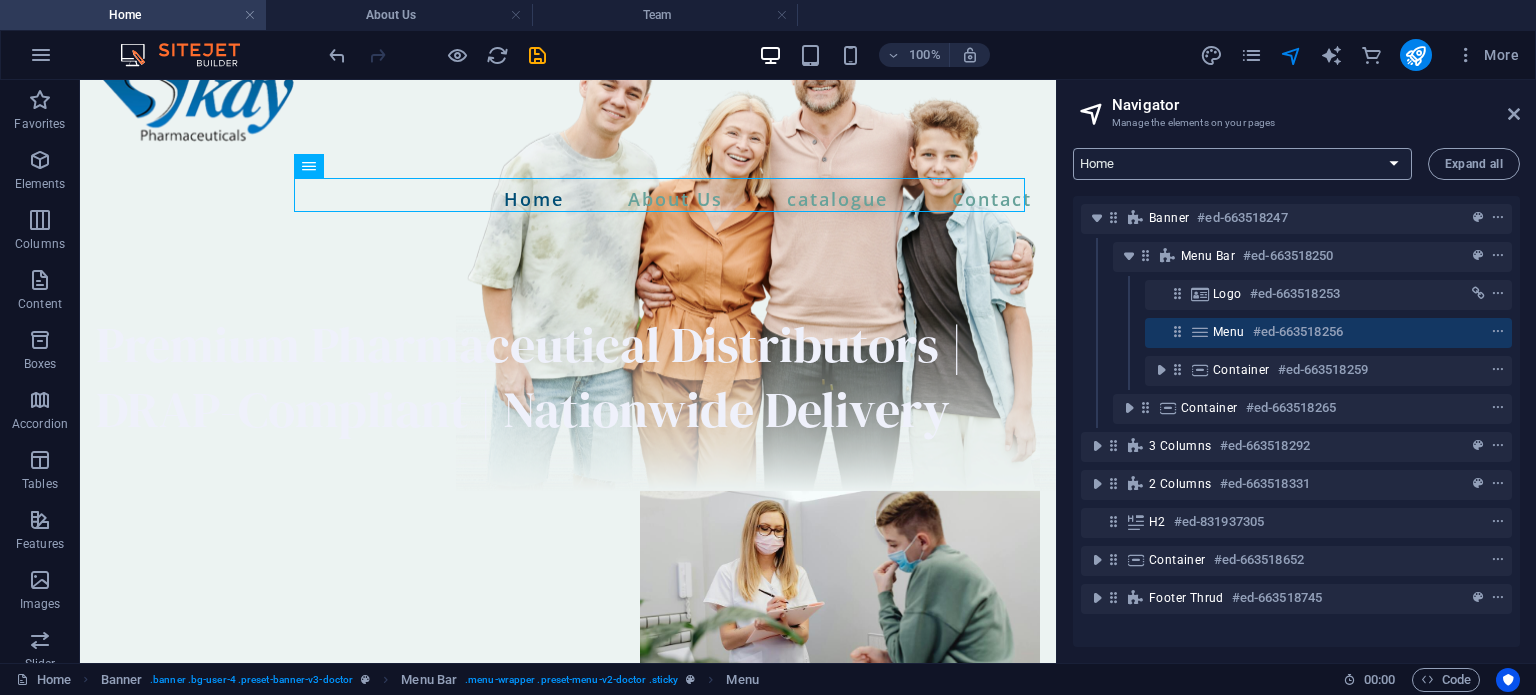 click on "Home About Us Team Services Contact Legal Notice Privacy" at bounding box center [1242, 164] 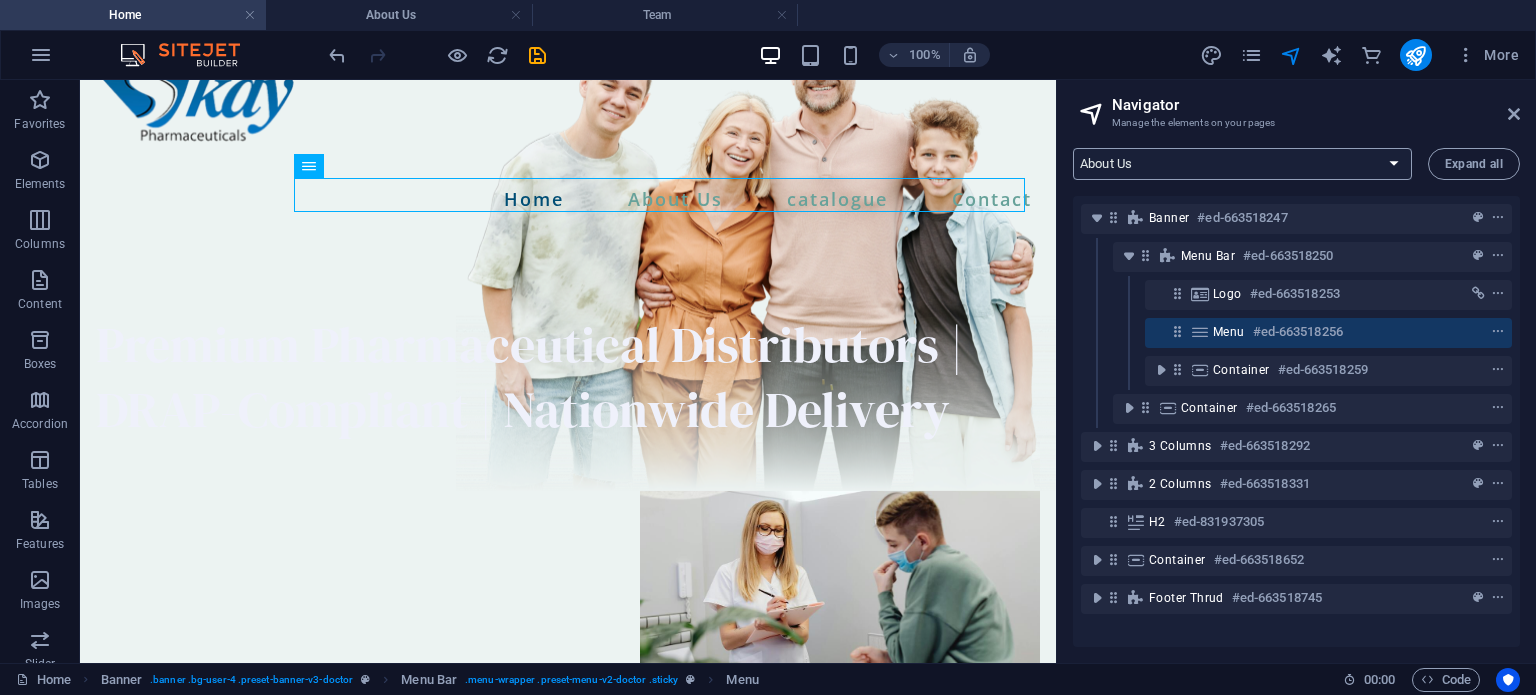 click on "Home About Us Team Services Contact Legal Notice Privacy" at bounding box center (1242, 164) 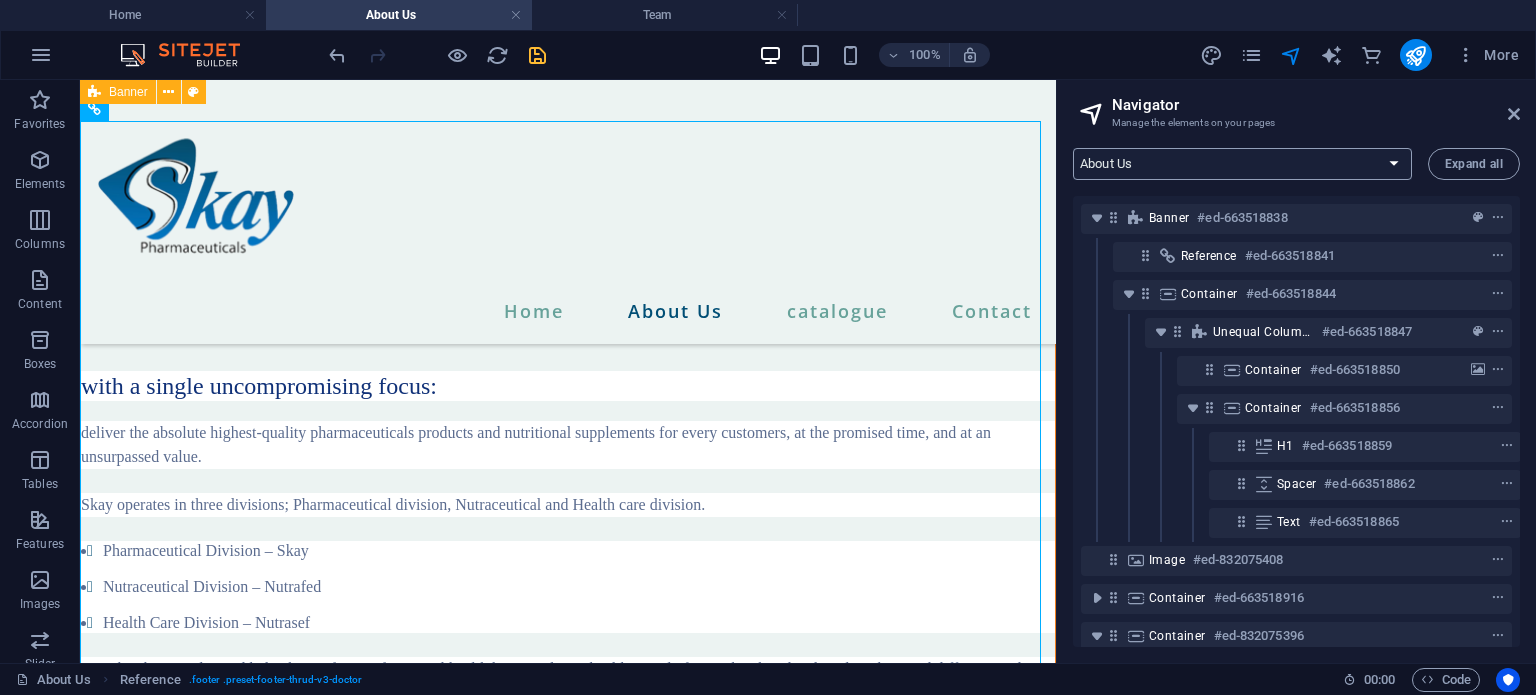 scroll, scrollTop: 180, scrollLeft: 0, axis: vertical 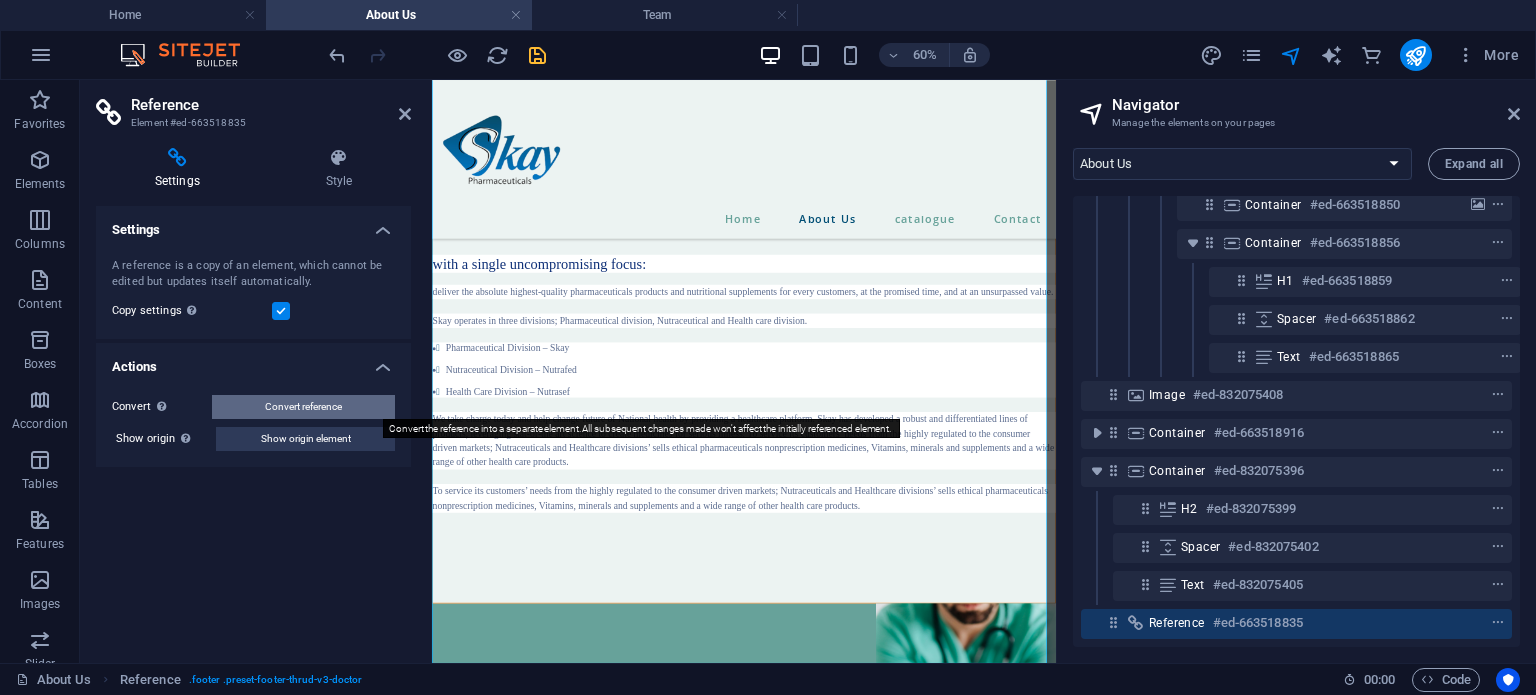 click on "Convert reference" at bounding box center (303, 407) 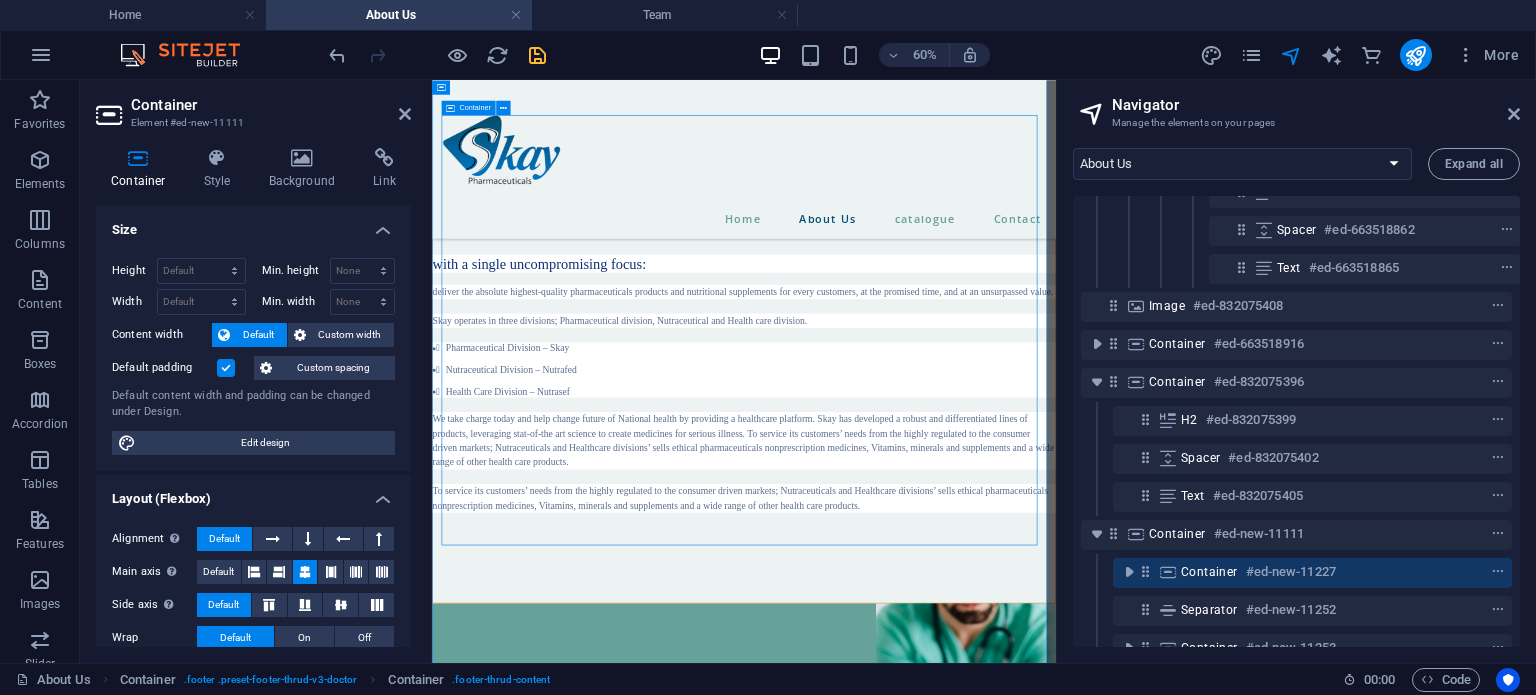 scroll, scrollTop: 294, scrollLeft: 0, axis: vertical 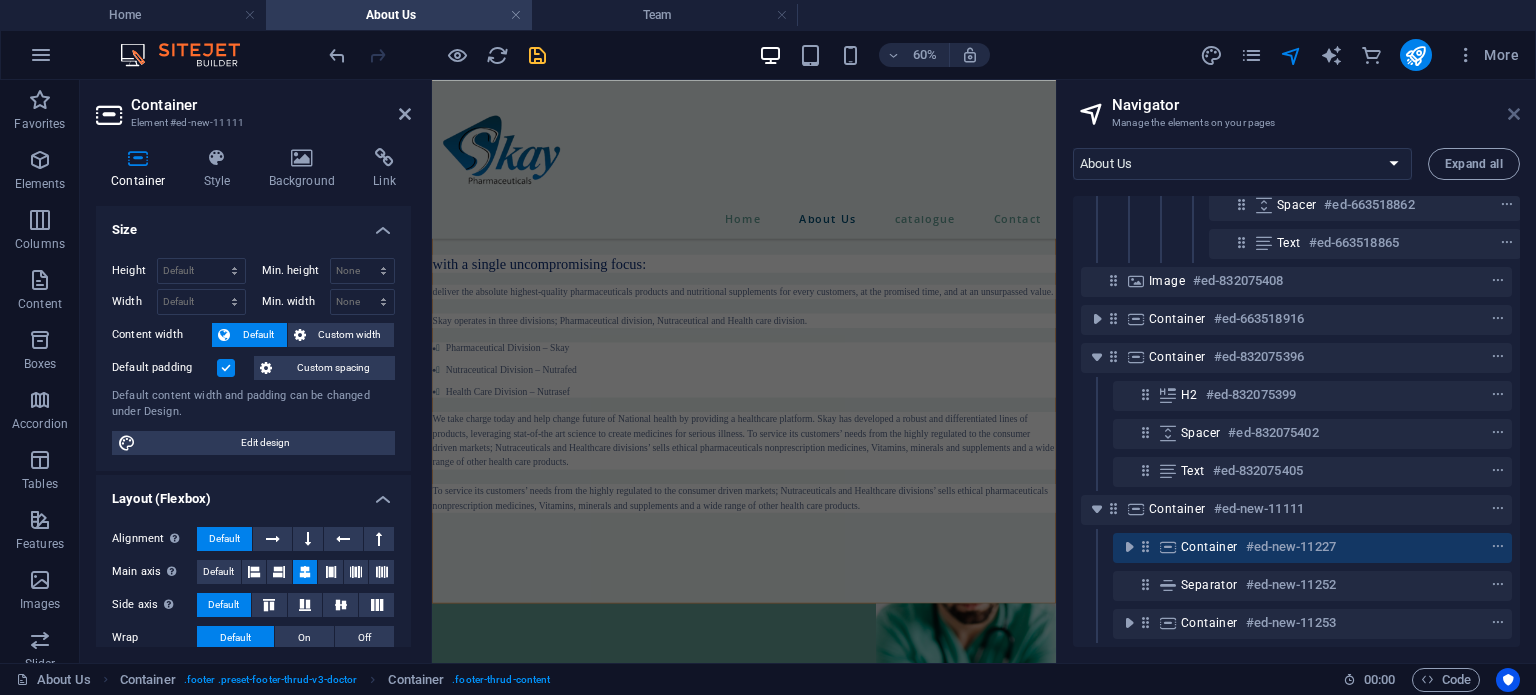 click at bounding box center (1514, 114) 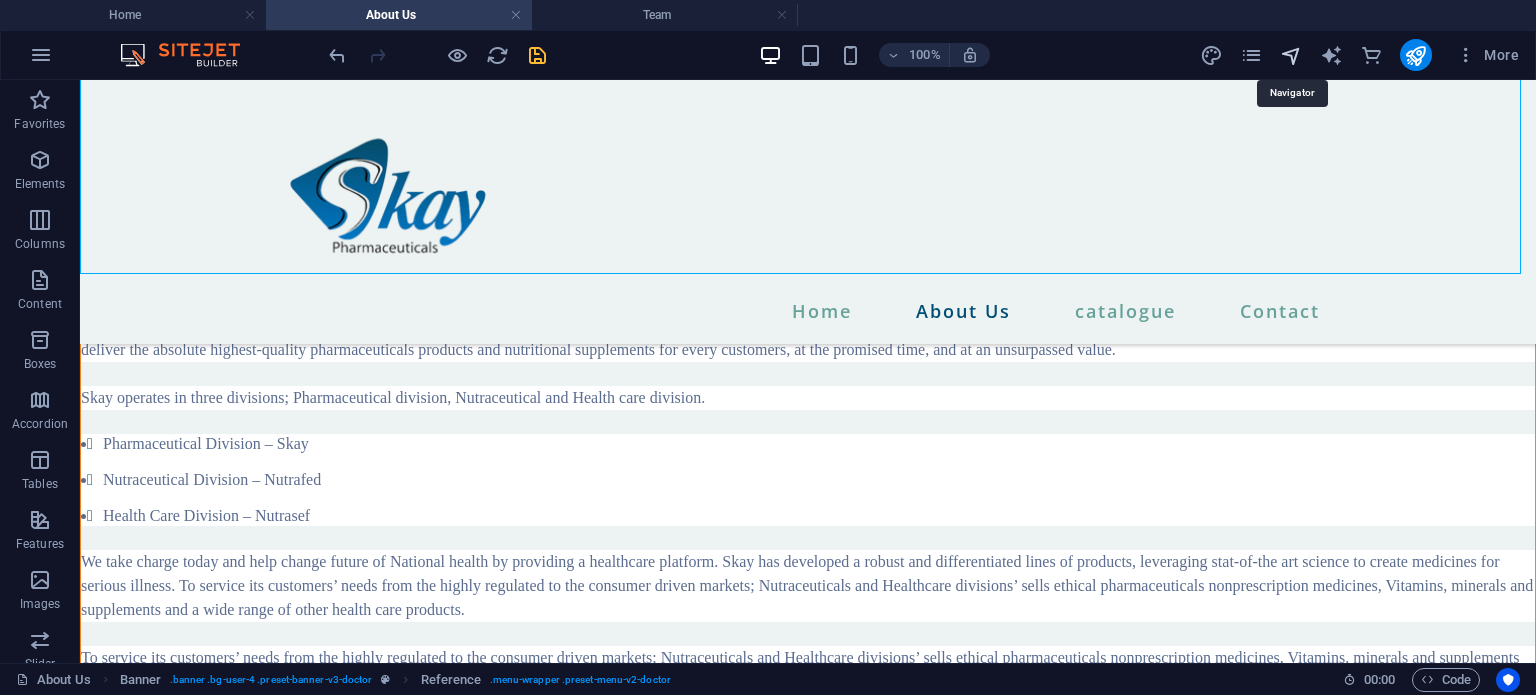 click at bounding box center [1291, 55] 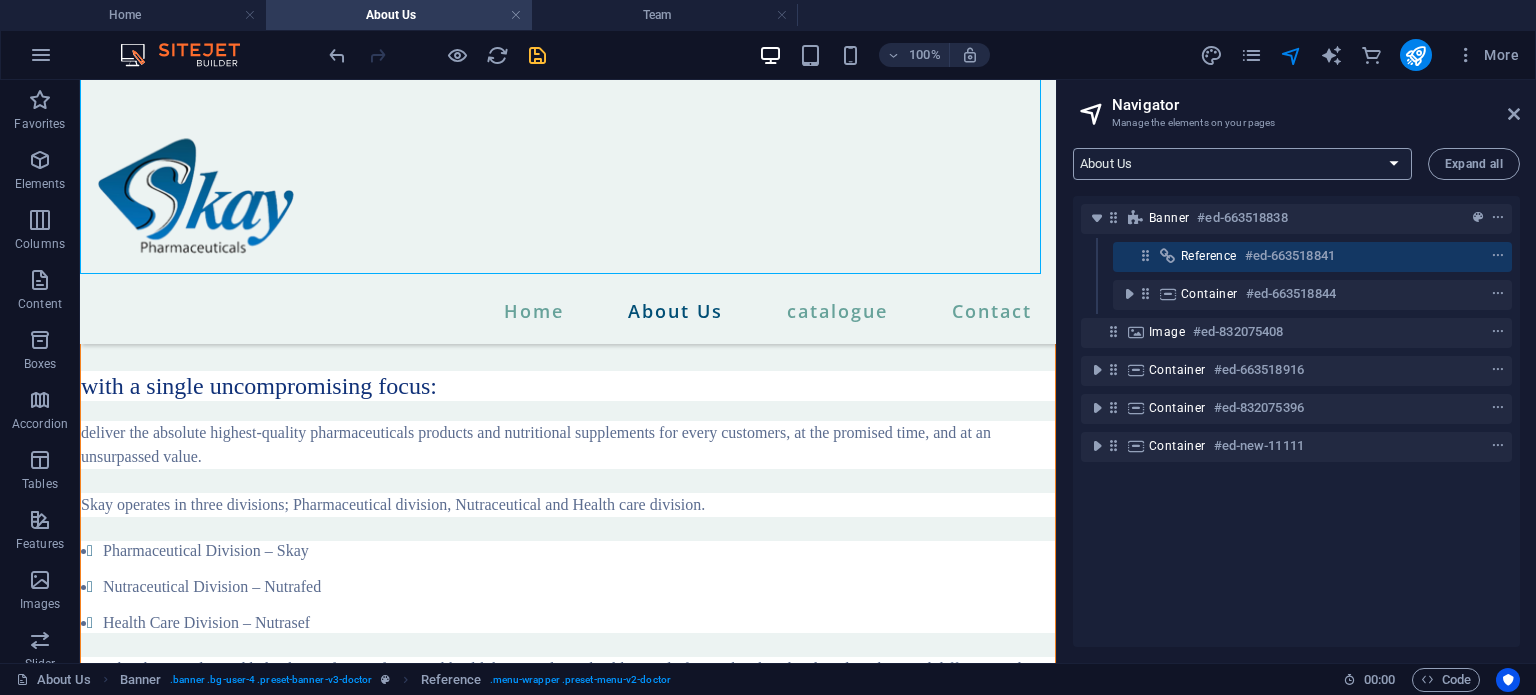 click on "Home About Us Team Services Contact Legal Notice Privacy" at bounding box center (1242, 164) 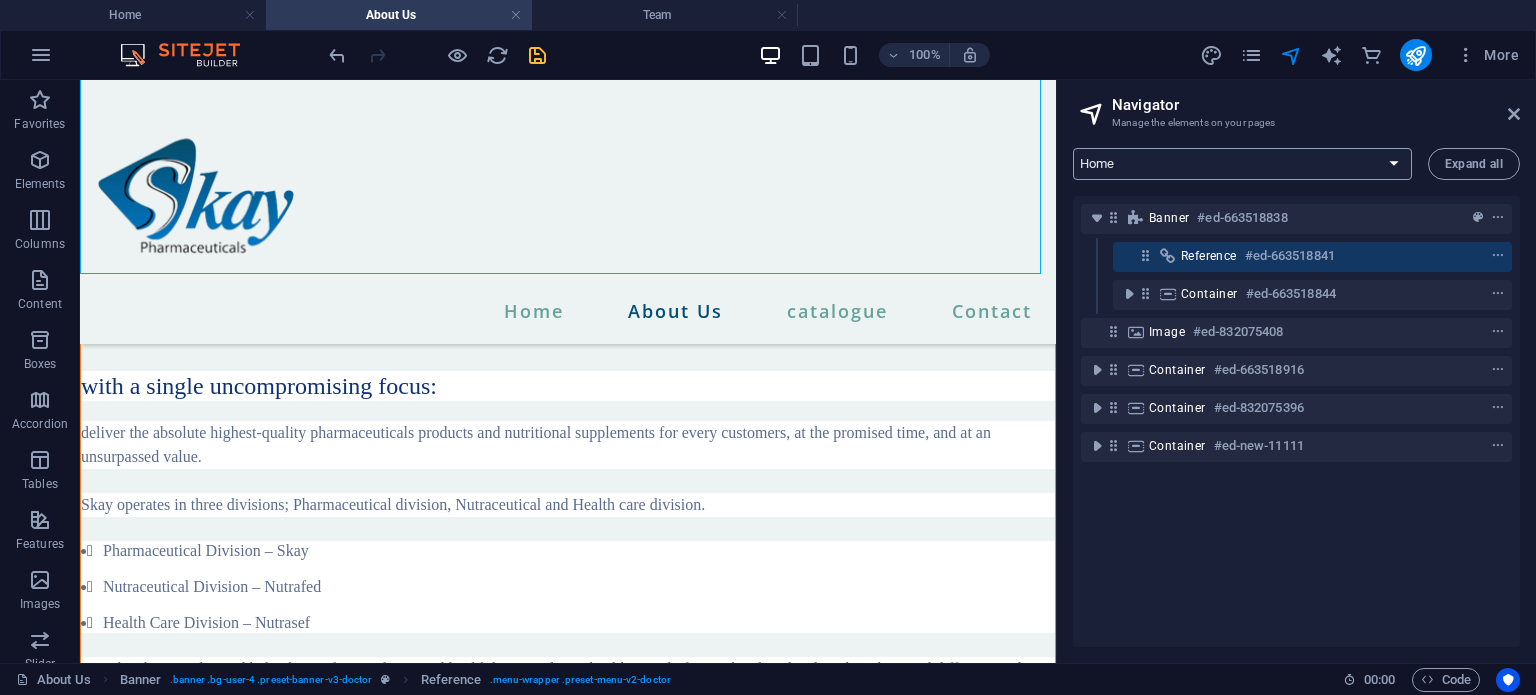 click on "Home About Us Team Services Contact Legal Notice Privacy" at bounding box center (1242, 164) 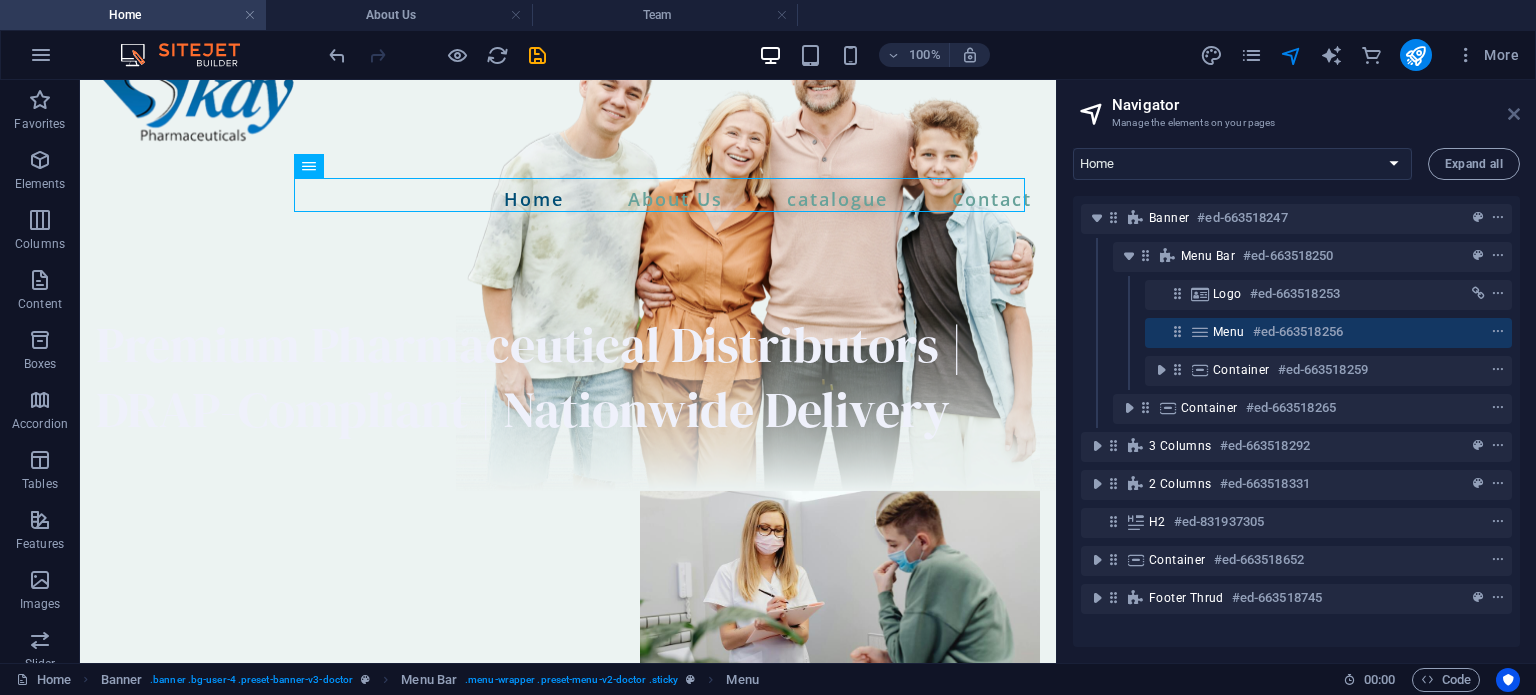 click at bounding box center (1514, 114) 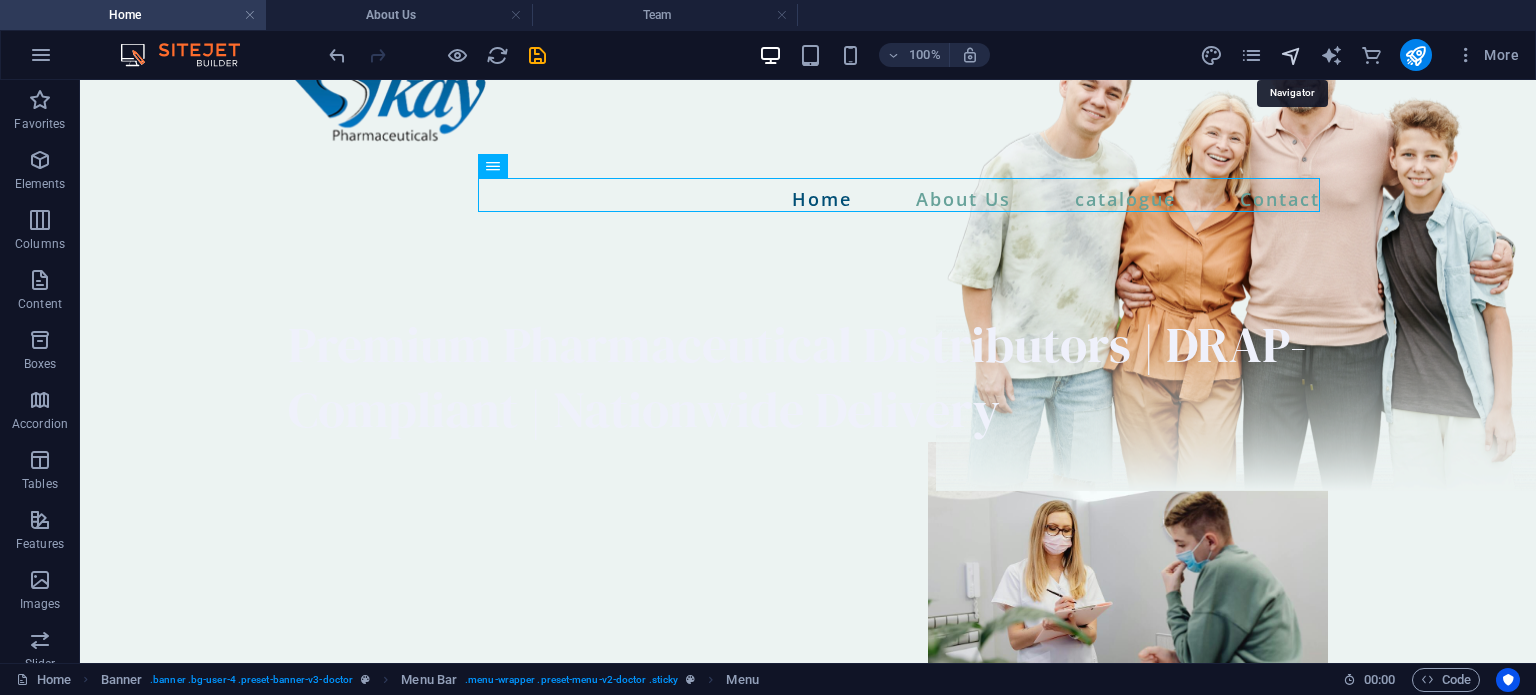 click at bounding box center (1291, 55) 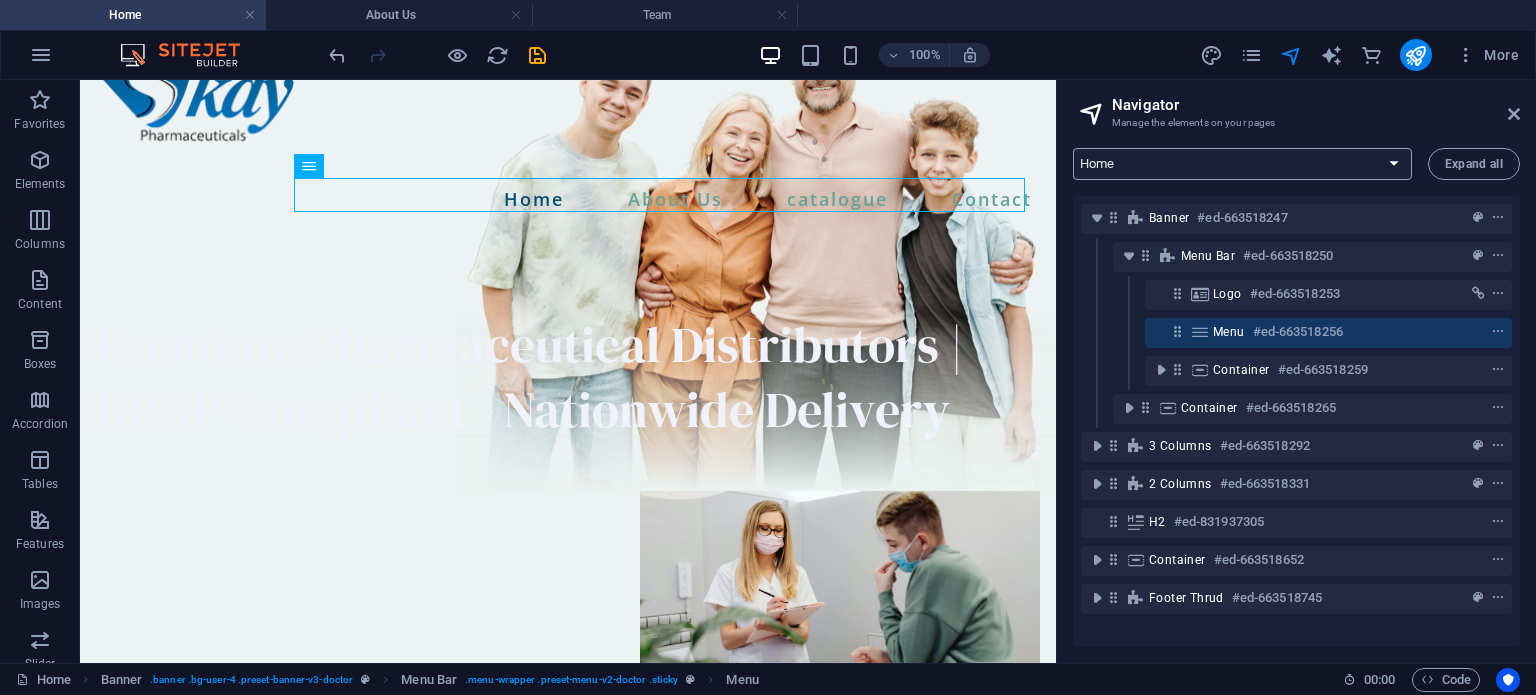 click on "Home About Us Team Services Contact Legal Notice Privacy" at bounding box center (1242, 164) 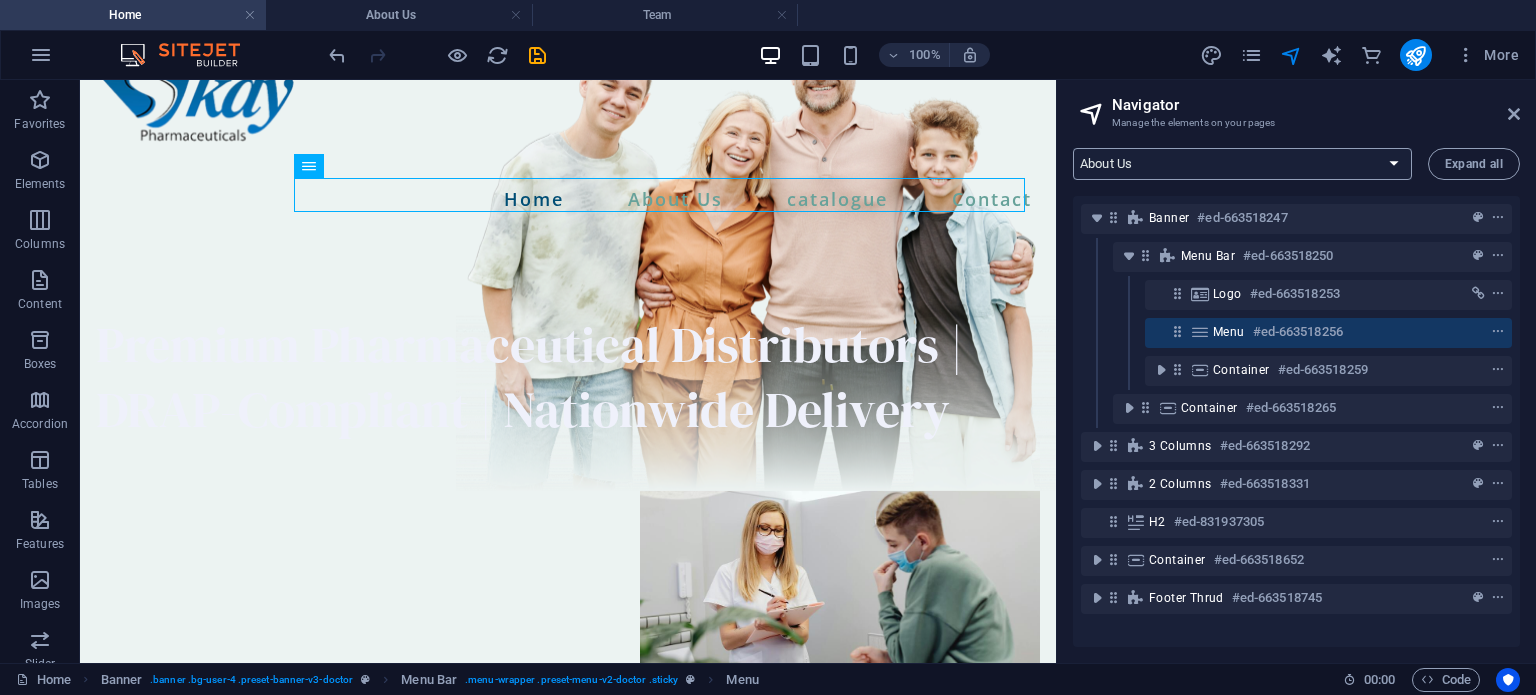 click on "Home About Us Team Services Contact Legal Notice Privacy" at bounding box center (1242, 164) 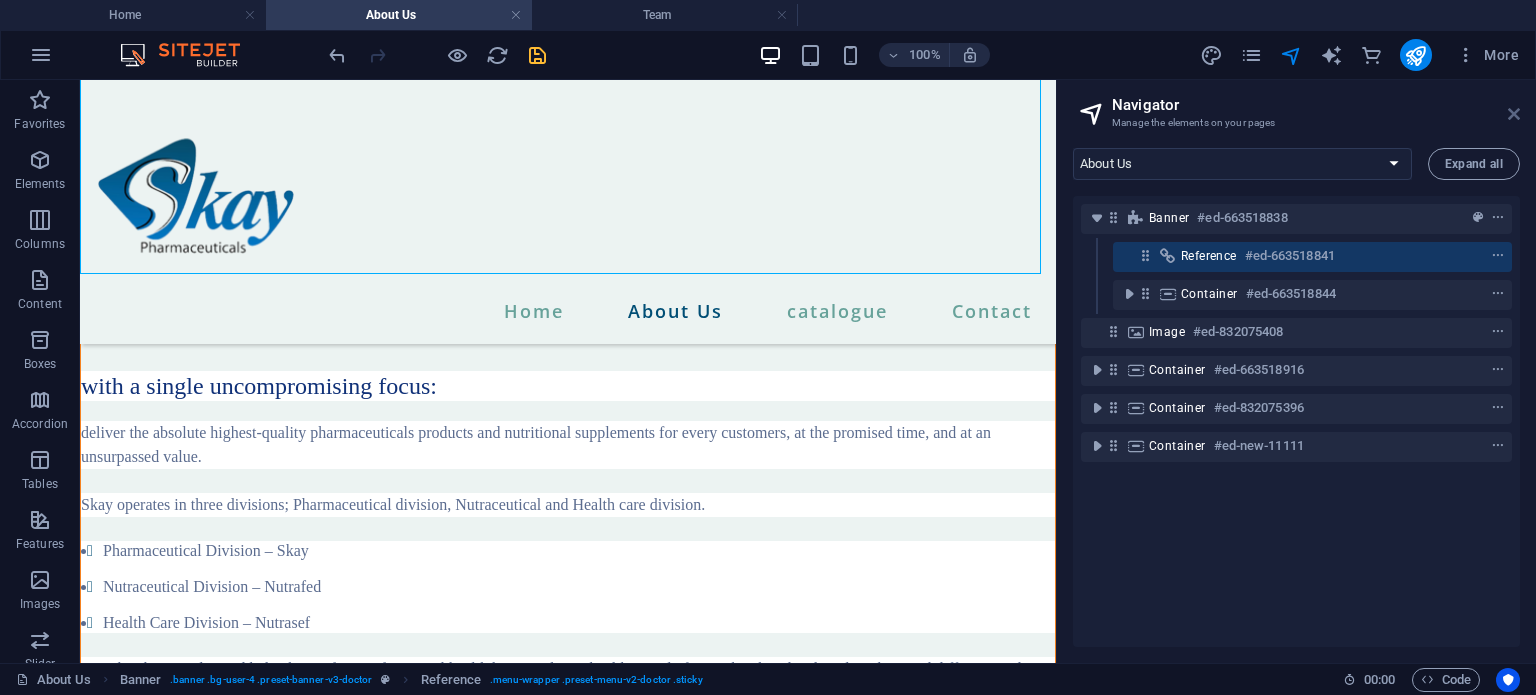 click at bounding box center (1514, 114) 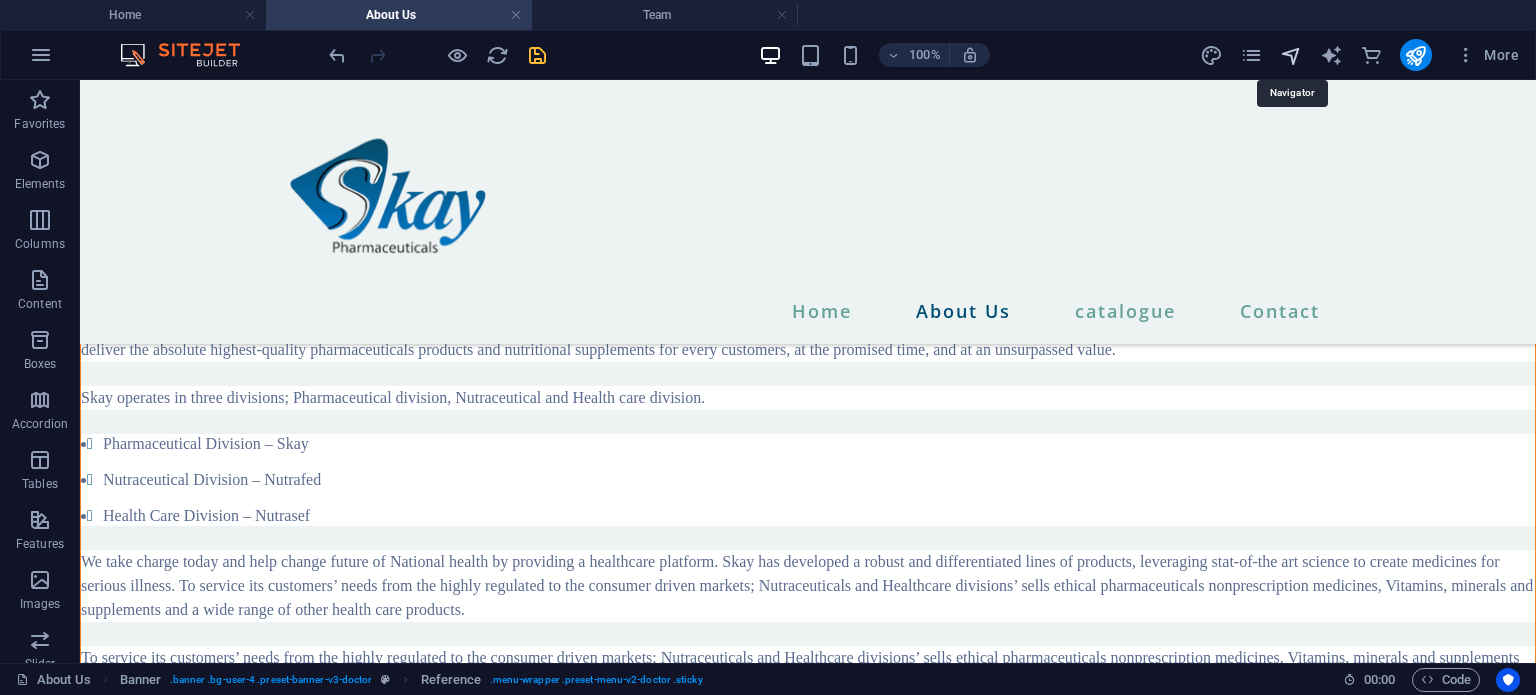 click at bounding box center (1291, 55) 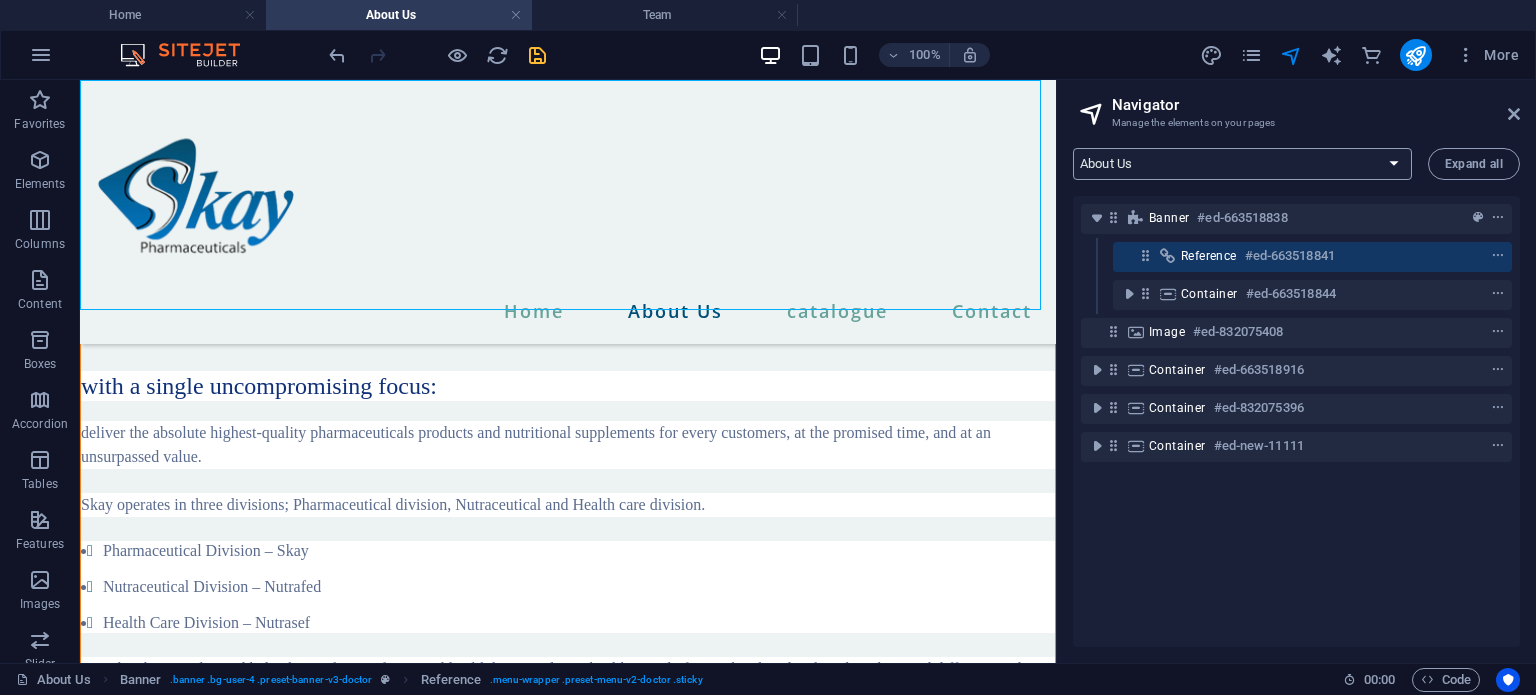 click on "Home About Us Team Services Contact Legal Notice Privacy" at bounding box center (1242, 164) 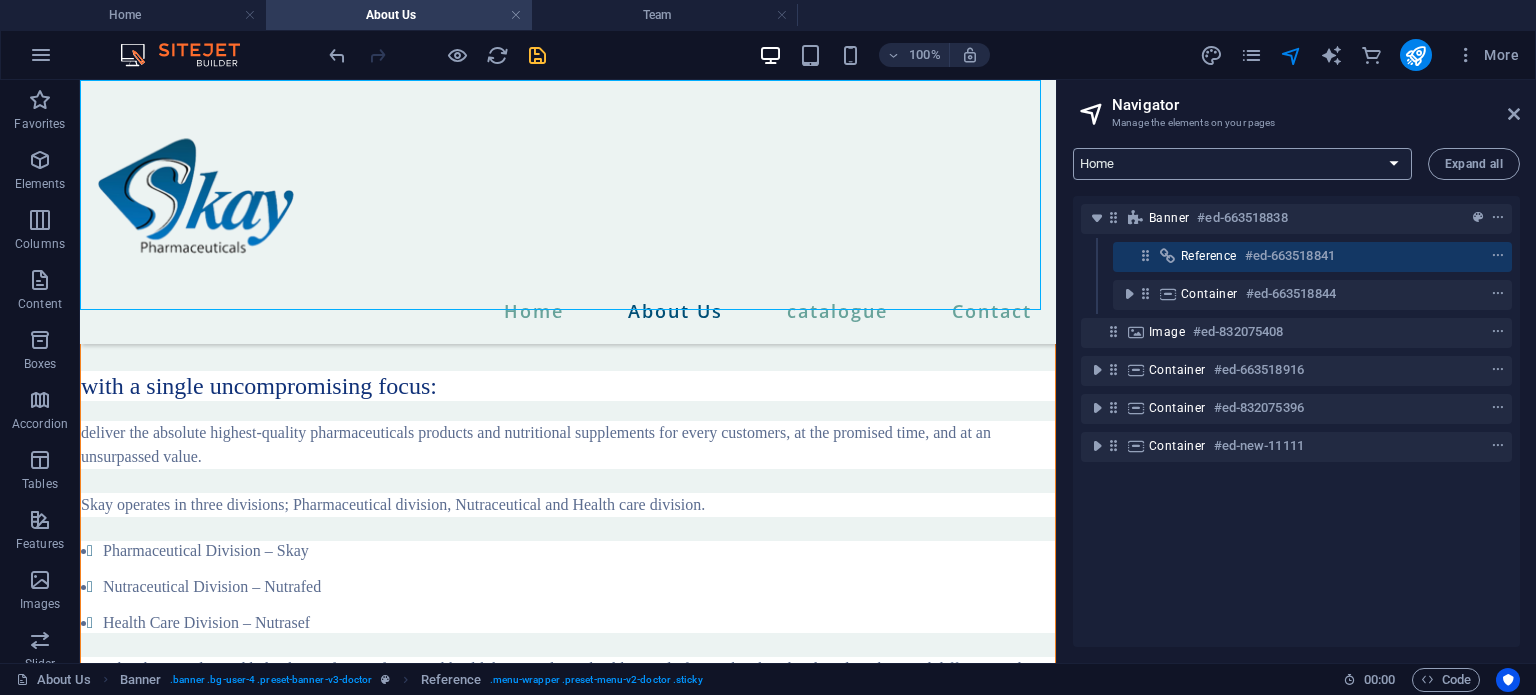 click on "Home About Us Team Services Contact Legal Notice Privacy" at bounding box center (1242, 164) 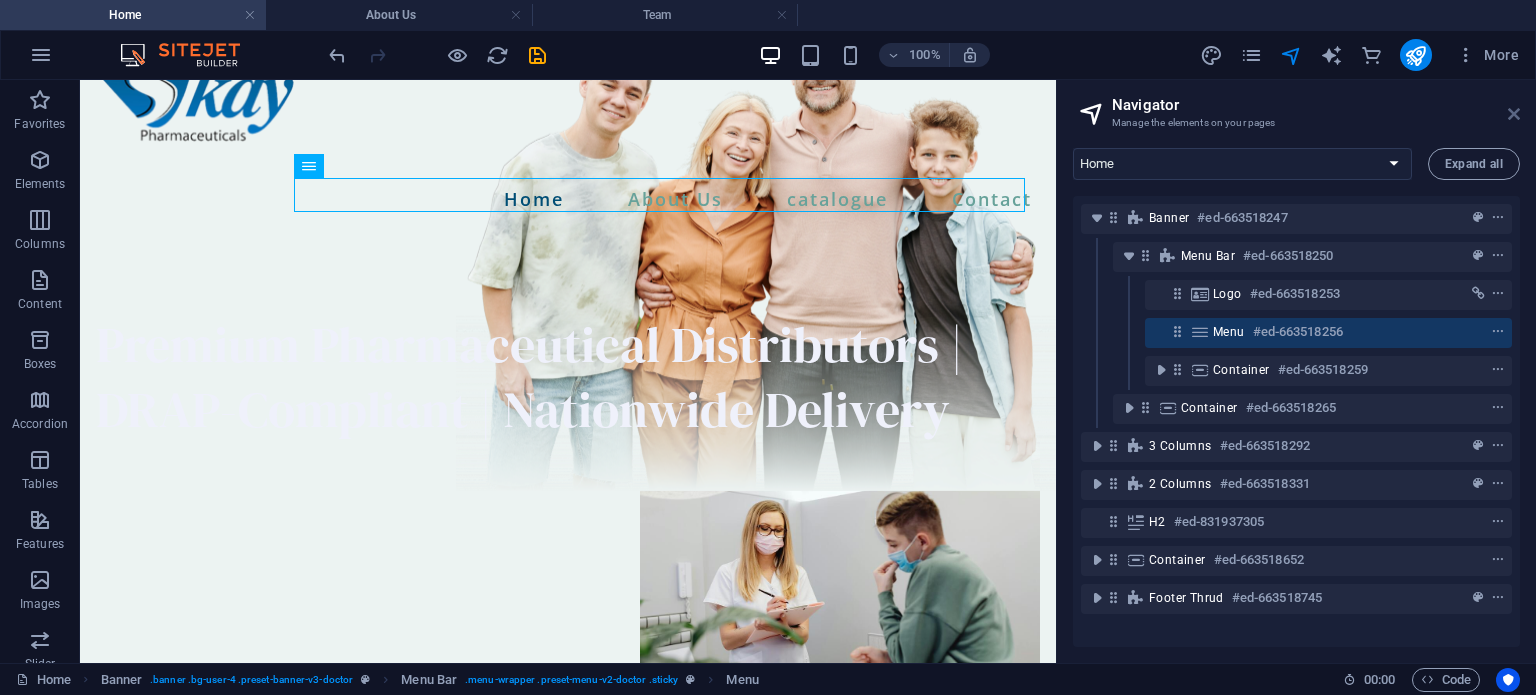 click at bounding box center (1514, 114) 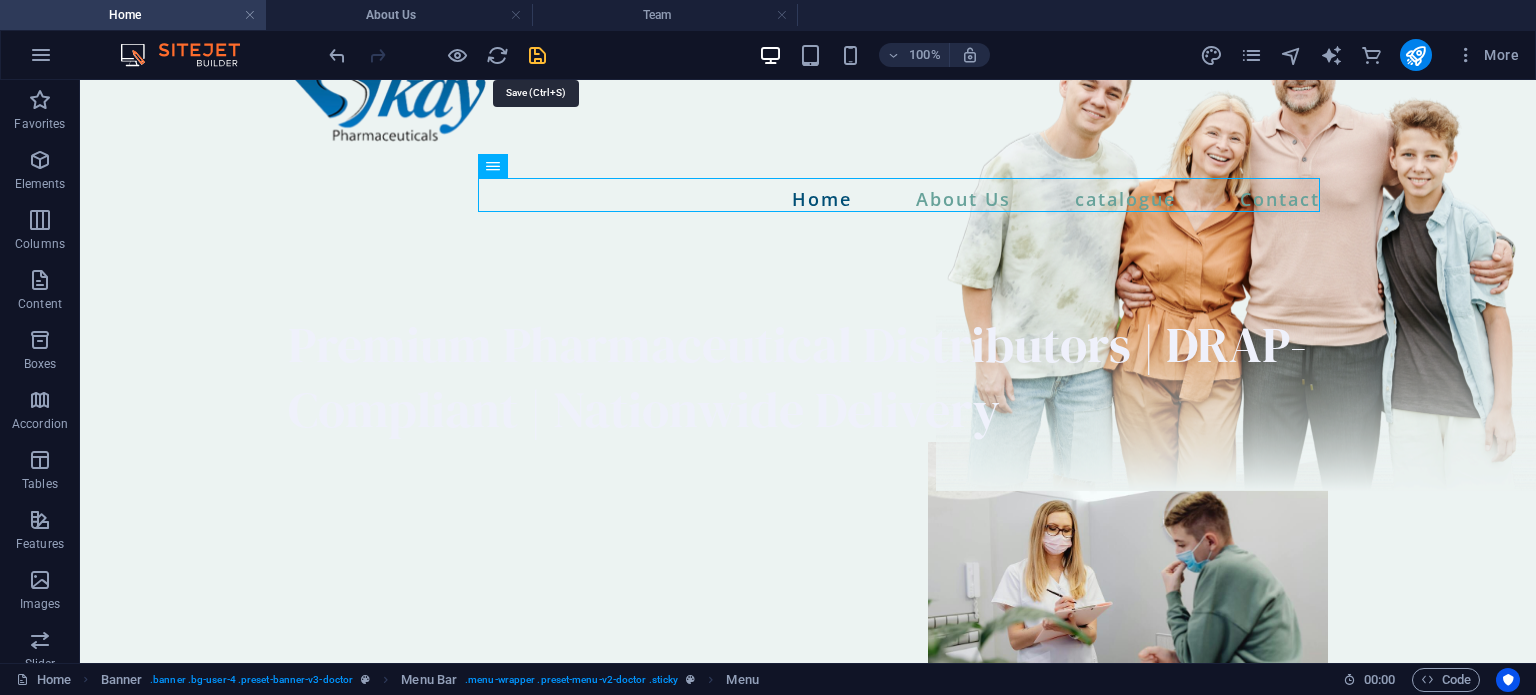 click at bounding box center (537, 55) 